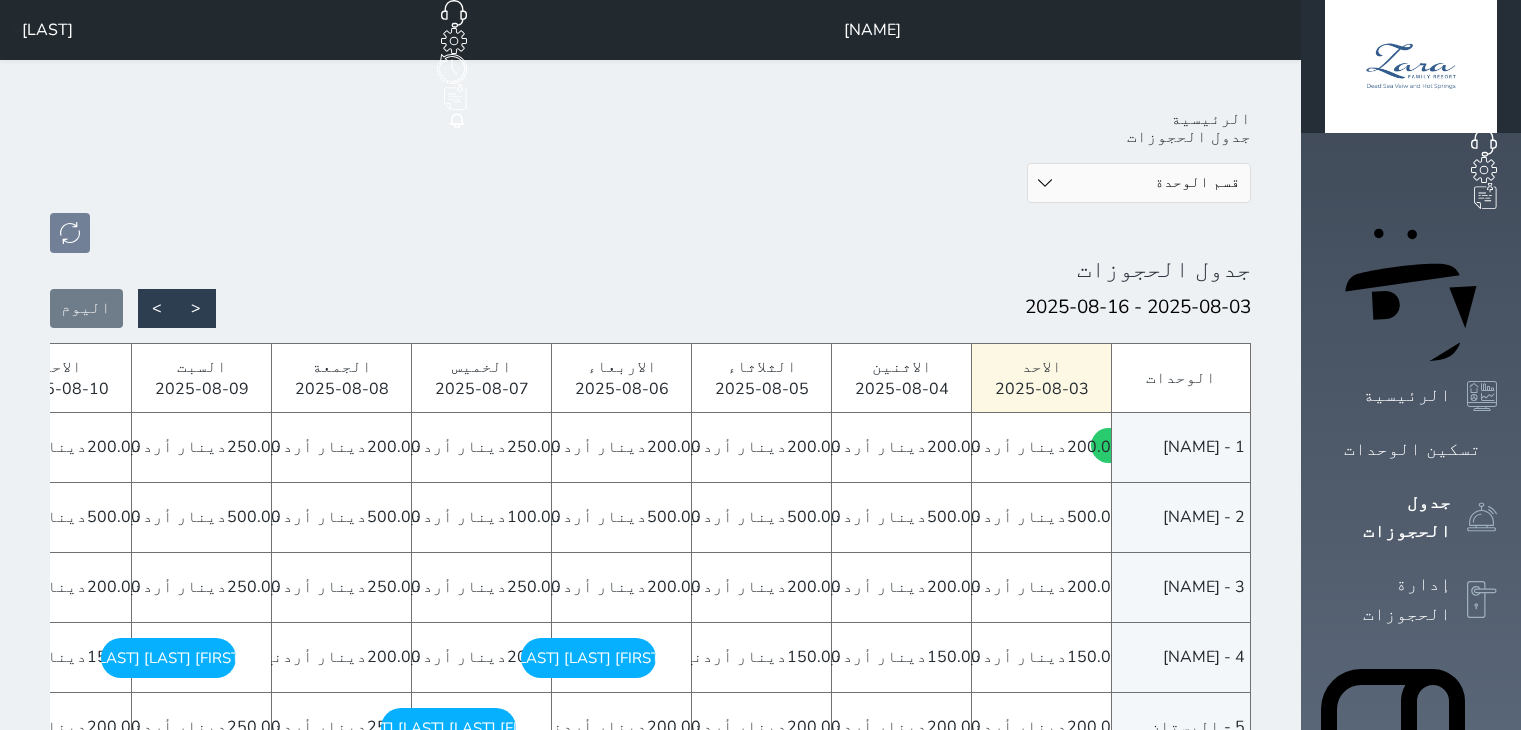 scroll, scrollTop: 0, scrollLeft: 0, axis: both 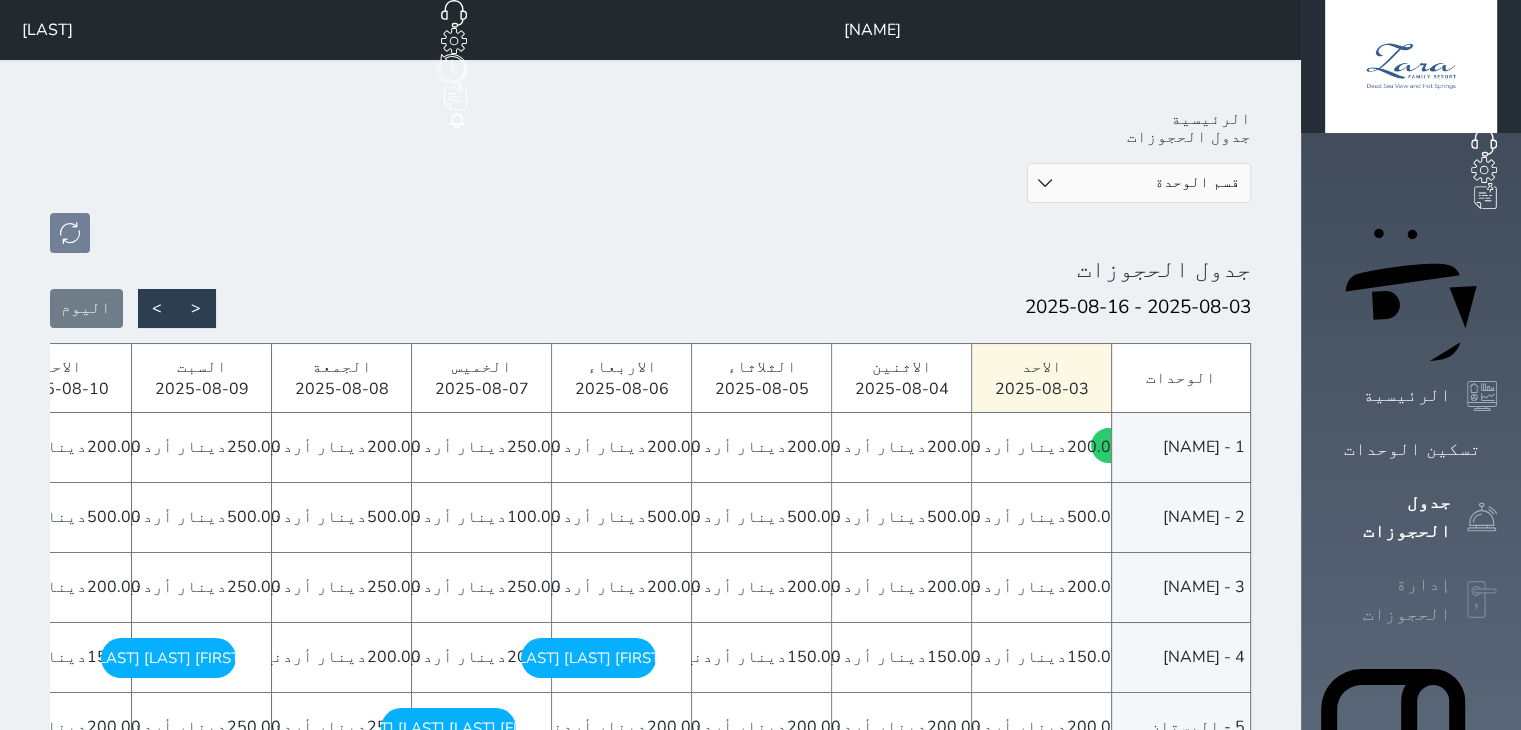 click at bounding box center [1482, 600] 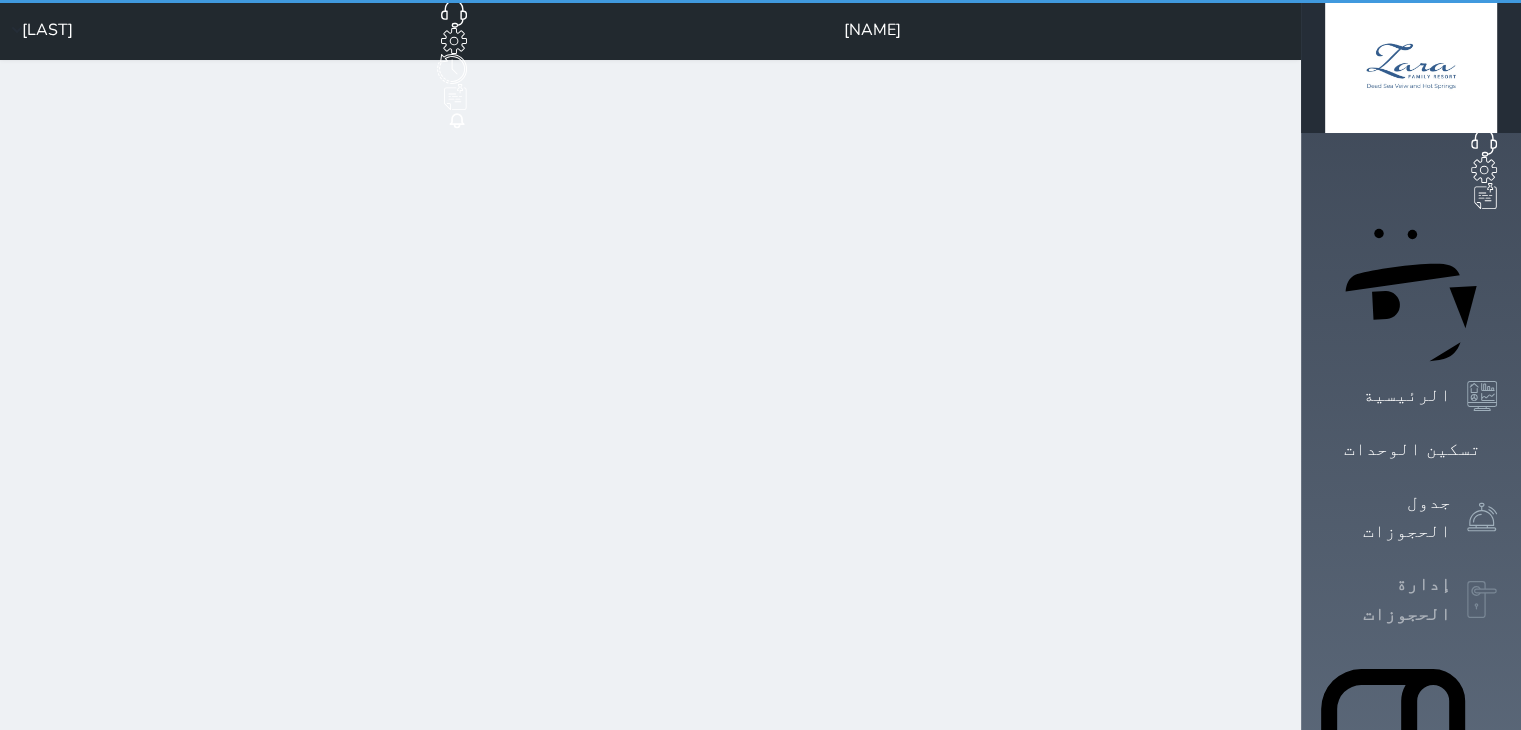 select on "open_all" 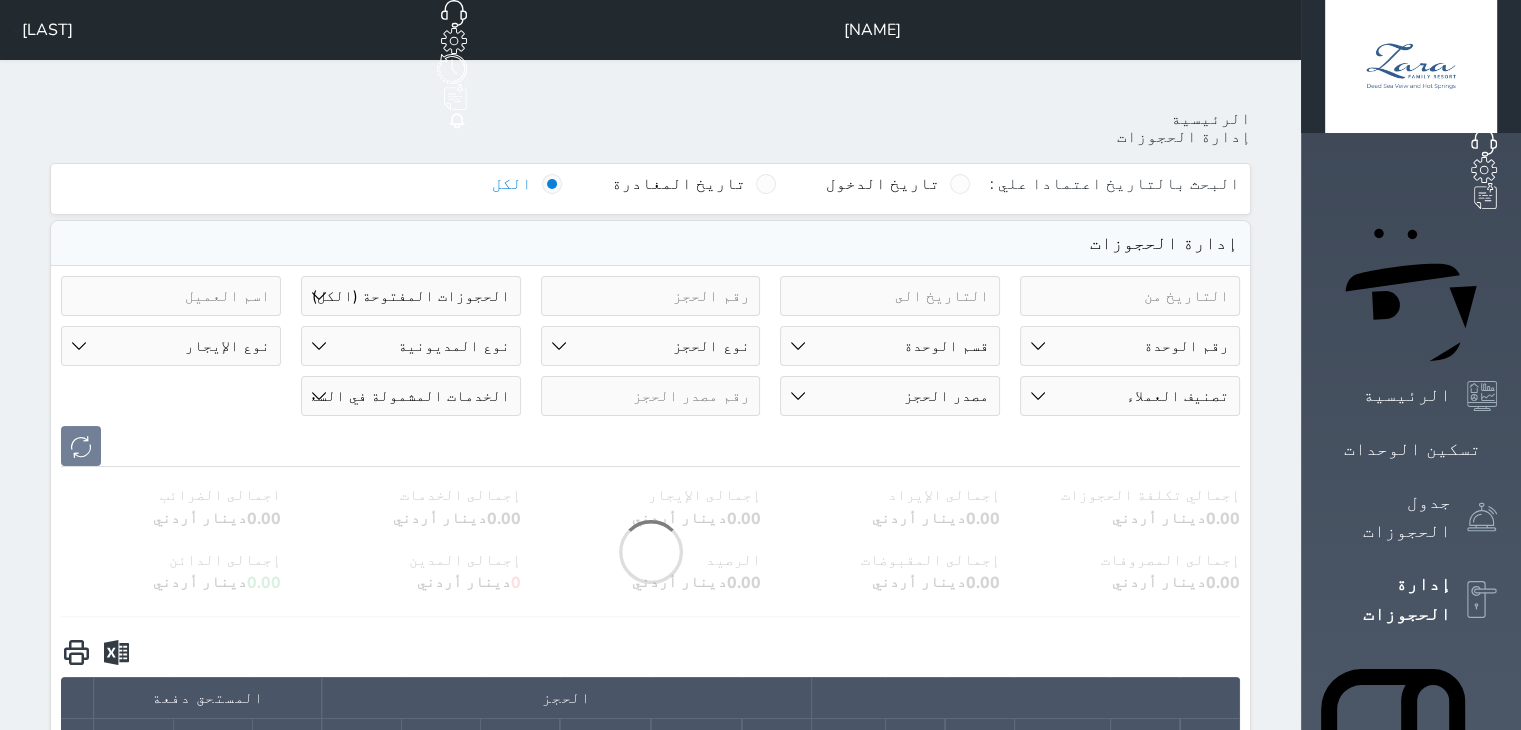 click at bounding box center [1130, 296] 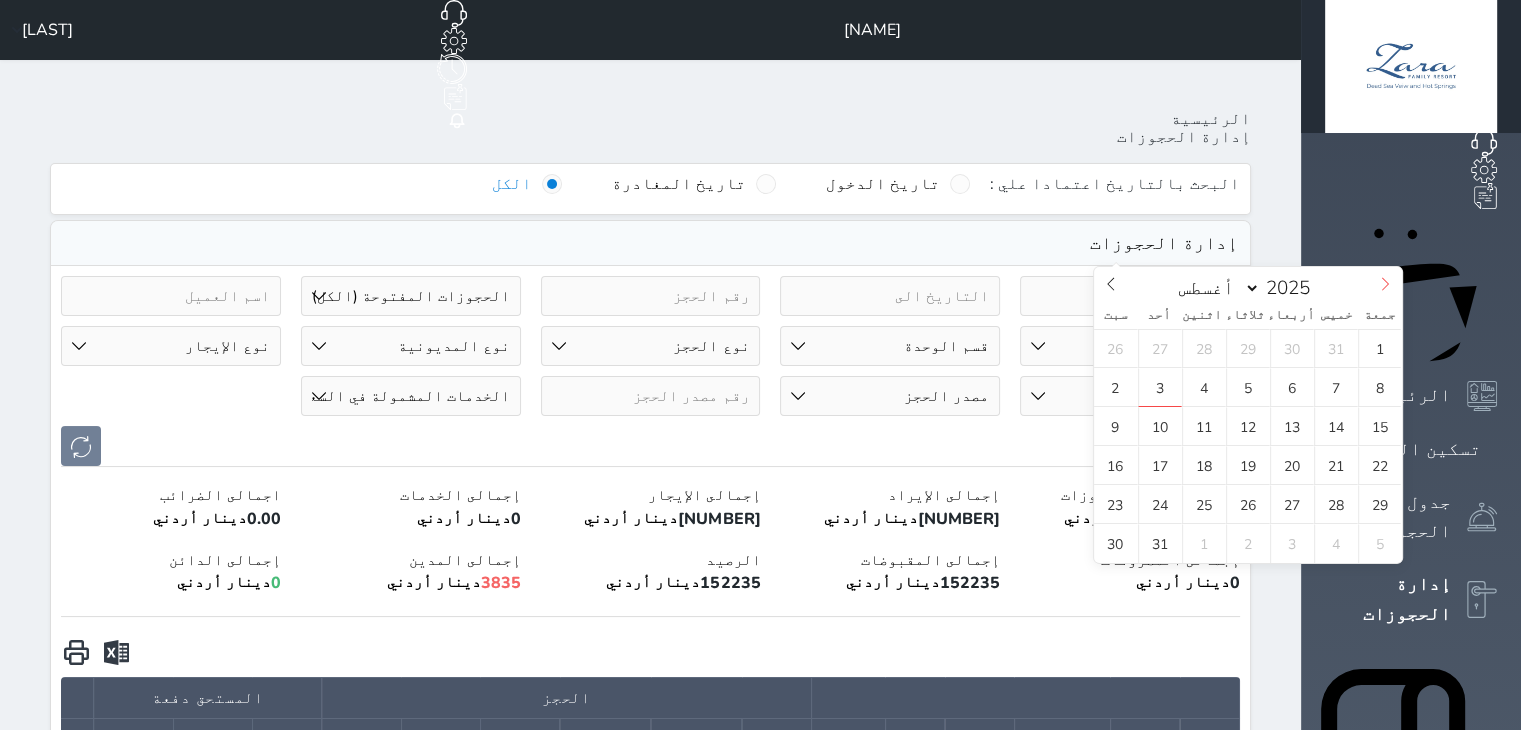 click 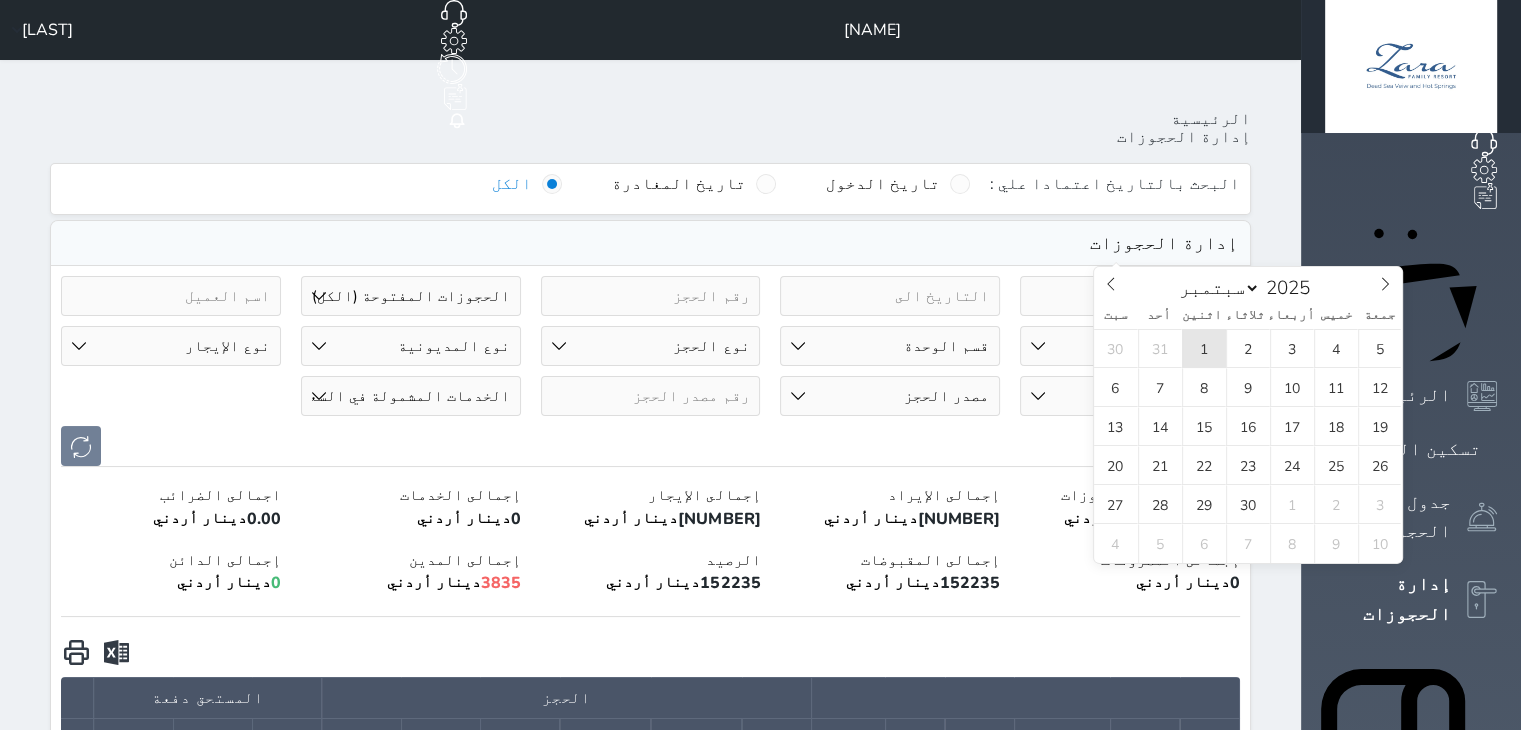 click on "1" at bounding box center (1204, 348) 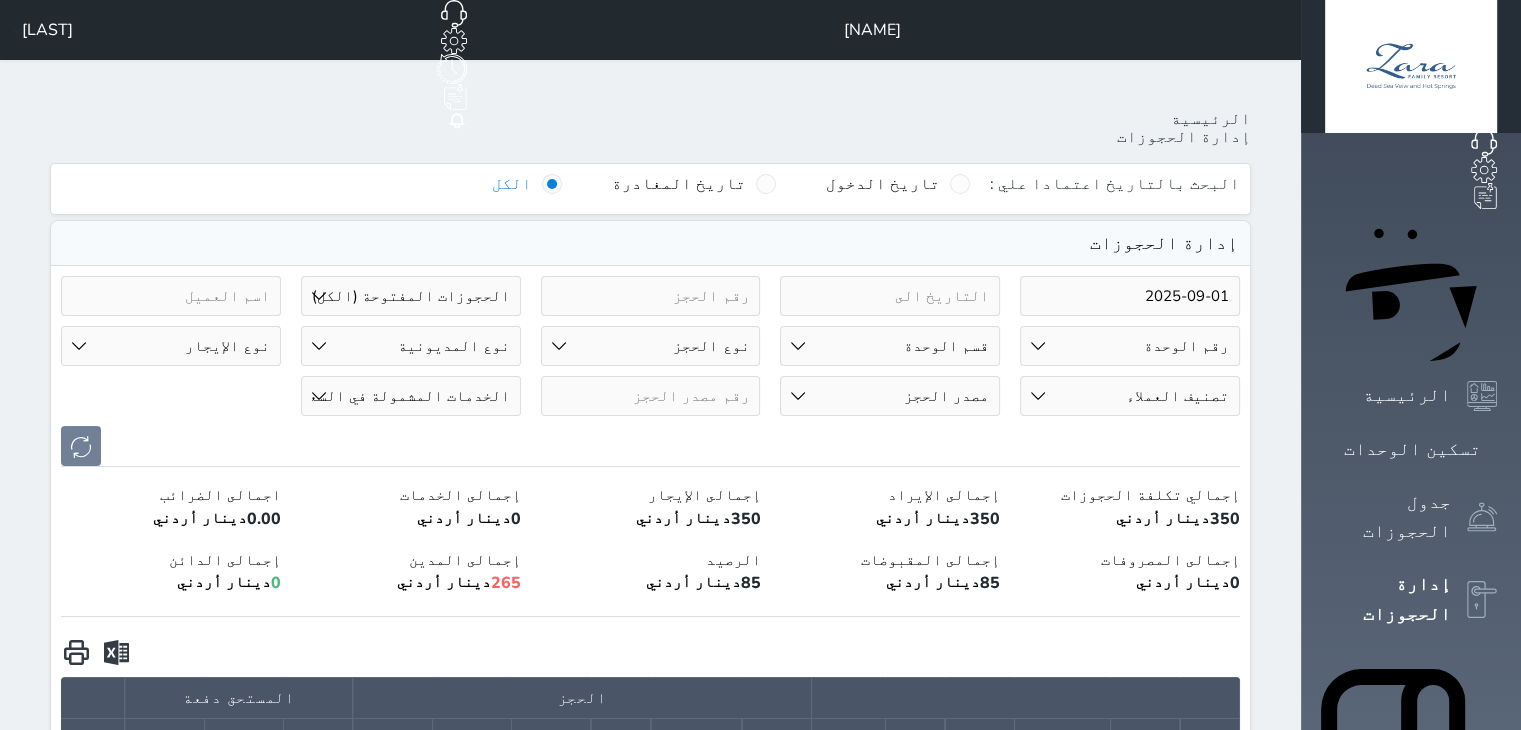 click on "2025-09-01" at bounding box center [1130, 296] 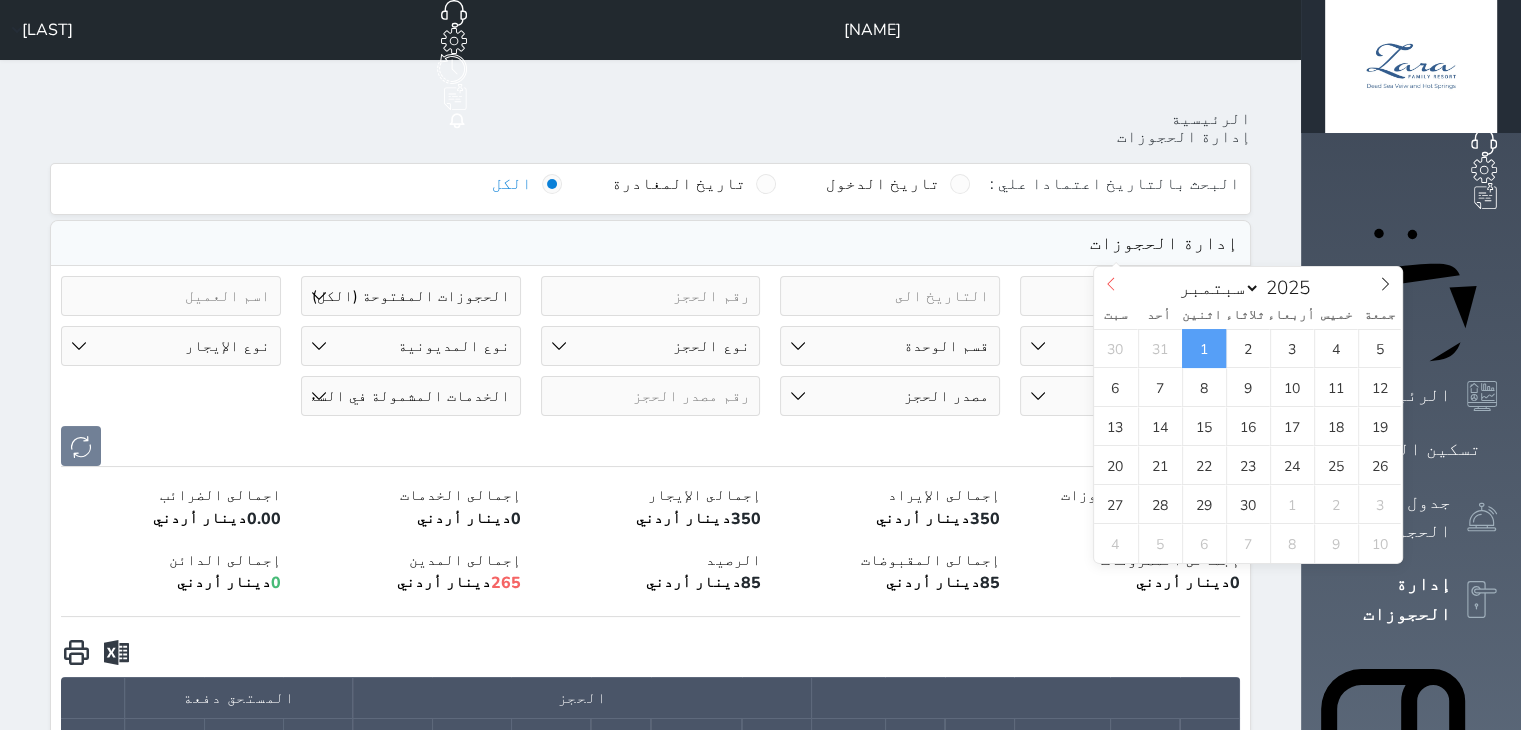 click 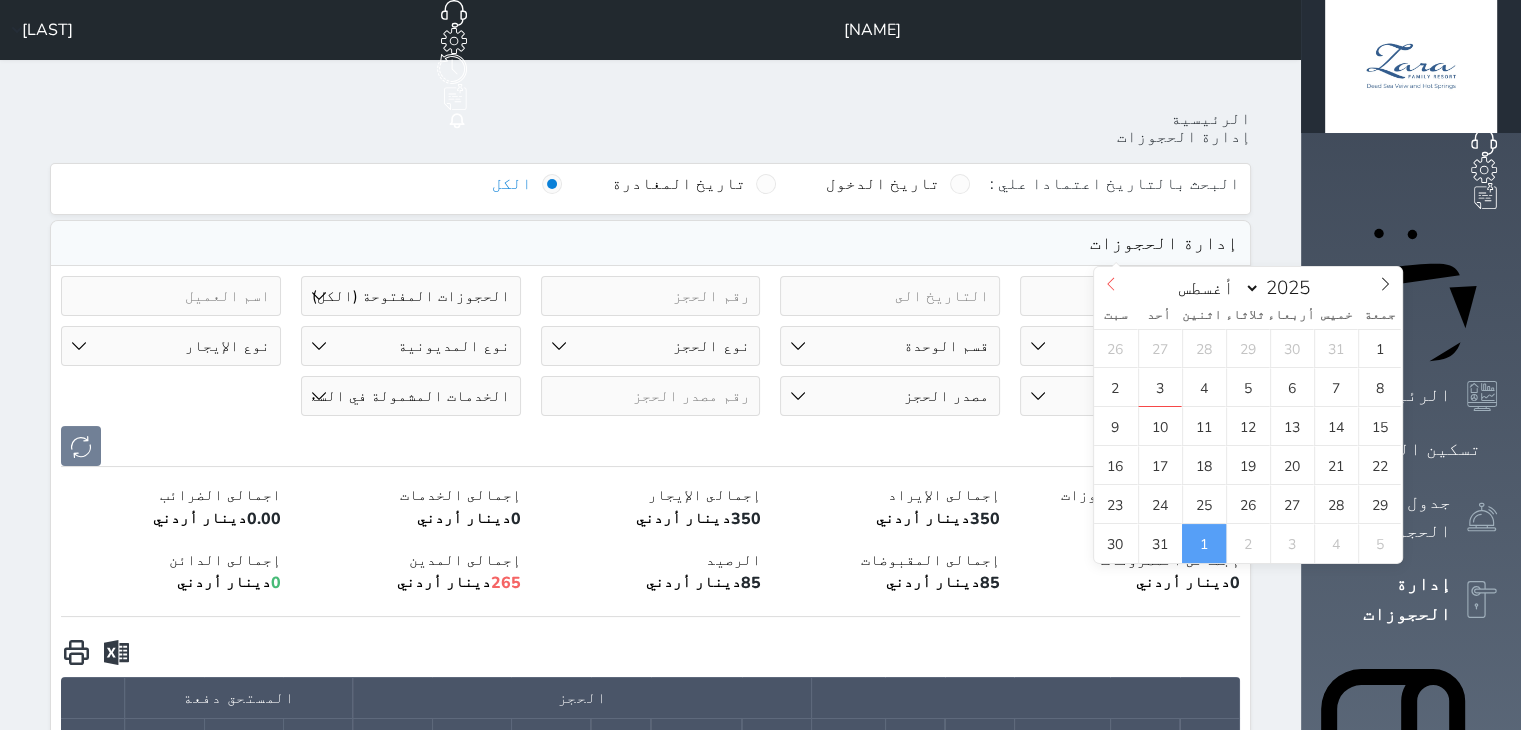 click 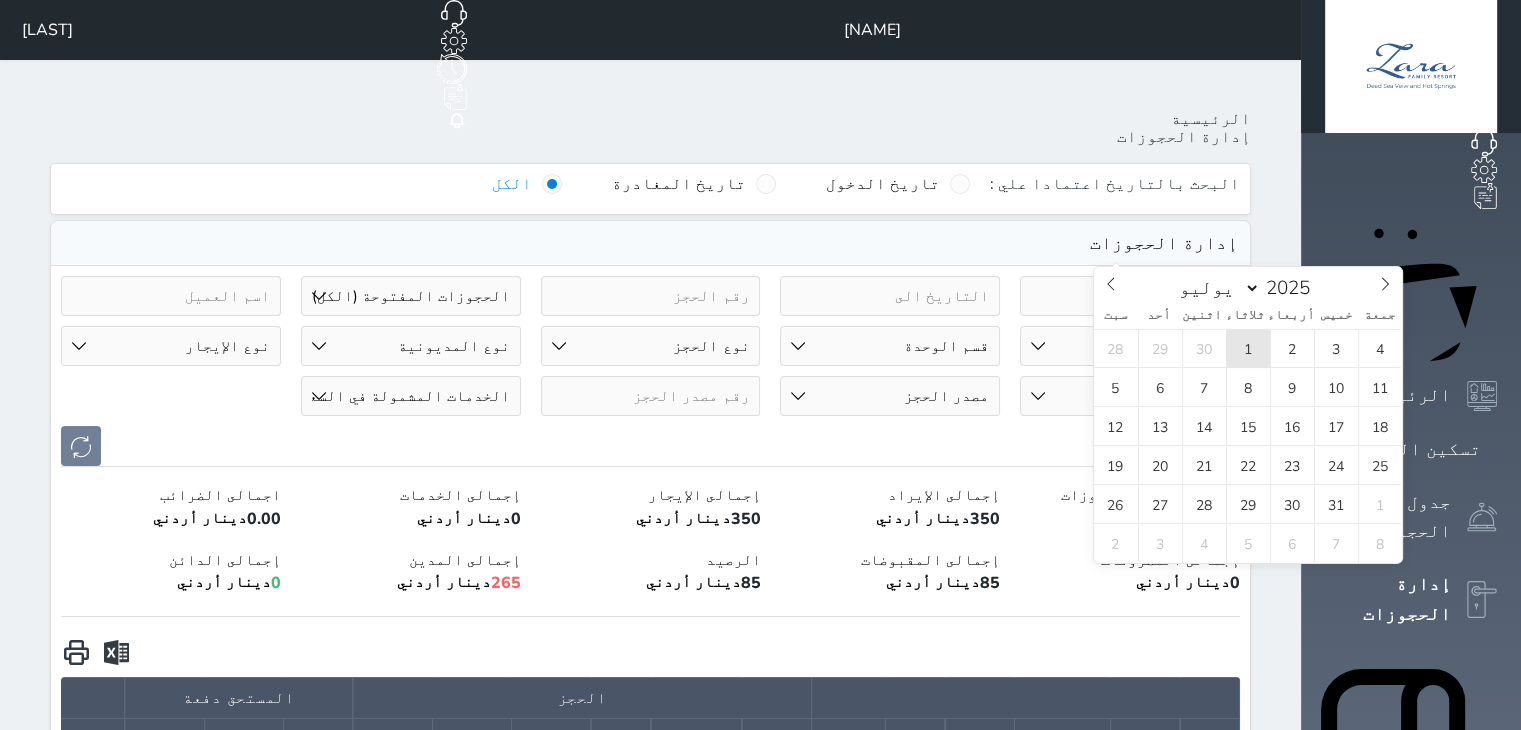 click on "1" at bounding box center (1248, 348) 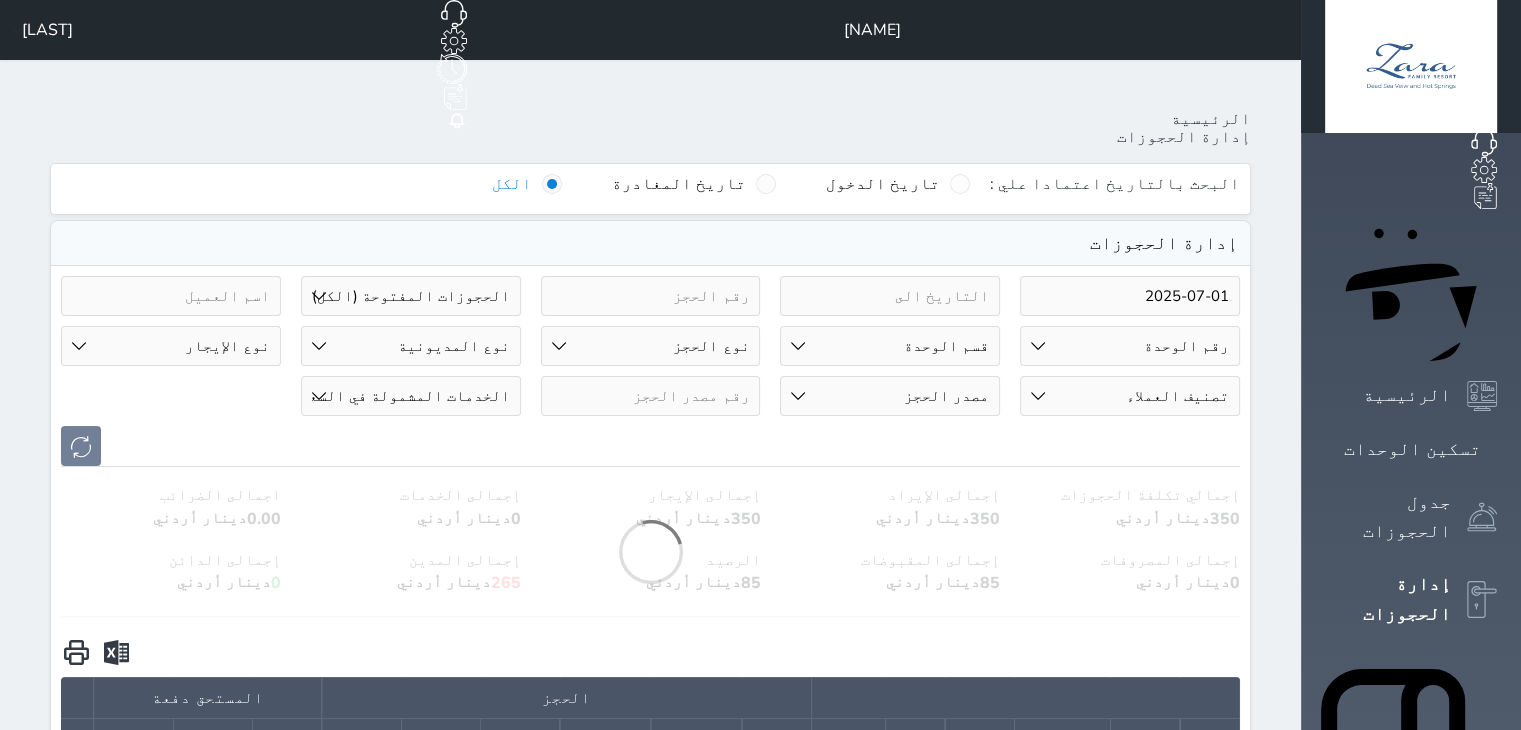 click at bounding box center (890, 296) 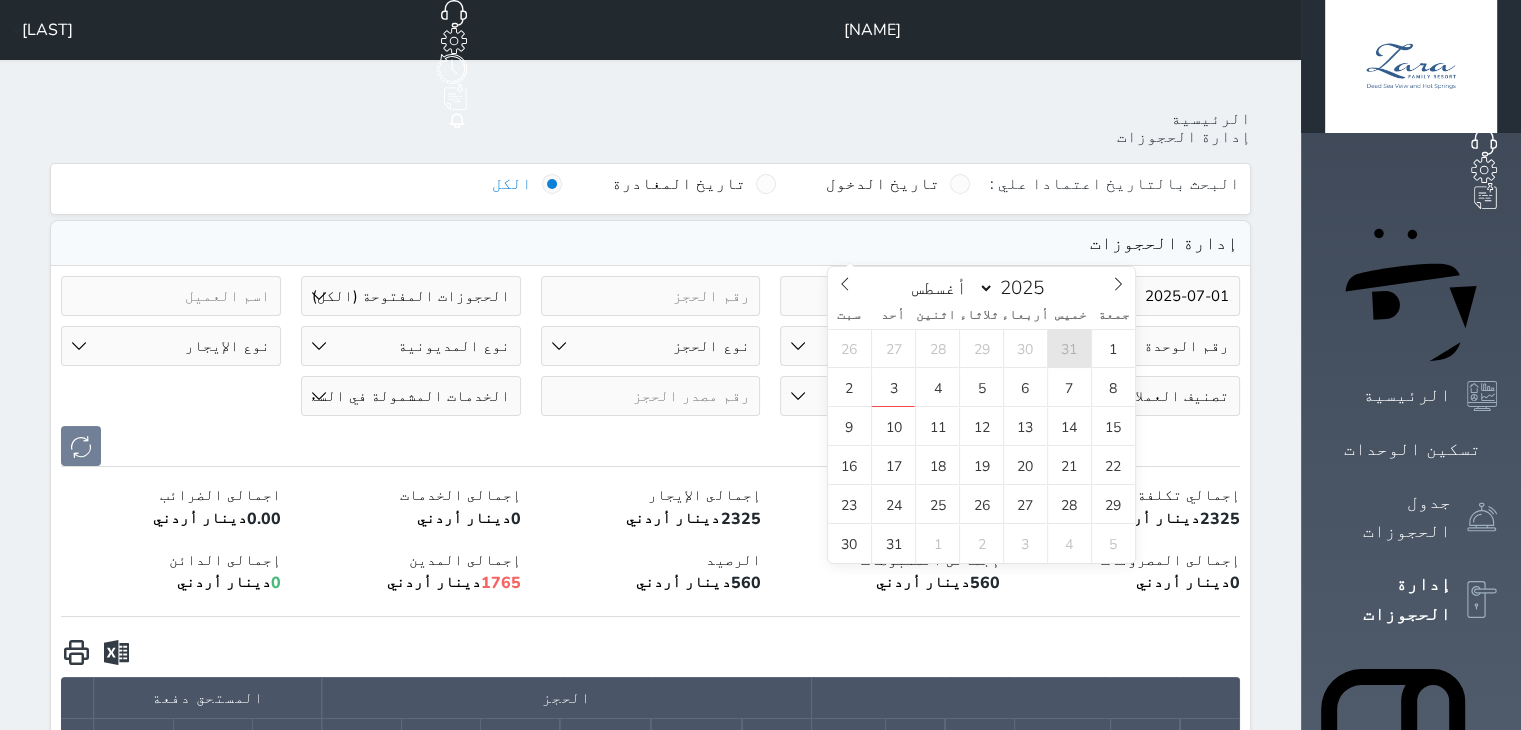 click on "31" at bounding box center (1069, 348) 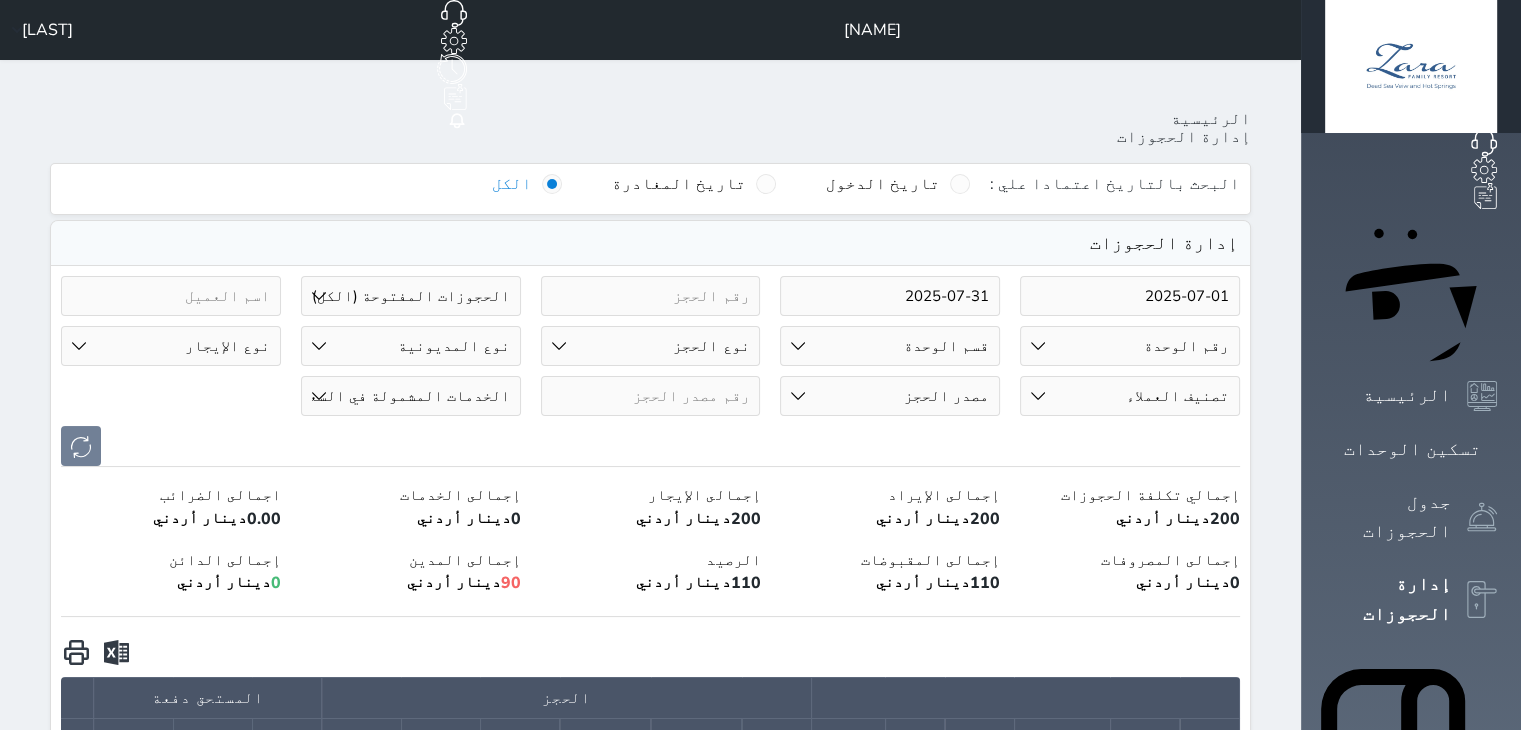 click on "حالة الحجز
الحجوزات المفتوحة (الكل)
الحجوزات المغلقة (الكل)
الحجوزات المفتوحة (مسجل دخول)
الحجوزات المغلقة (تسجيل مغادرة)
الحجوزات لم تسجل دخول
الحجوزات المؤكدة (الكل)
الحجوزات الملغية
الحجوزات المنتهية مهلة دفعها
حجوزات بانتظار الدفع" at bounding box center (411, 296) 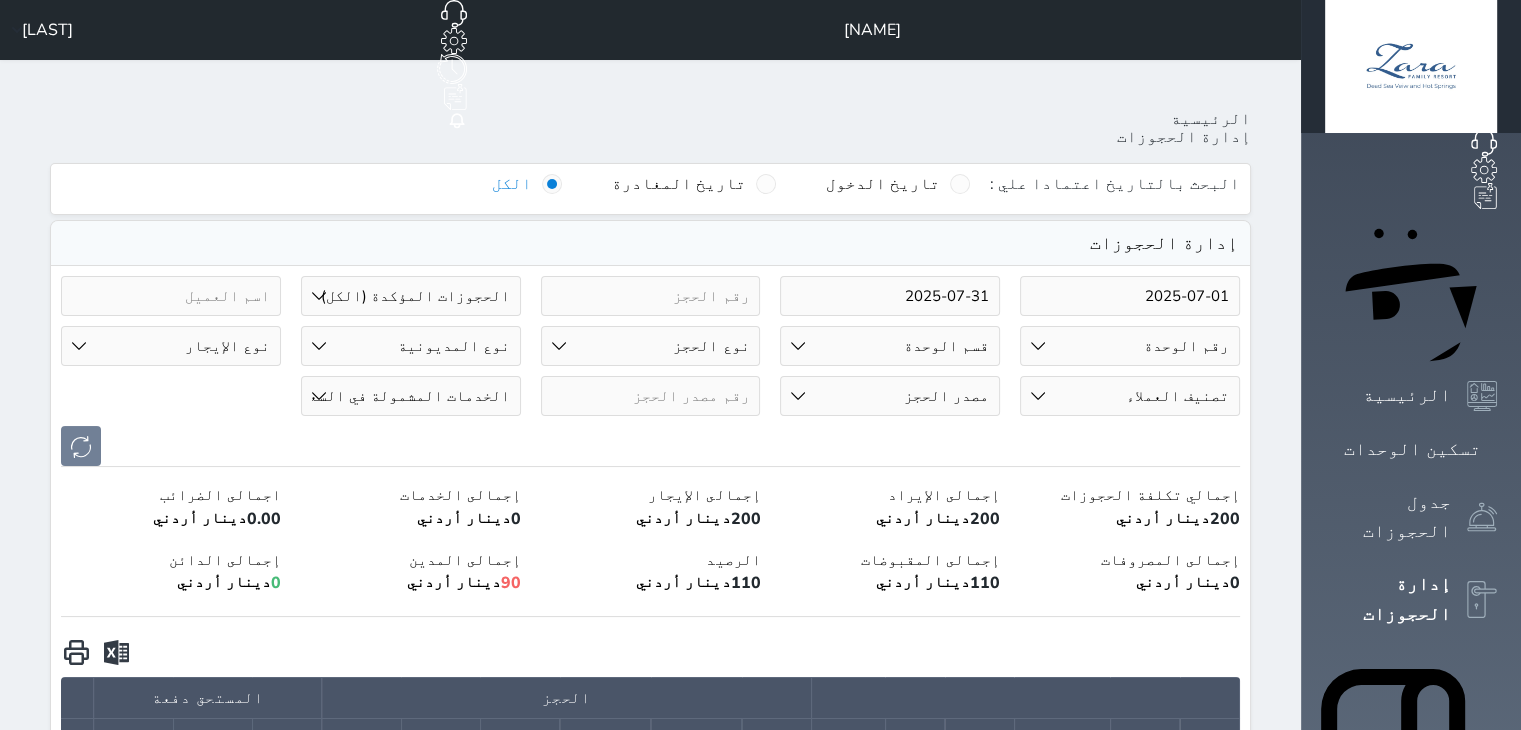 click on "حالة الحجز
الحجوزات المفتوحة (الكل)
الحجوزات المغلقة (الكل)
الحجوزات المفتوحة (مسجل دخول)
الحجوزات المغلقة (تسجيل مغادرة)
الحجوزات لم تسجل دخول
الحجوزات المؤكدة (الكل)
الحجوزات الملغية
الحجوزات المنتهية مهلة دفعها
حجوزات بانتظار الدفع" at bounding box center (411, 296) 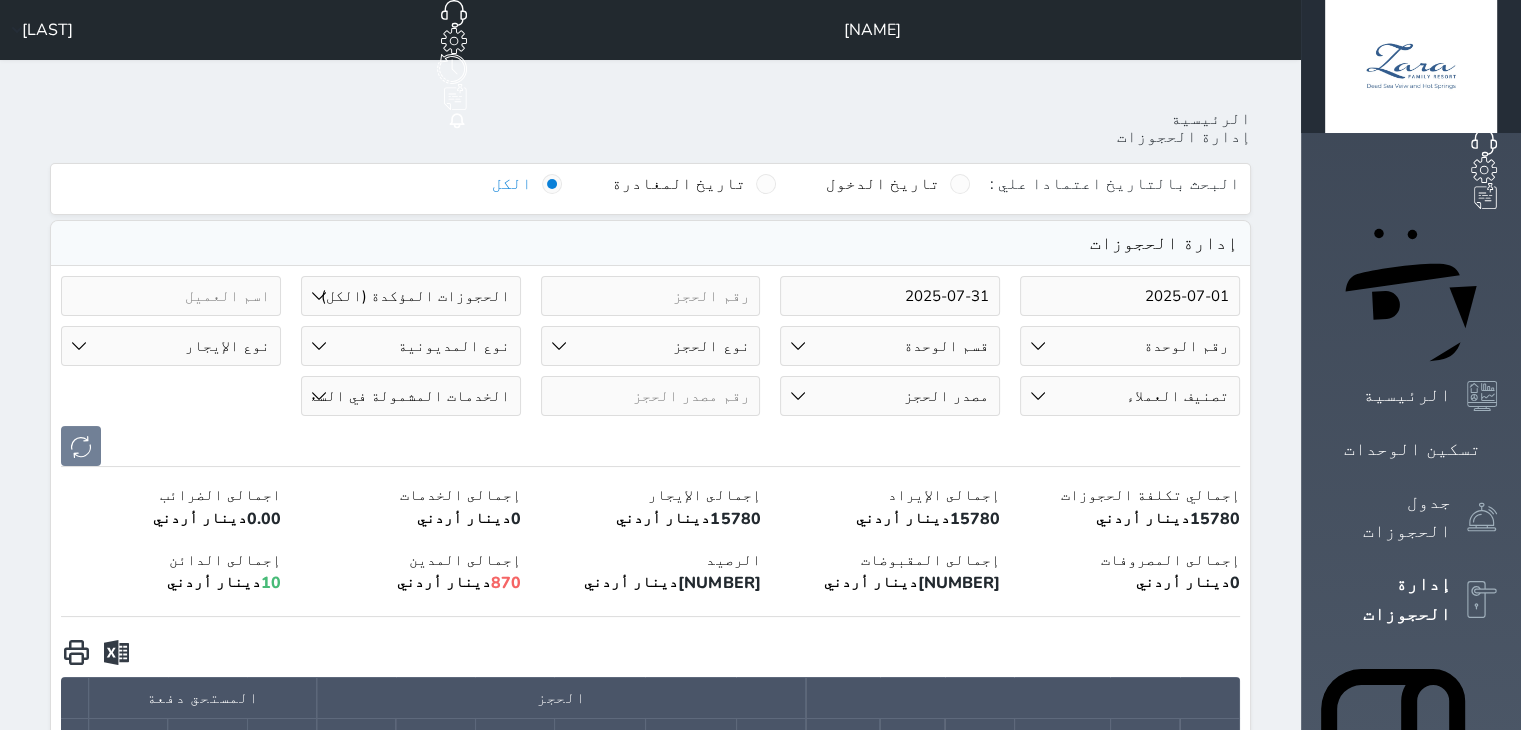 click on "حالة الحجز
الحجوزات المفتوحة (الكل)
الحجوزات المغلقة (الكل)
الحجوزات المفتوحة (مسجل دخول)
الحجوزات المغلقة (تسجيل مغادرة)
الحجوزات لم تسجل دخول
الحجوزات المؤكدة (الكل)
الحجوزات الملغية
الحجوزات المنتهية مهلة دفعها
حجوزات بانتظار الدفع" at bounding box center [411, 296] 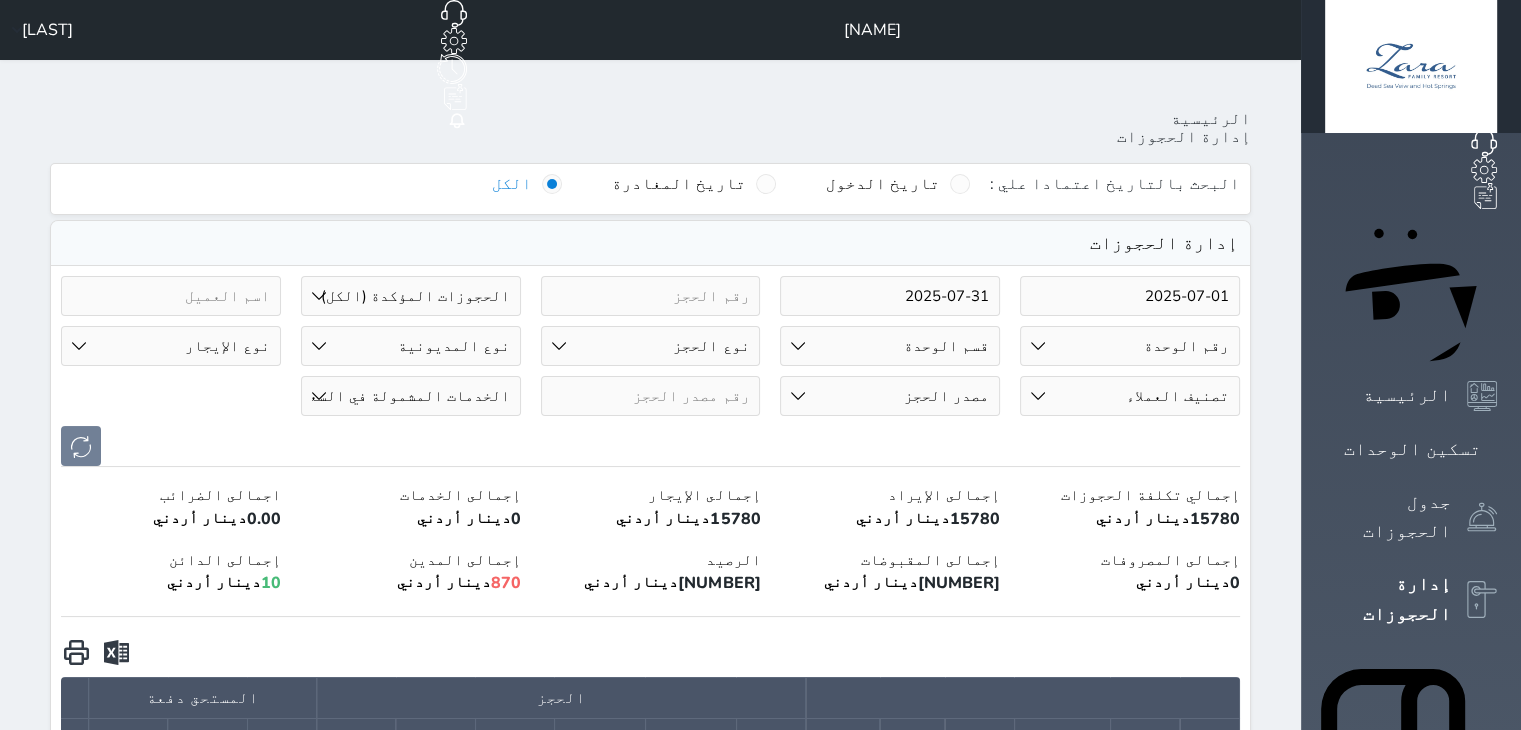 select on "checked_out" 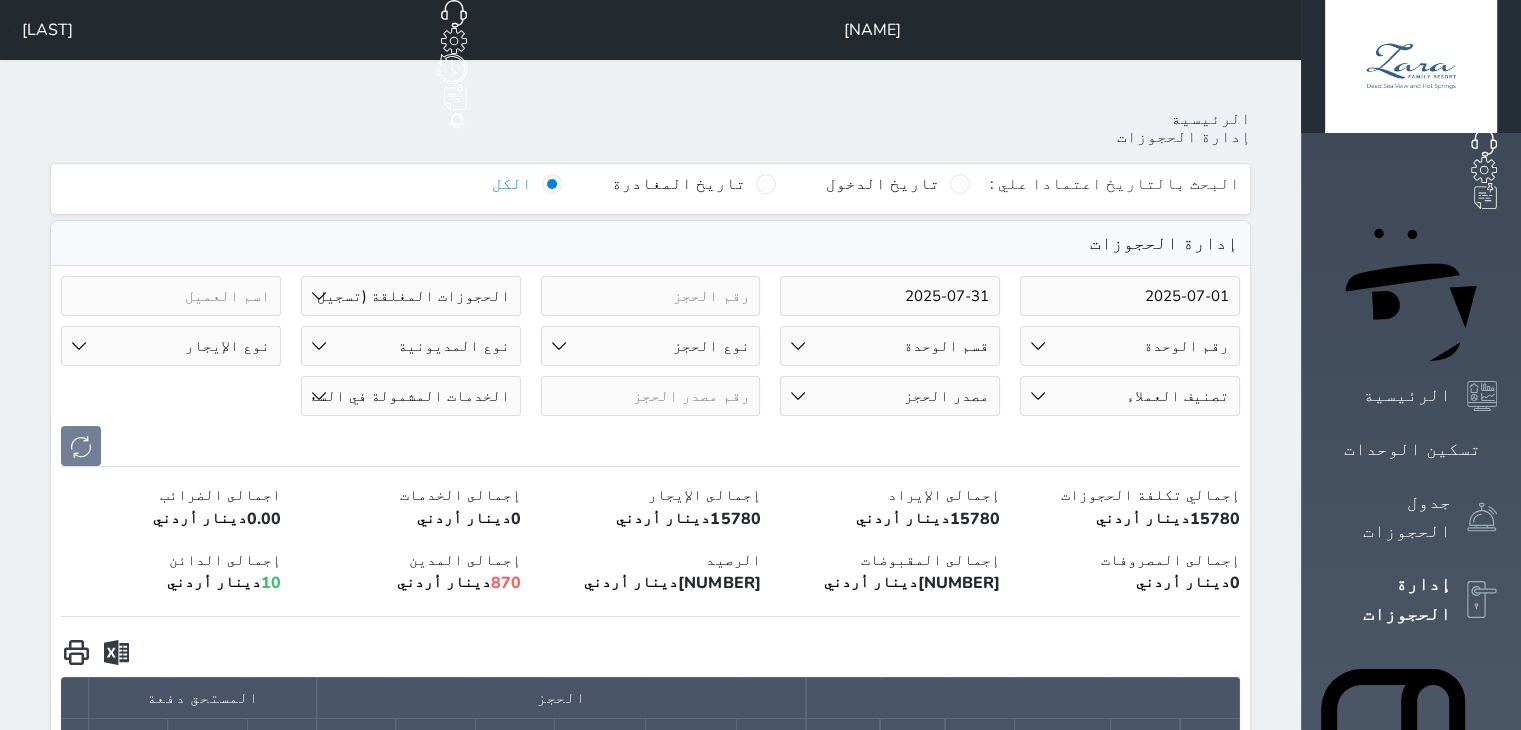 click on "حالة الحجز
الحجوزات المفتوحة (الكل)
الحجوزات المغلقة (الكل)
الحجوزات المفتوحة (مسجل دخول)
الحجوزات المغلقة (تسجيل مغادرة)
الحجوزات لم تسجل دخول
الحجوزات المؤكدة (الكل)
الحجوزات الملغية
الحجوزات المنتهية مهلة دفعها
حجوزات بانتظار الدفع" at bounding box center (411, 296) 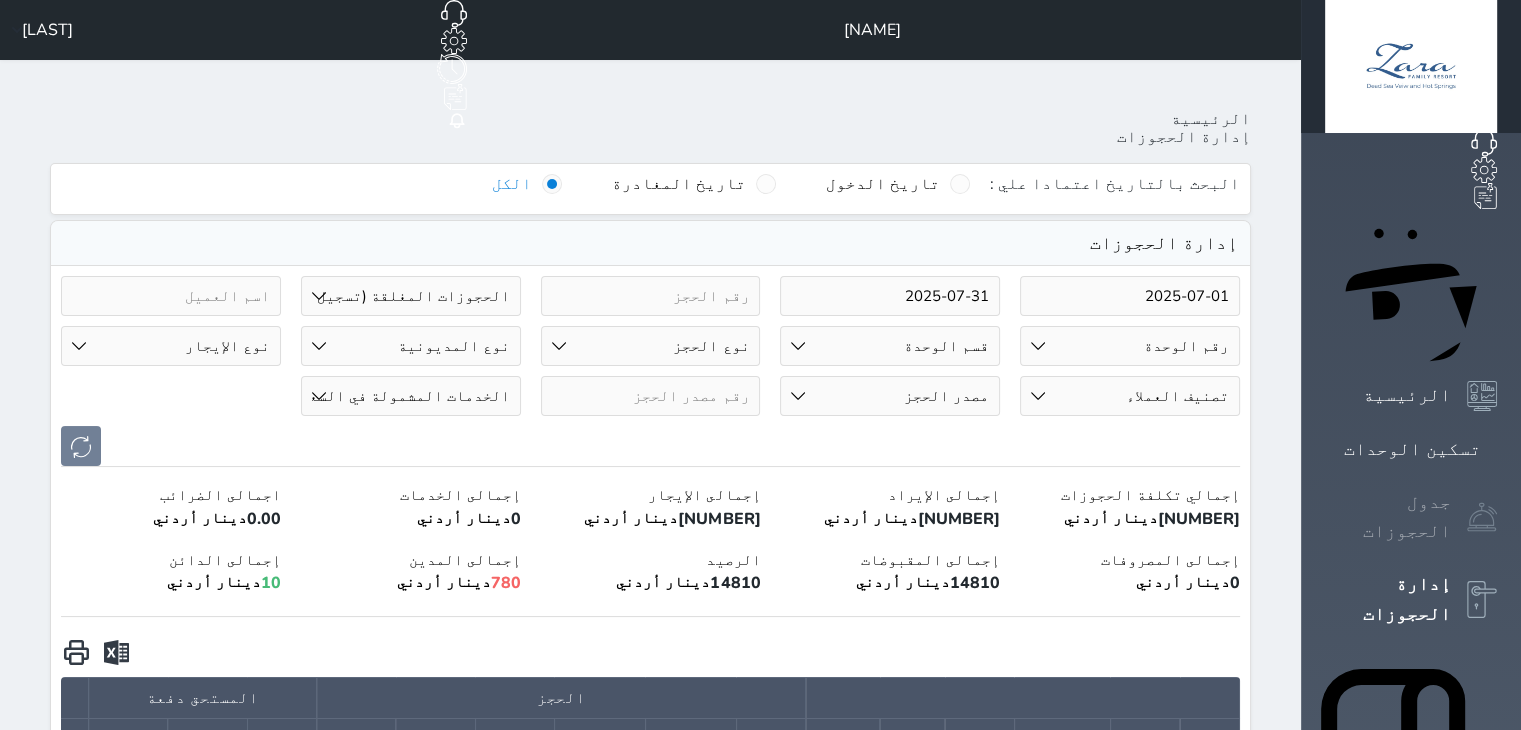 click at bounding box center (1482, 517) 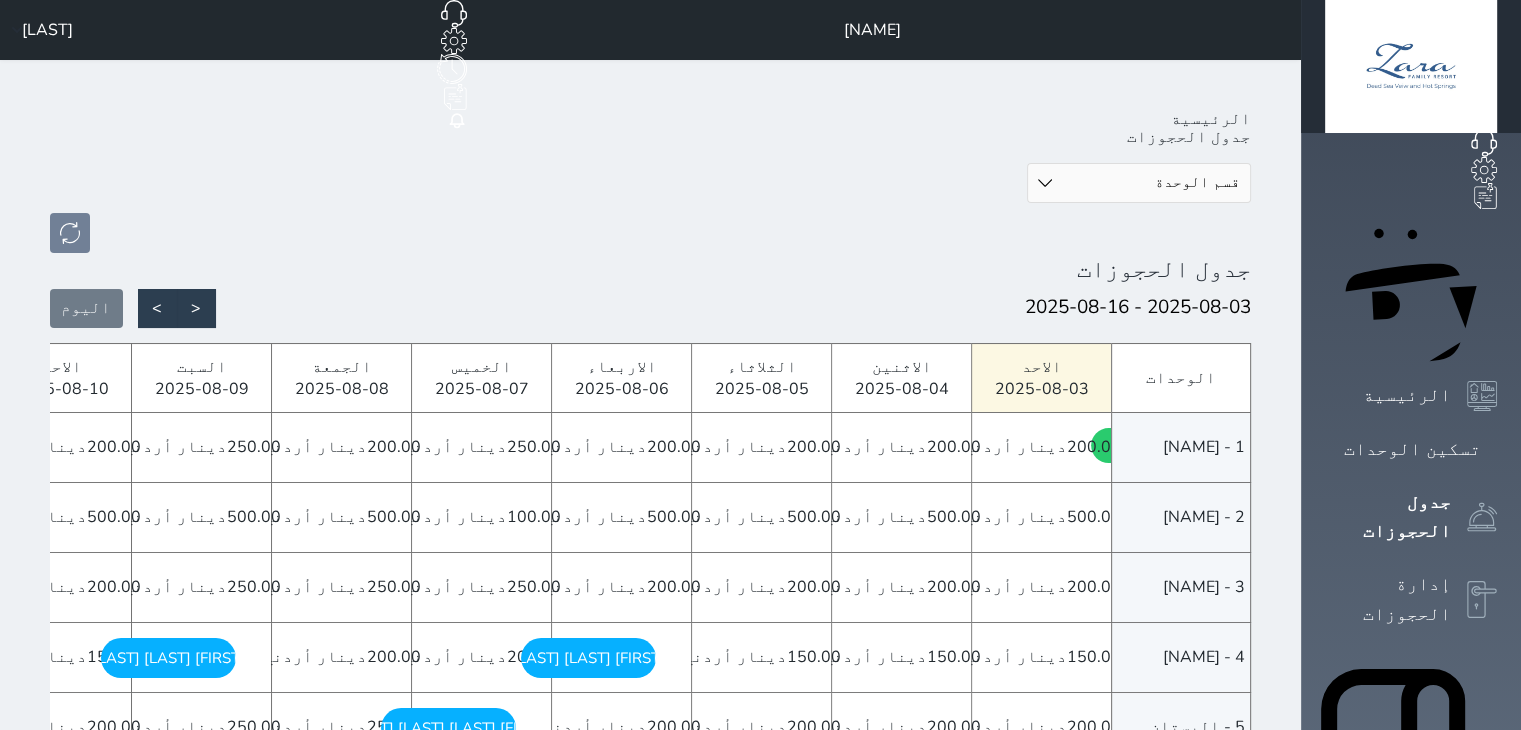 click on "جدول الحجوزات" at bounding box center (650, 269) 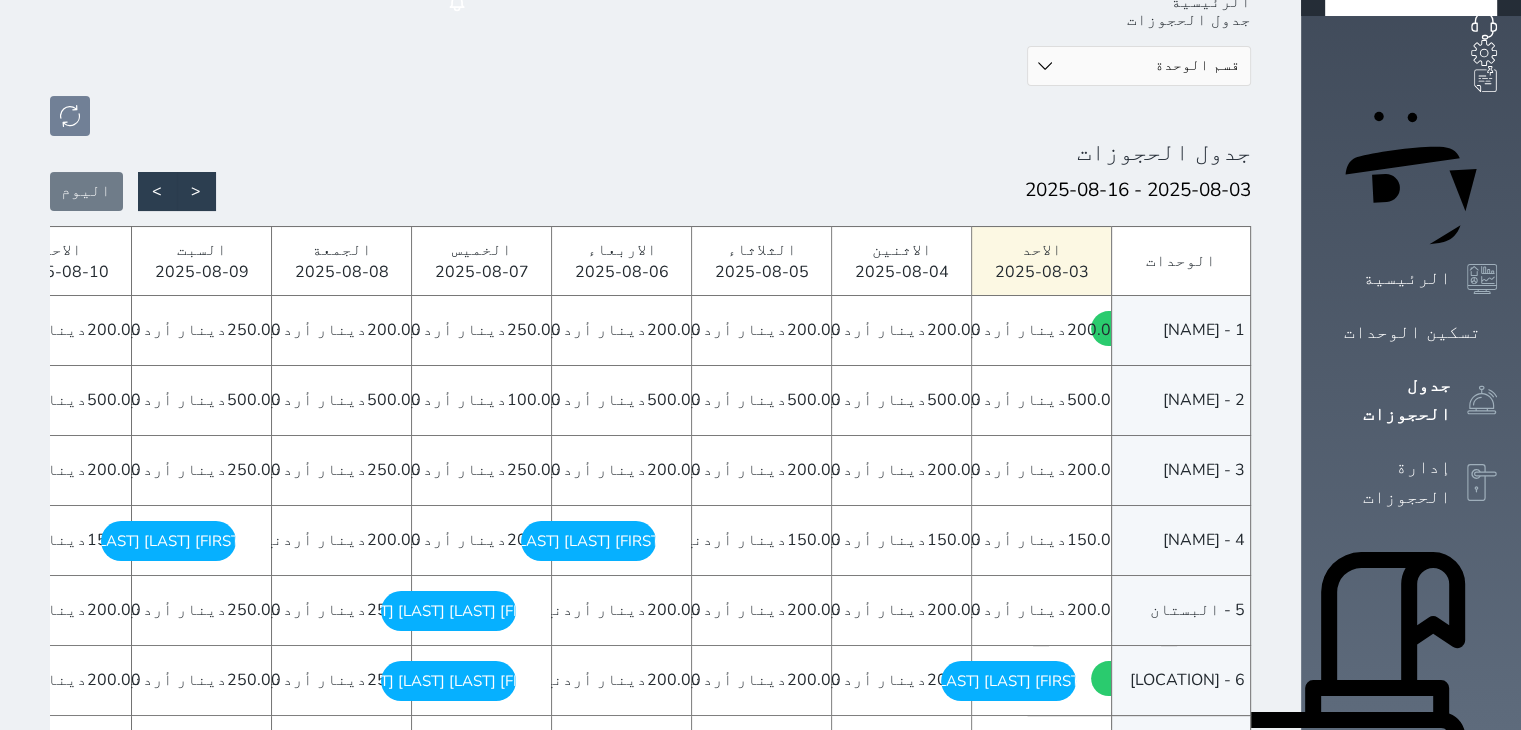 scroll, scrollTop: 120, scrollLeft: 0, axis: vertical 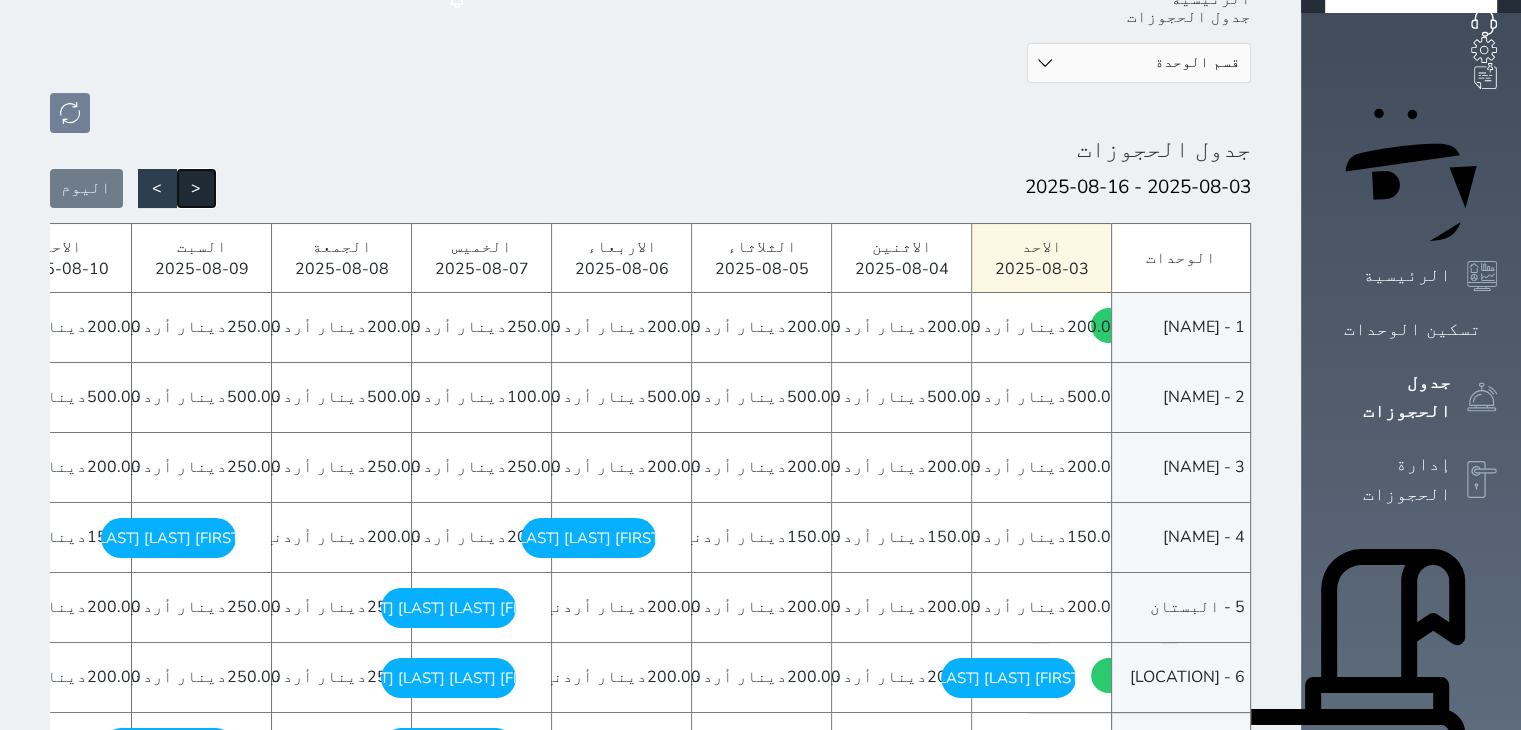 click on "<" at bounding box center (196, 188) 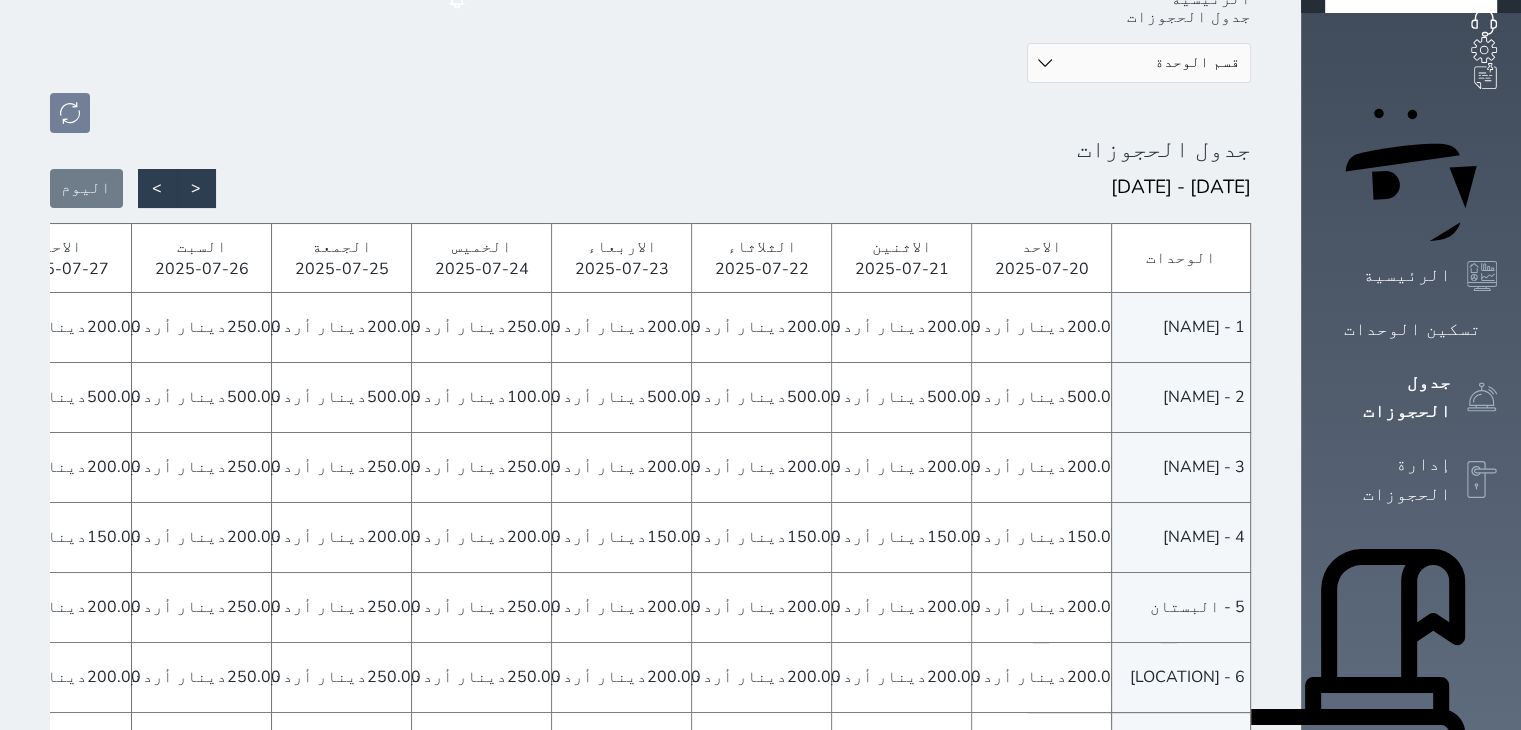 click on "السبت" at bounding box center (202, 247) 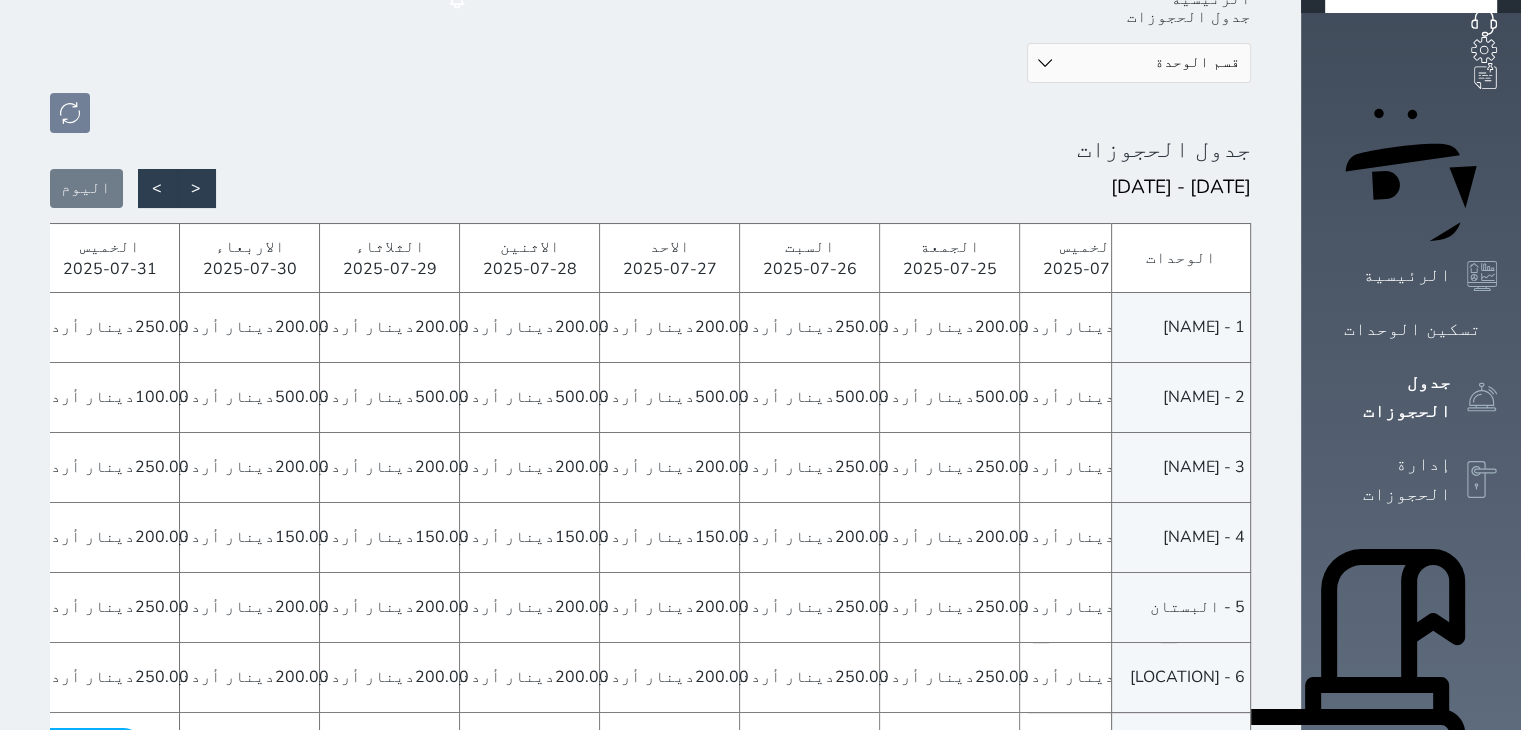 scroll, scrollTop: 0, scrollLeft: -767, axis: horizontal 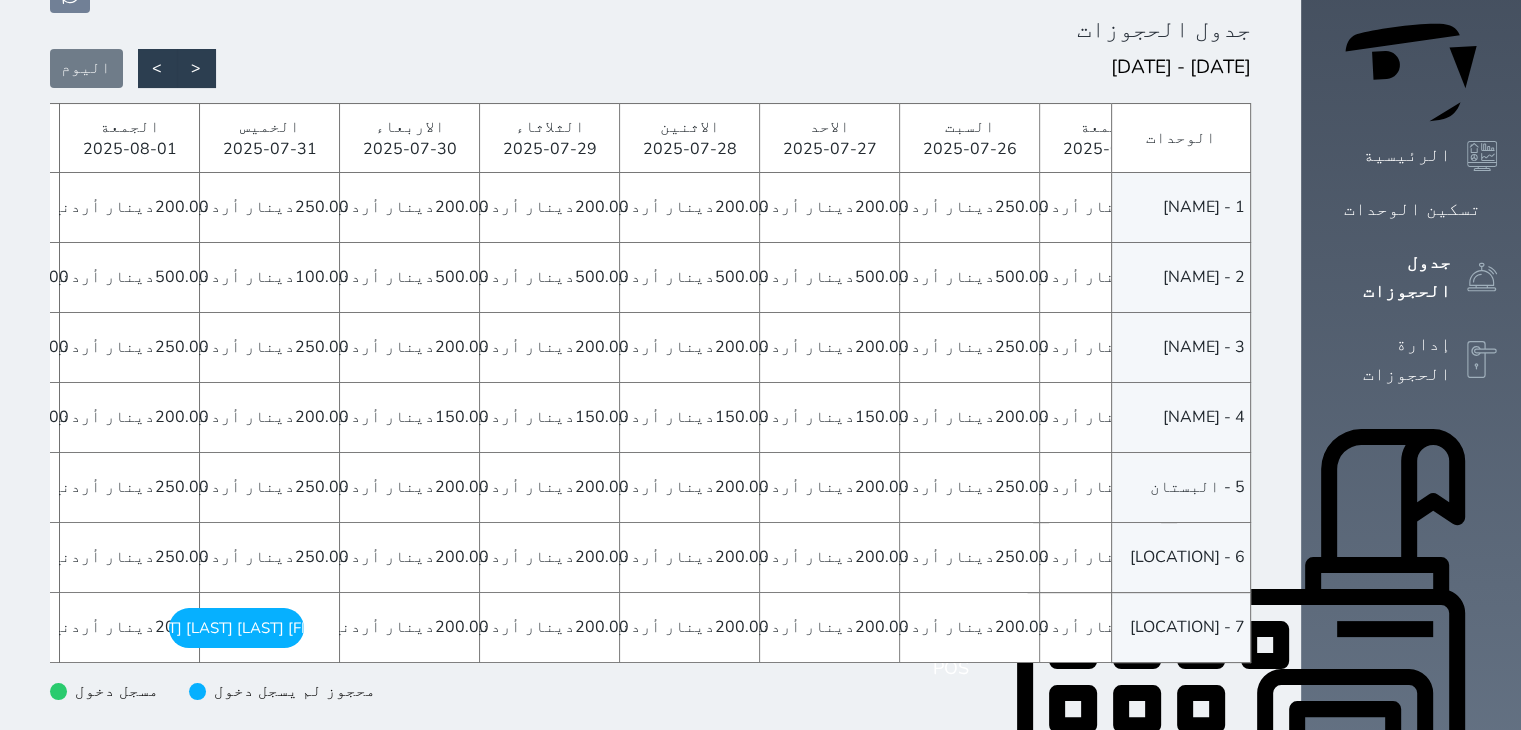 click on "[FIRST] [LAST] [LAST]
[DAY] - [DATE]" at bounding box center [236, 628] 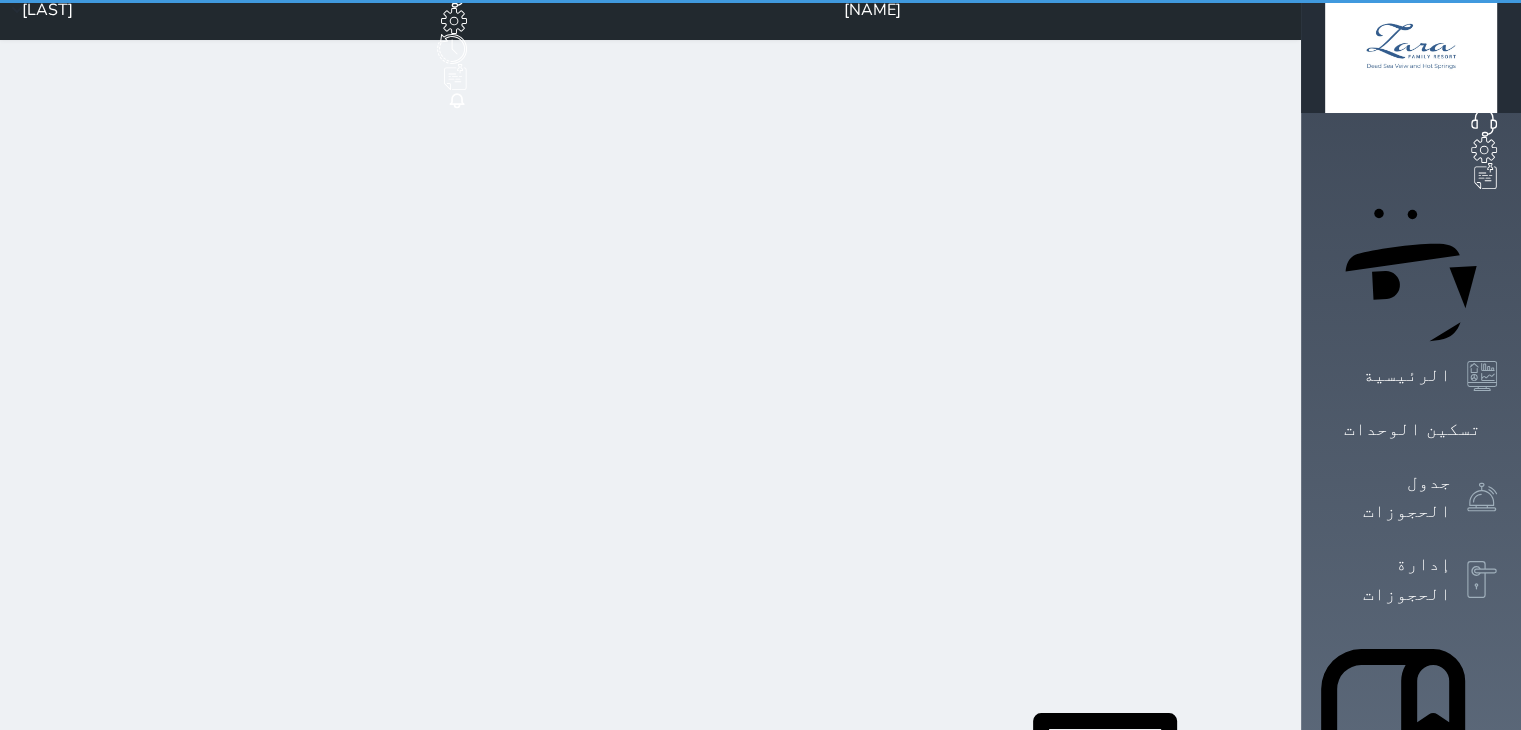 scroll, scrollTop: 0, scrollLeft: 0, axis: both 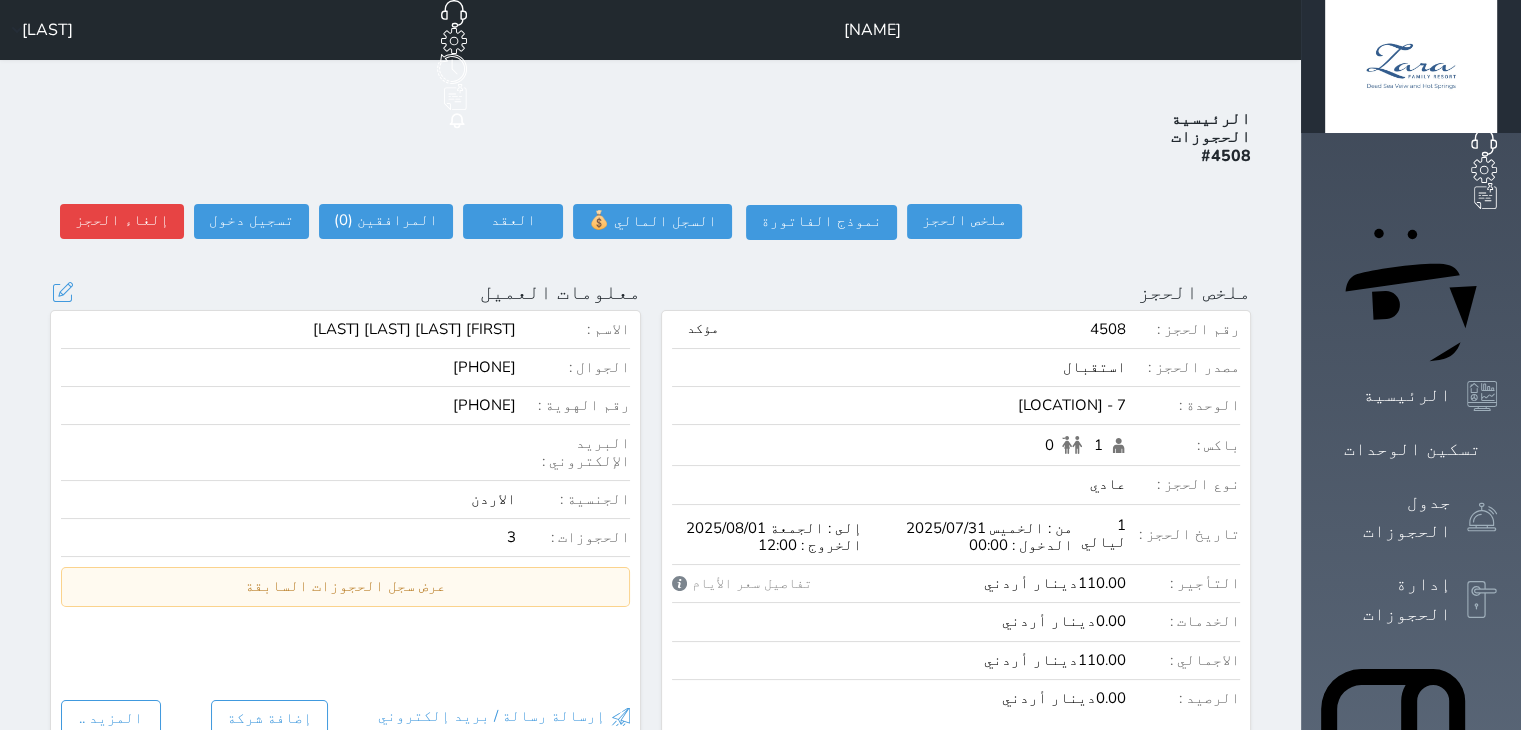 select 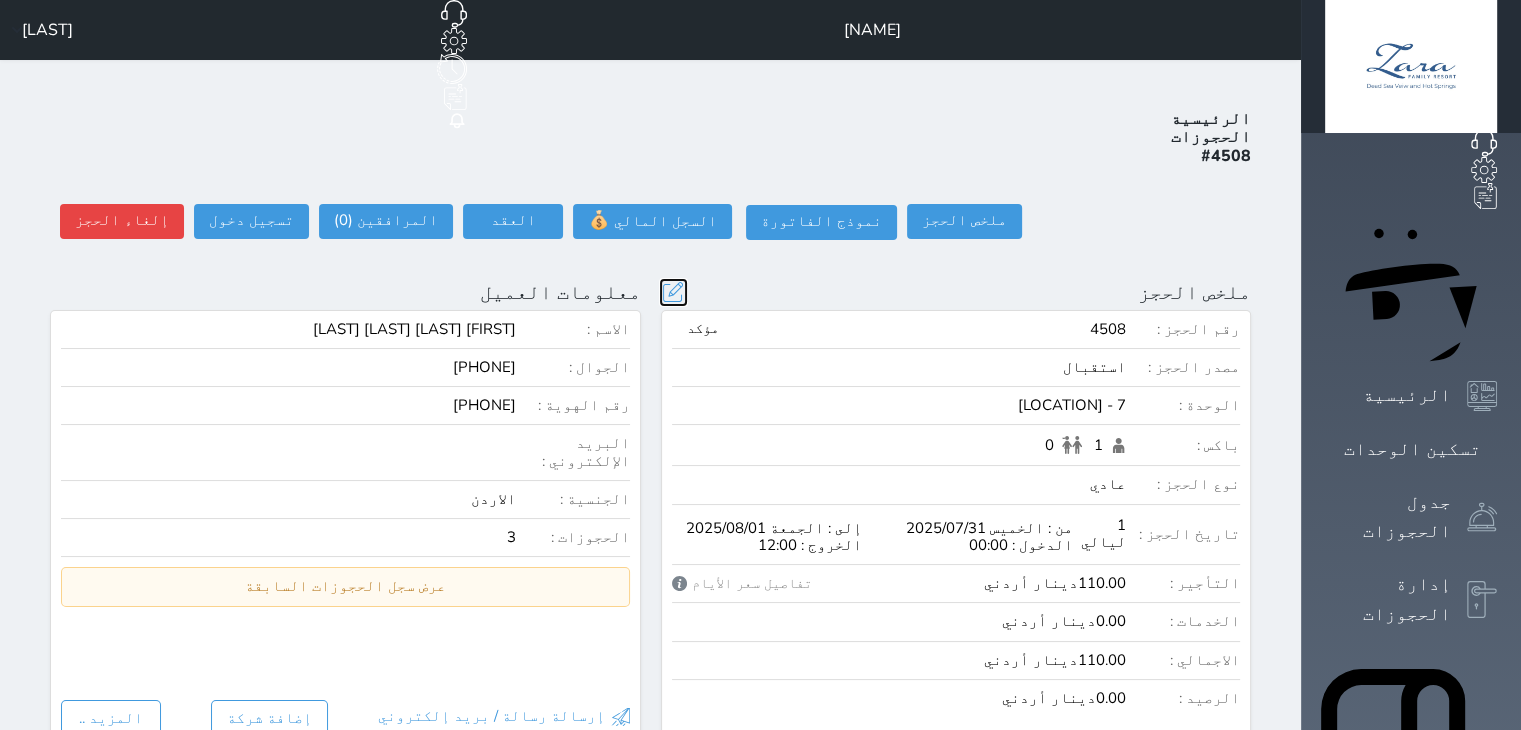 click at bounding box center [673, 292] 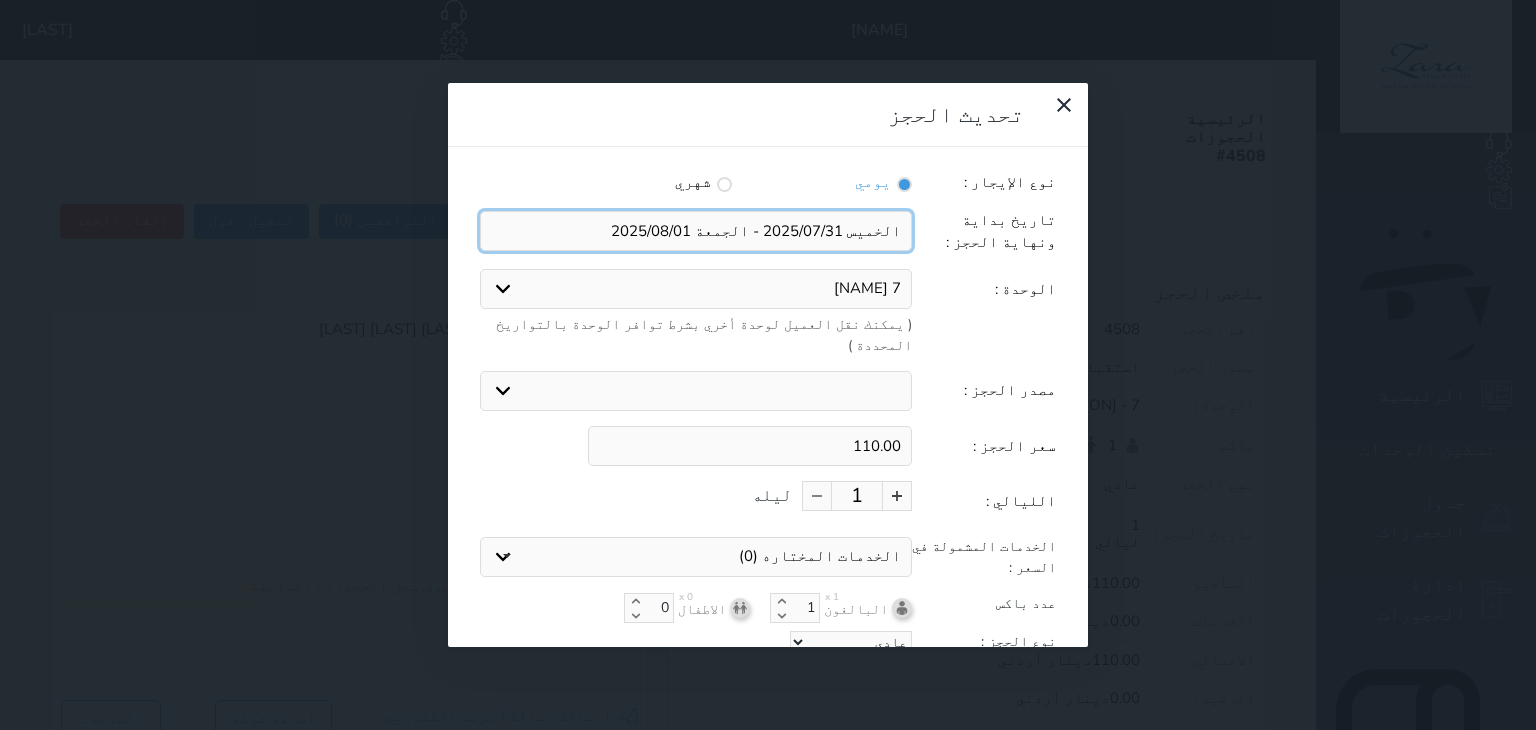 click at bounding box center [696, 231] 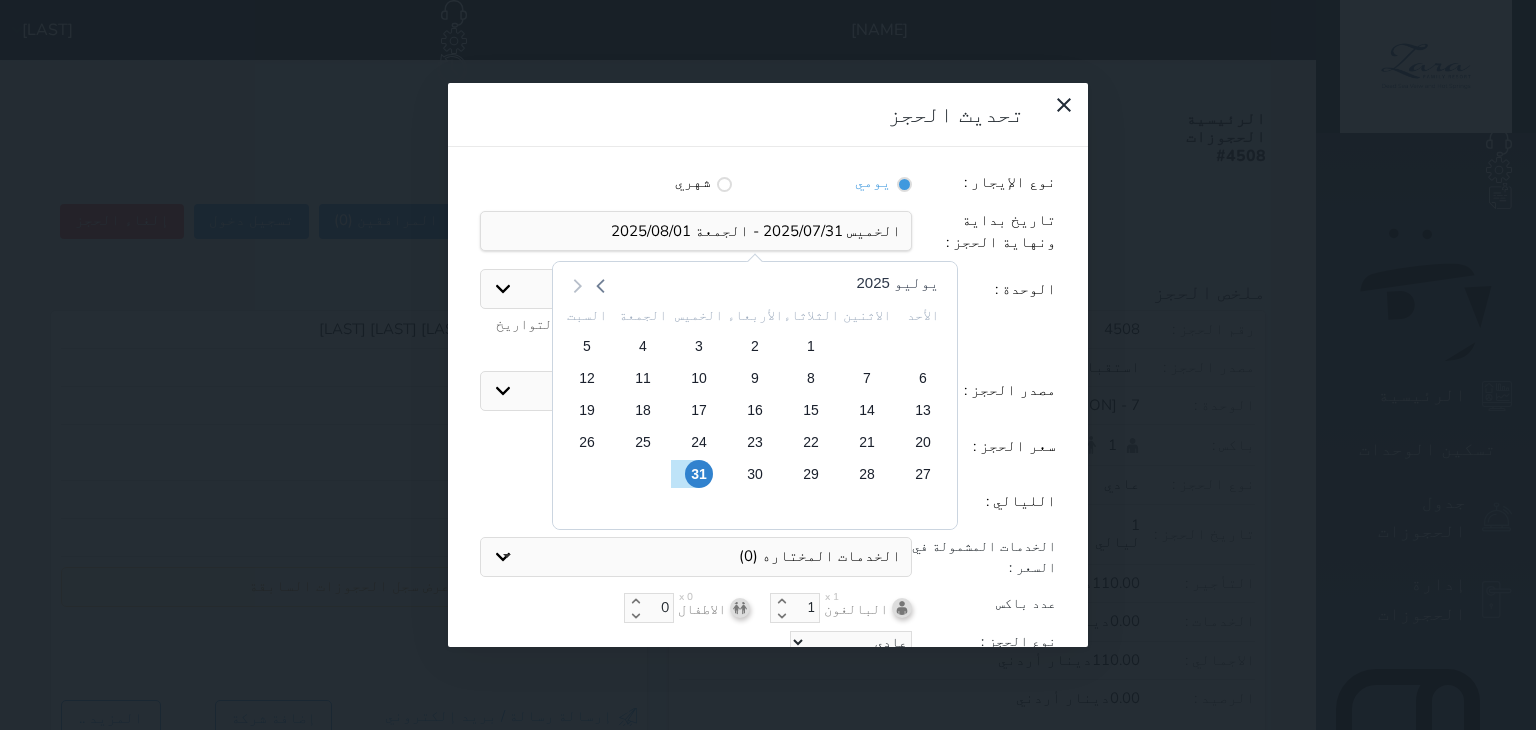 click 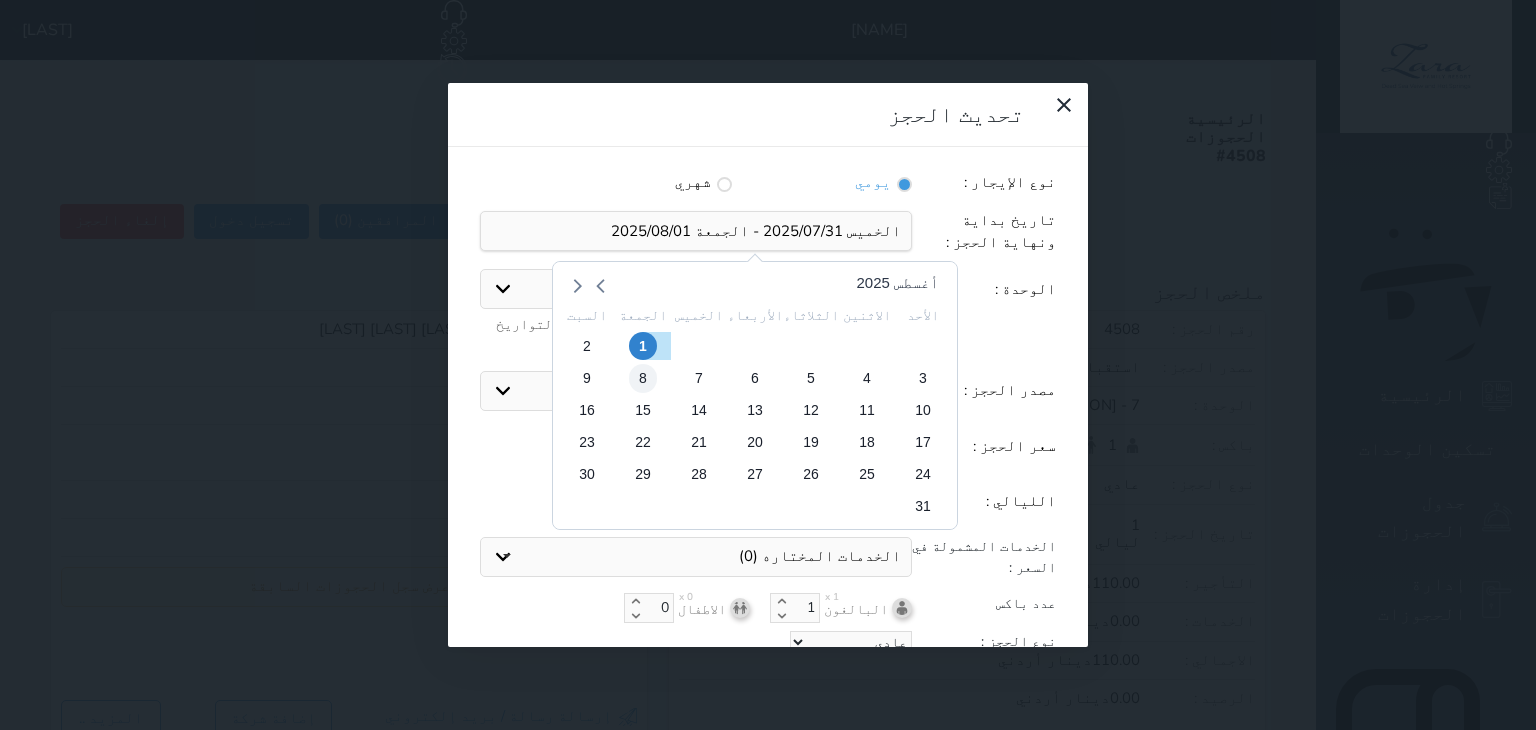 click on "8" at bounding box center (643, 378) 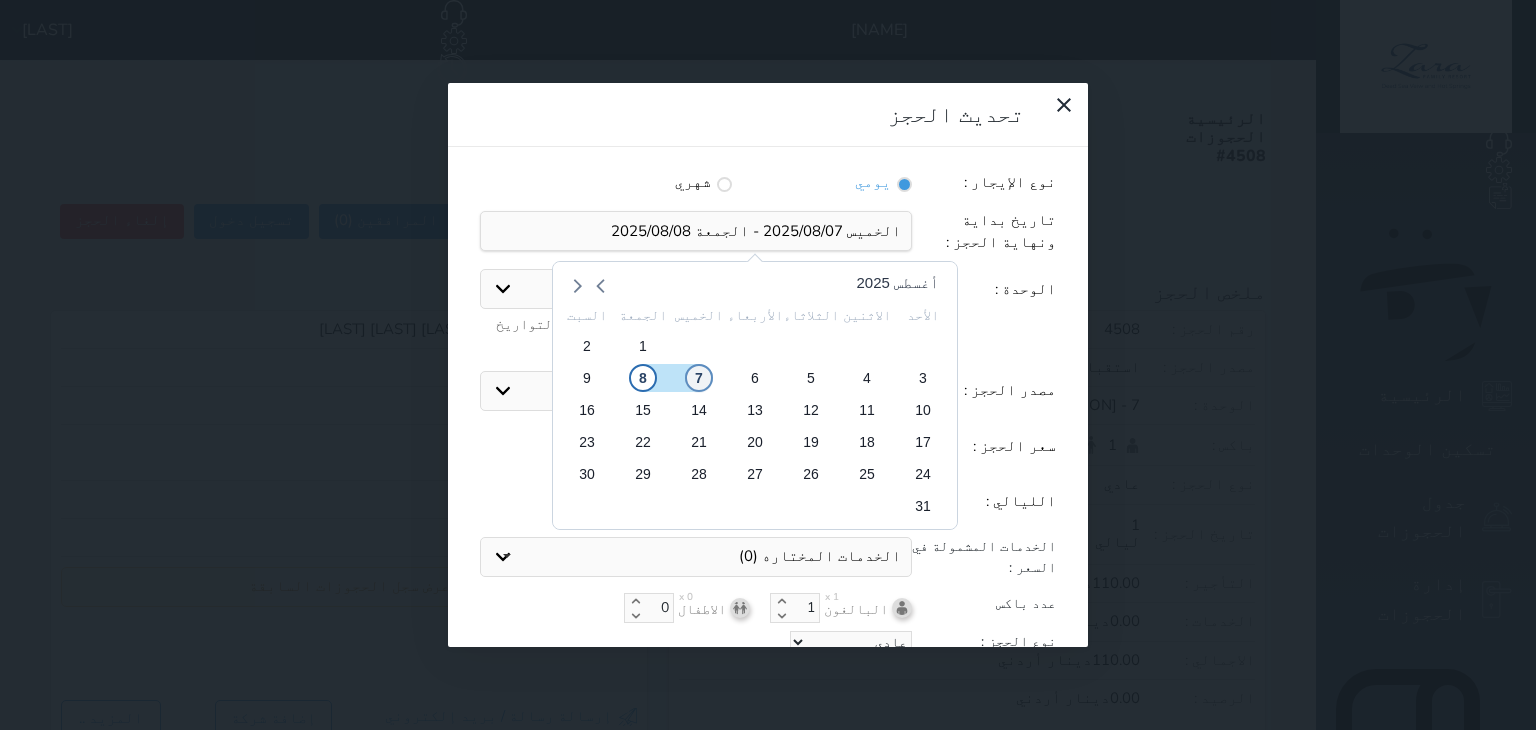 click on "7" at bounding box center [699, 378] 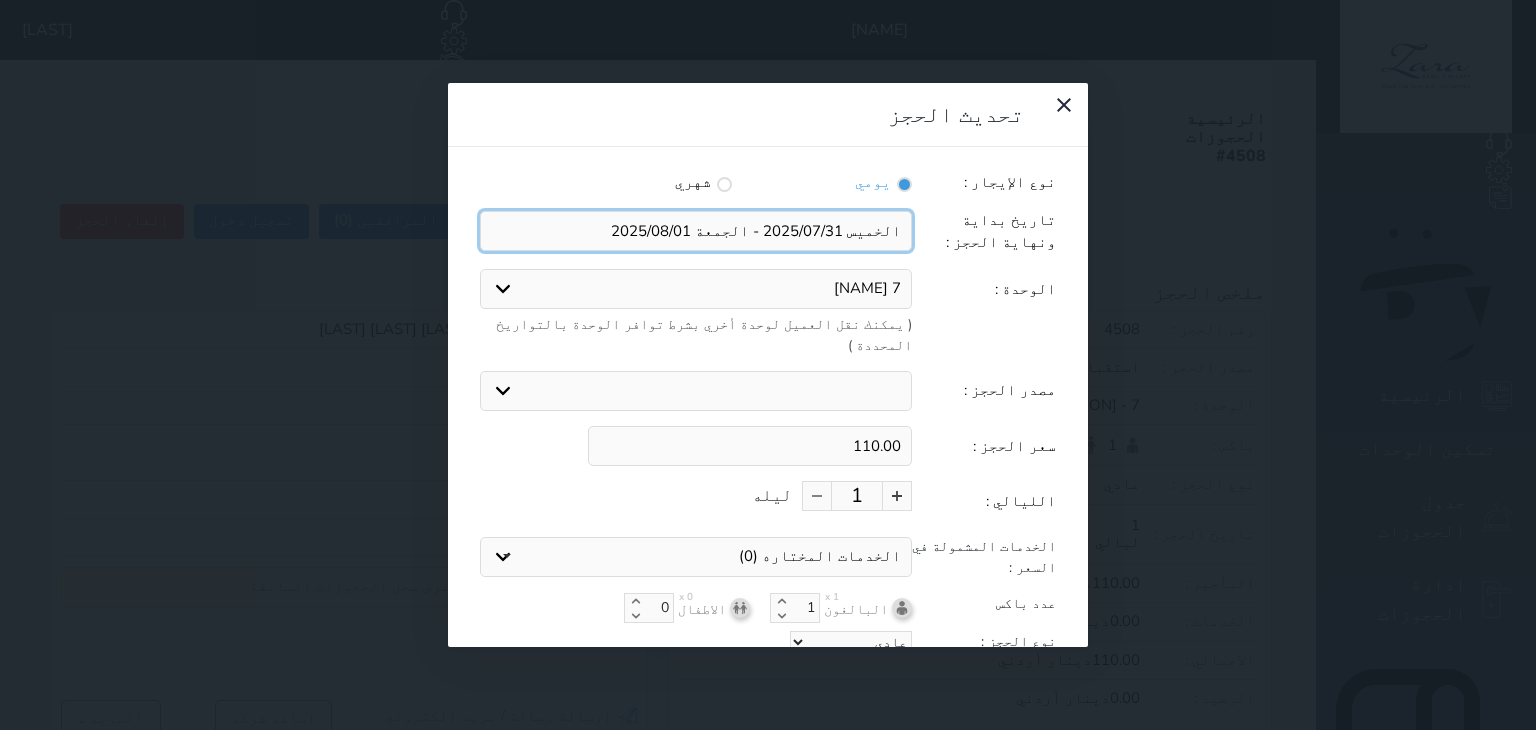 click at bounding box center (696, 231) 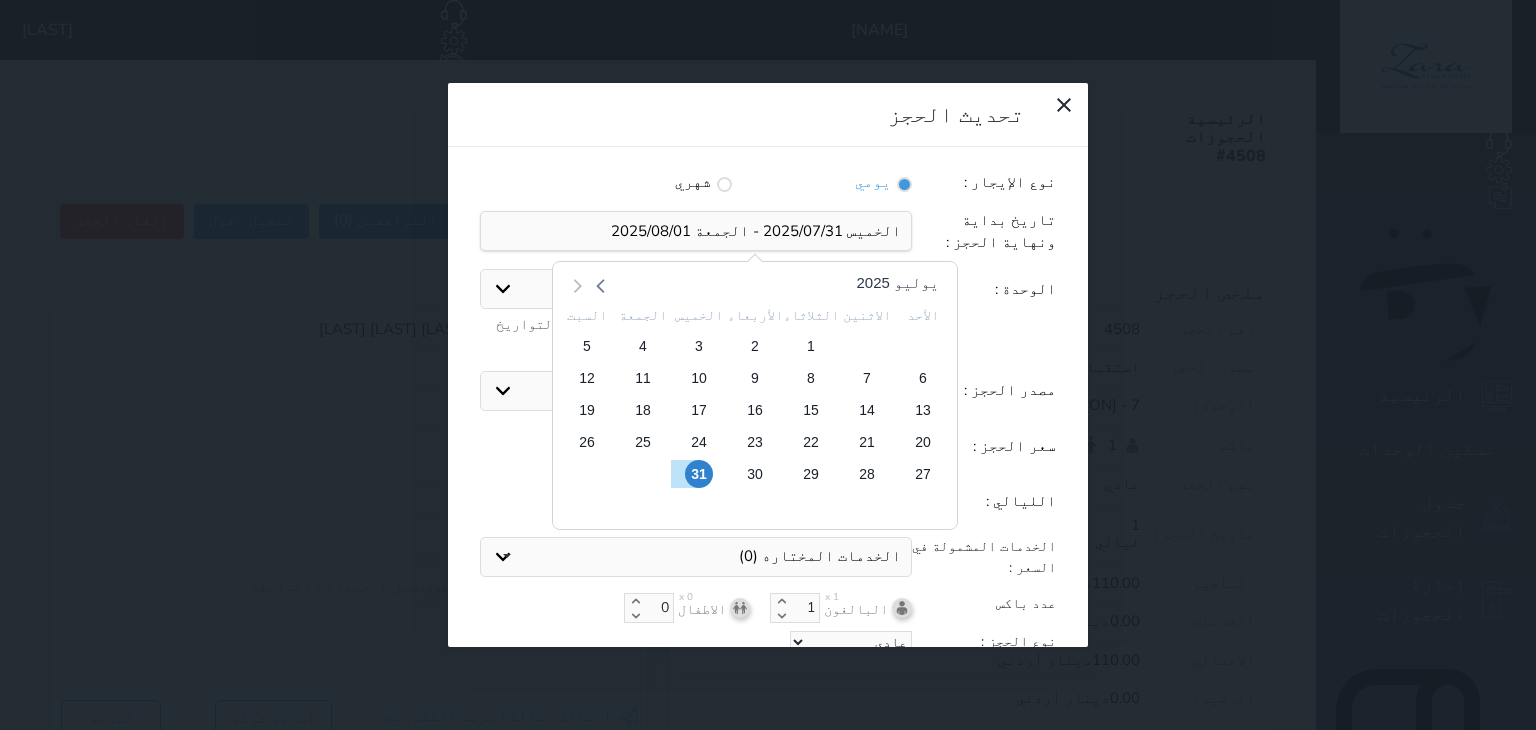 click 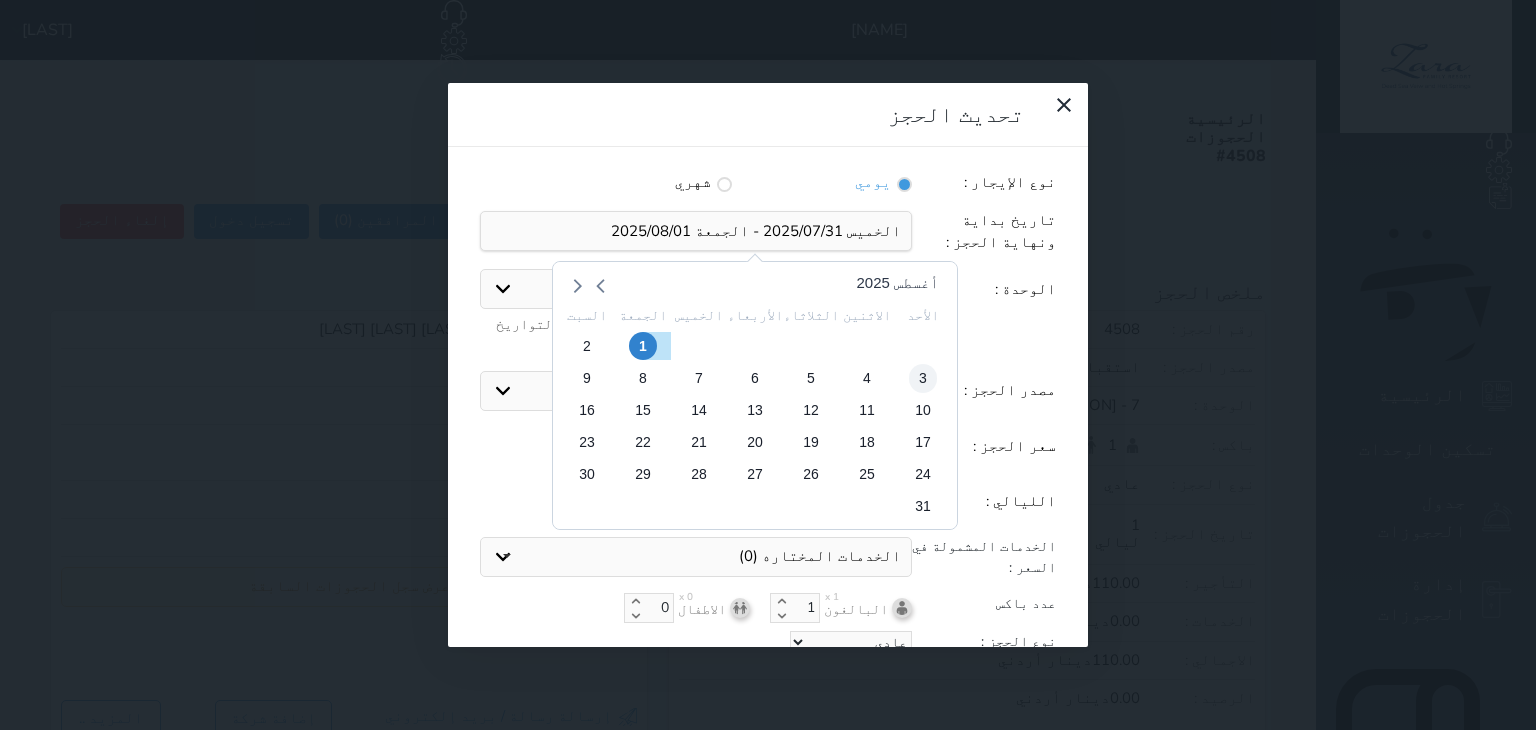 click on "3" at bounding box center [923, 378] 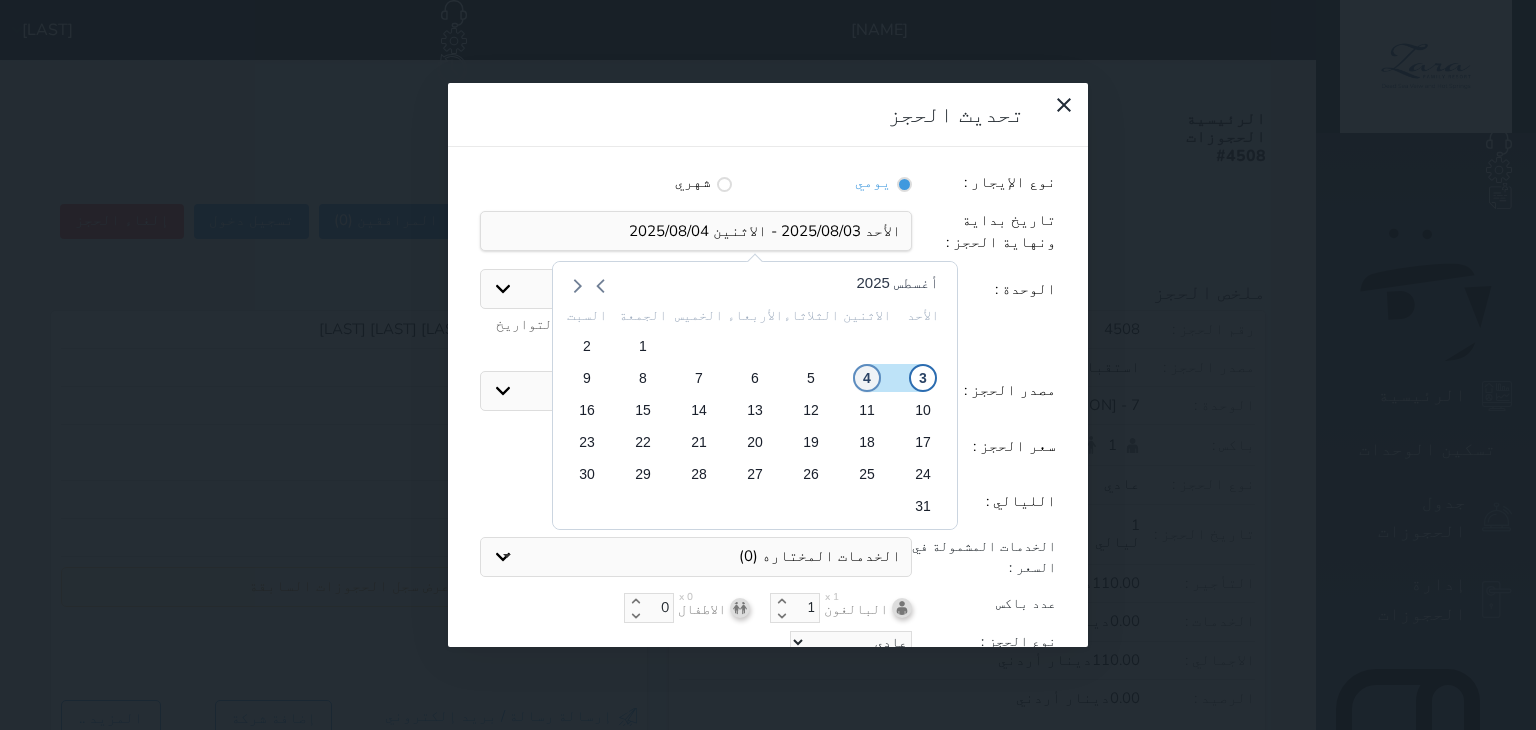 click on "4" at bounding box center [867, 378] 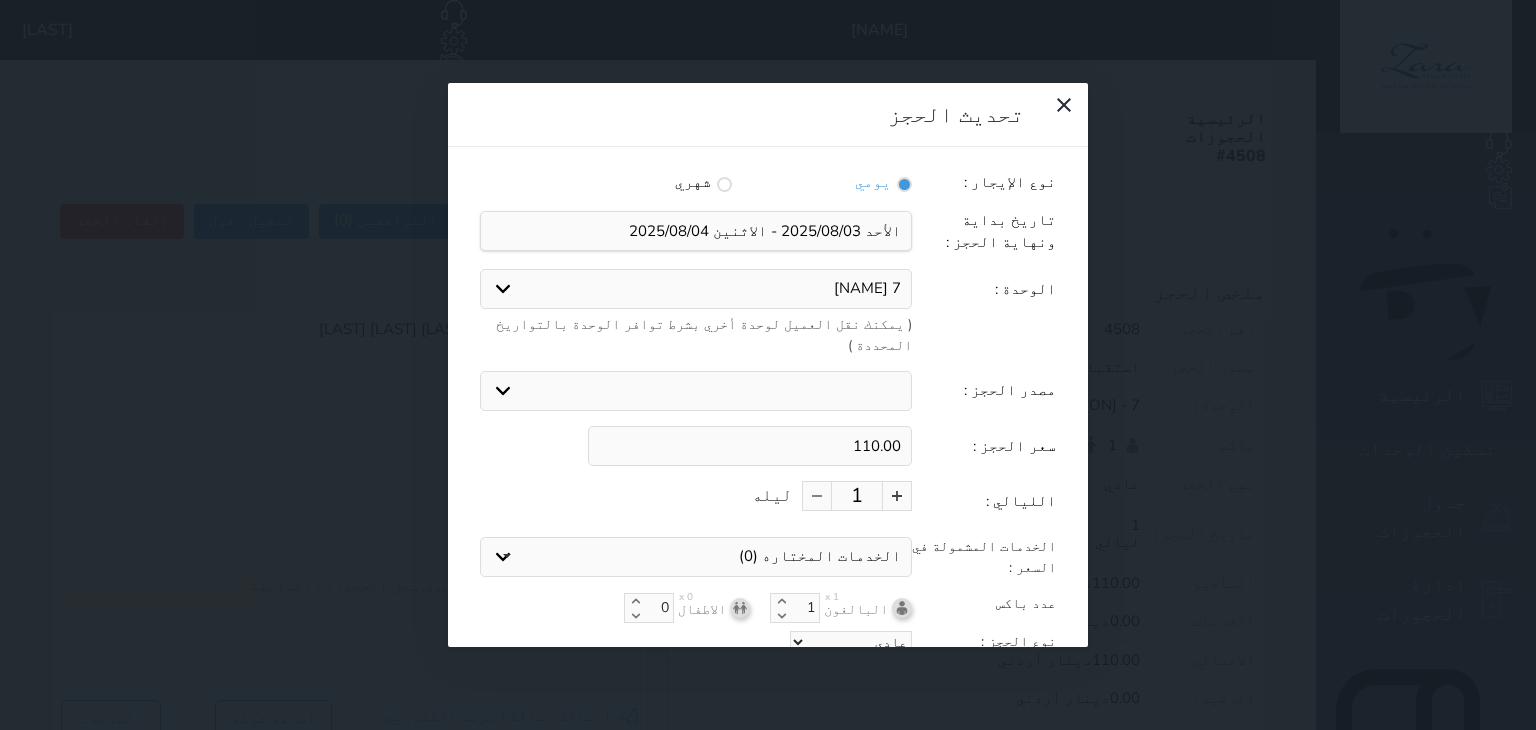 click on "تحديث الحجز" at bounding box center [768, 679] 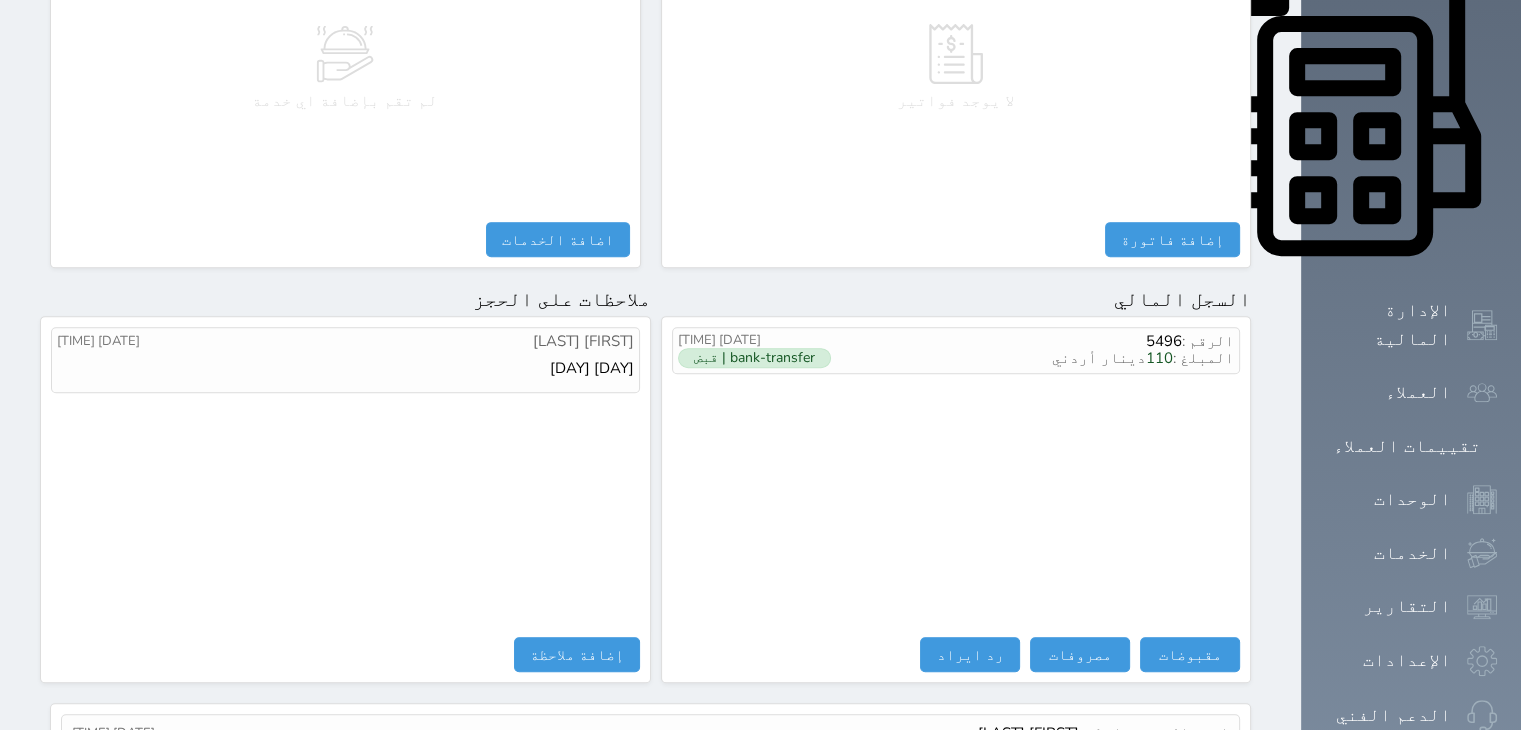 scroll, scrollTop: 916, scrollLeft: 0, axis: vertical 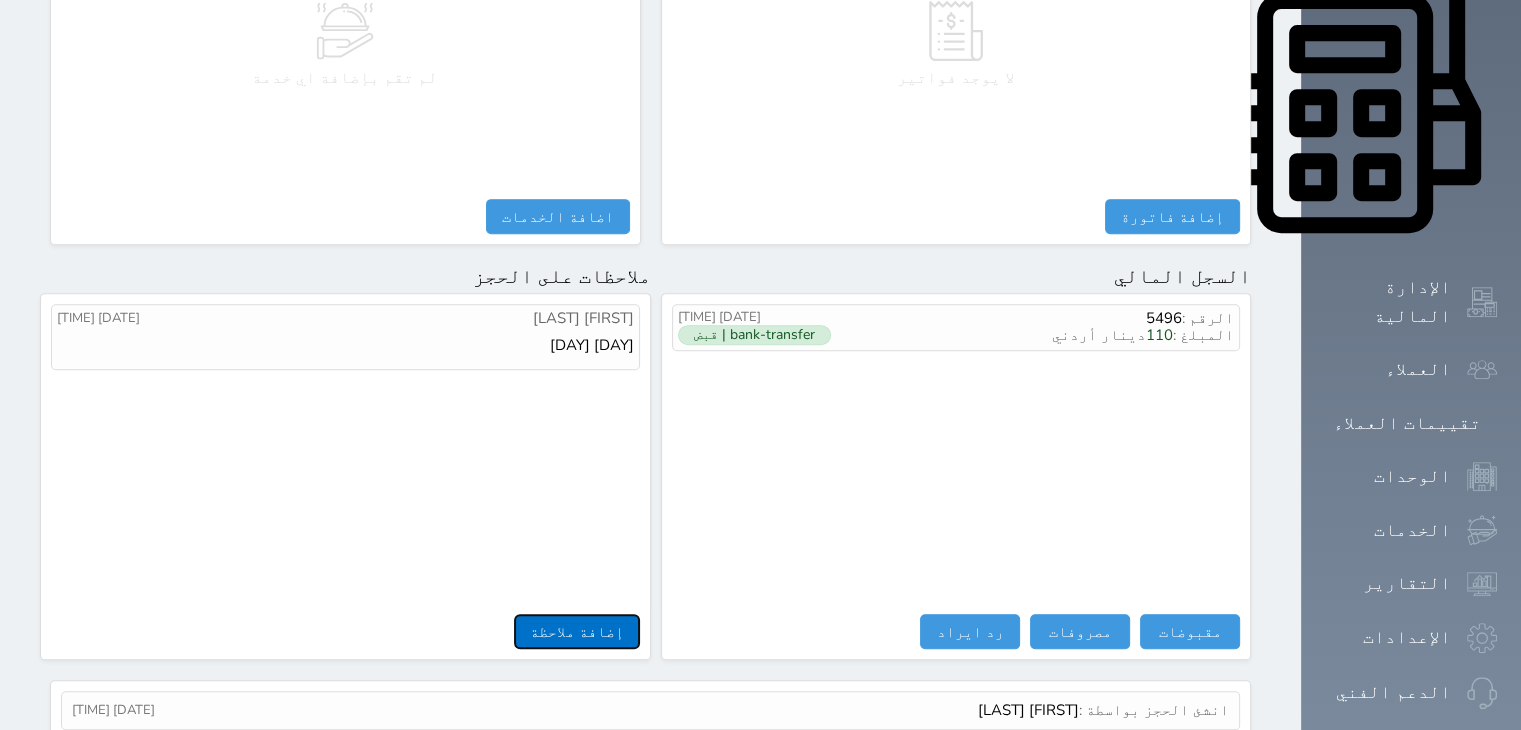 click on "إضافة ملاحظة" at bounding box center [577, 631] 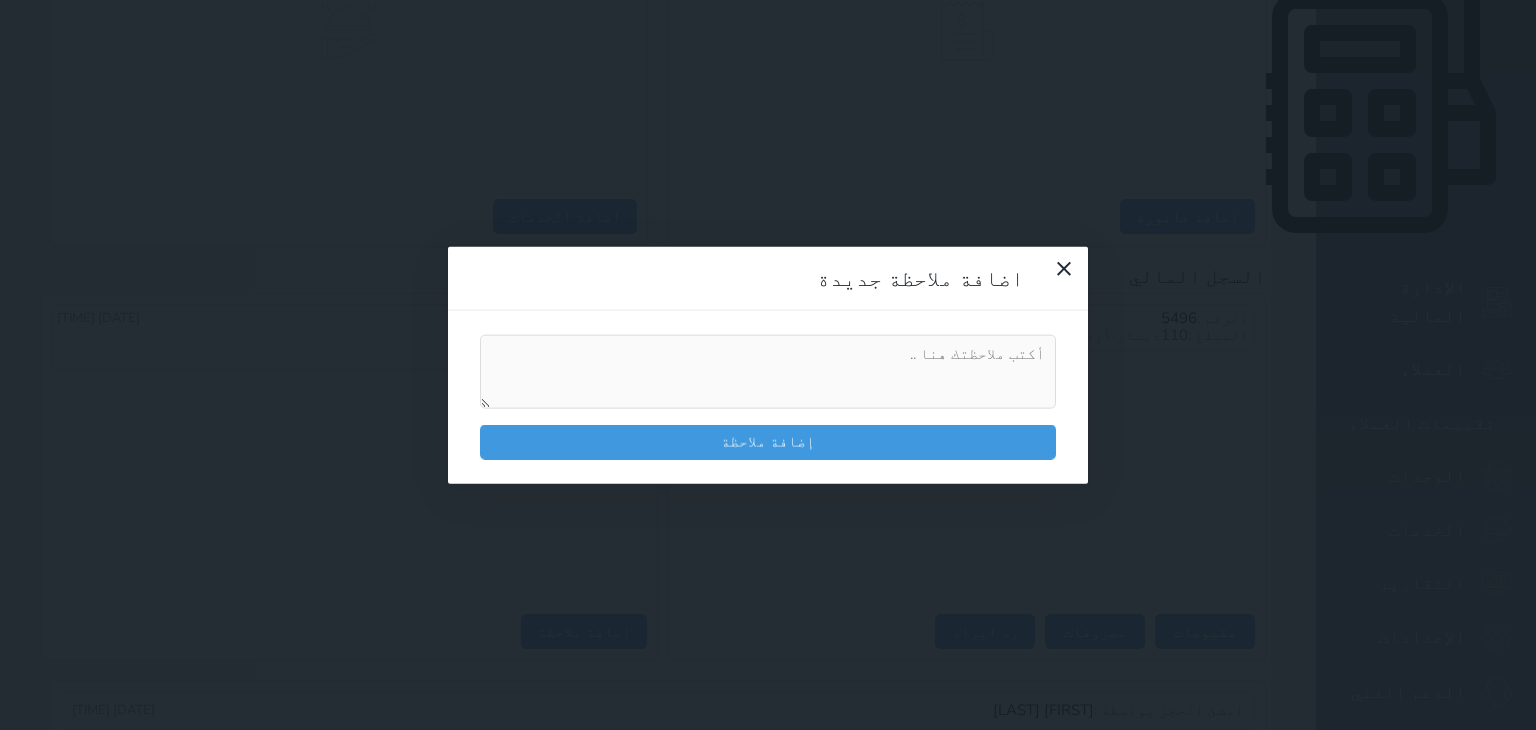 click at bounding box center [768, 372] 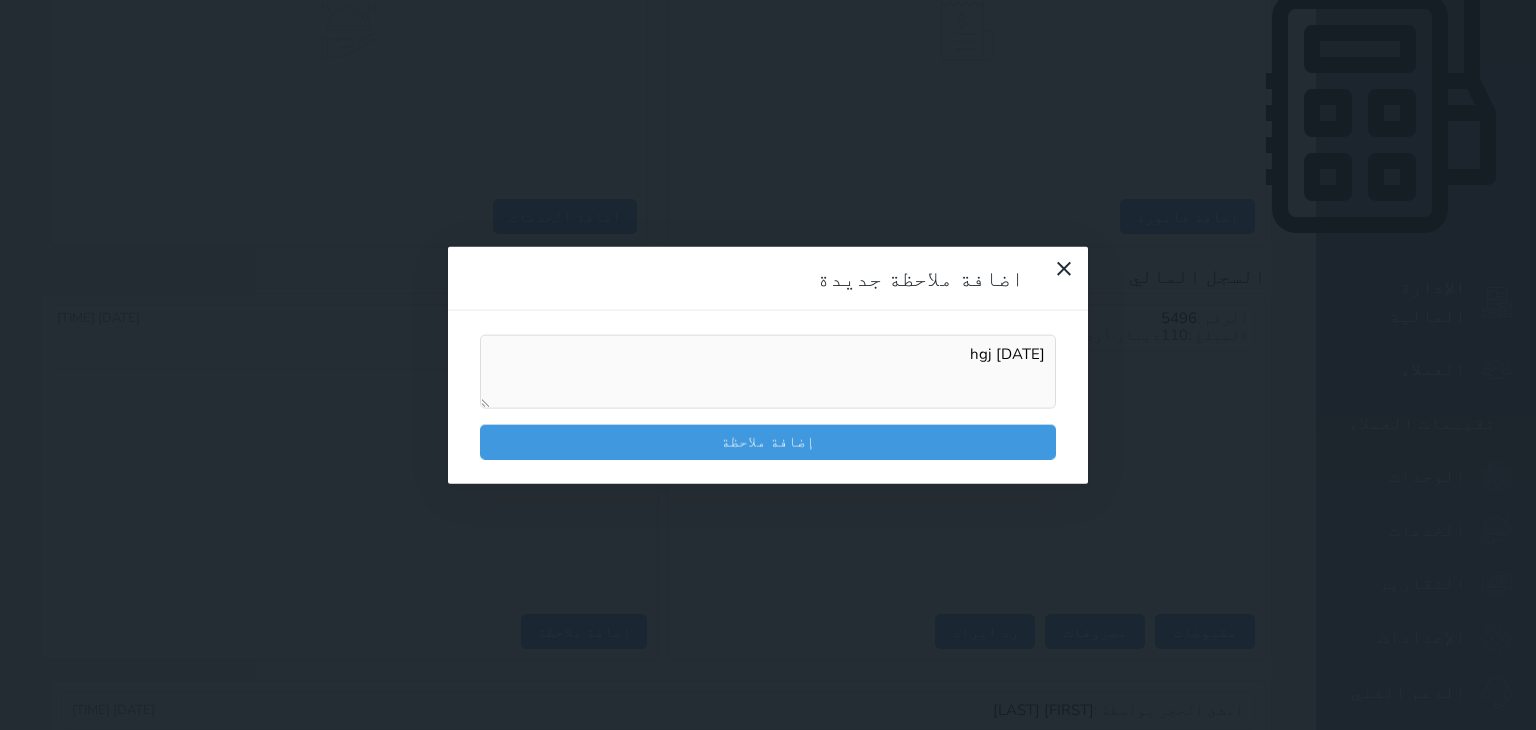 type on "hgj [DATE]" 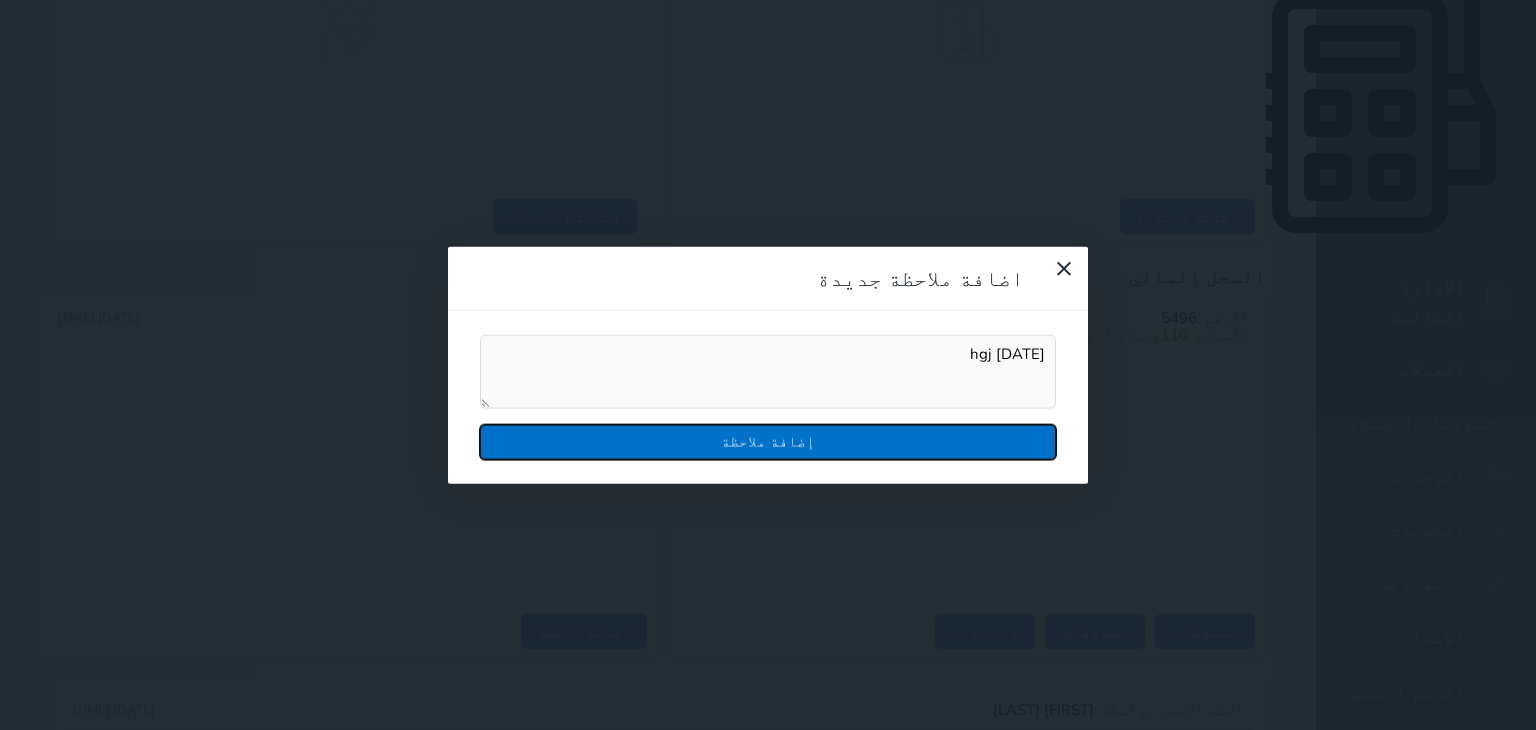 click on "إضافة ملاحظة" at bounding box center [768, 441] 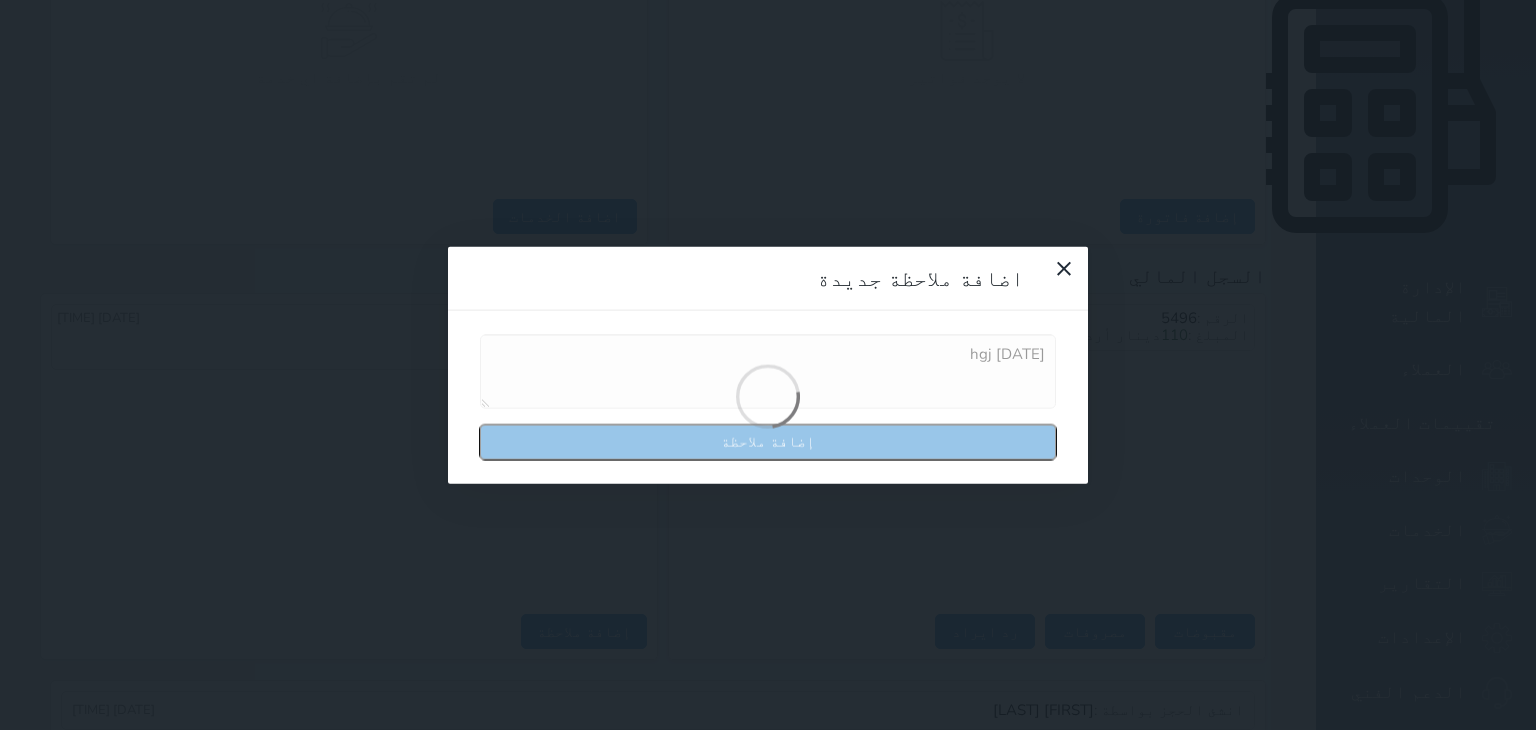 type 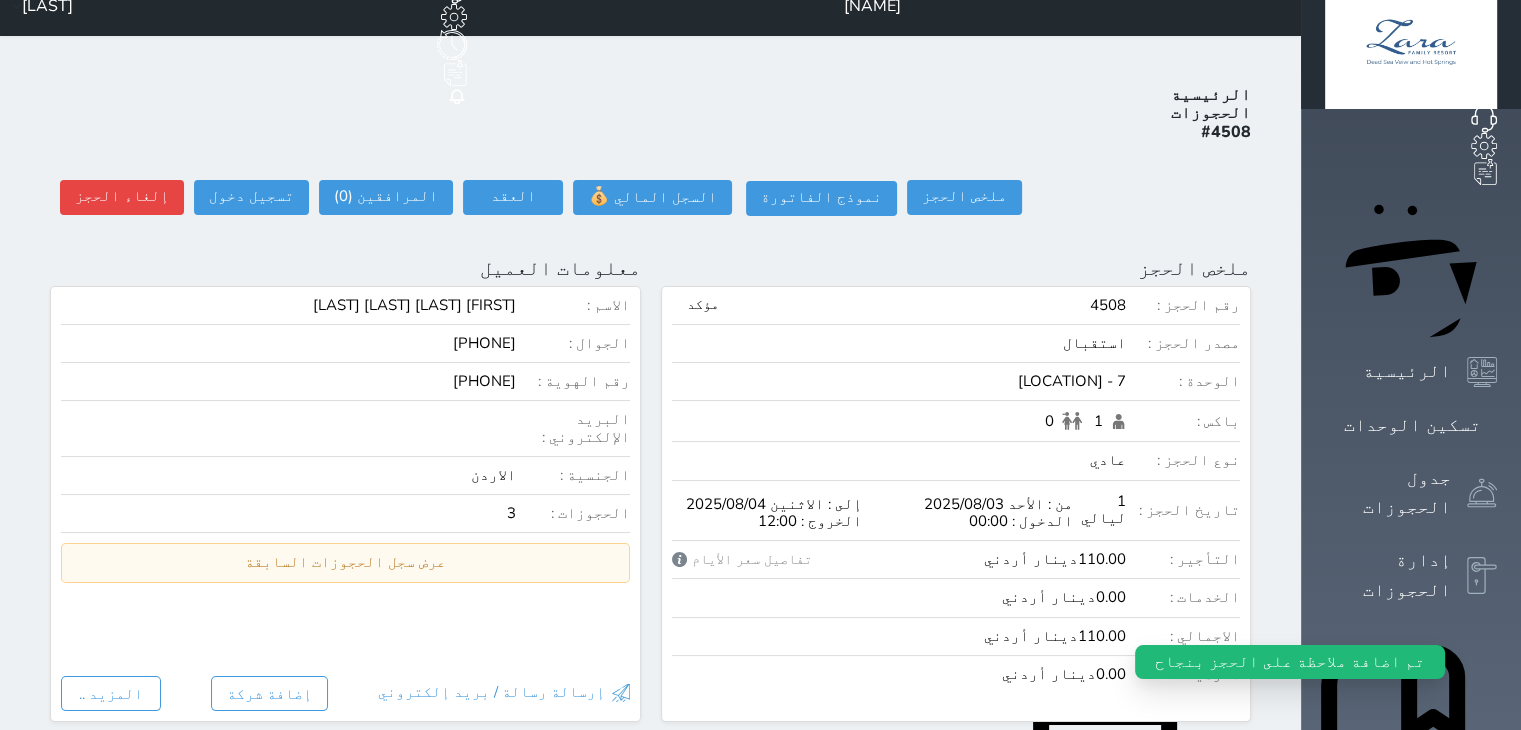 scroll, scrollTop: 0, scrollLeft: 0, axis: both 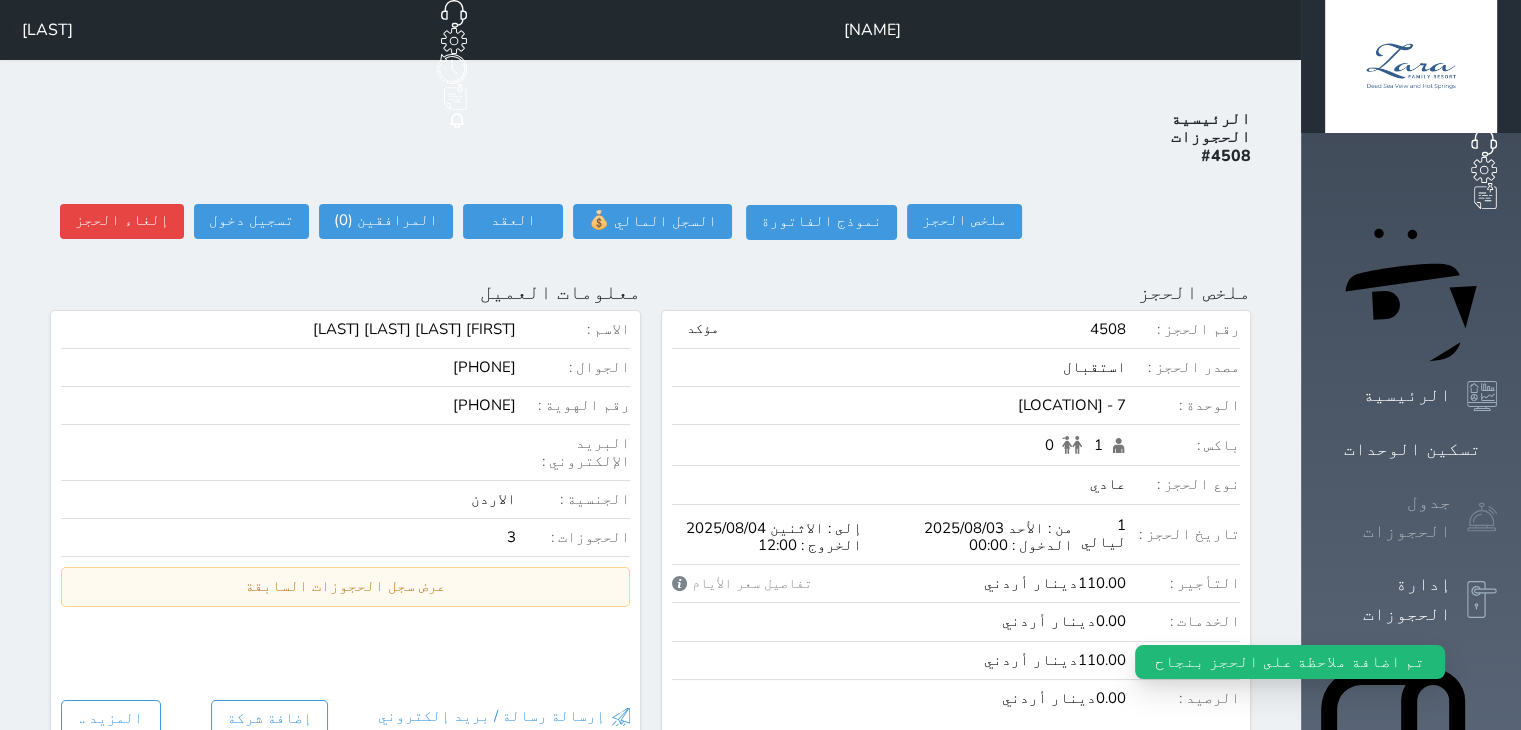 click on "جدول الحجوزات" at bounding box center [1388, 517] 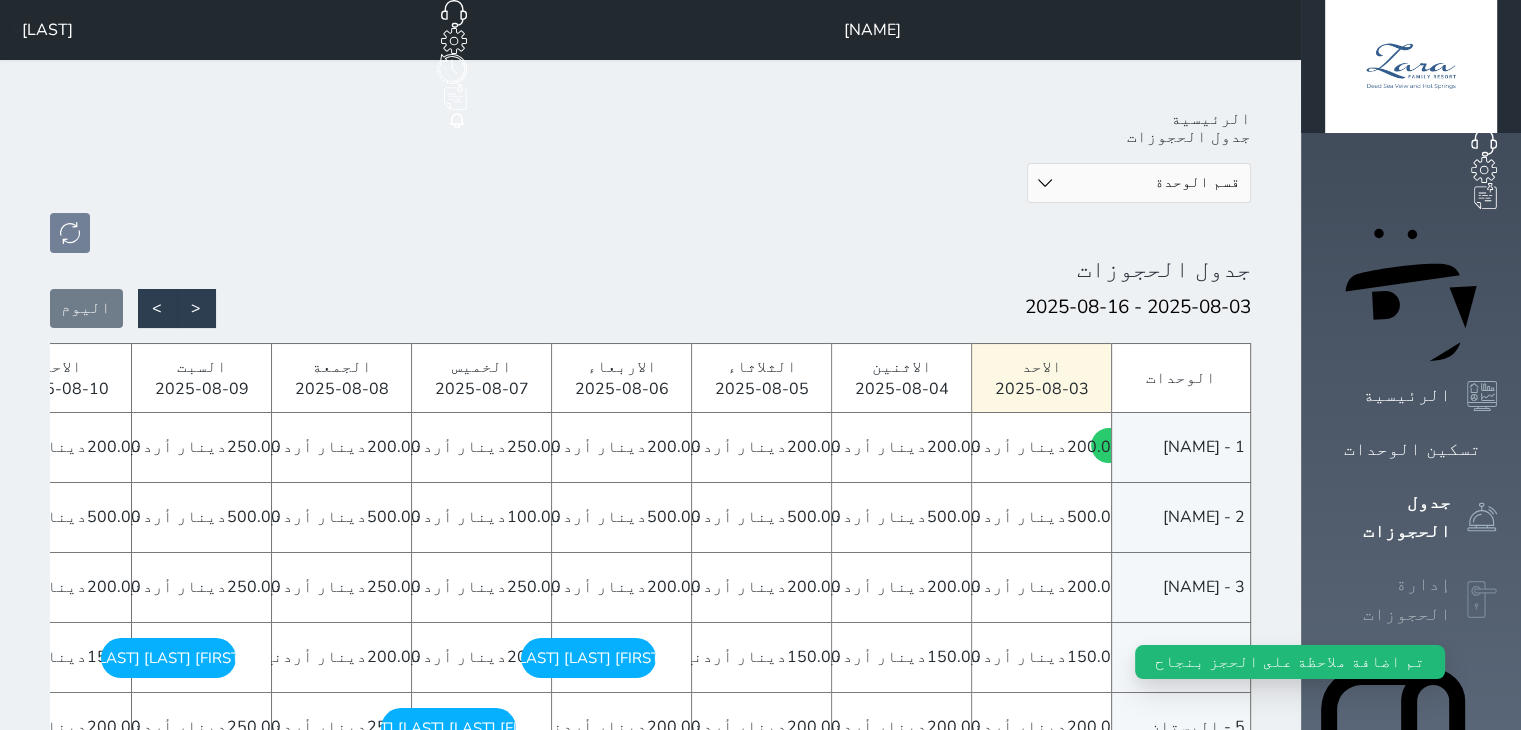 click 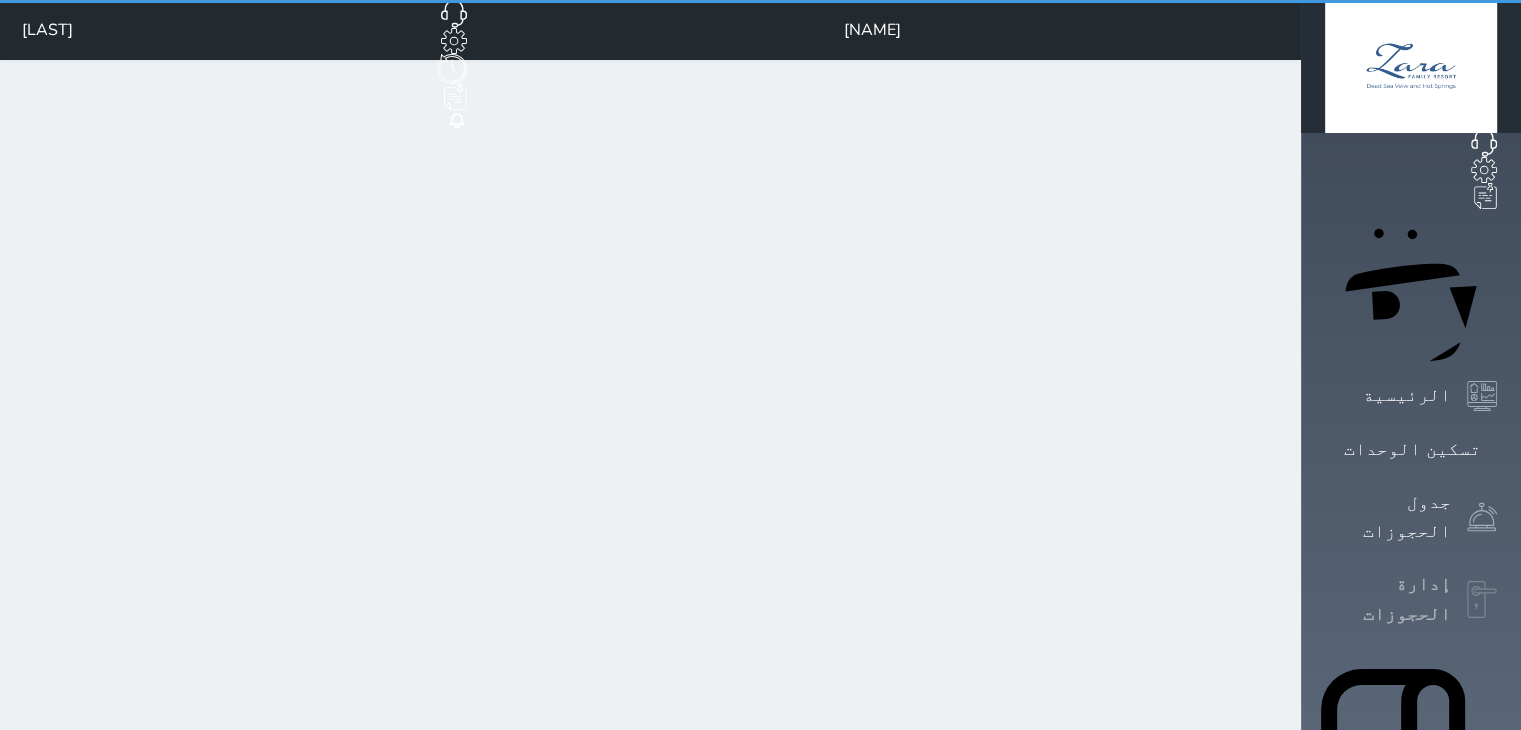 select on "open_all" 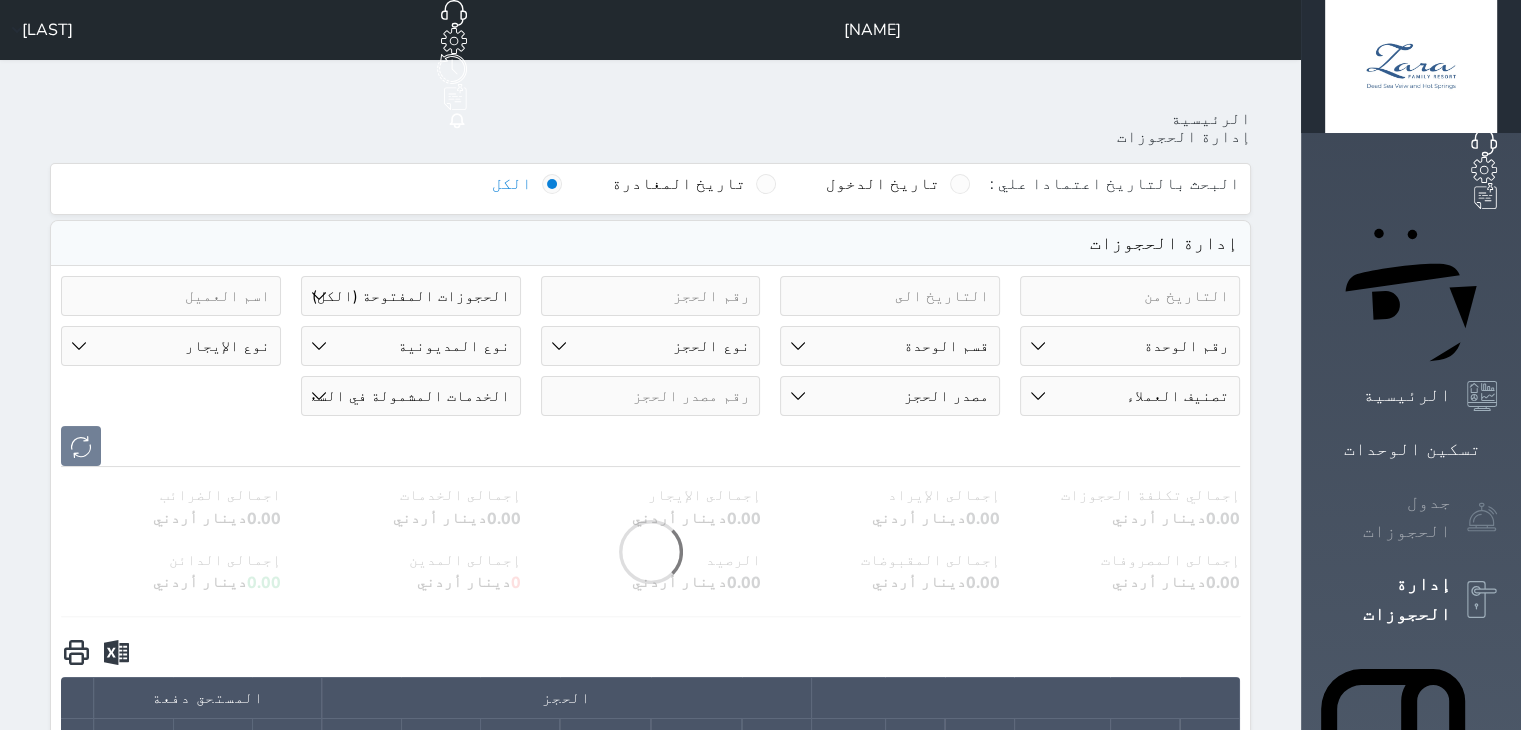 click on "جدول الحجوزات" at bounding box center (1388, 517) 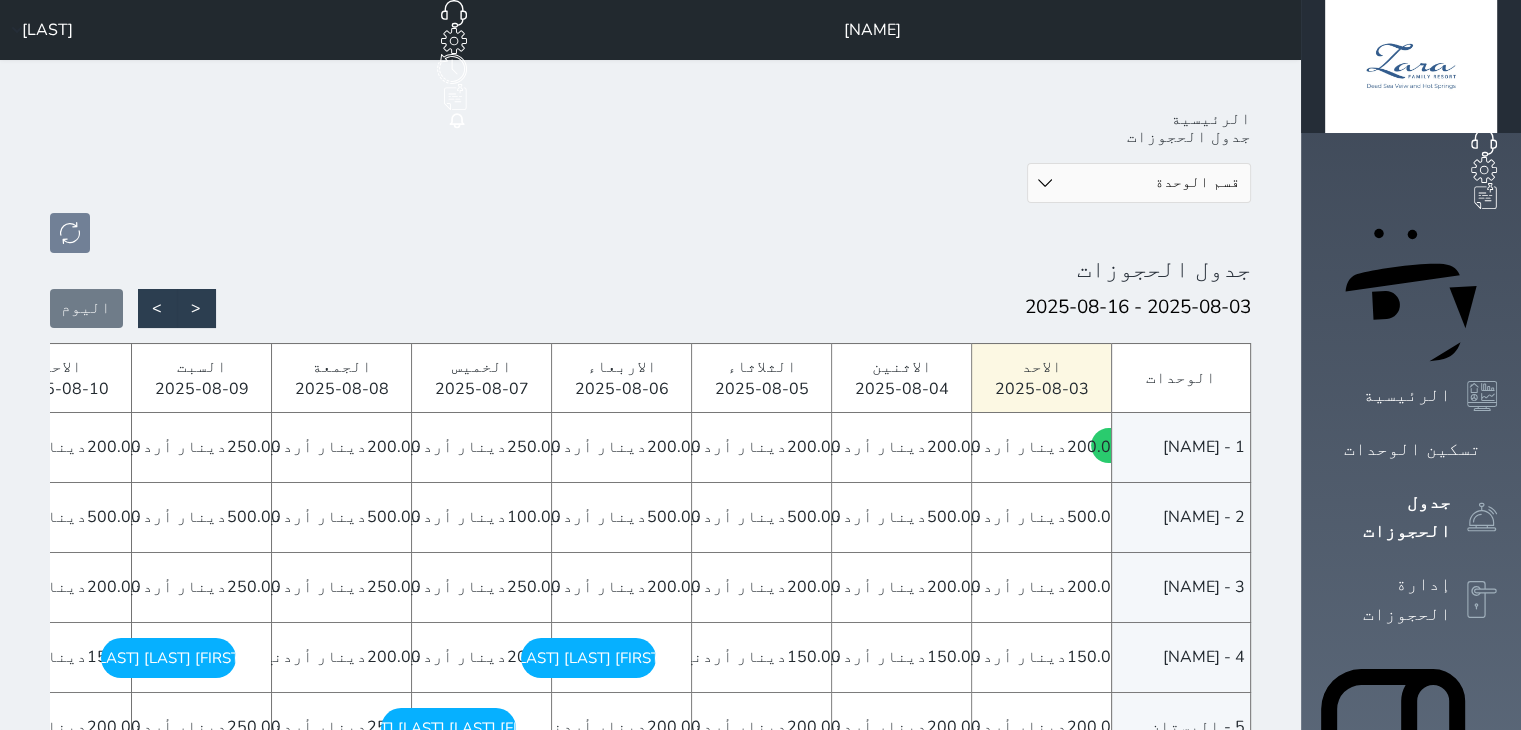 click on "[DATE] - [DATE]
<
>
[DAY]" at bounding box center (650, 308) 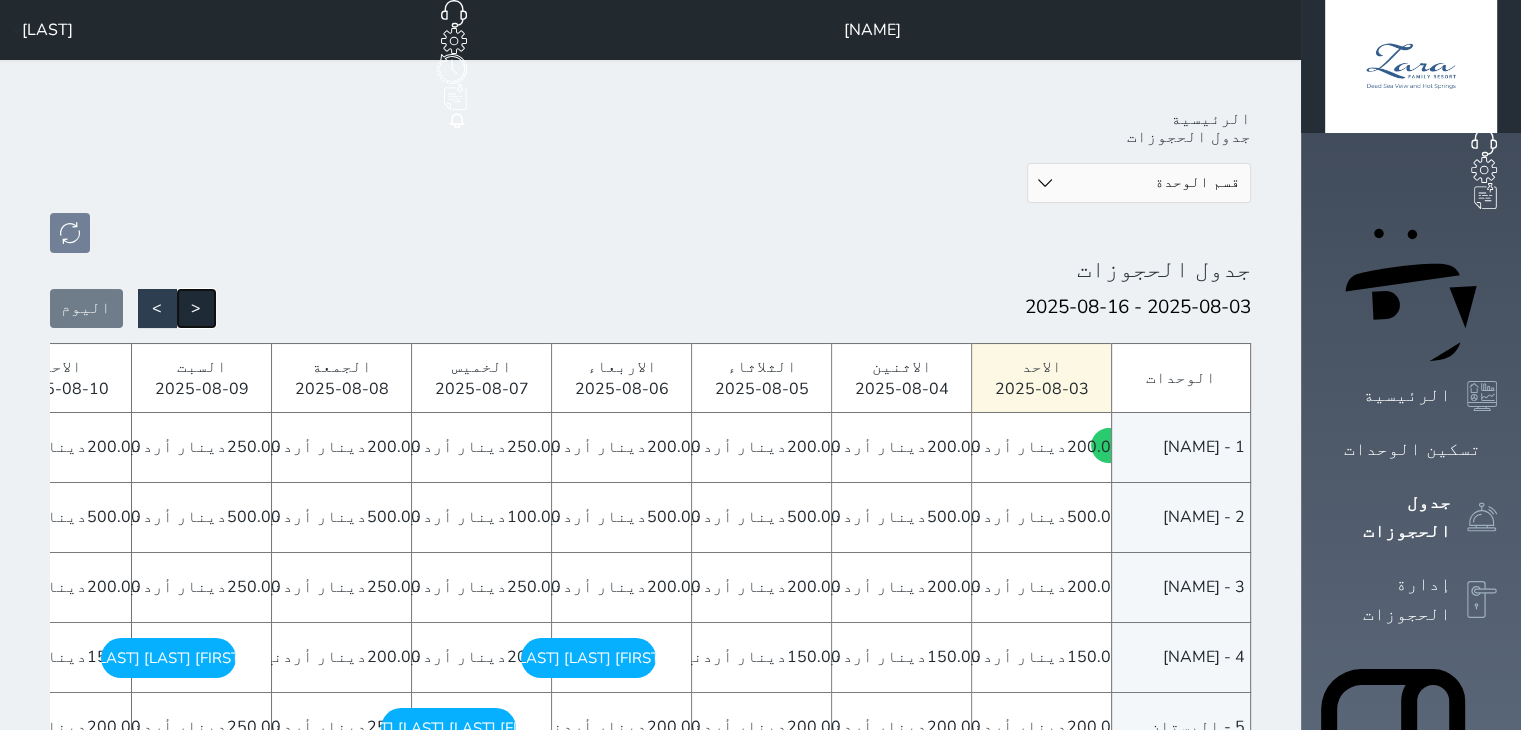 click on "<" at bounding box center (196, 308) 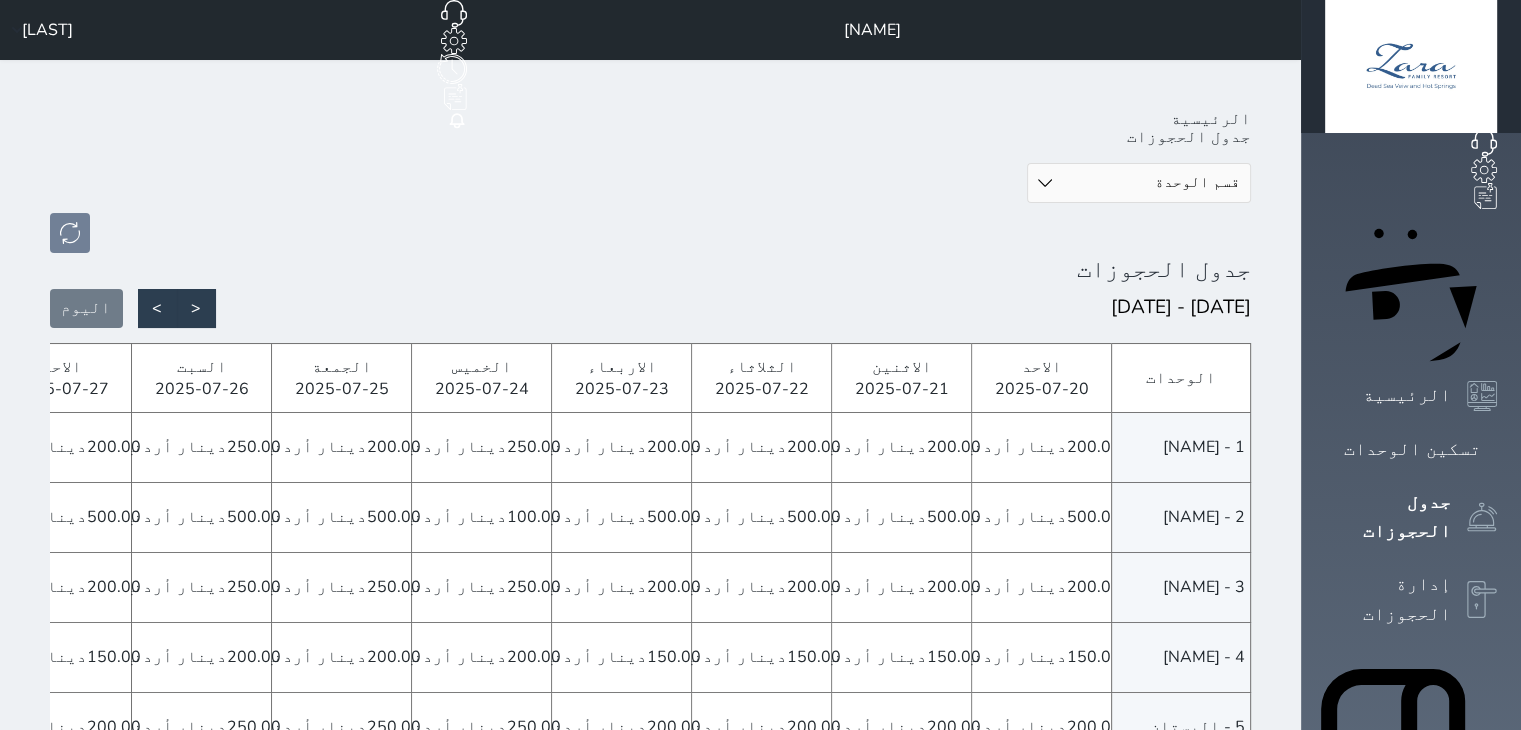 click on "[DAY] [DATE]" at bounding box center (61, 378) 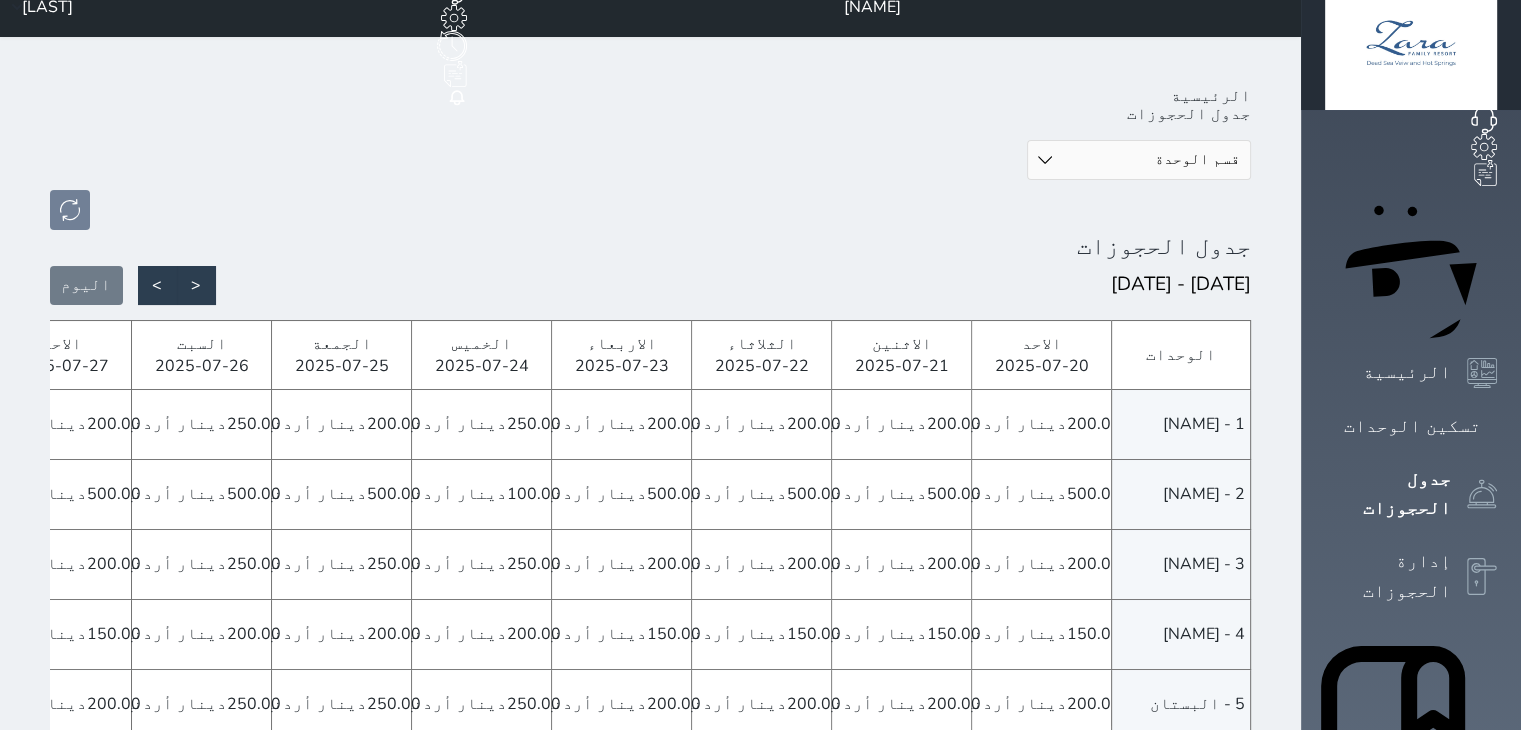 scroll, scrollTop: 16, scrollLeft: 0, axis: vertical 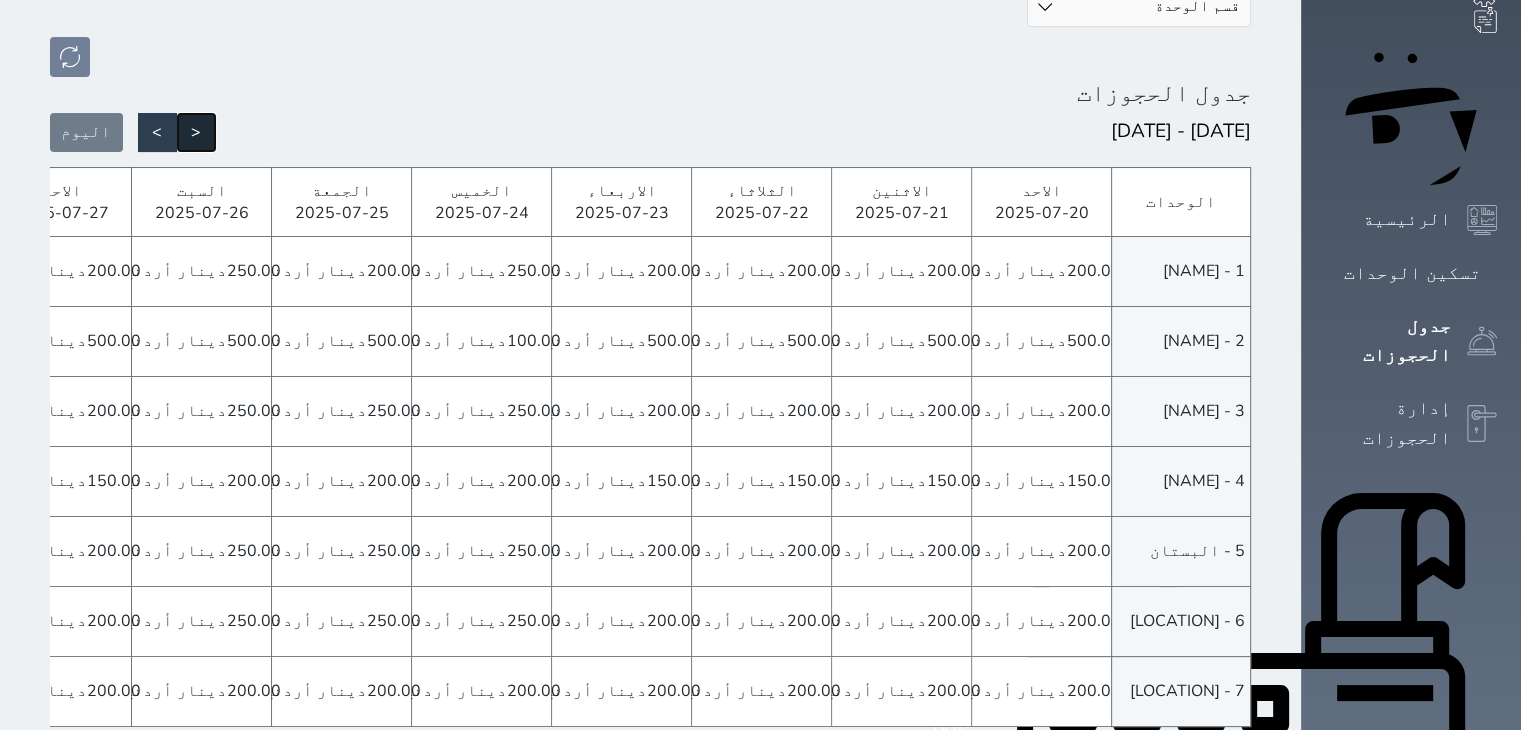 click on "<" at bounding box center [196, 132] 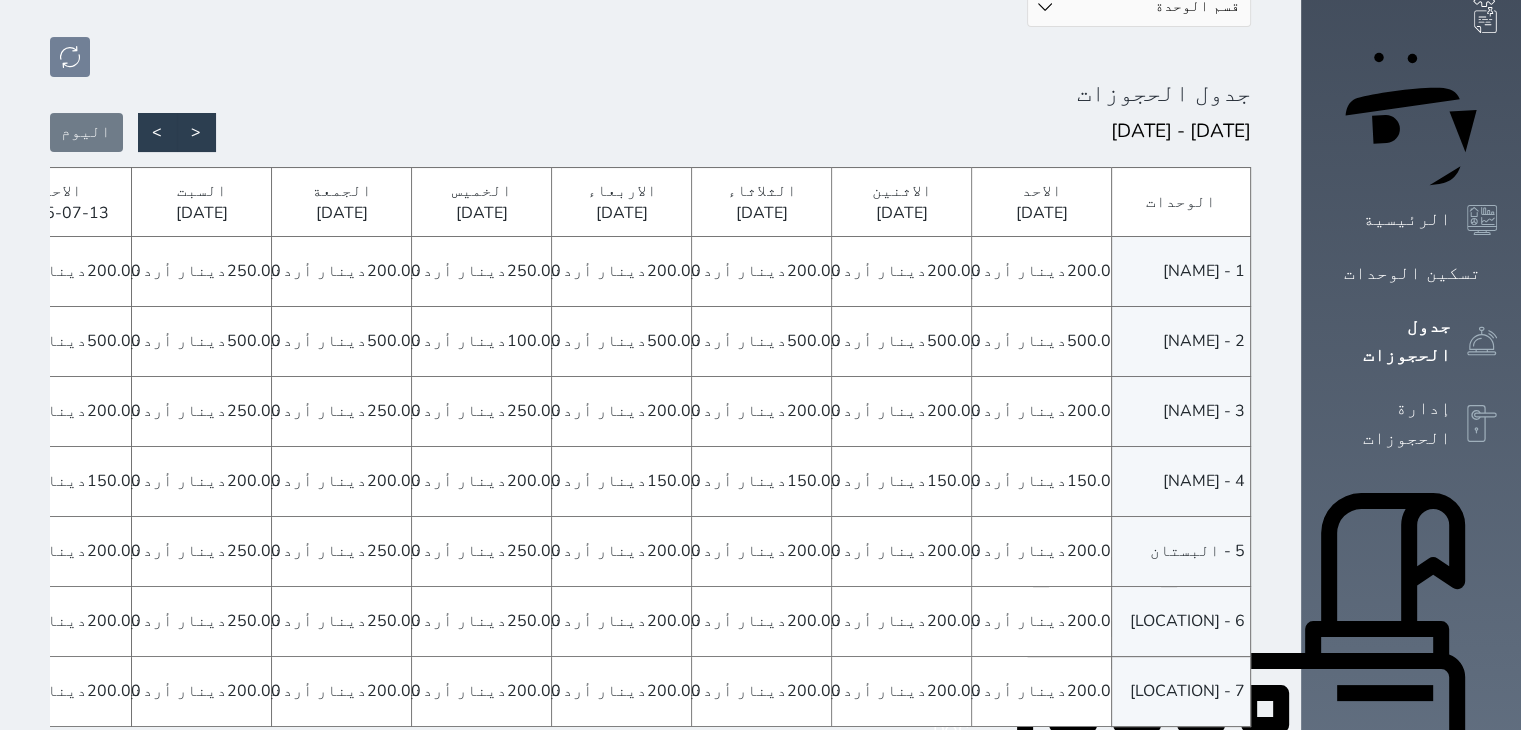 click on "[DAY]   [DATE]" at bounding box center (61, 202) 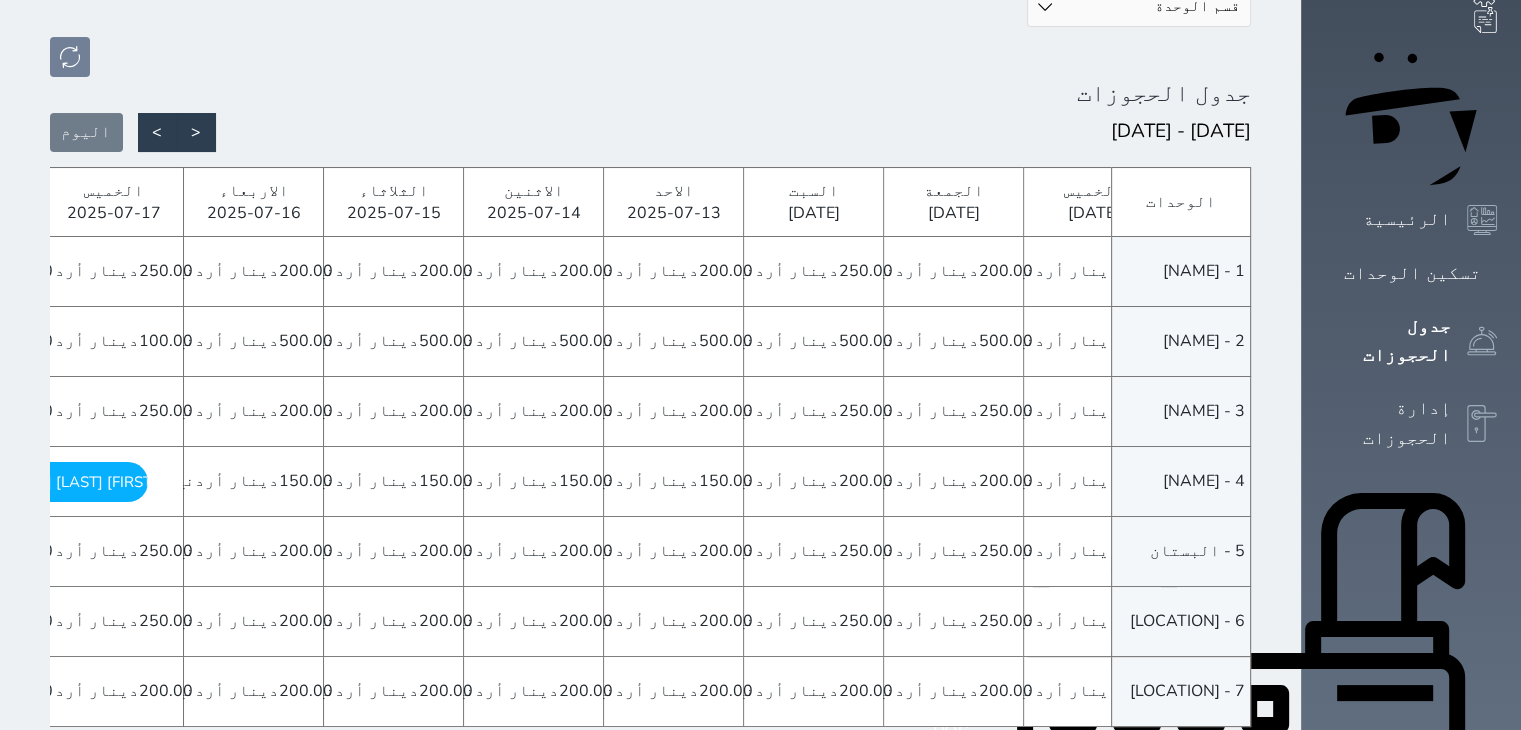 scroll, scrollTop: 0, scrollLeft: -767, axis: horizontal 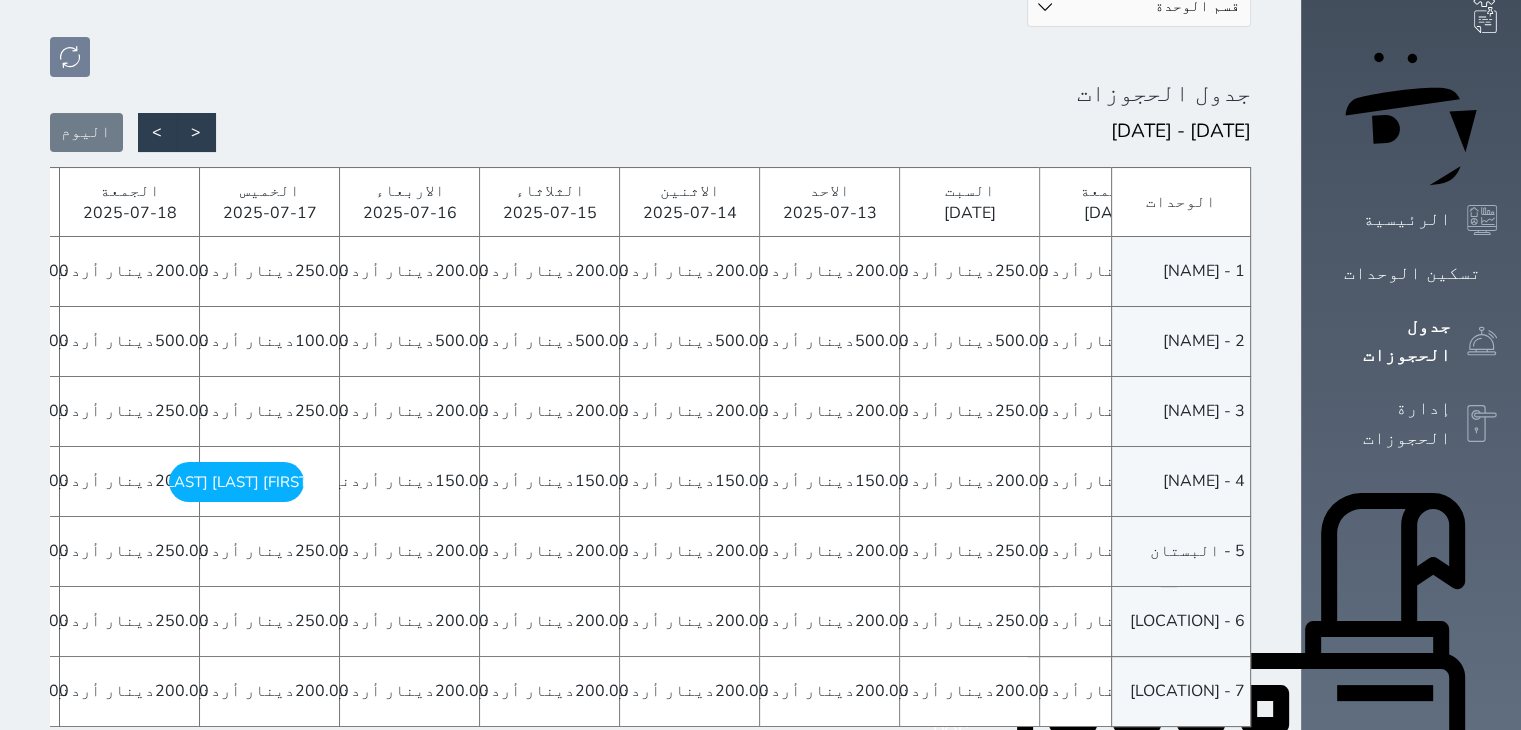click on "[FIRST] [LAST] [LAST]
[DAY] - [DATE]" at bounding box center (237, 482) 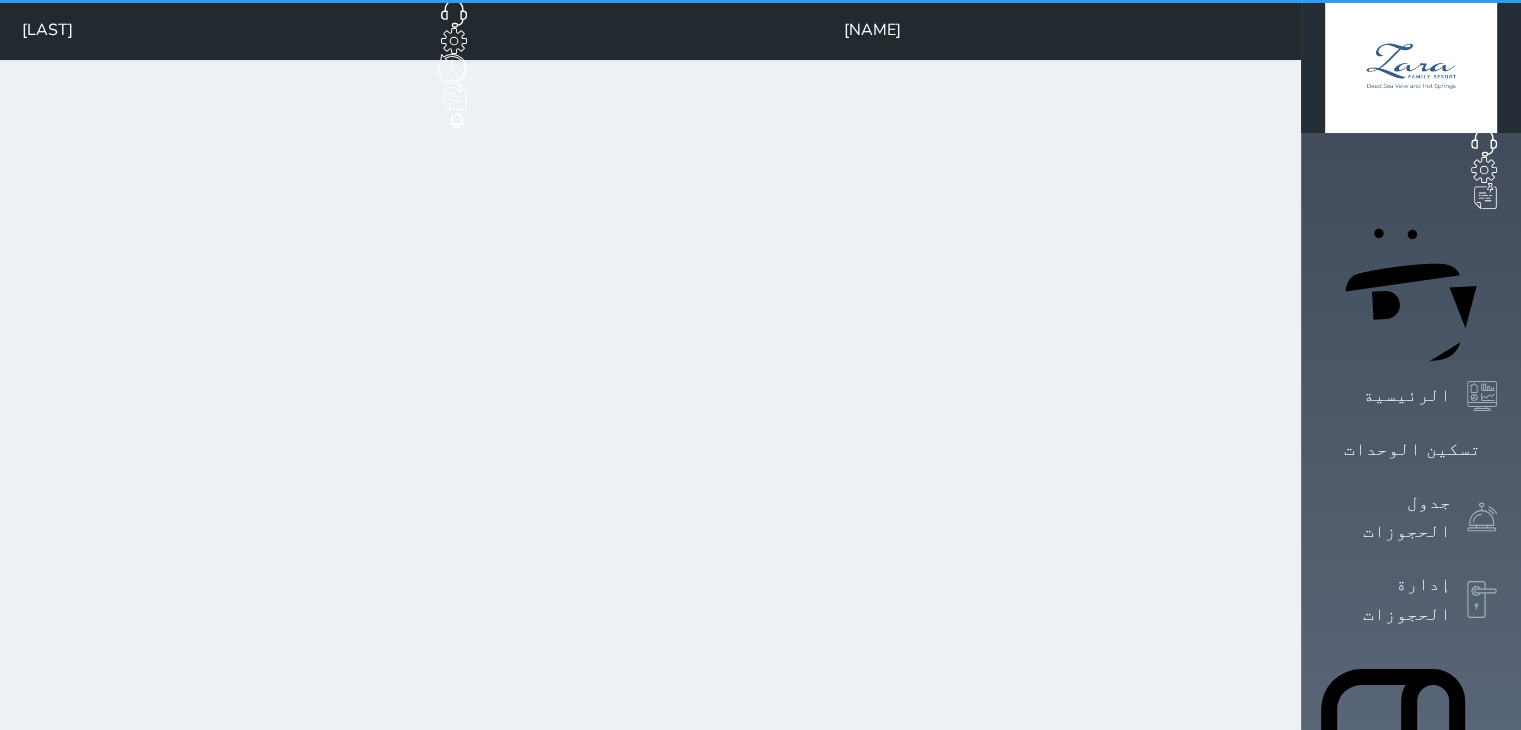 scroll, scrollTop: 0, scrollLeft: 0, axis: both 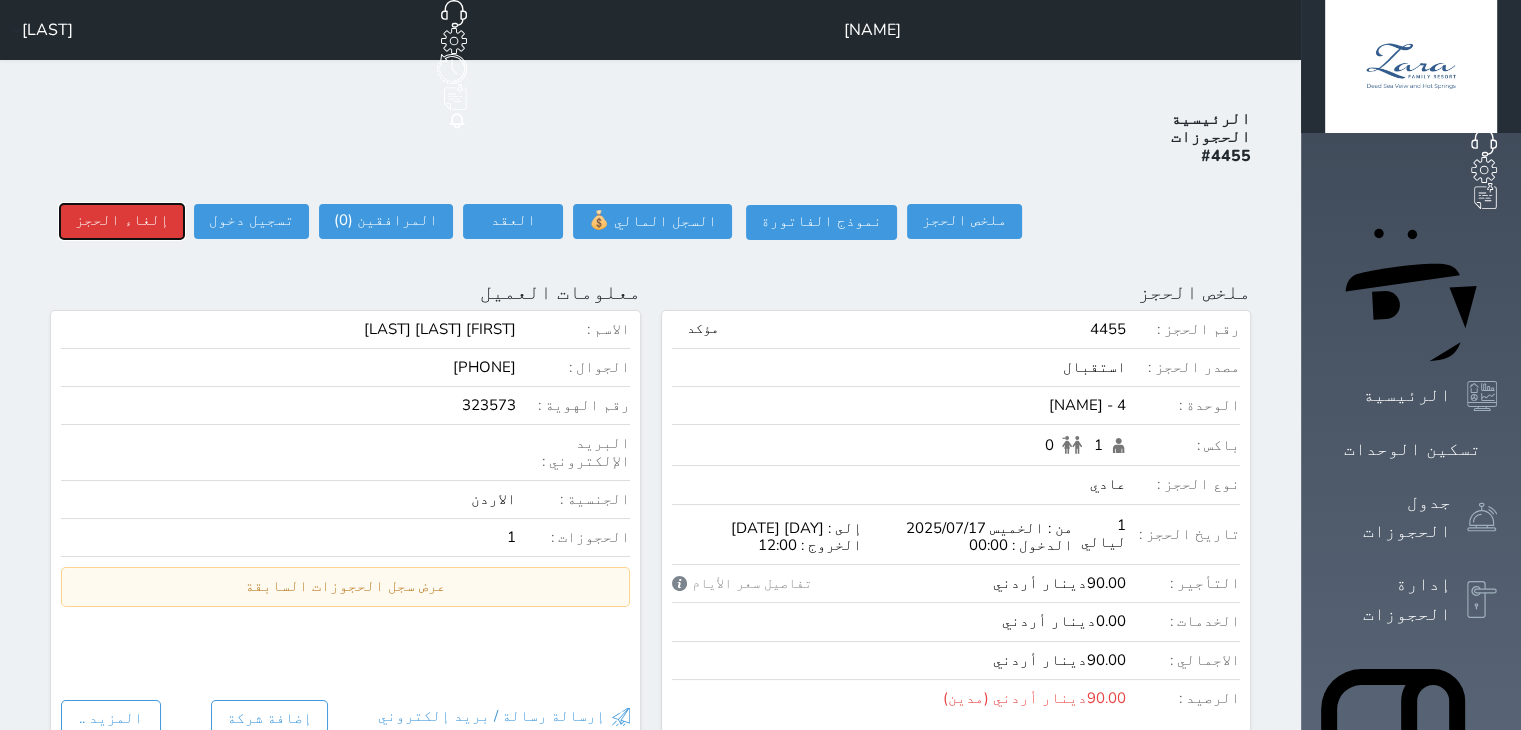 click on "إلغاء الحجز" at bounding box center [122, 221] 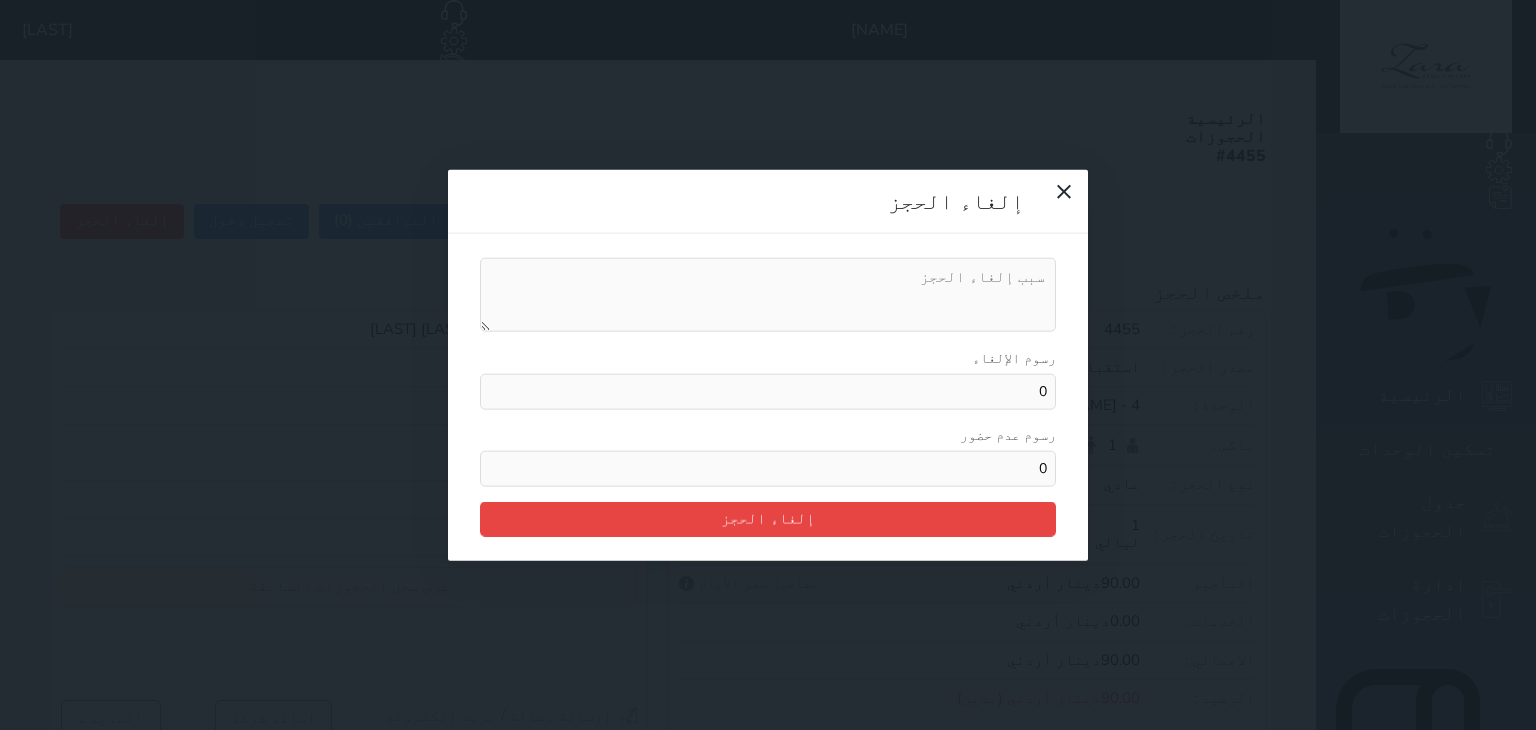 click on "رسوم الإلغاء   0   رسوم عدم حضور   0   إلغاء الحجز" at bounding box center (768, 397) 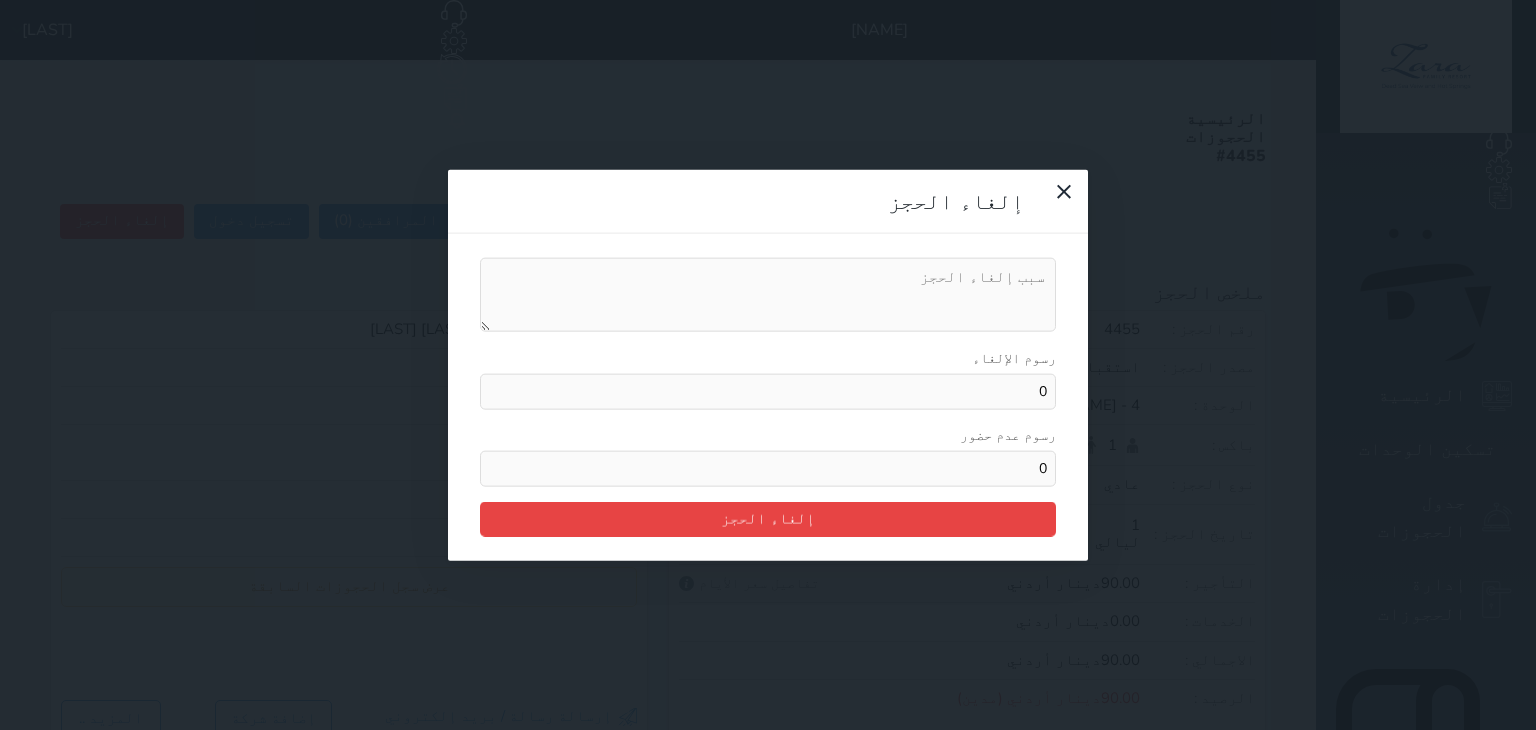 click on "رسوم الإلغاء" at bounding box center (768, 295) 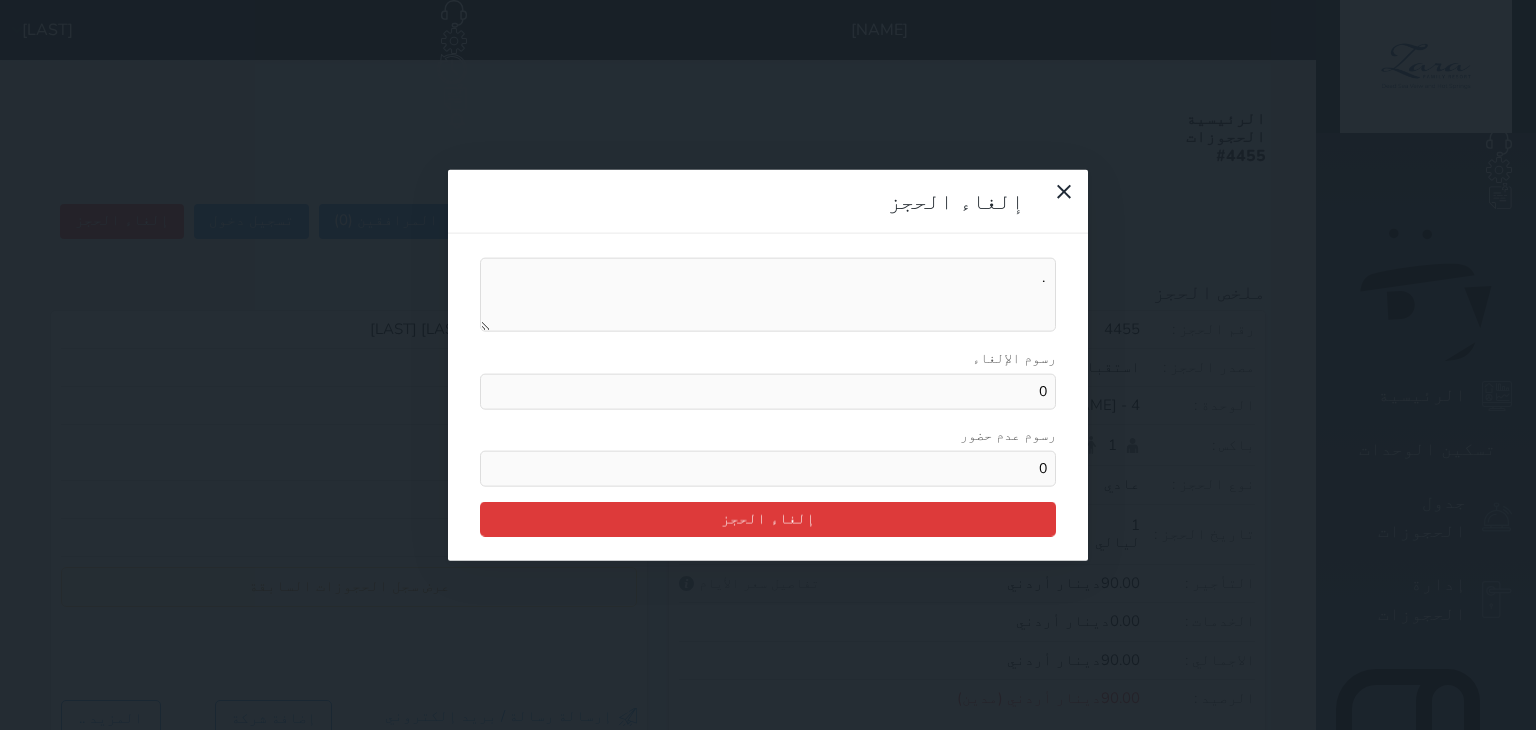 type on "." 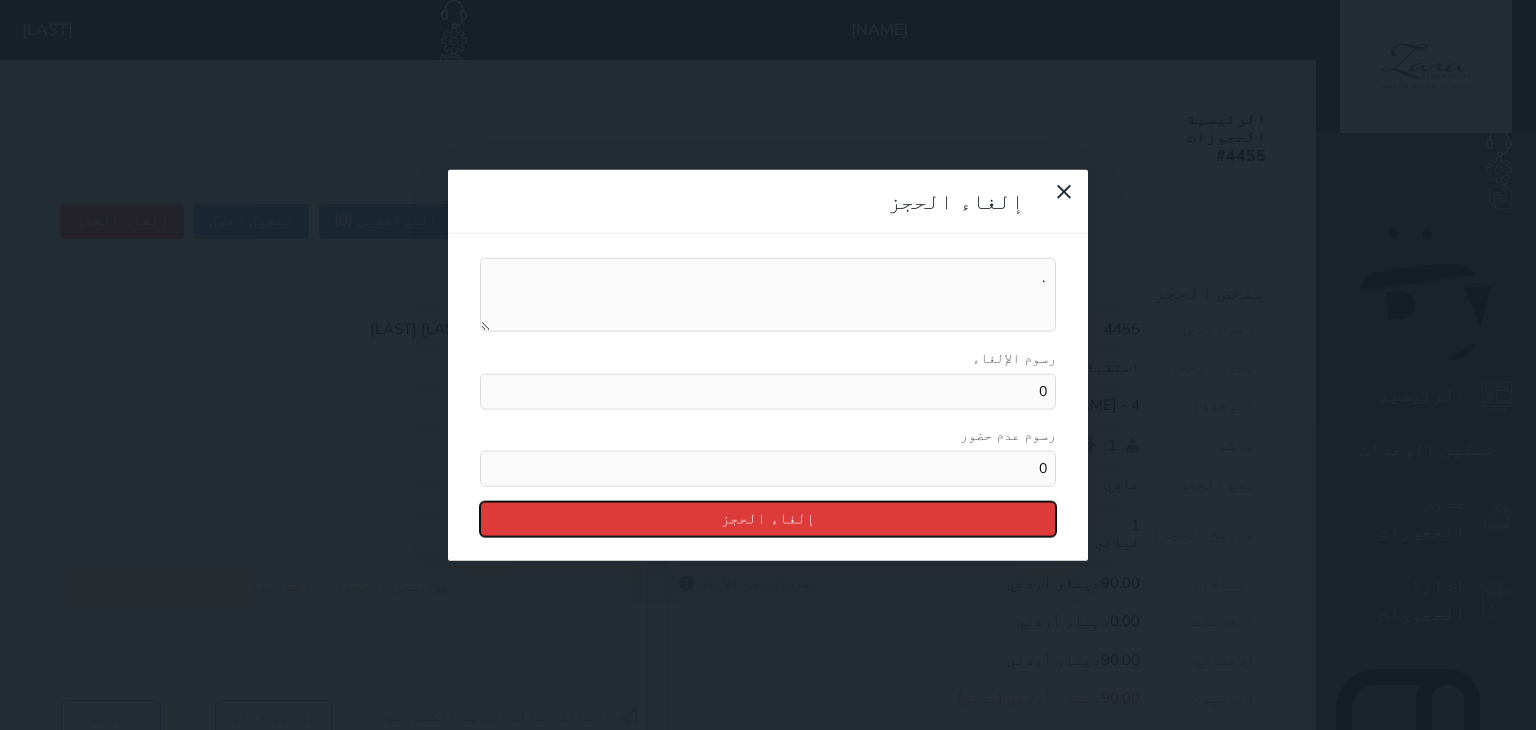click on "إلغاء الحجز" at bounding box center (768, 518) 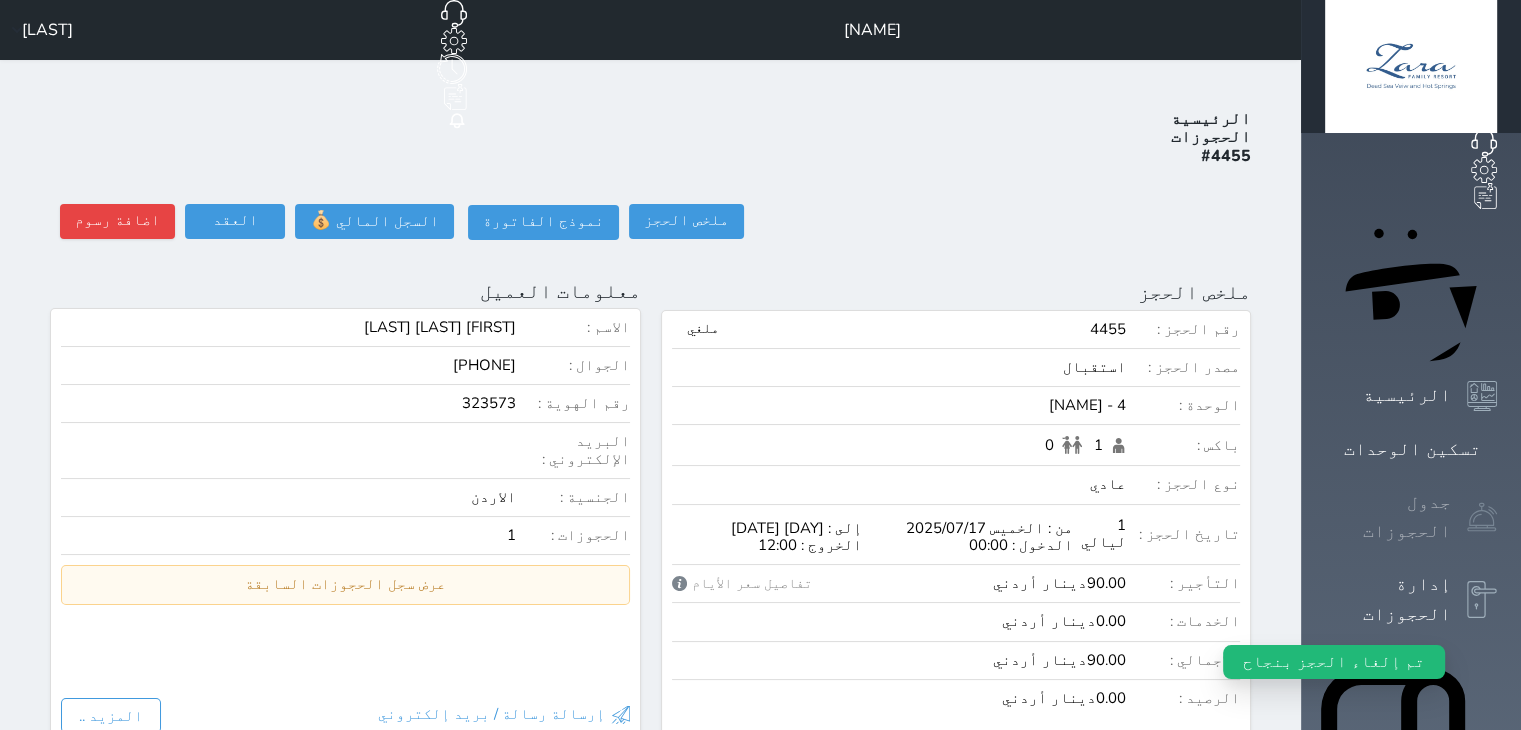 click at bounding box center [1482, 517] 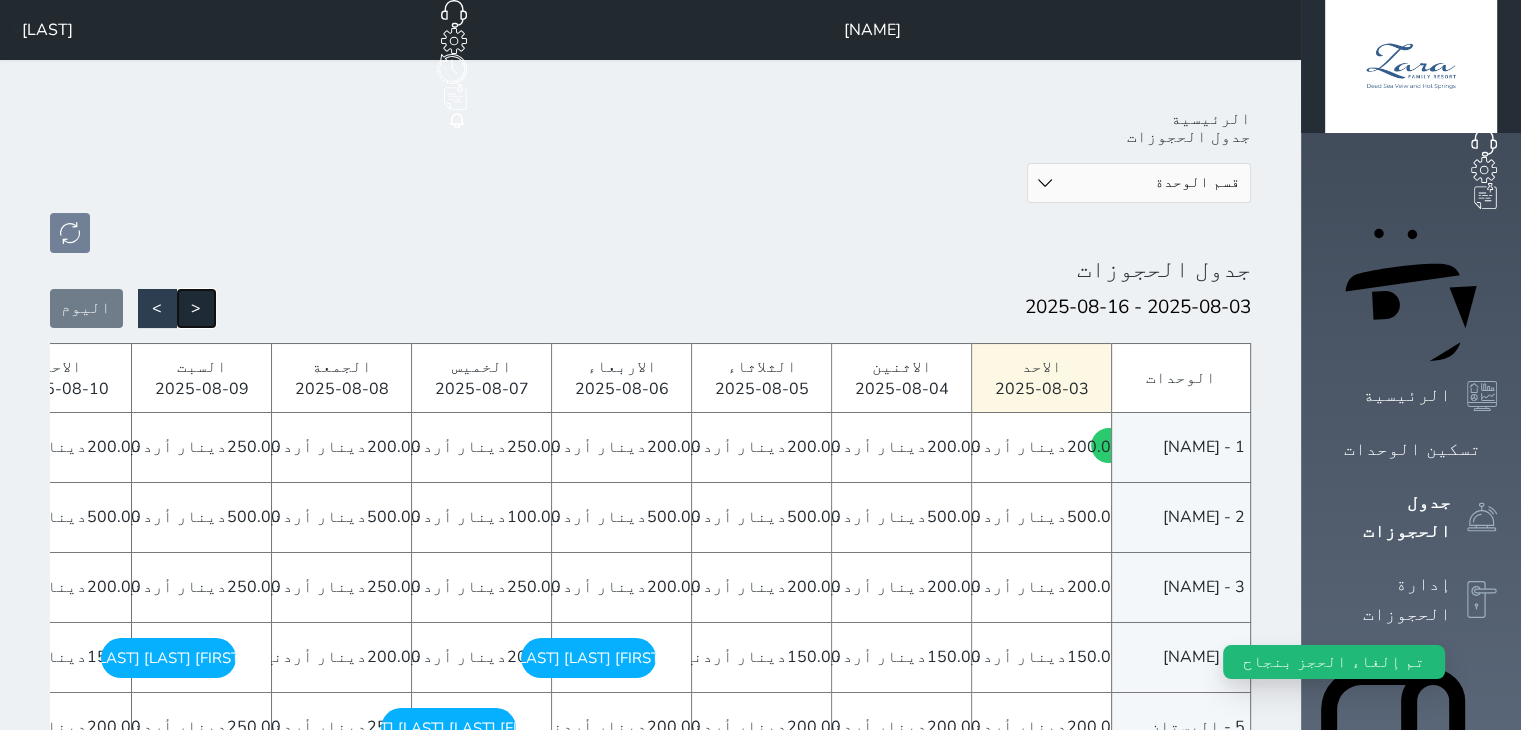 click on "<" at bounding box center [196, 308] 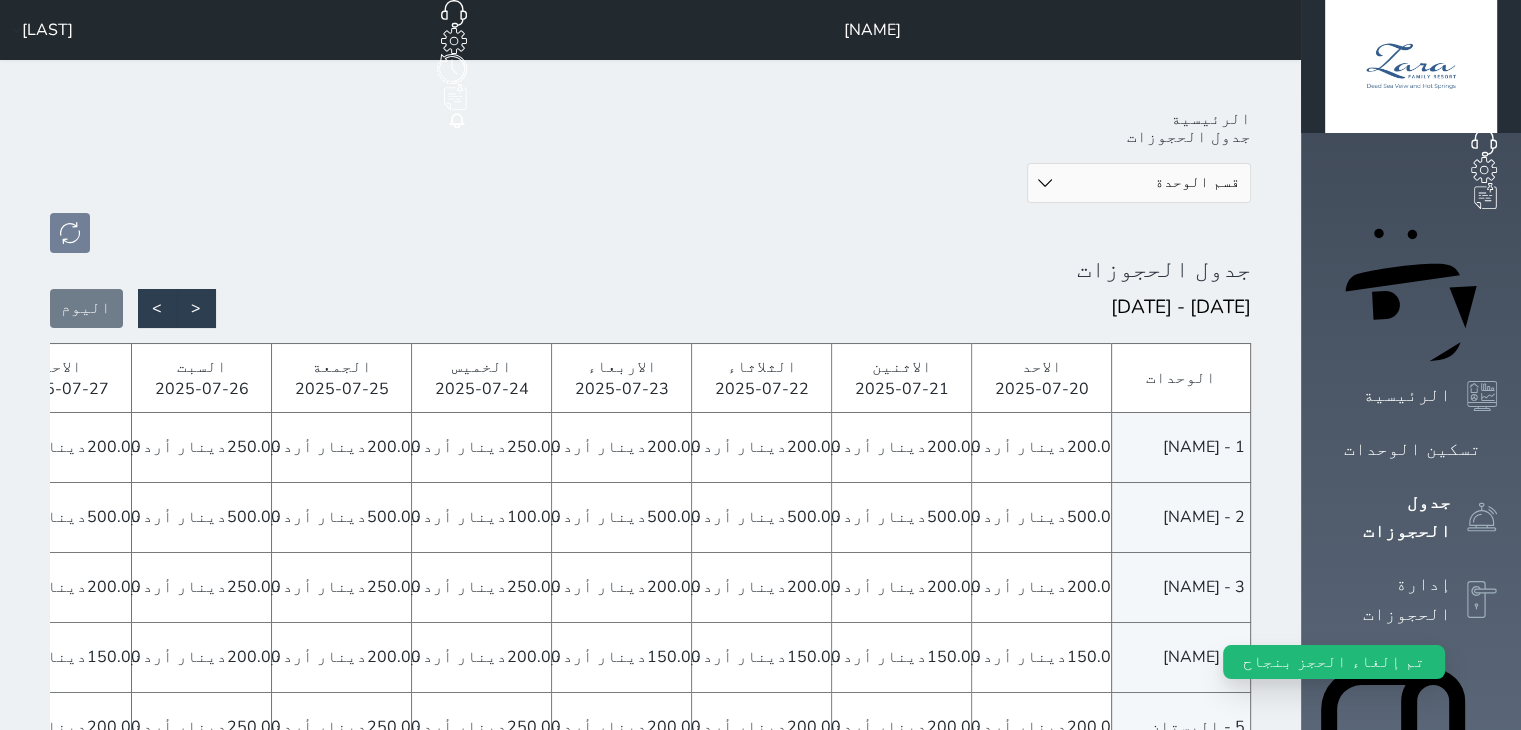 click on "2025-07-26" at bounding box center [202, 389] 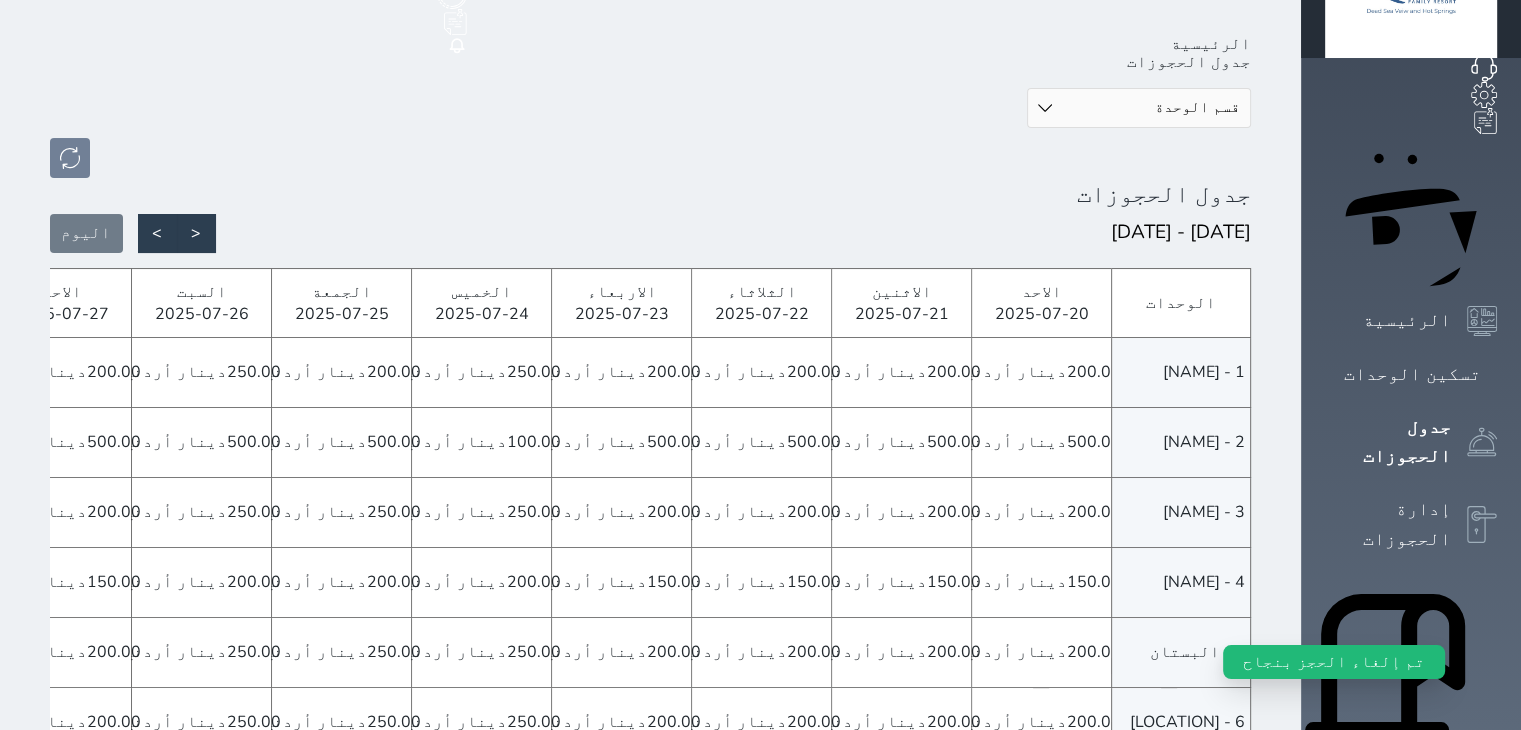 scroll, scrollTop: 80, scrollLeft: 0, axis: vertical 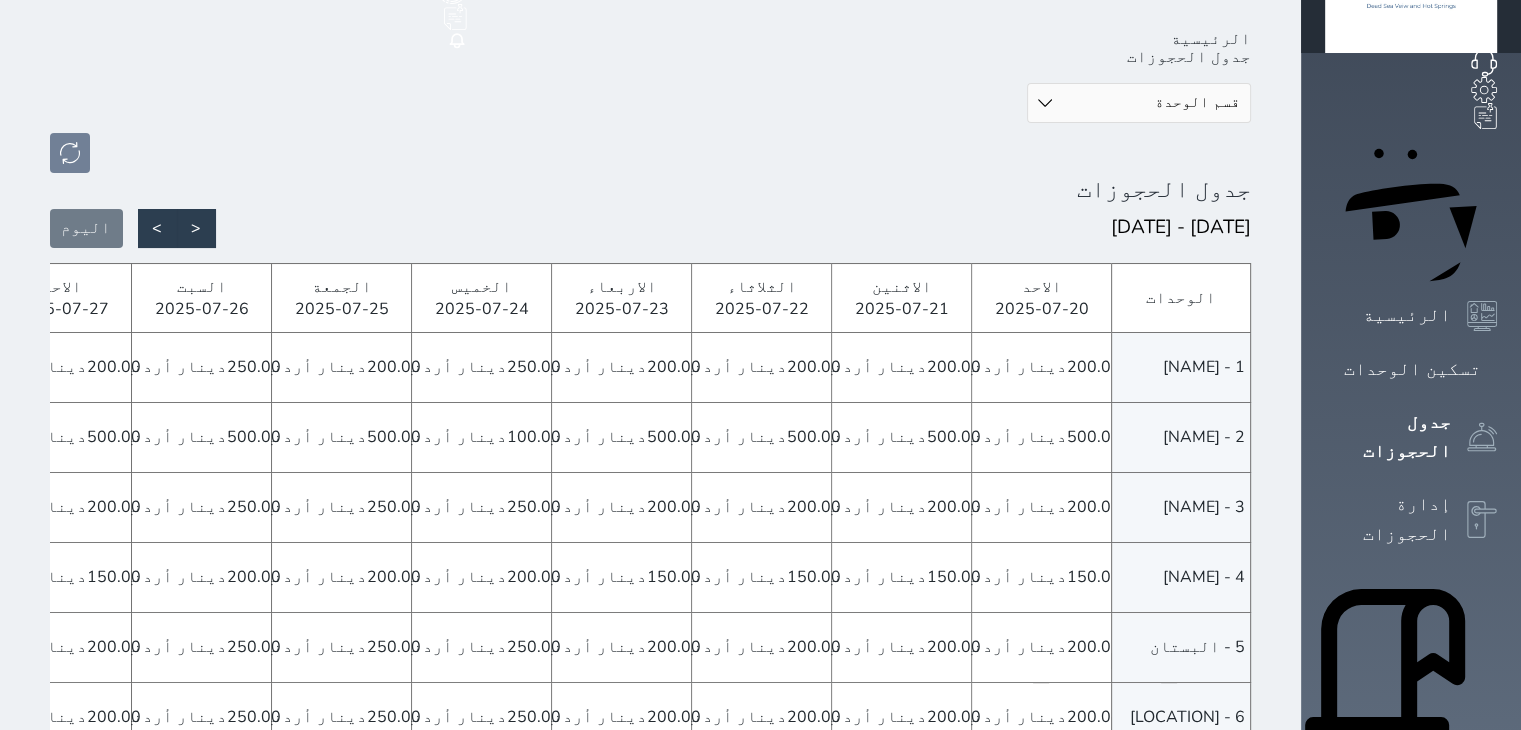click on "2025-07-26" at bounding box center (202, 309) 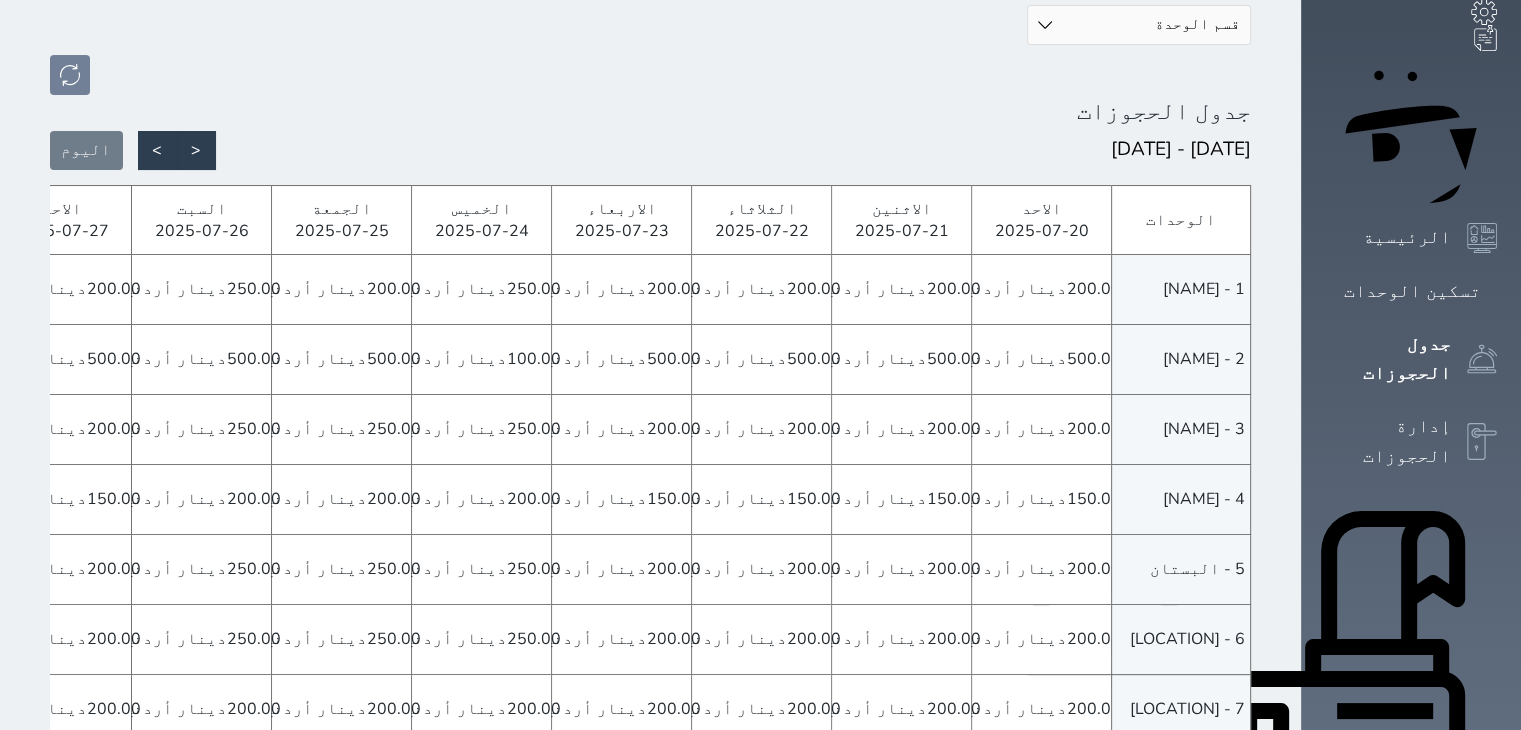 scroll, scrollTop: 160, scrollLeft: 0, axis: vertical 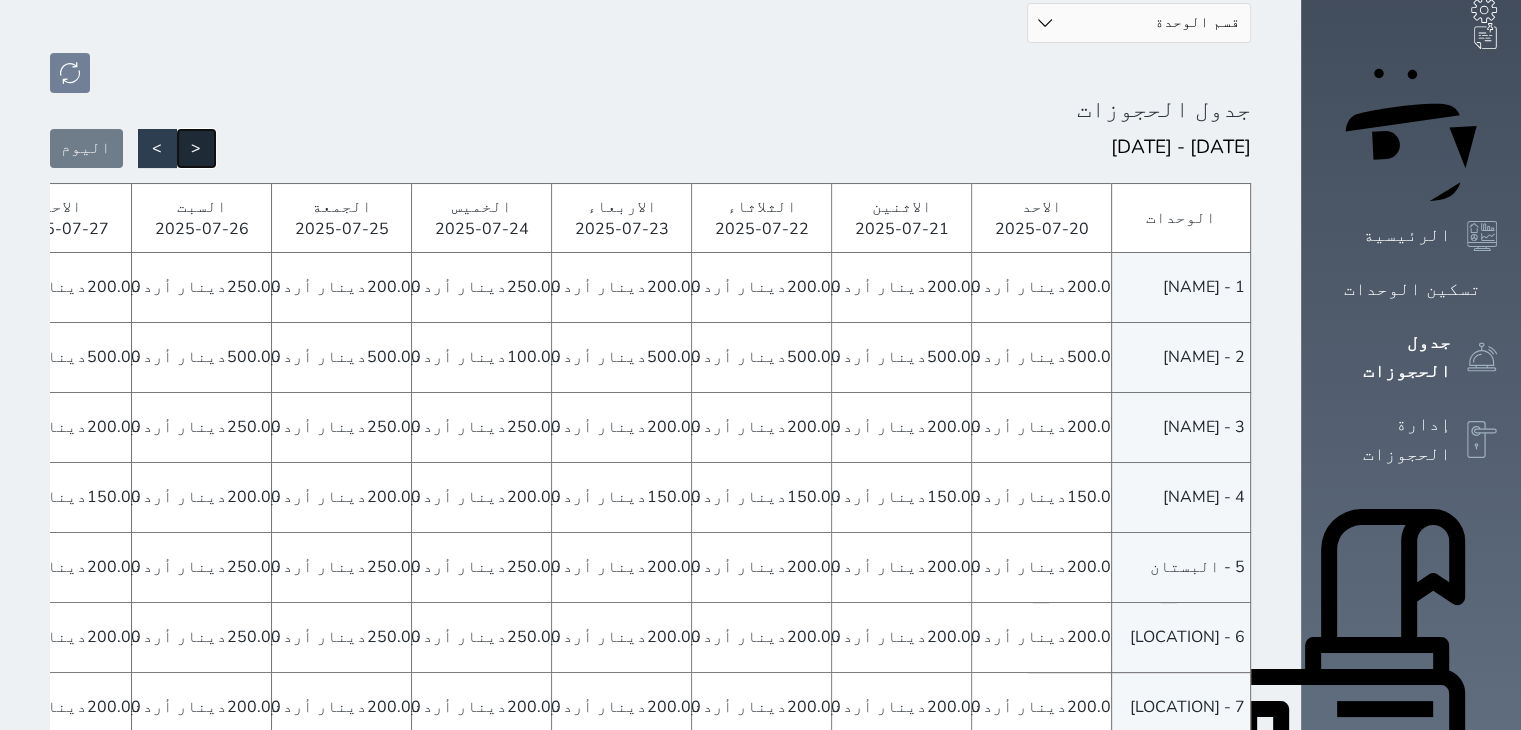 click on "<" at bounding box center (196, 148) 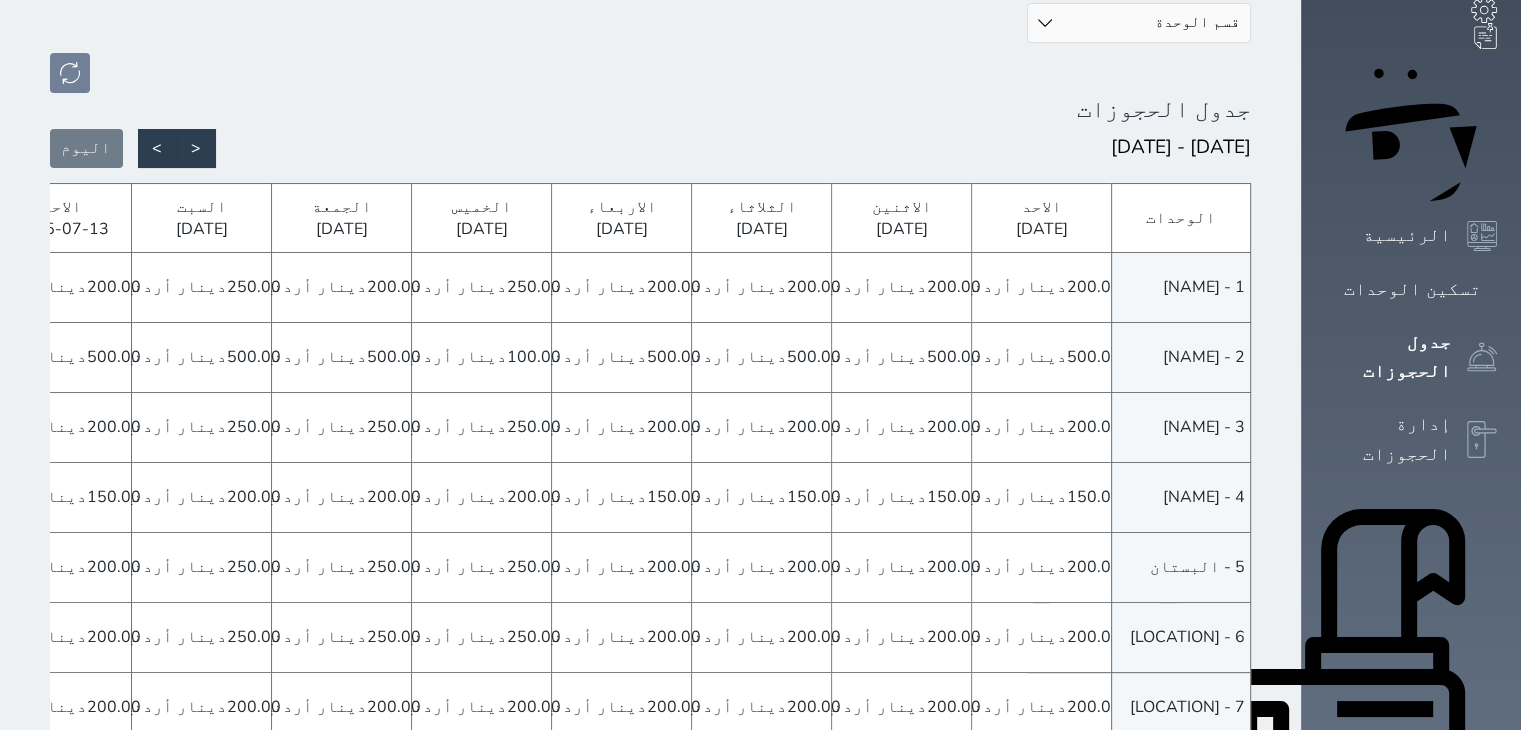 click on "2025-07-13" at bounding box center (62, 229) 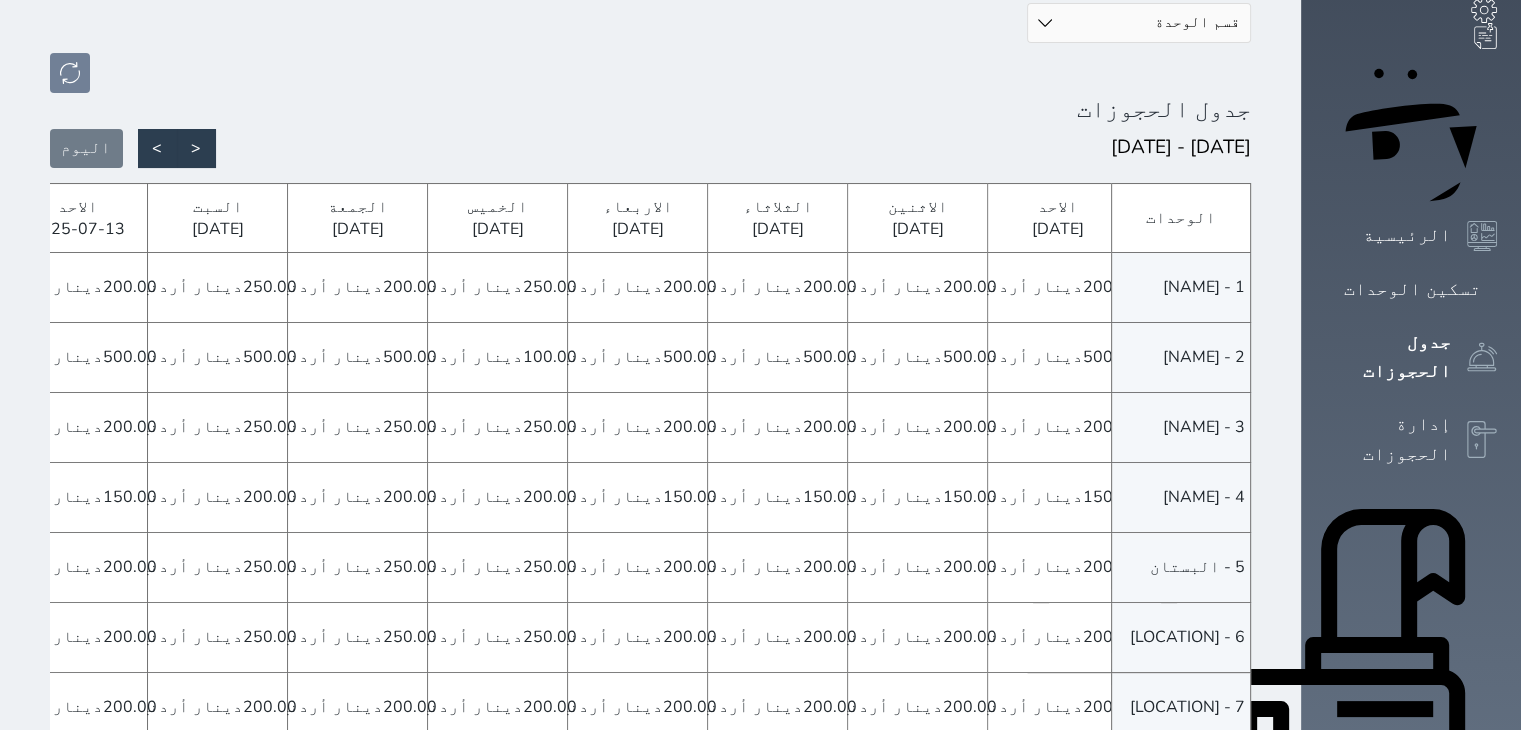 scroll, scrollTop: 0, scrollLeft: 0, axis: both 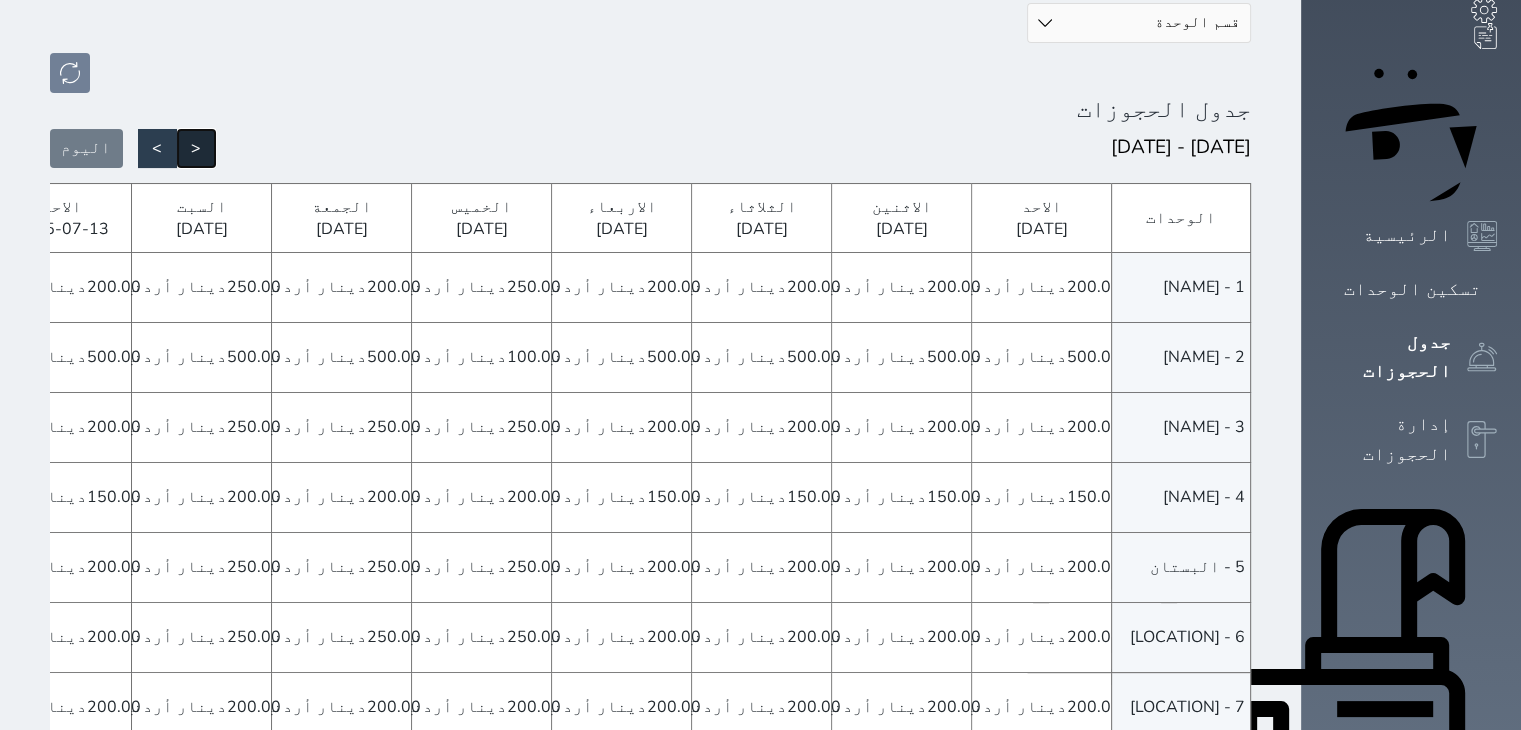 click on "<" at bounding box center [196, 148] 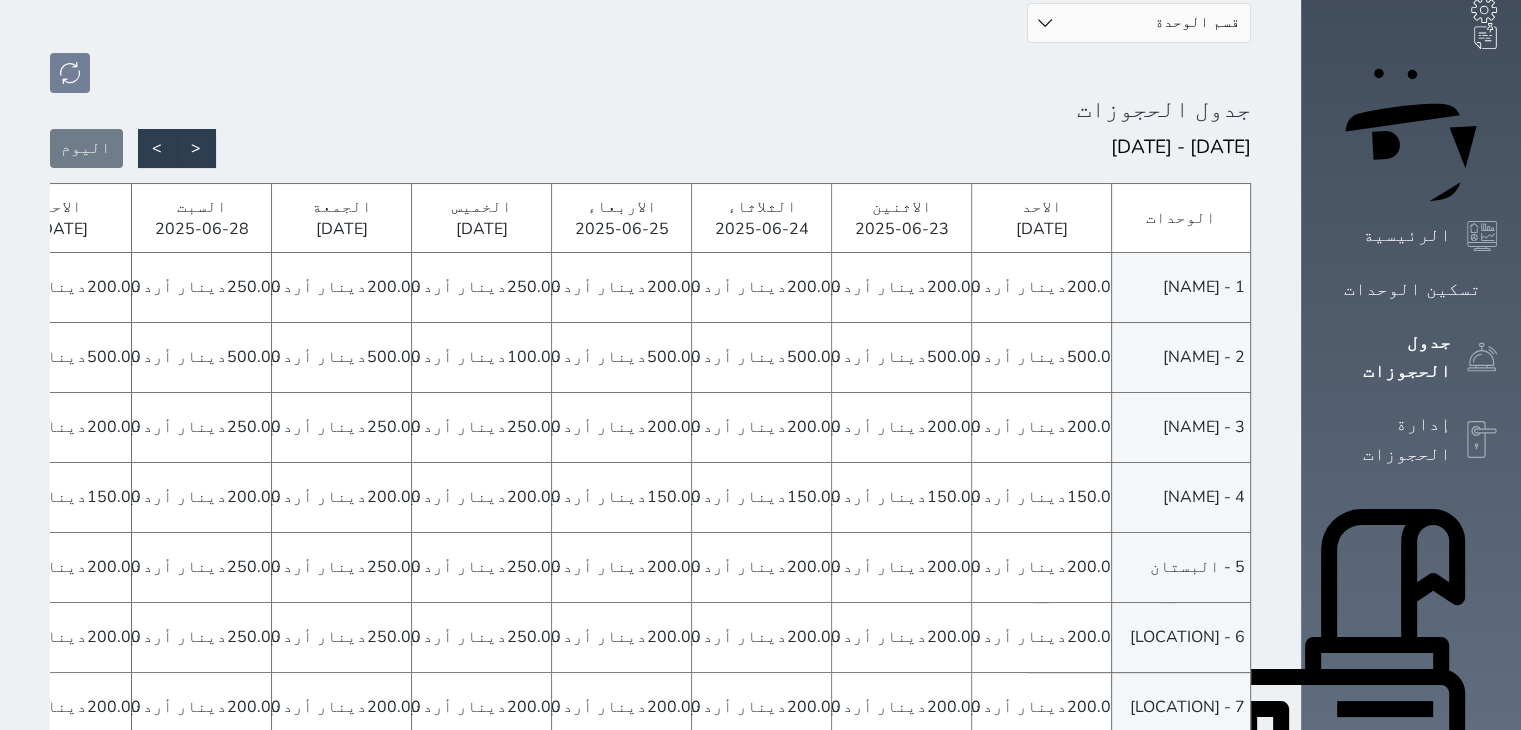 click on "[DATE]" at bounding box center [62, 229] 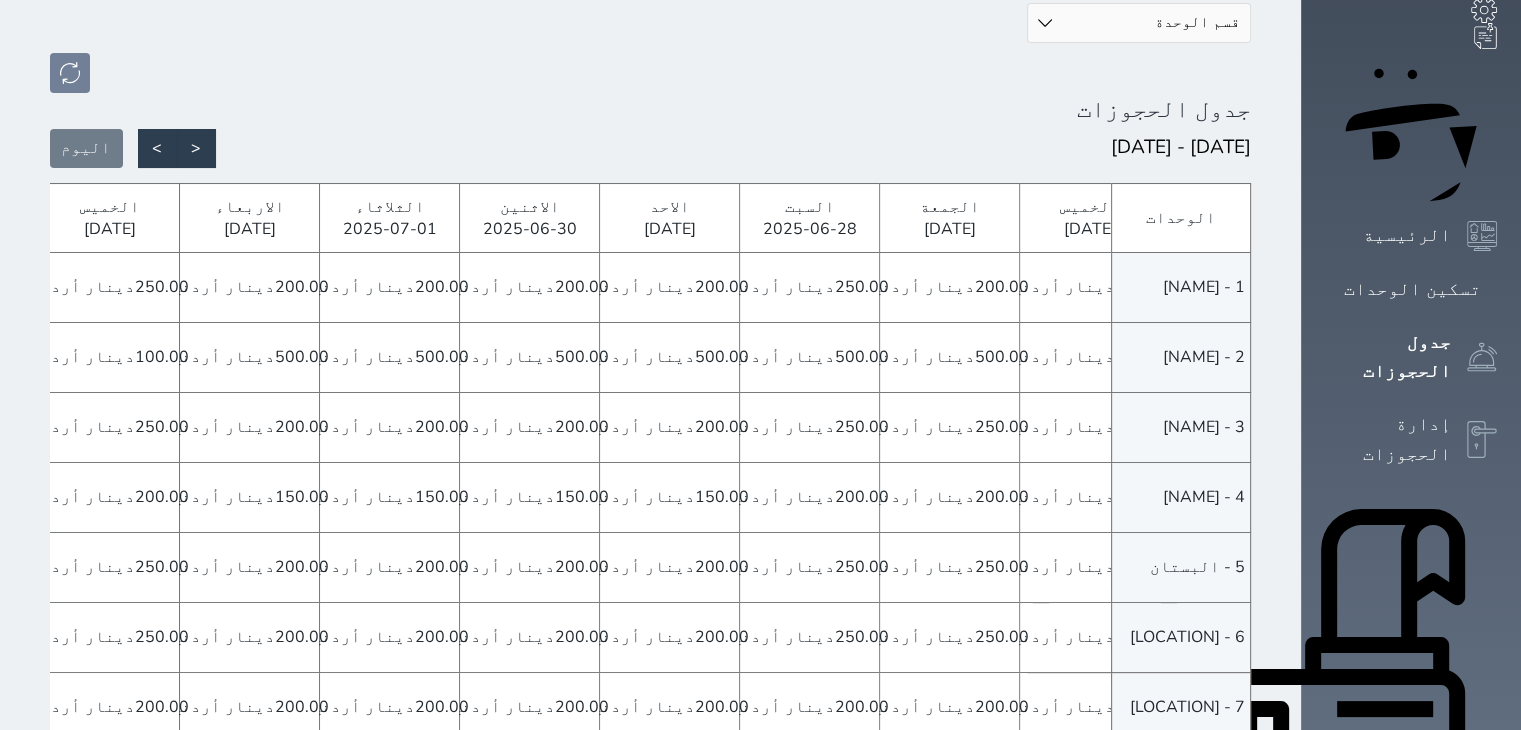 scroll, scrollTop: 0, scrollLeft: -767, axis: horizontal 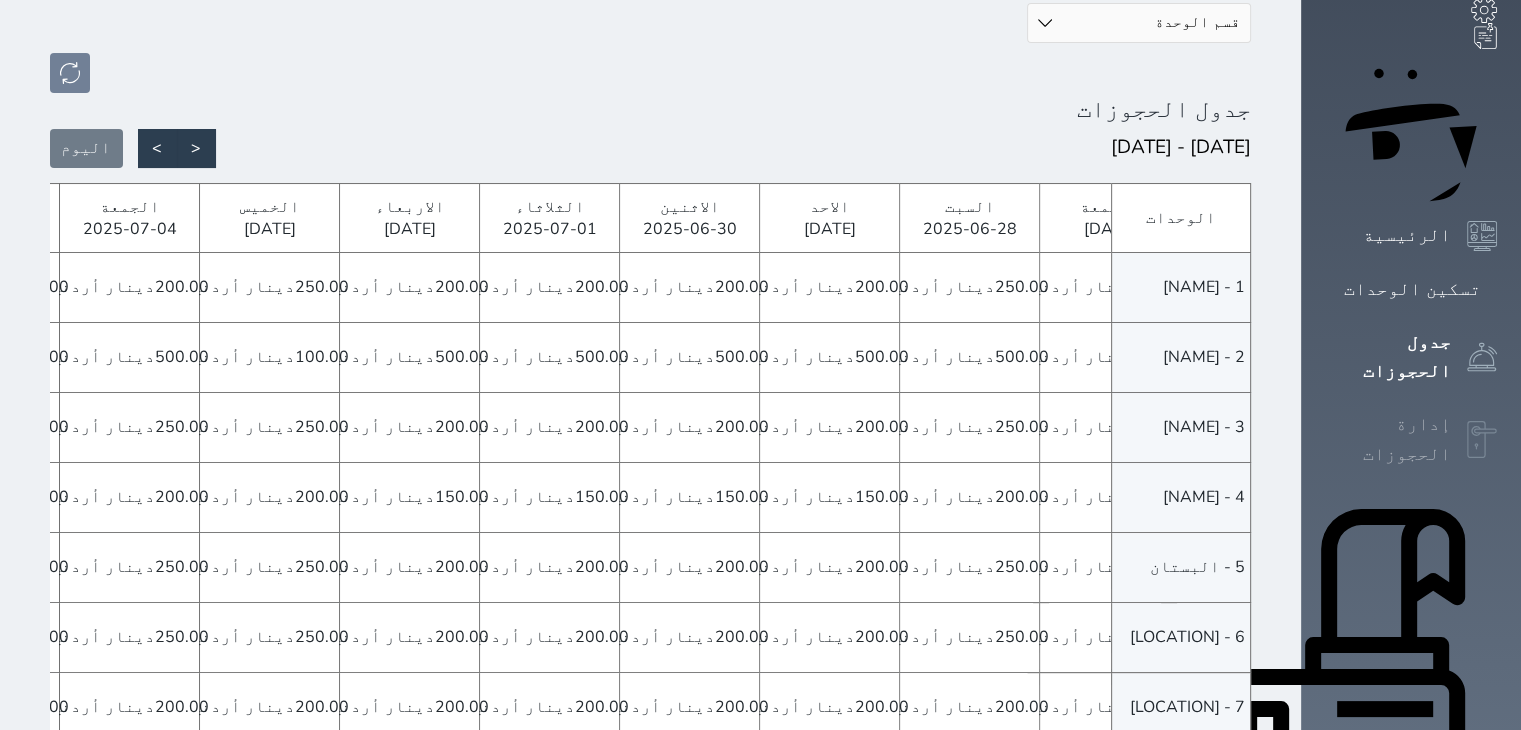 click 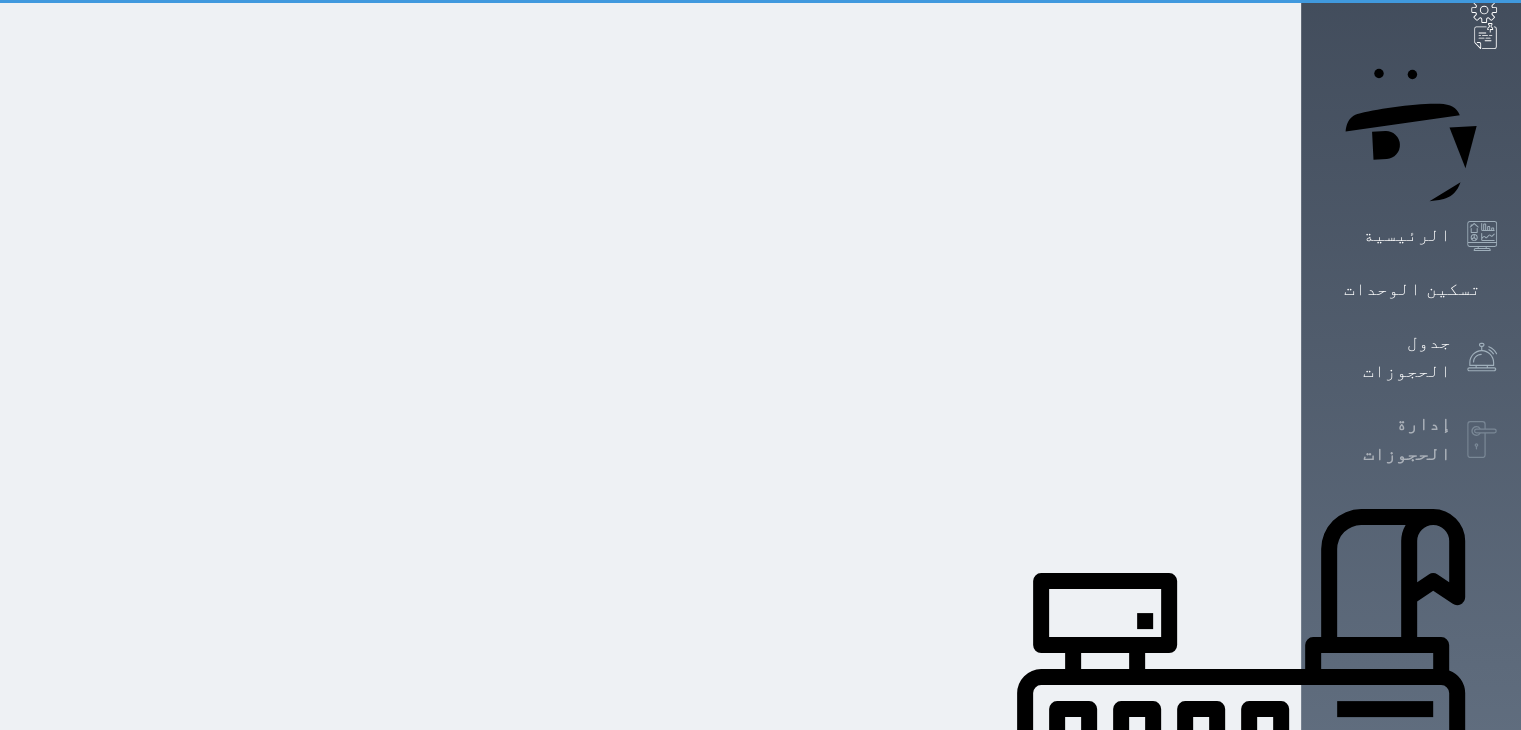 scroll, scrollTop: 10, scrollLeft: 0, axis: vertical 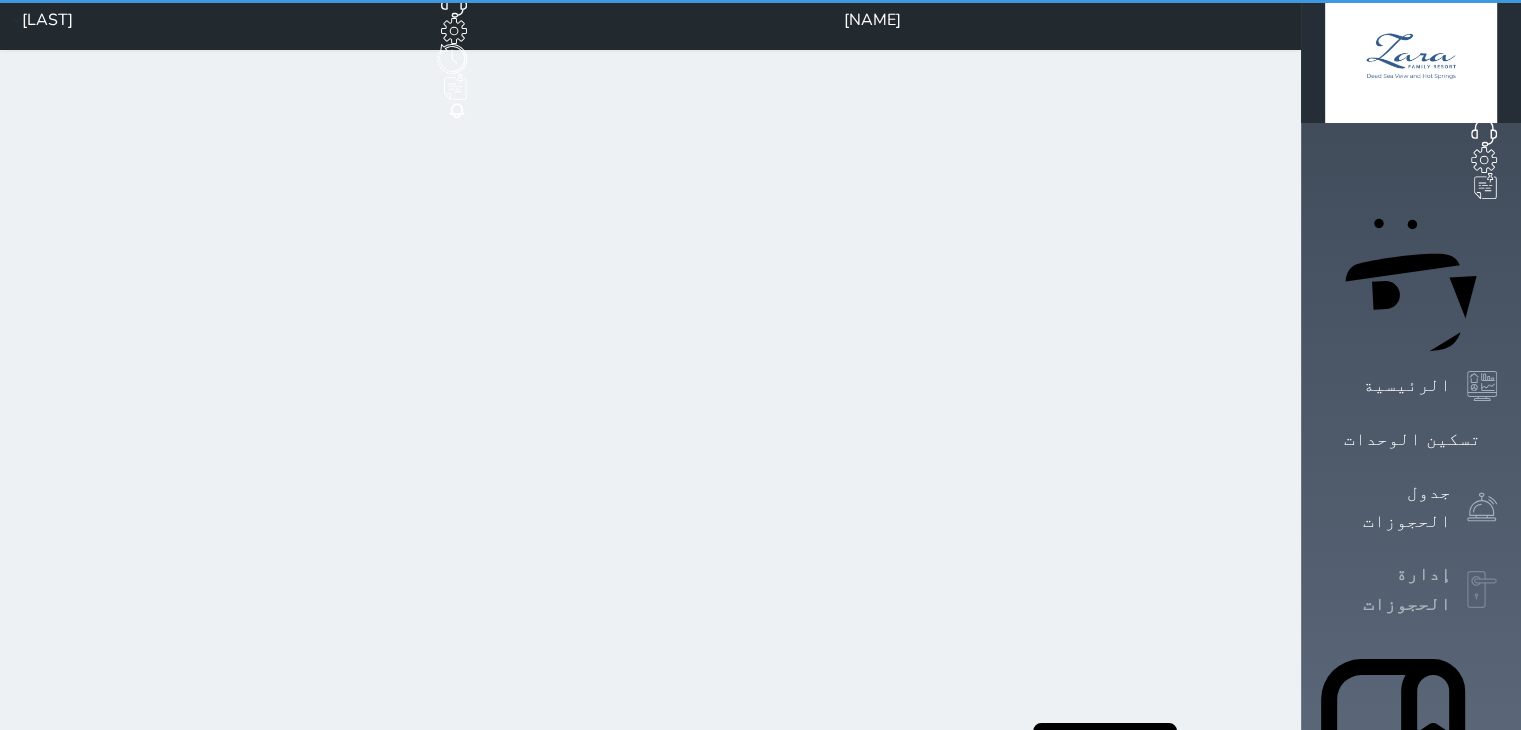 select on "7" 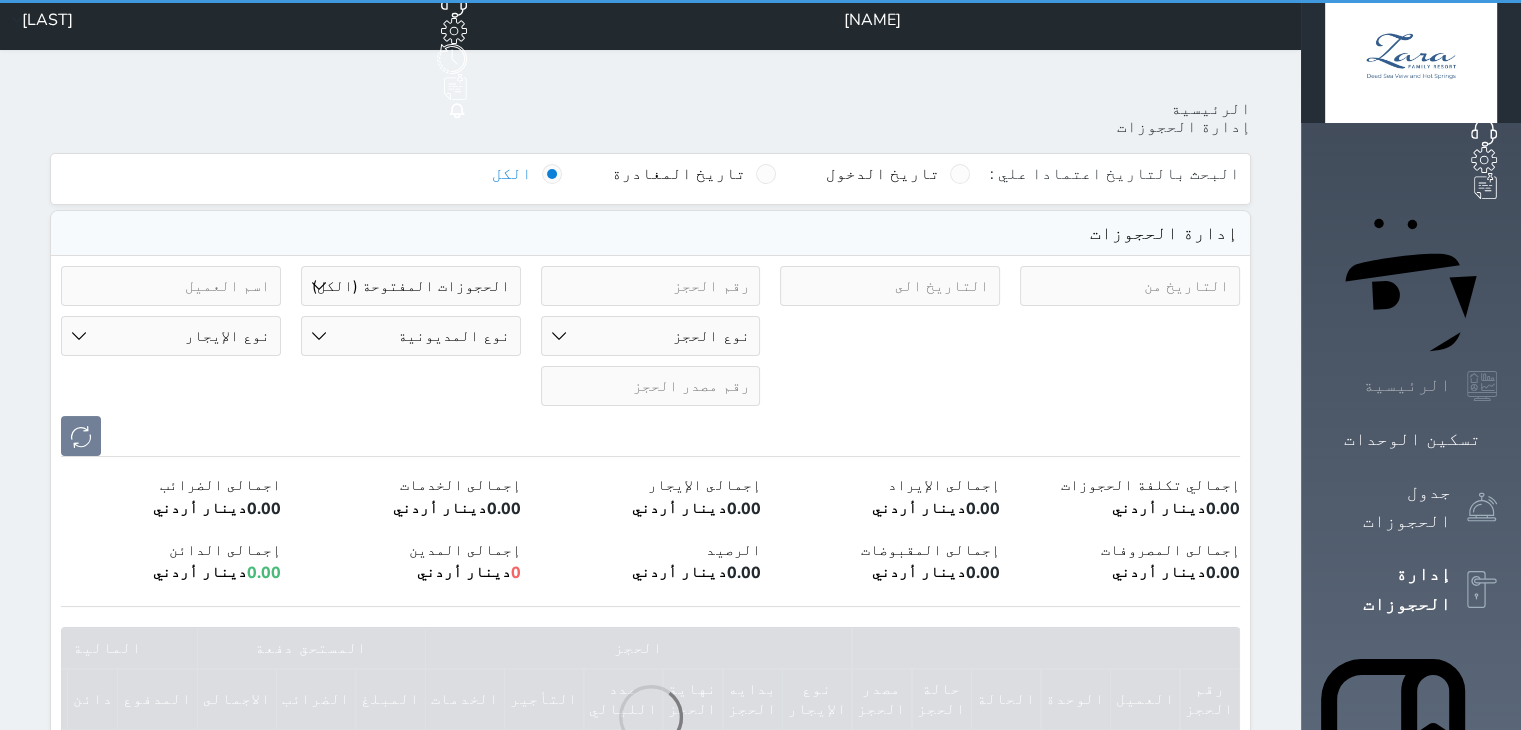 scroll, scrollTop: 0, scrollLeft: 0, axis: both 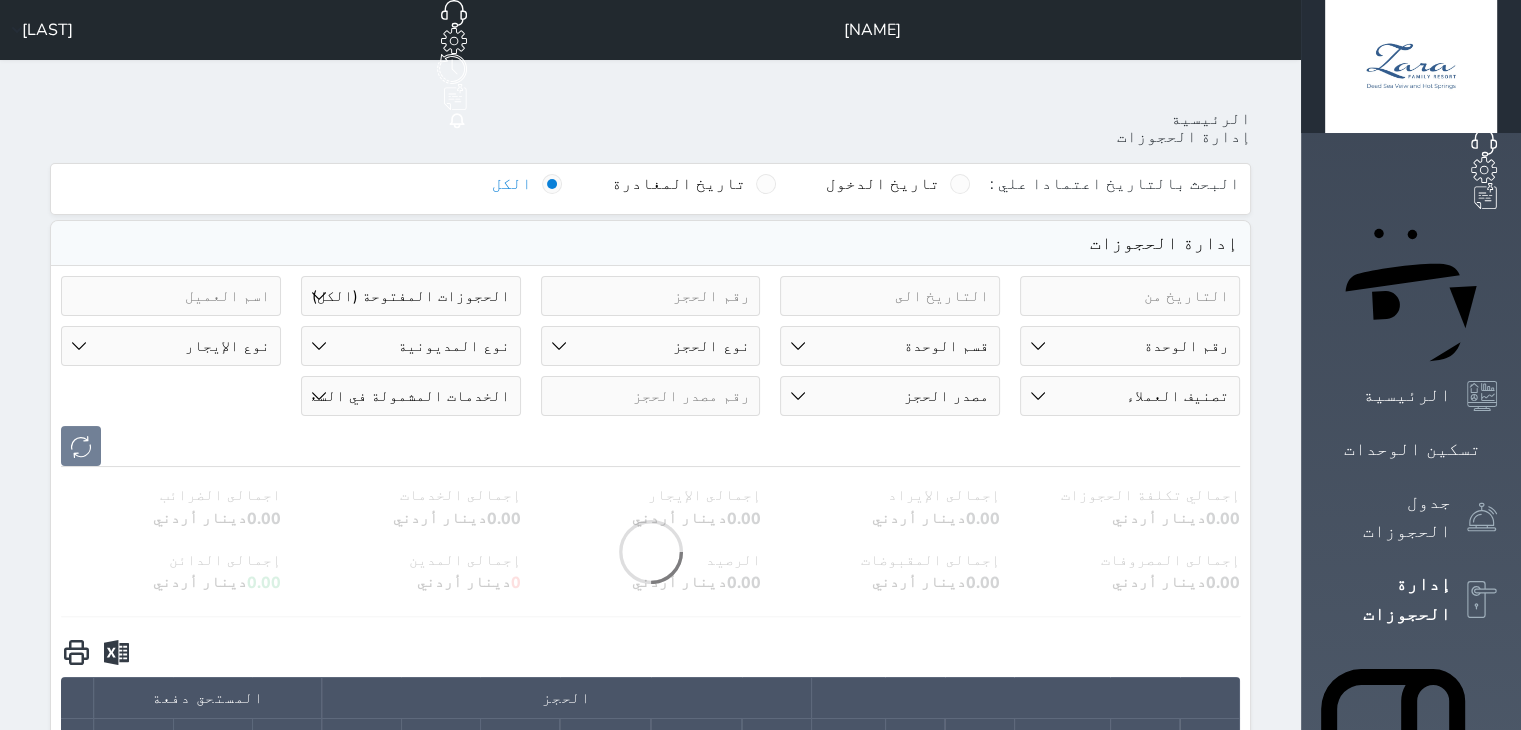 click at bounding box center [1130, 296] 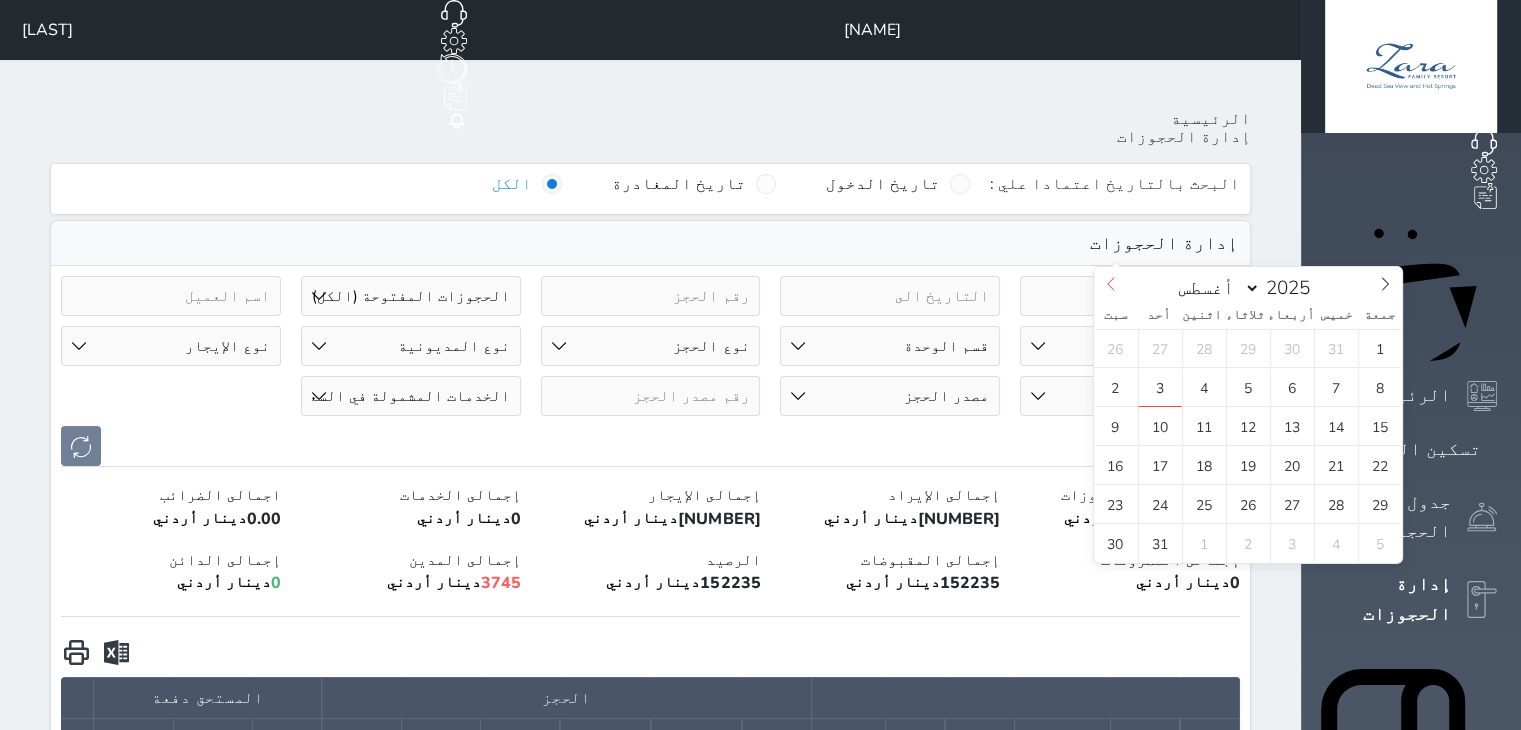 click 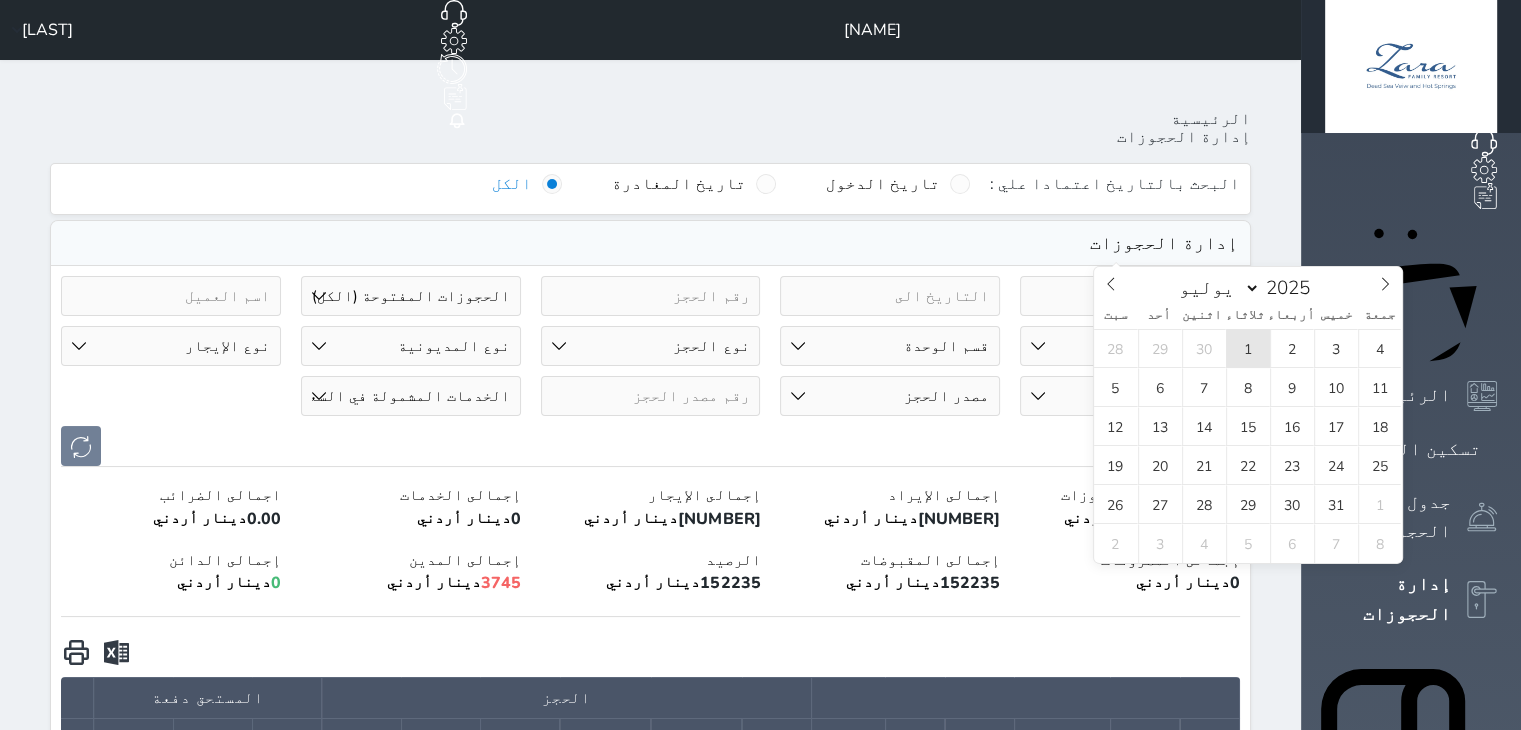click on "1" at bounding box center [1248, 348] 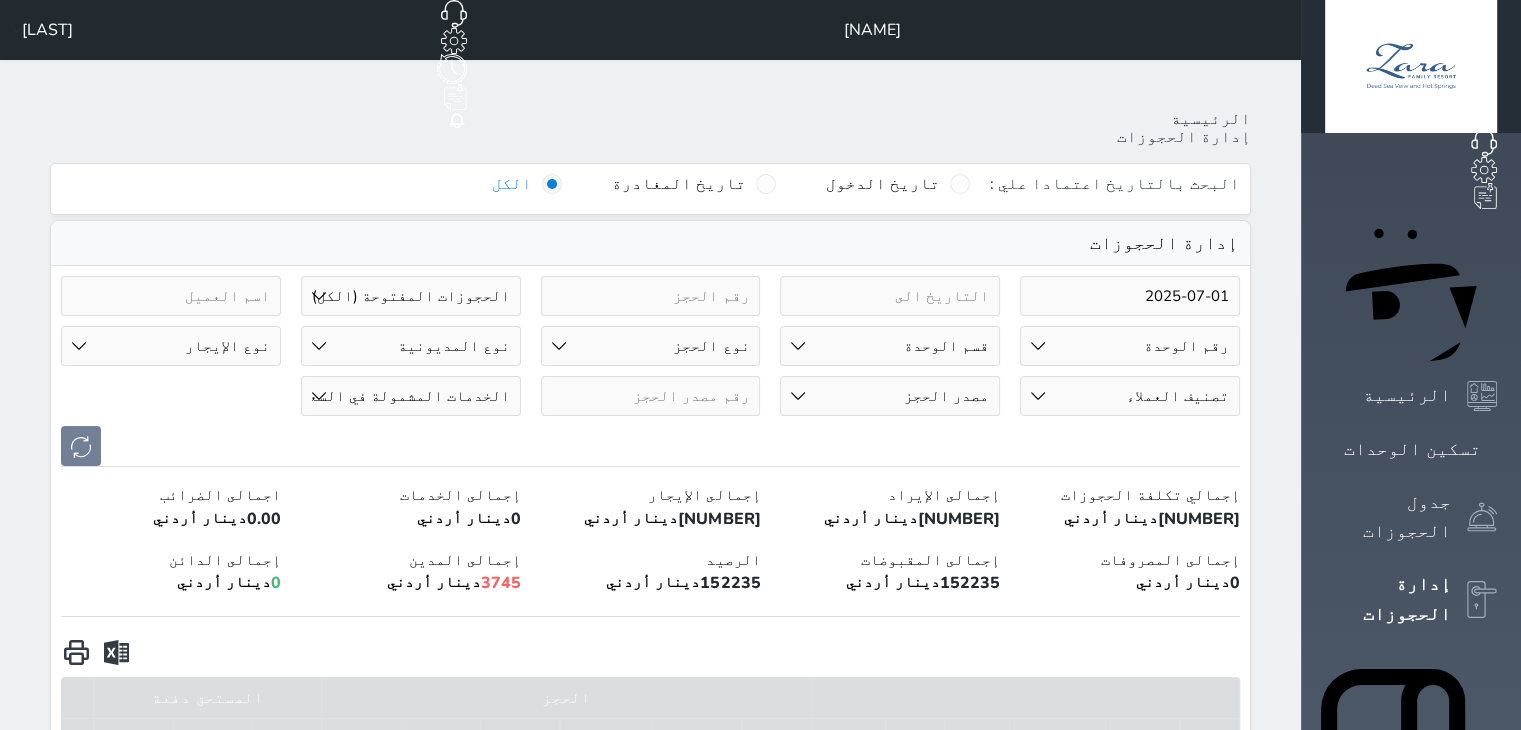 click on "[DATE]
[STATUS]
[STATUS] ([STATUS])
[STATUS] ([STATUS])
[STATUS]
[STATUS] ([STATUS])
الحجوزات الملغية
[STATUS] [STATUS]
[STATUS] [STATUS]
[UNIT] [NUMBER]
1 - [LOCATION]
2 - [LOCATION]
3 - [LOCATION]
4 - [LOCATION]
5 - [LOCATION]
6 - [LOCATION]" at bounding box center (650, 1671) 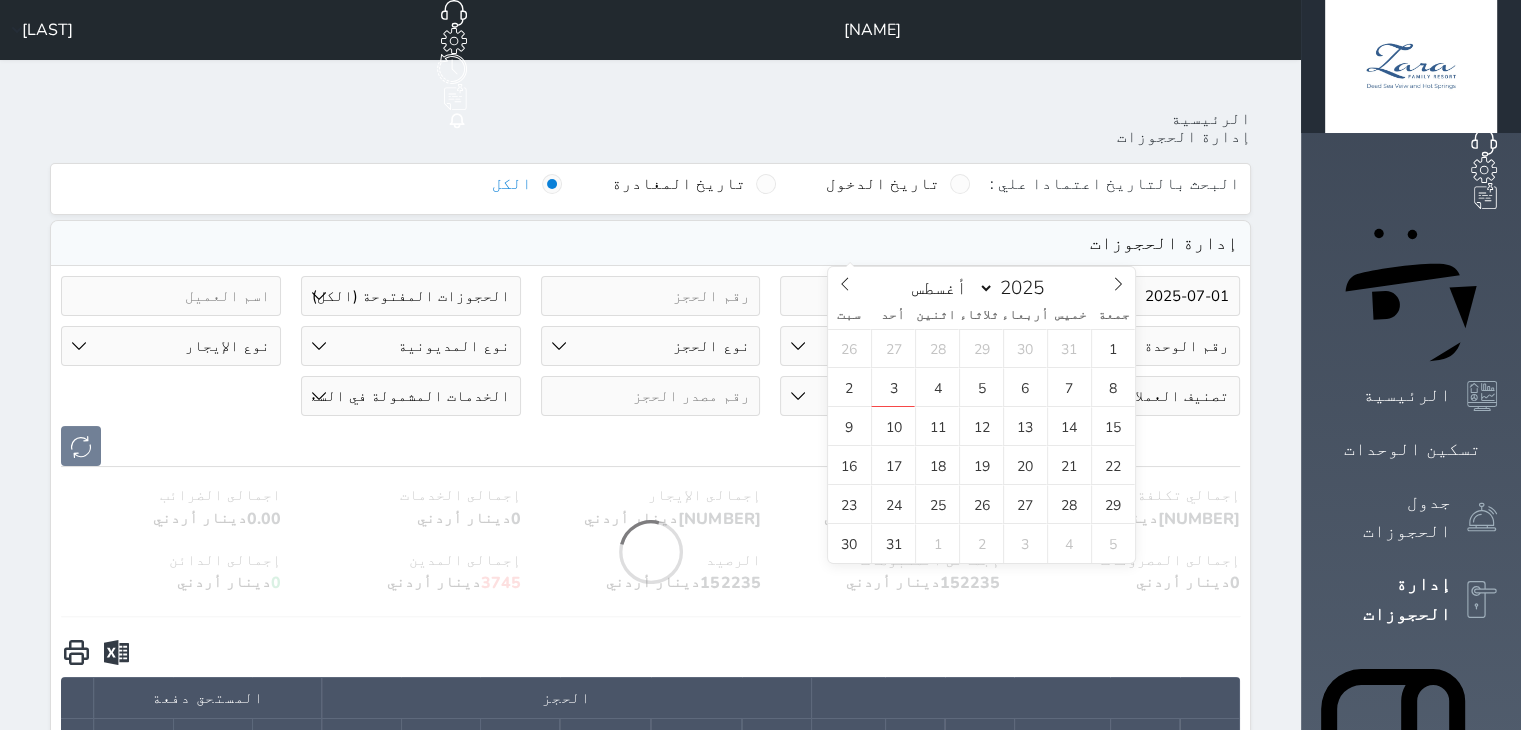 click at bounding box center [890, 296] 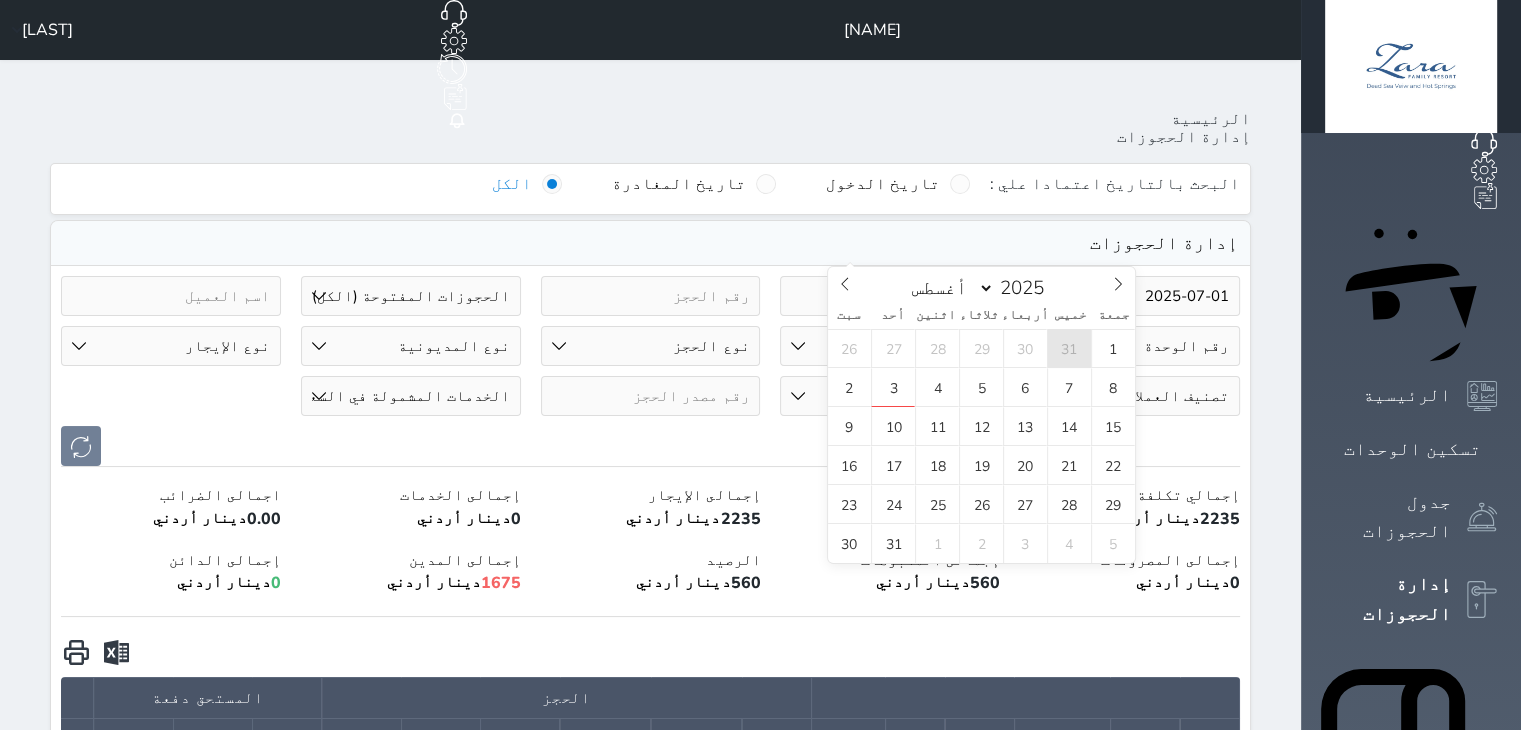 click on "31" at bounding box center [1069, 348] 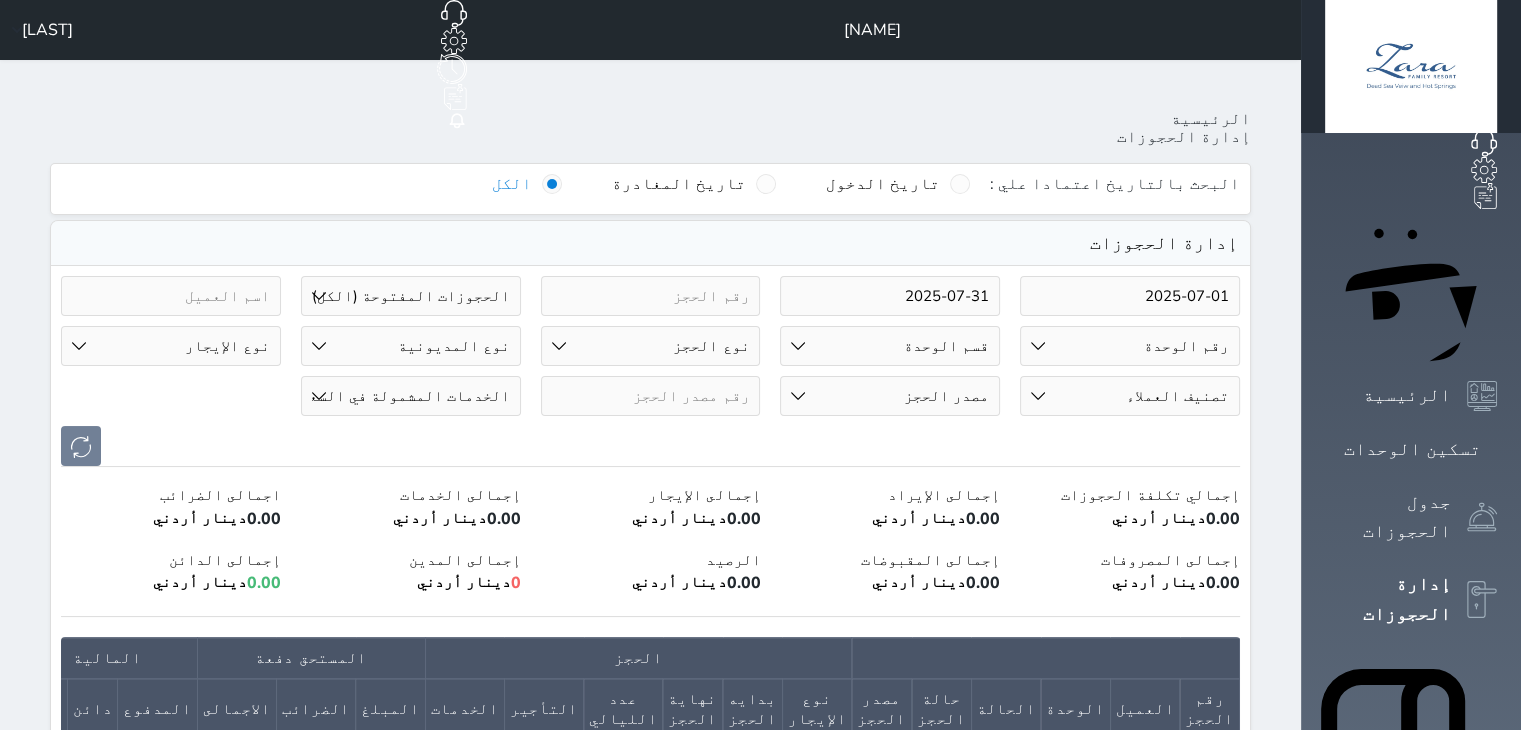click on "حالة الحجز
الحجوزات المفتوحة (الكل)
الحجوزات المغلقة (الكل)
الحجوزات المفتوحة (مسجل دخول)
الحجوزات المغلقة (تسجيل مغادرة)
الحجوزات لم تسجل دخول
الحجوزات المؤكدة (الكل)
الحجوزات الملغية
الحجوزات المنتهية مهلة دفعها
حجوزات بانتظار الدفع" at bounding box center [411, 296] 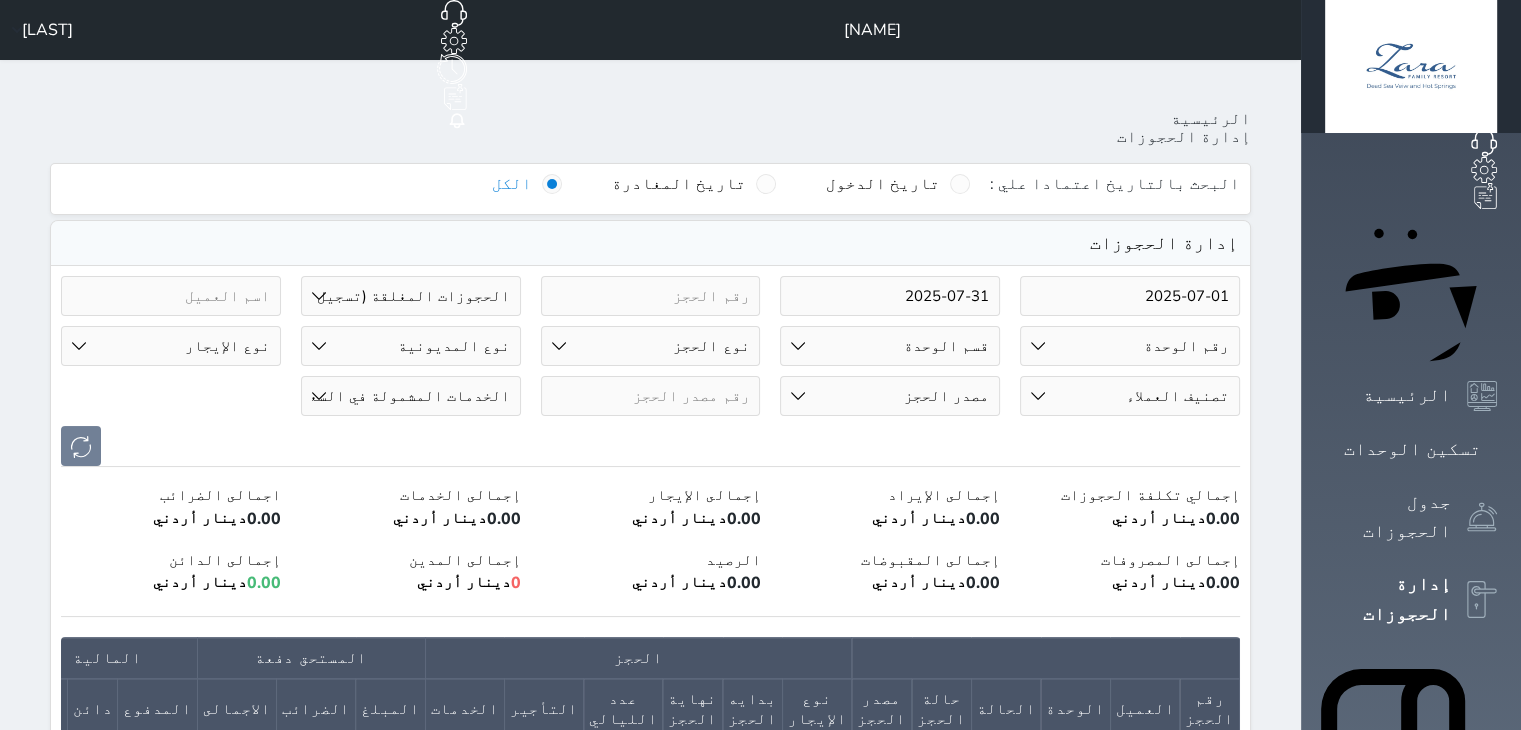 click on "حالة الحجز
الحجوزات المفتوحة (الكل)
الحجوزات المغلقة (الكل)
الحجوزات المفتوحة (مسجل دخول)
الحجوزات المغلقة (تسجيل مغادرة)
الحجوزات لم تسجل دخول
الحجوزات المؤكدة (الكل)
الحجوزات الملغية
الحجوزات المنتهية مهلة دفعها
حجوزات بانتظار الدفع" at bounding box center (411, 296) 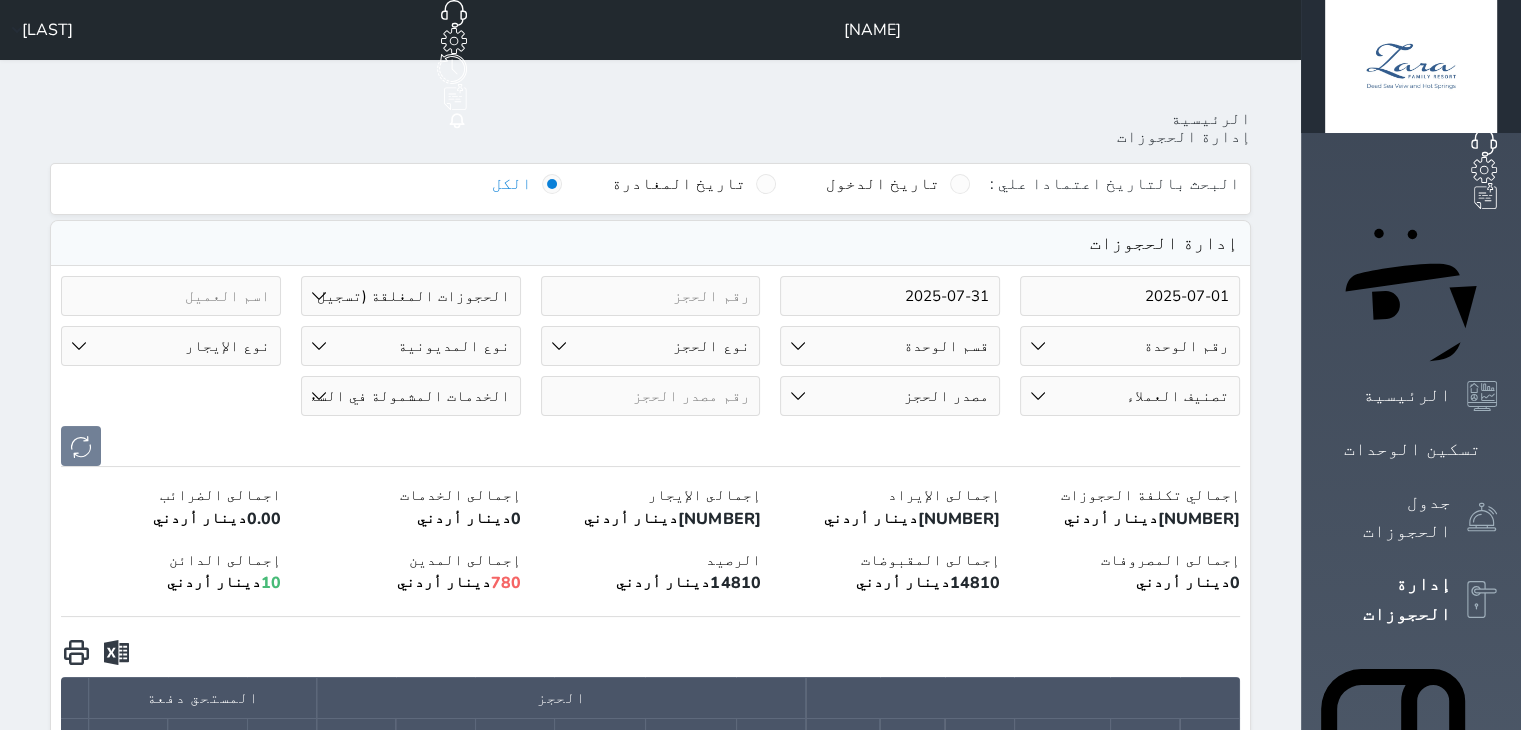 click on "حالة الحجز
الحجوزات المفتوحة (الكل)
الحجوزات المغلقة (الكل)
الحجوزات المفتوحة (مسجل دخول)
الحجوزات المغلقة (تسجيل مغادرة)
الحجوزات لم تسجل دخول
الحجوزات المؤكدة (الكل)
الحجوزات الملغية
الحجوزات المنتهية مهلة دفعها
حجوزات بانتظار الدفع" at bounding box center (411, 296) 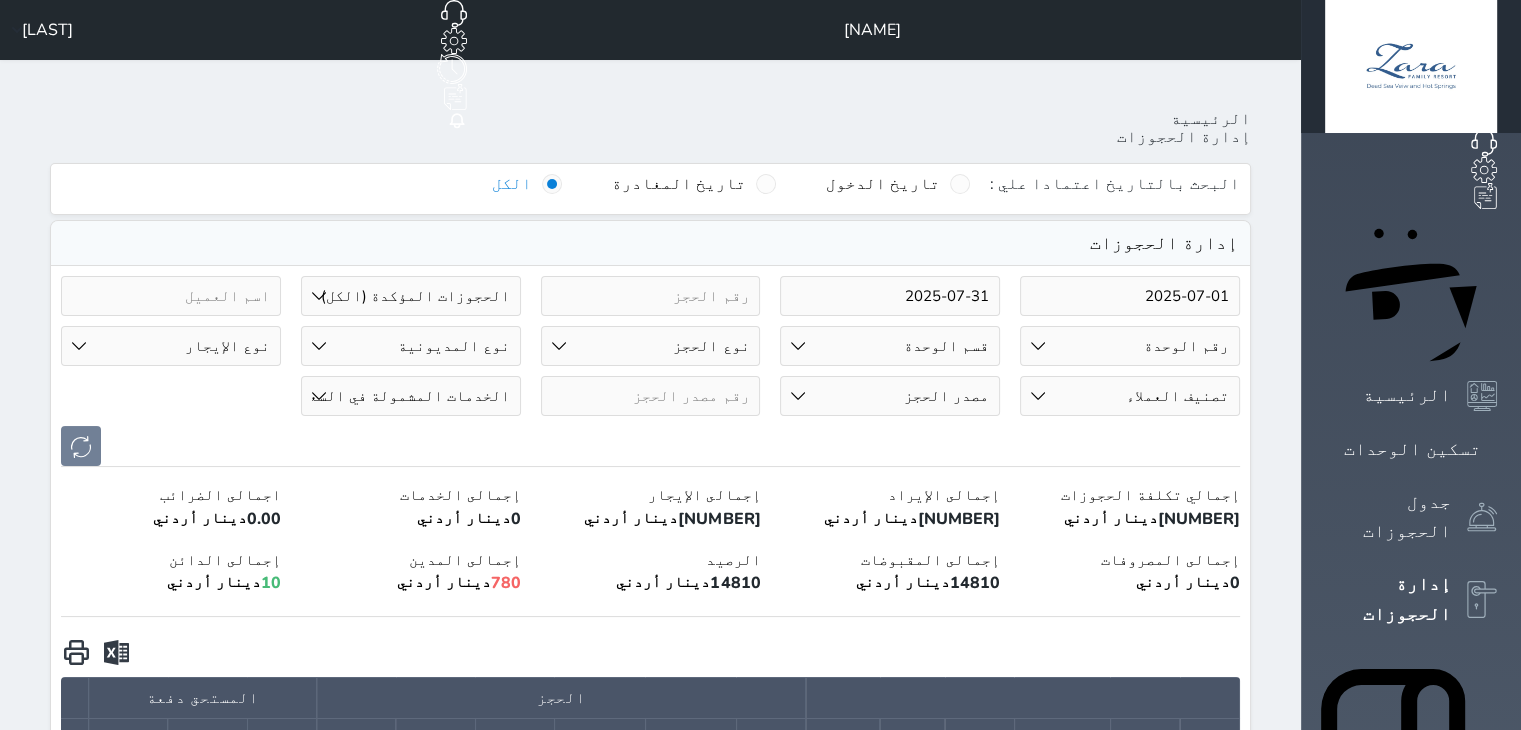 click on "حالة الحجز
الحجوزات المفتوحة (الكل)
الحجوزات المغلقة (الكل)
الحجوزات المفتوحة (مسجل دخول)
الحجوزات المغلقة (تسجيل مغادرة)
الحجوزات لم تسجل دخول
الحجوزات المؤكدة (الكل)
الحجوزات الملغية
الحجوزات المنتهية مهلة دفعها
حجوزات بانتظار الدفع" at bounding box center [411, 296] 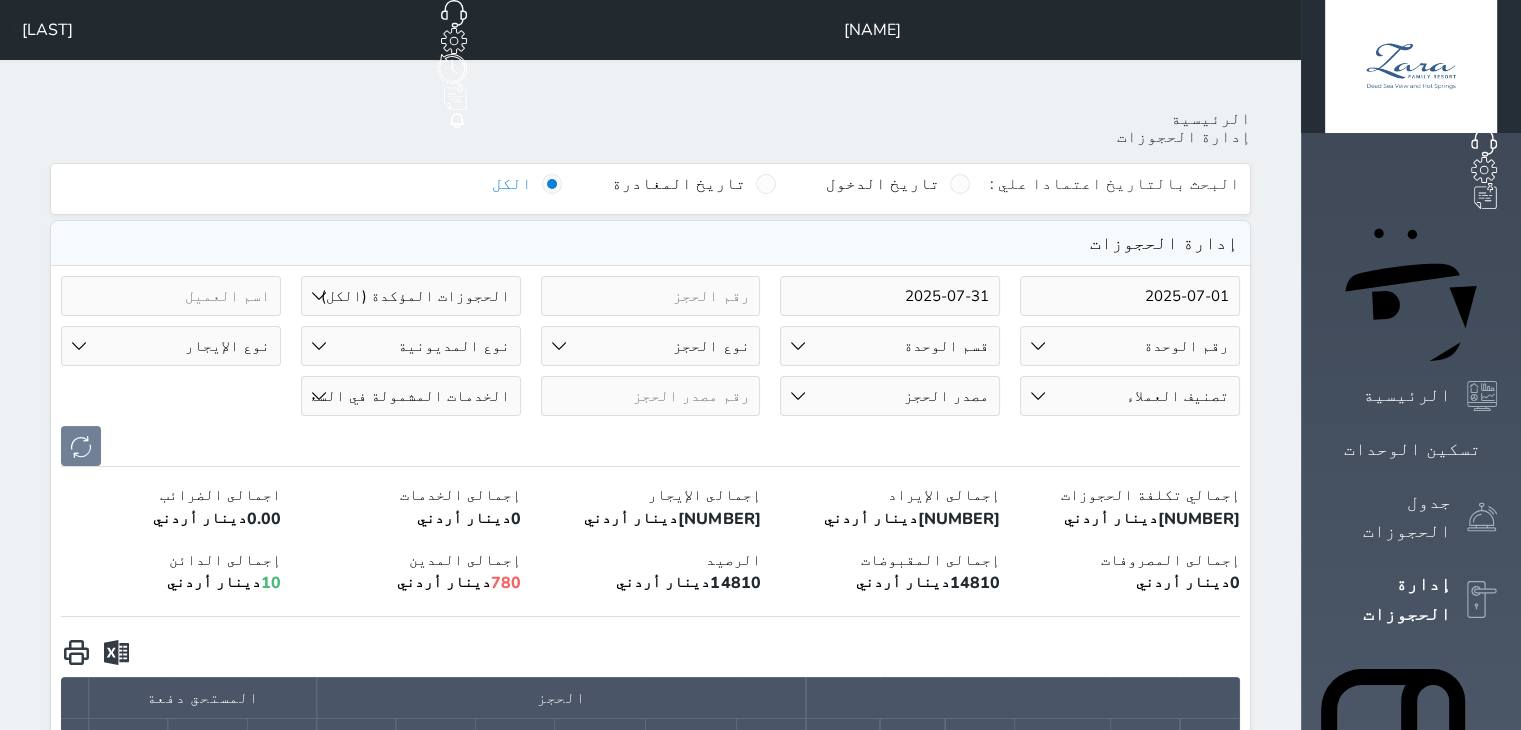 click at bounding box center [650, 446] 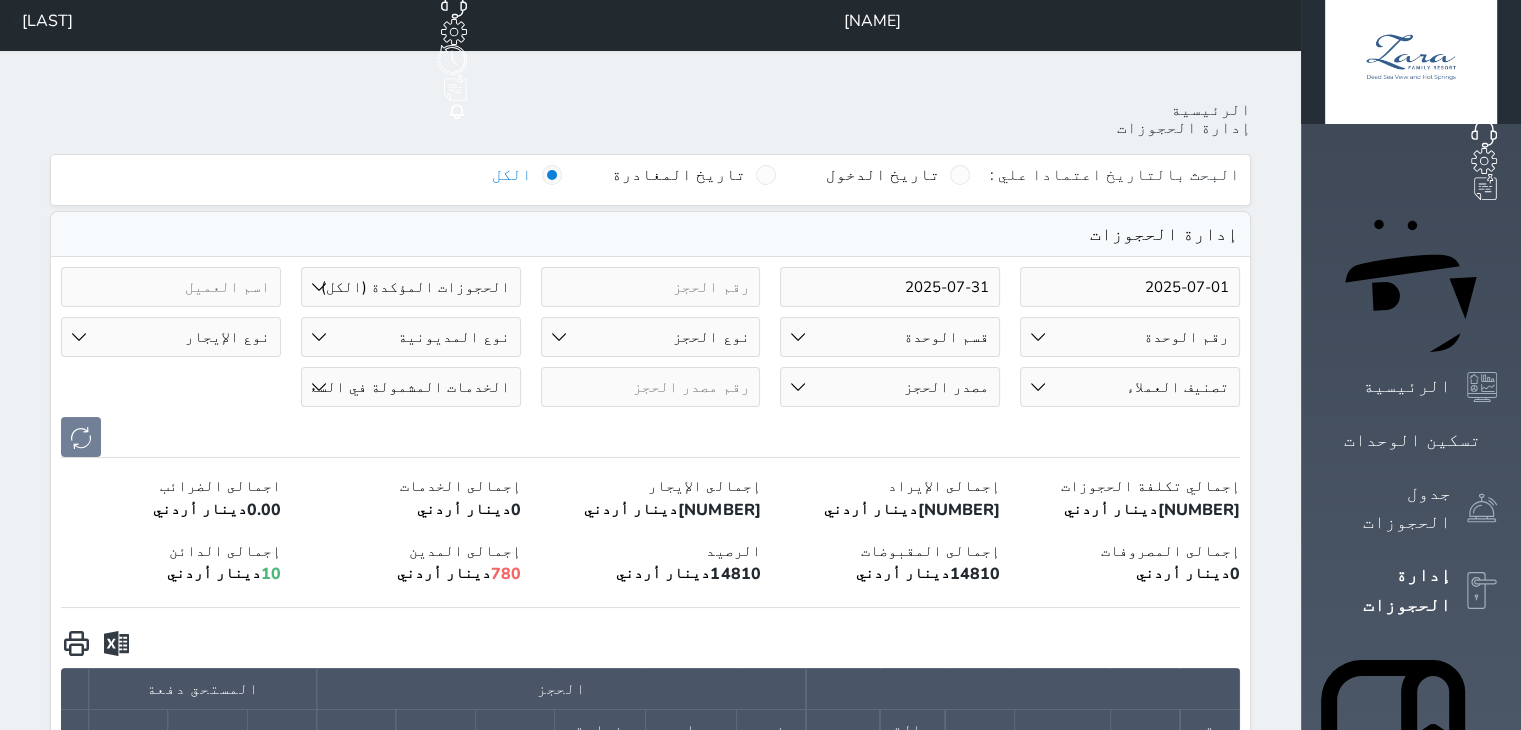 scroll, scrollTop: 0, scrollLeft: 0, axis: both 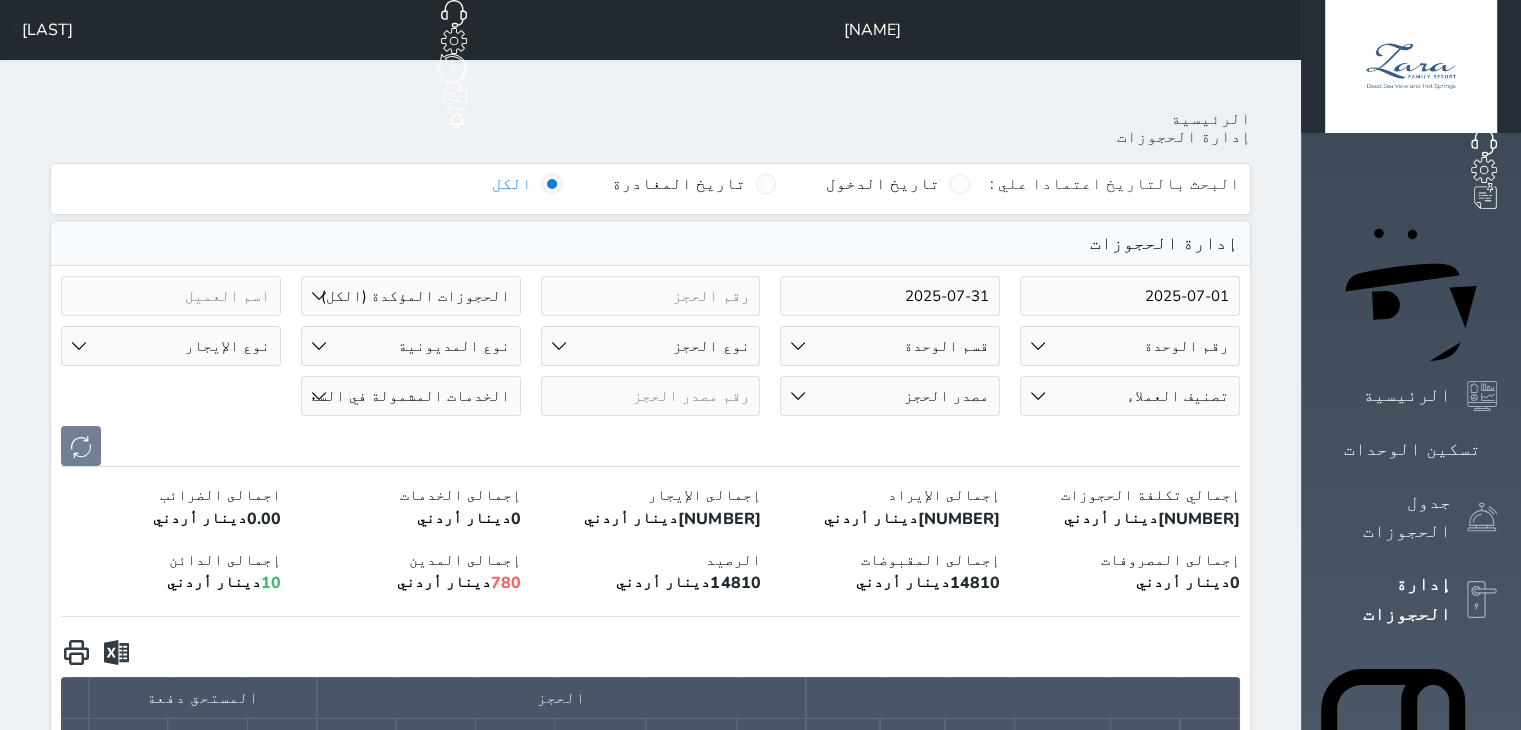 click at bounding box center (116, 652) 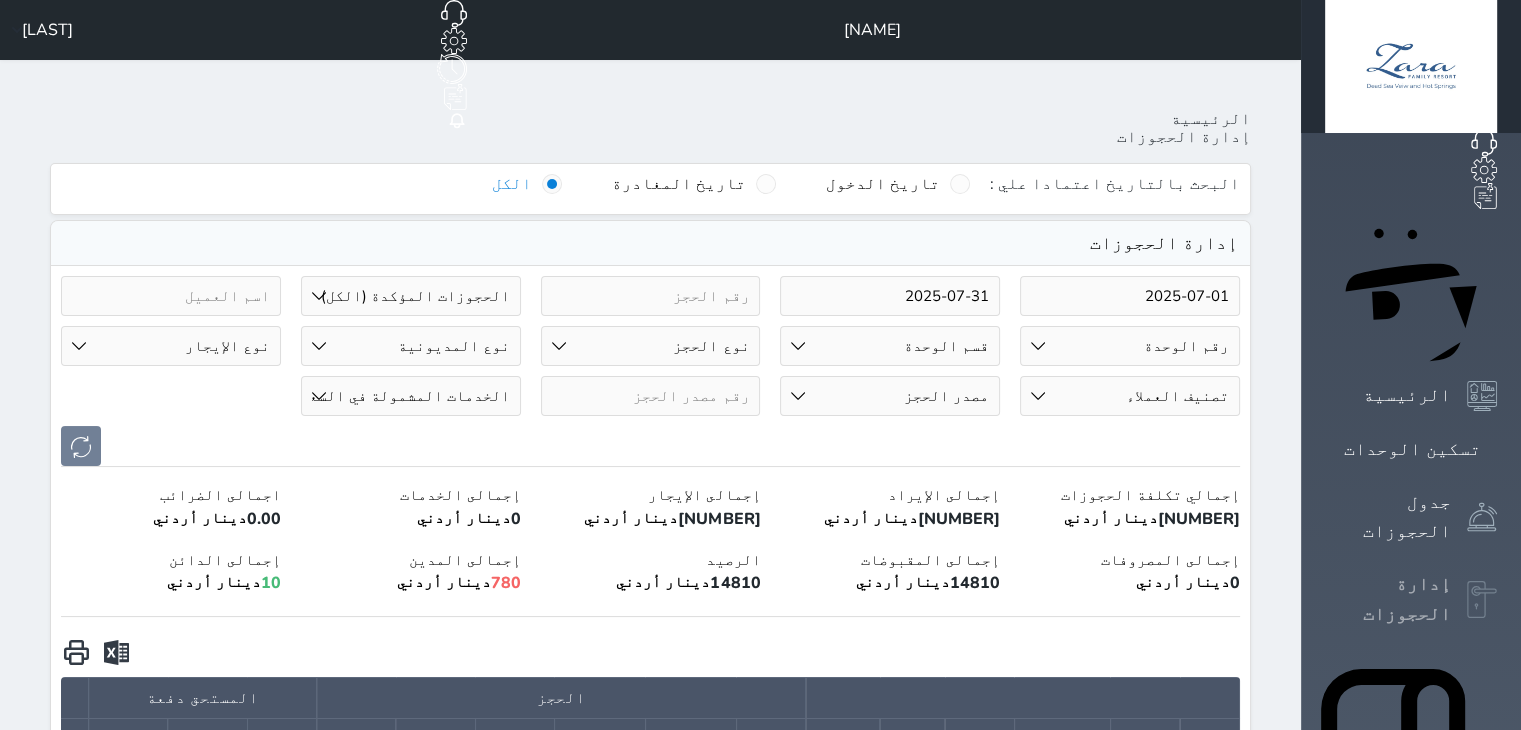 click 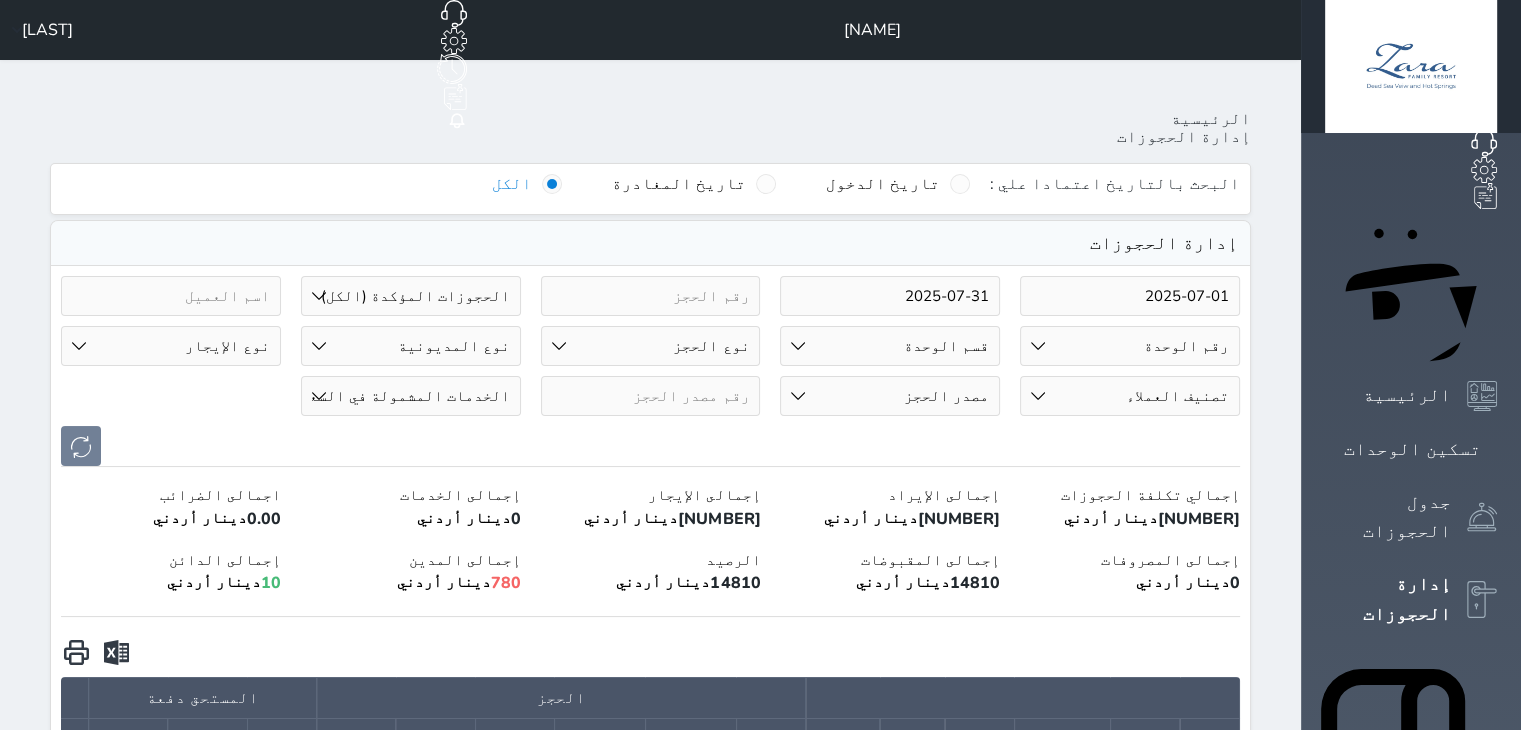 click at bounding box center [650, 446] 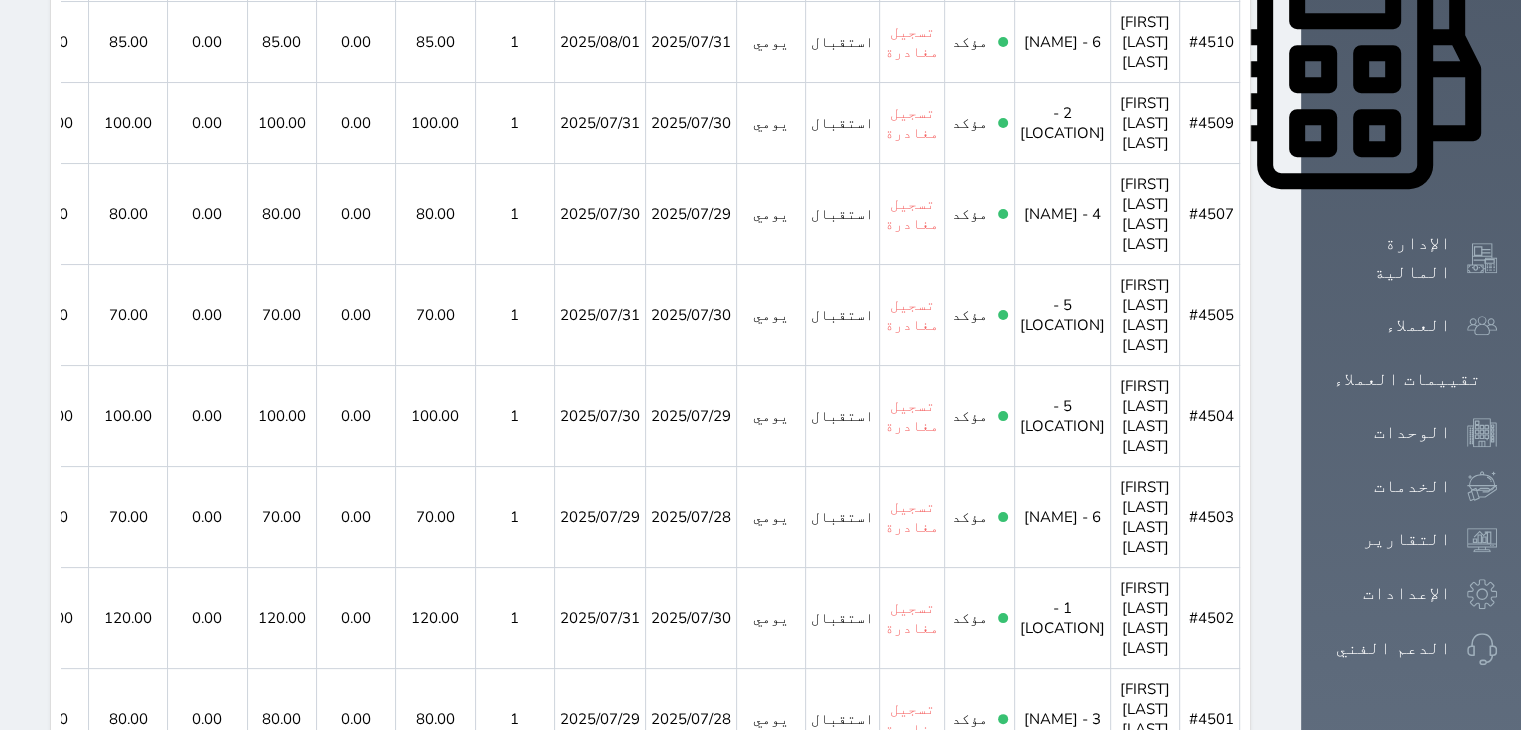 scroll, scrollTop: 920, scrollLeft: 0, axis: vertical 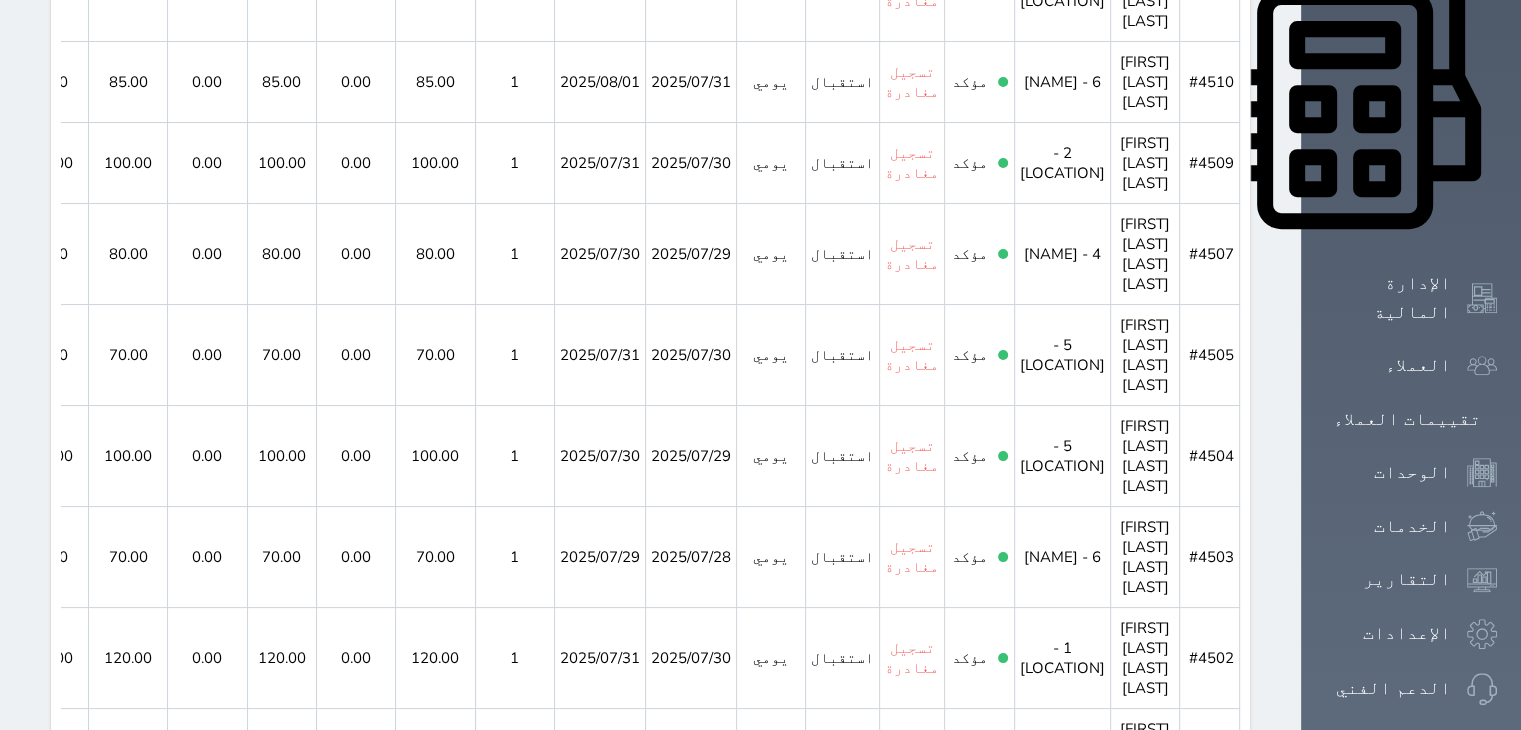 click at bounding box center (-134, 537) 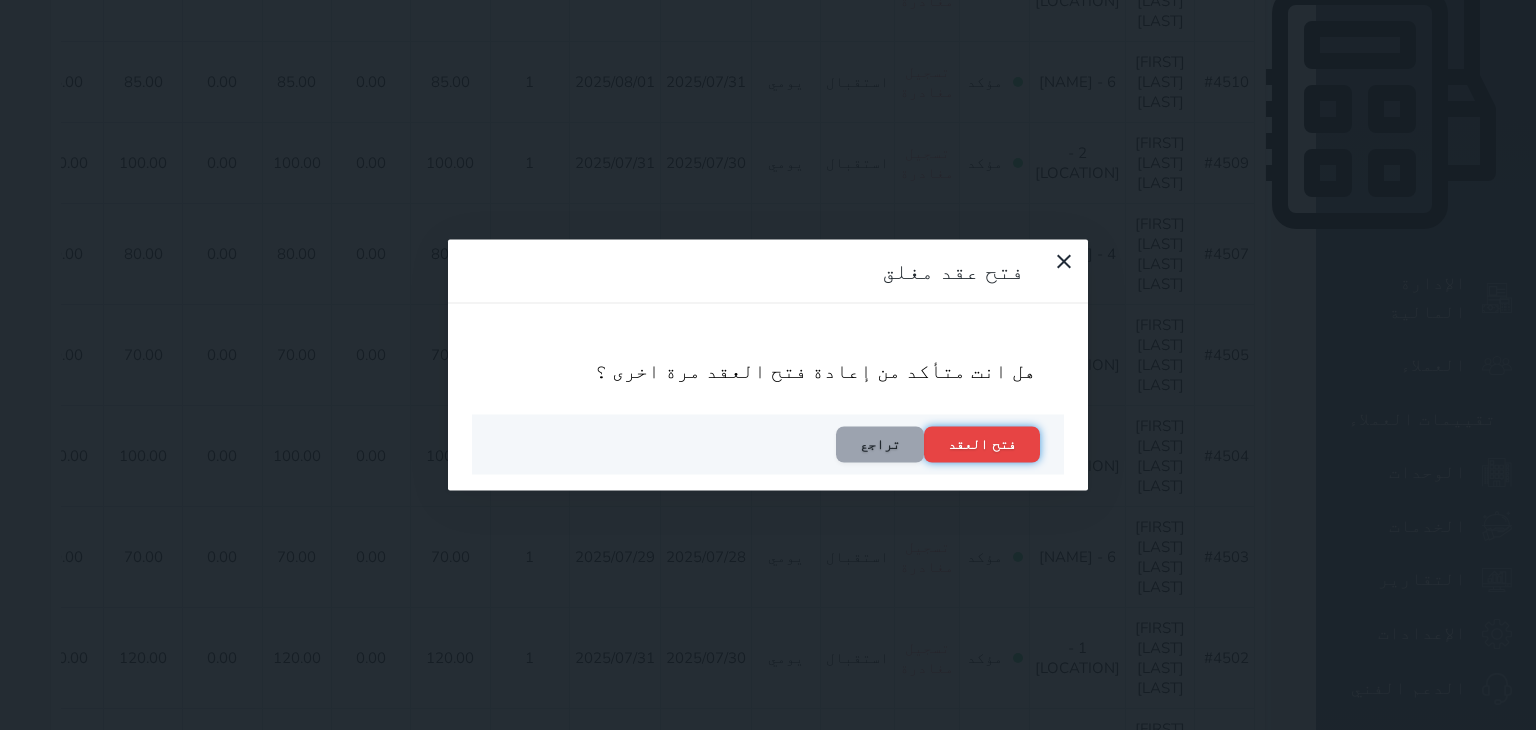 click on "فتح العقد" at bounding box center [982, 445] 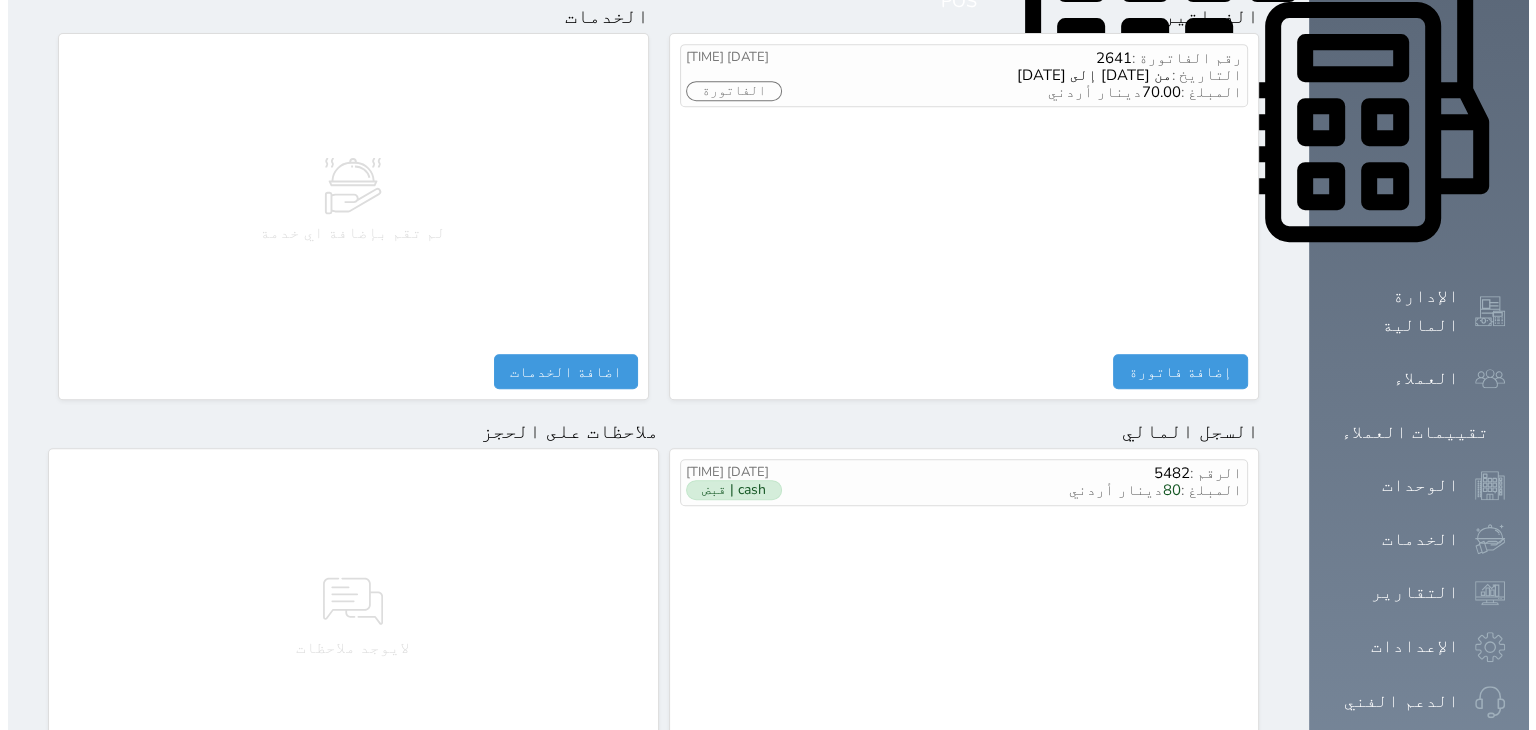 scroll, scrollTop: 1060, scrollLeft: 0, axis: vertical 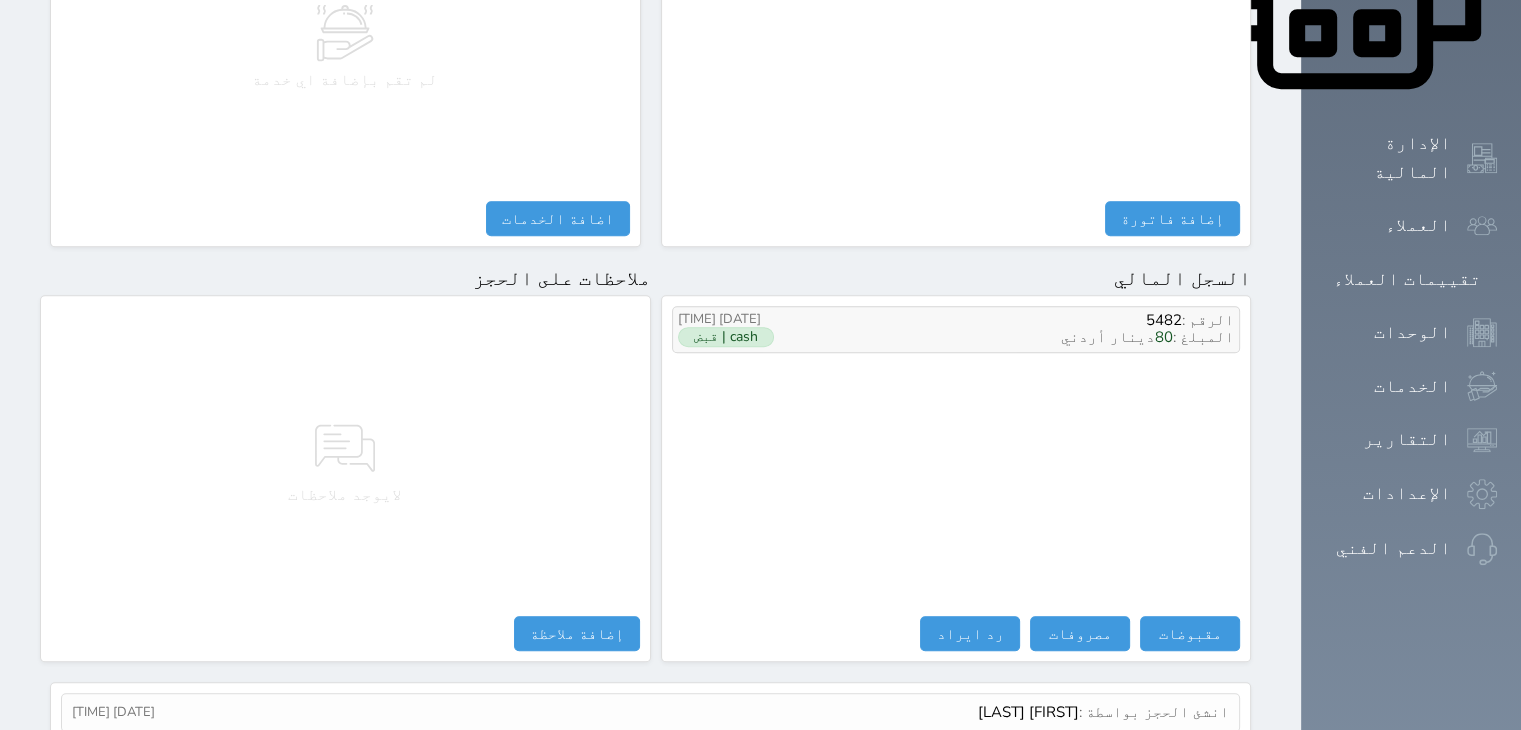 click on "cash | قبض" at bounding box center [726, 337] 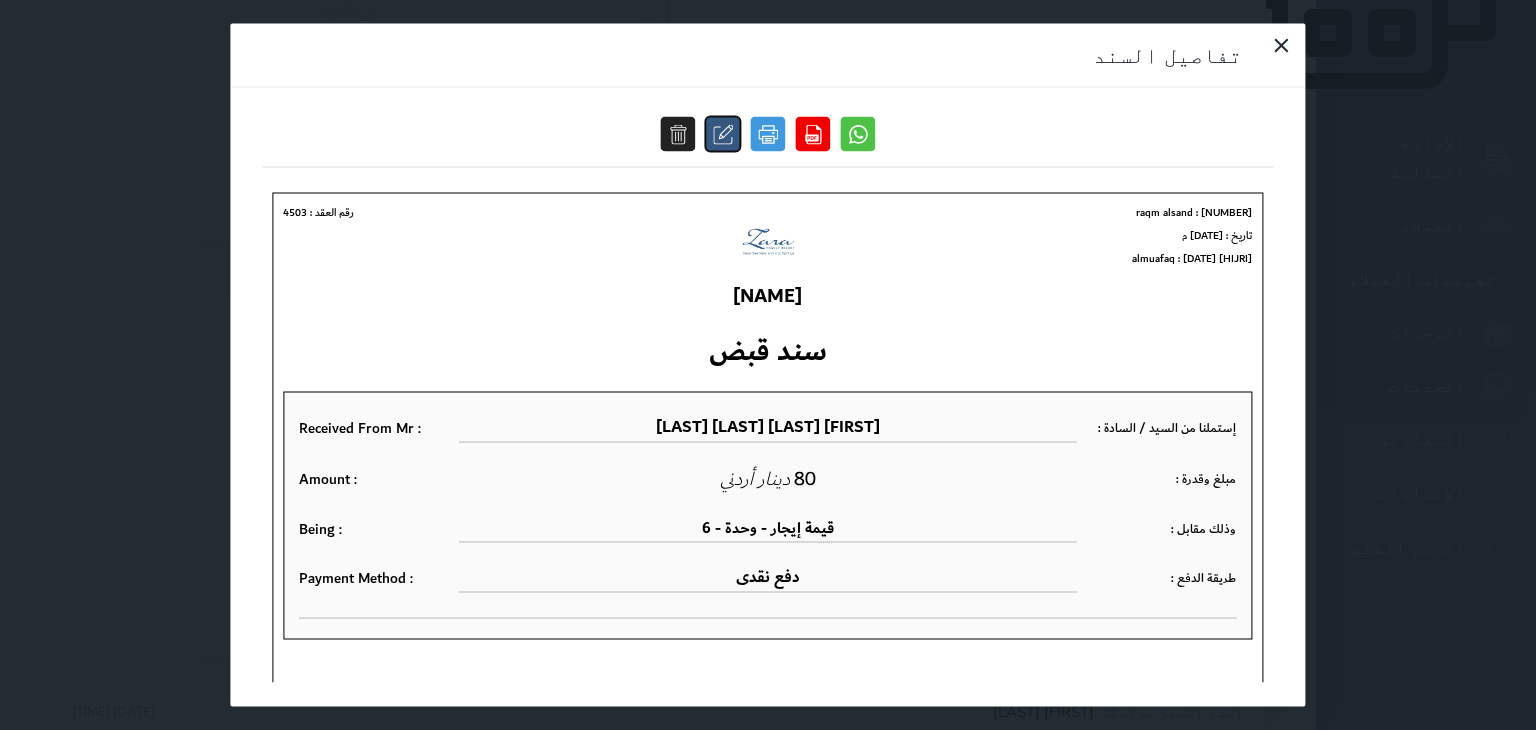 click at bounding box center [723, 134] 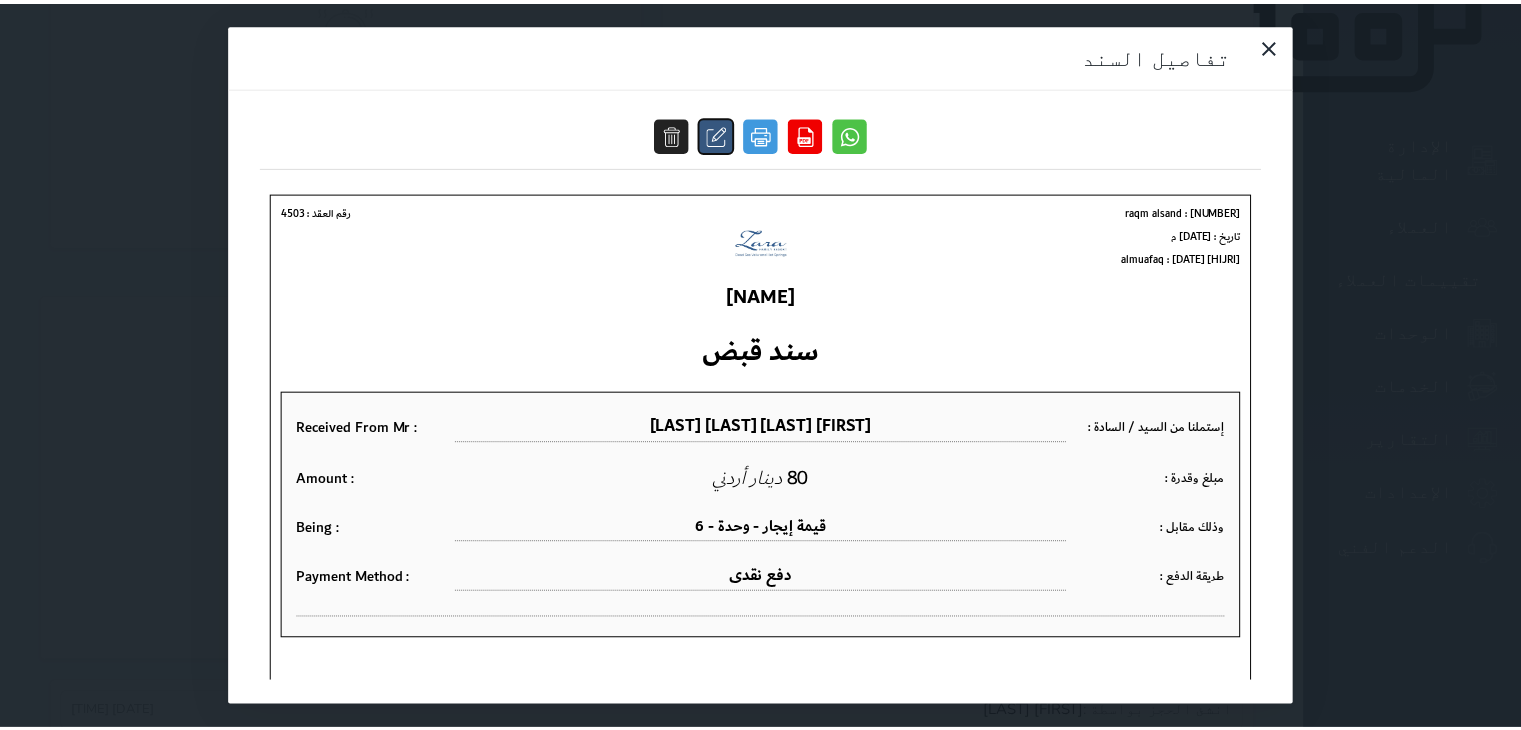 scroll, scrollTop: 0, scrollLeft: 0, axis: both 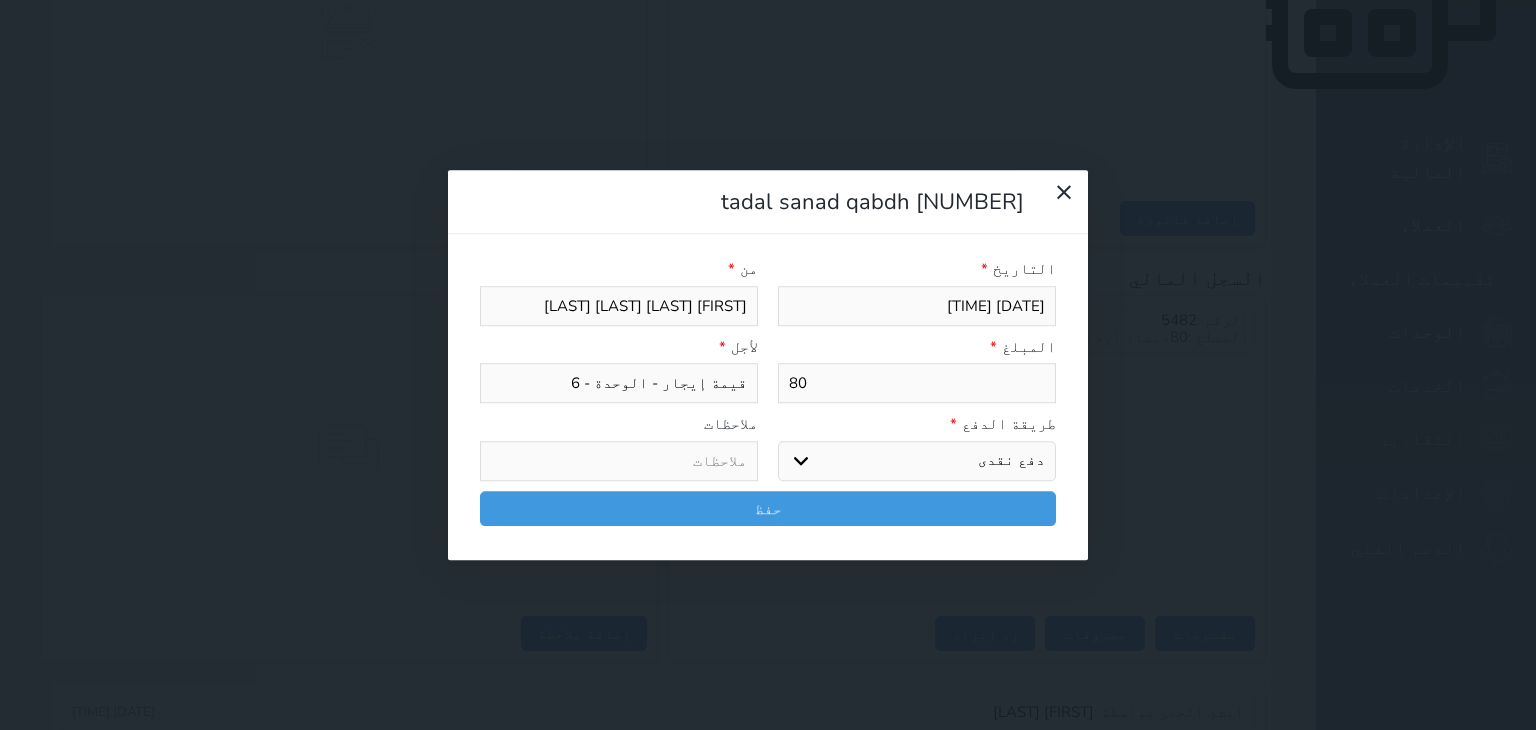 select on "[NUMBER]" 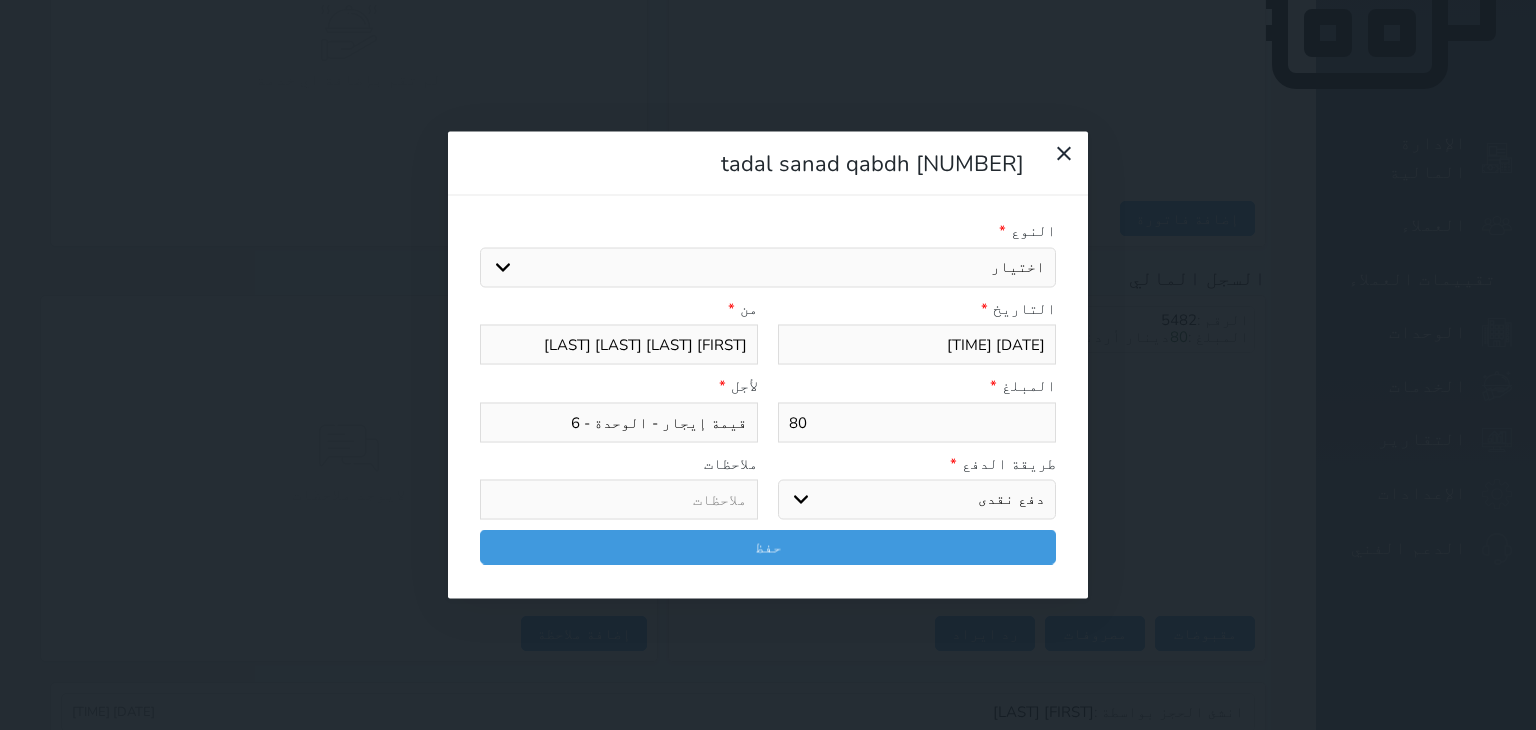 click on "80" at bounding box center (917, 422) 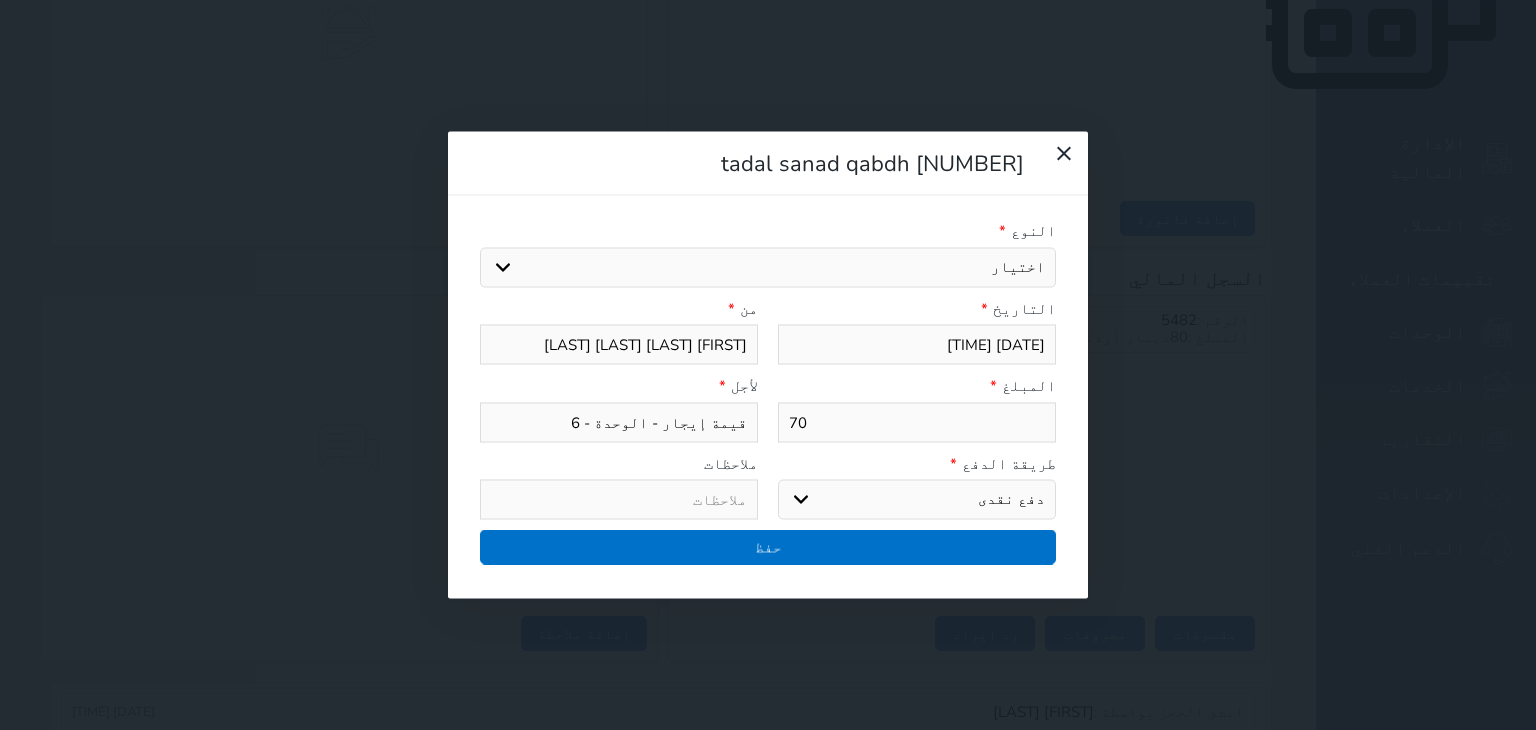 type on "70" 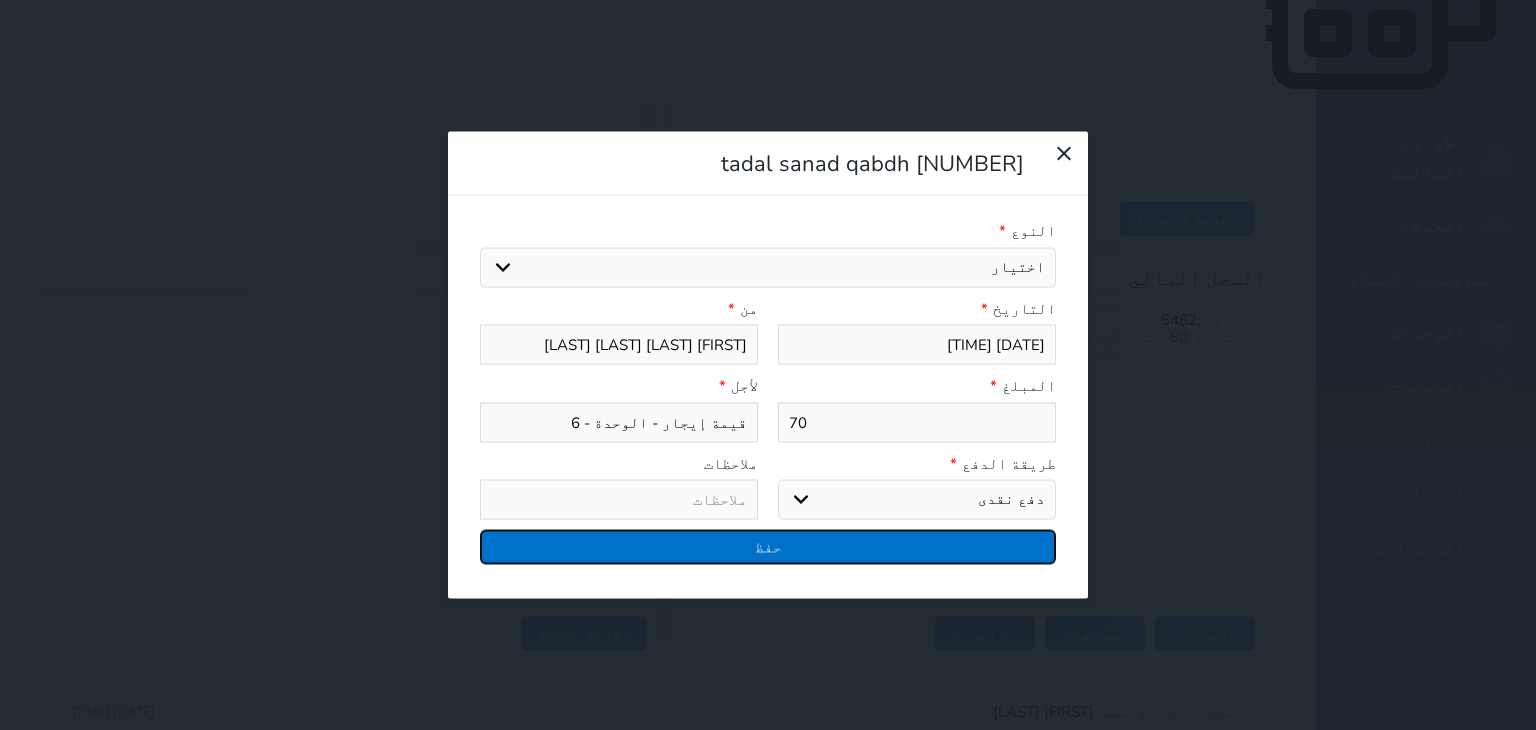click on "حفظ" at bounding box center [768, 547] 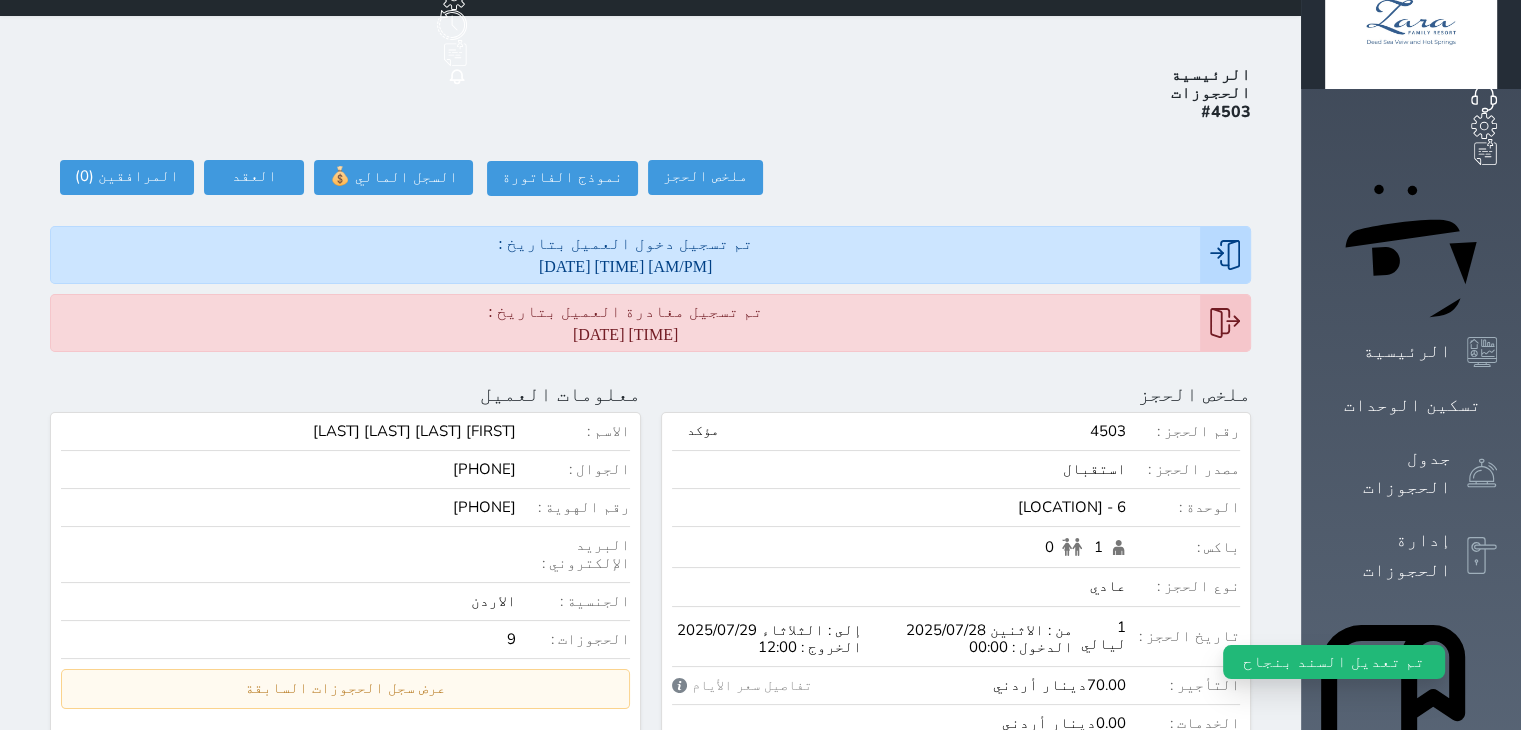 scroll, scrollTop: 0, scrollLeft: 0, axis: both 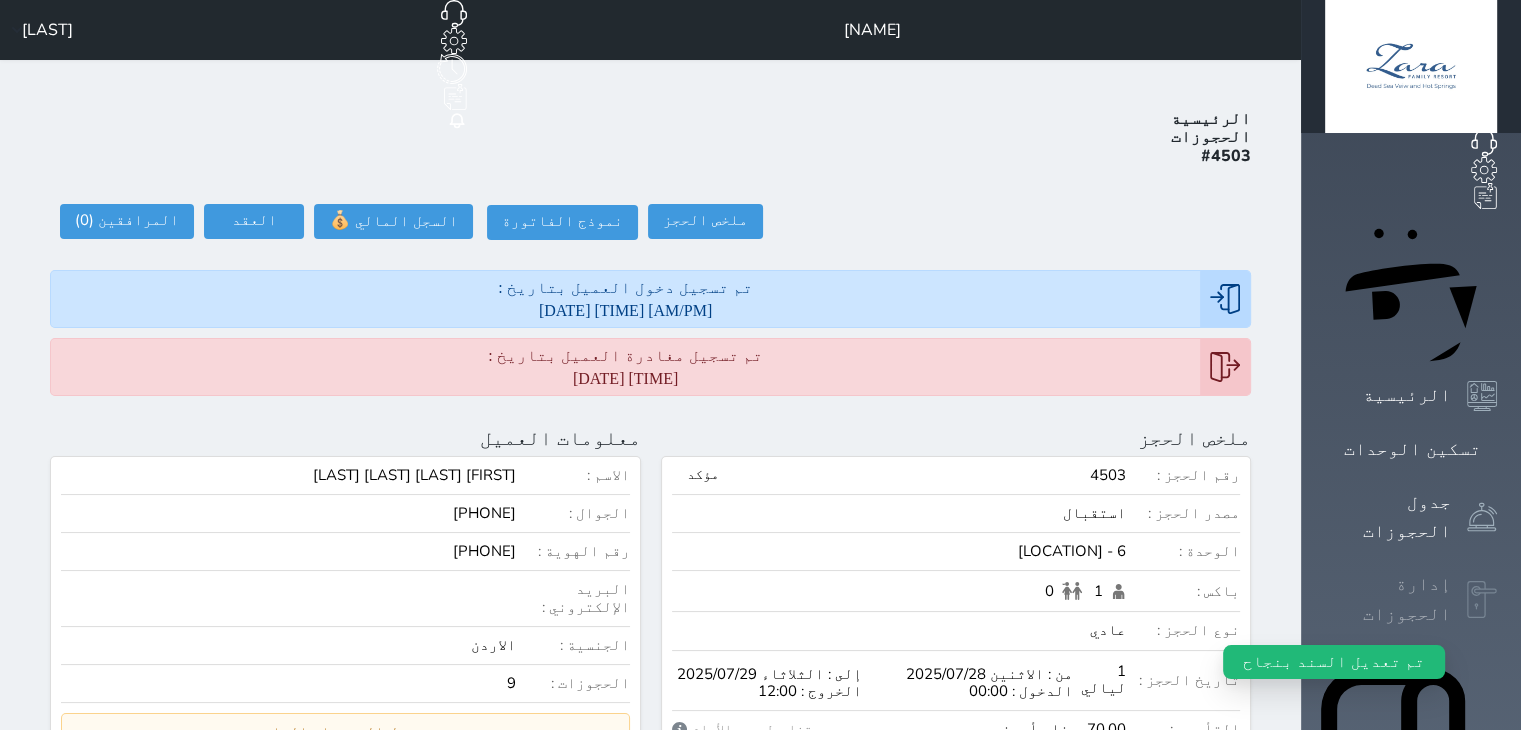 click on "إدارة الحجوزات" at bounding box center (1388, 599) 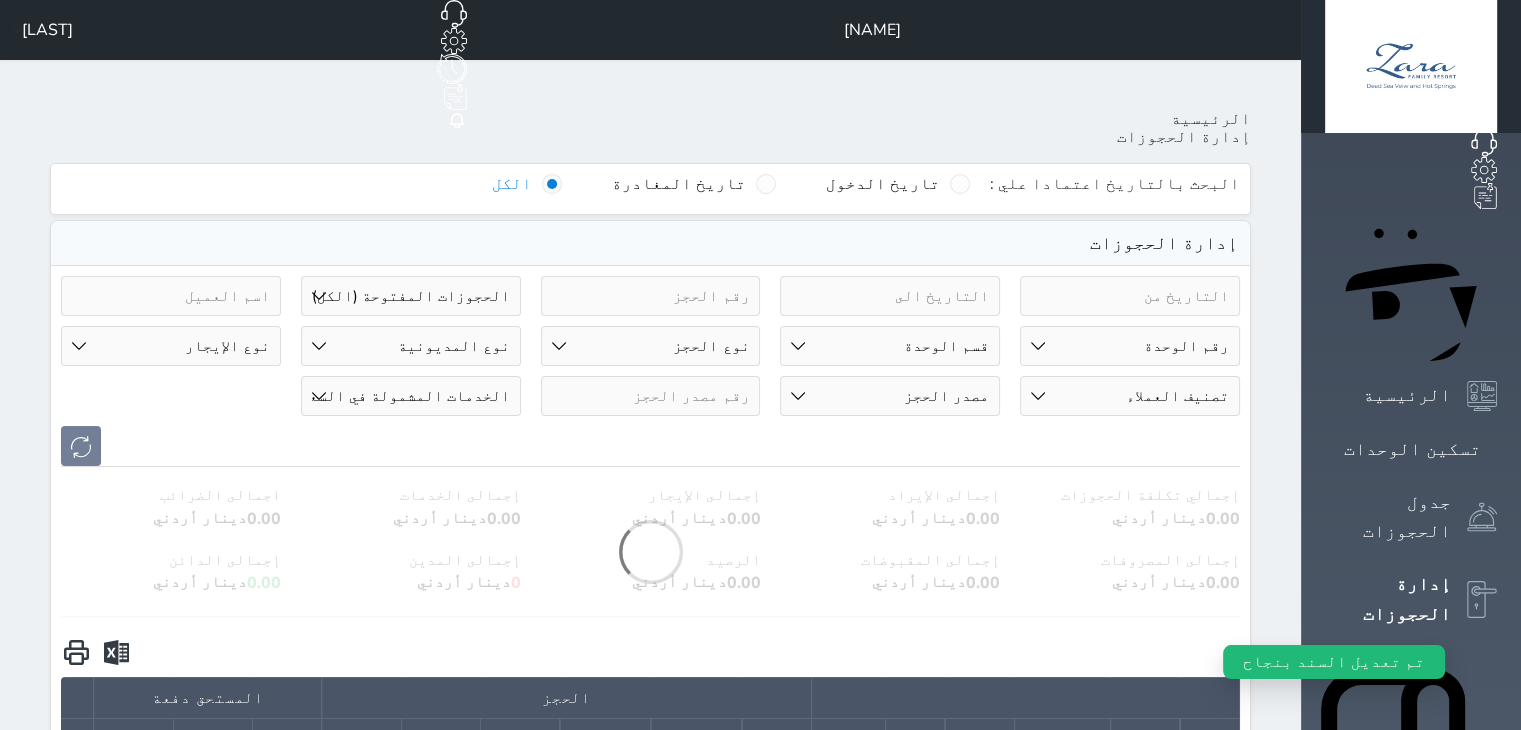 click on "رقم الوحدة
1 - [NAME]
2 - [NAME]
3 - [NAME]
4 - [NAME]
5 - [NAME]
6 - [NAME]
7 - [NAME]" at bounding box center (1130, 346) 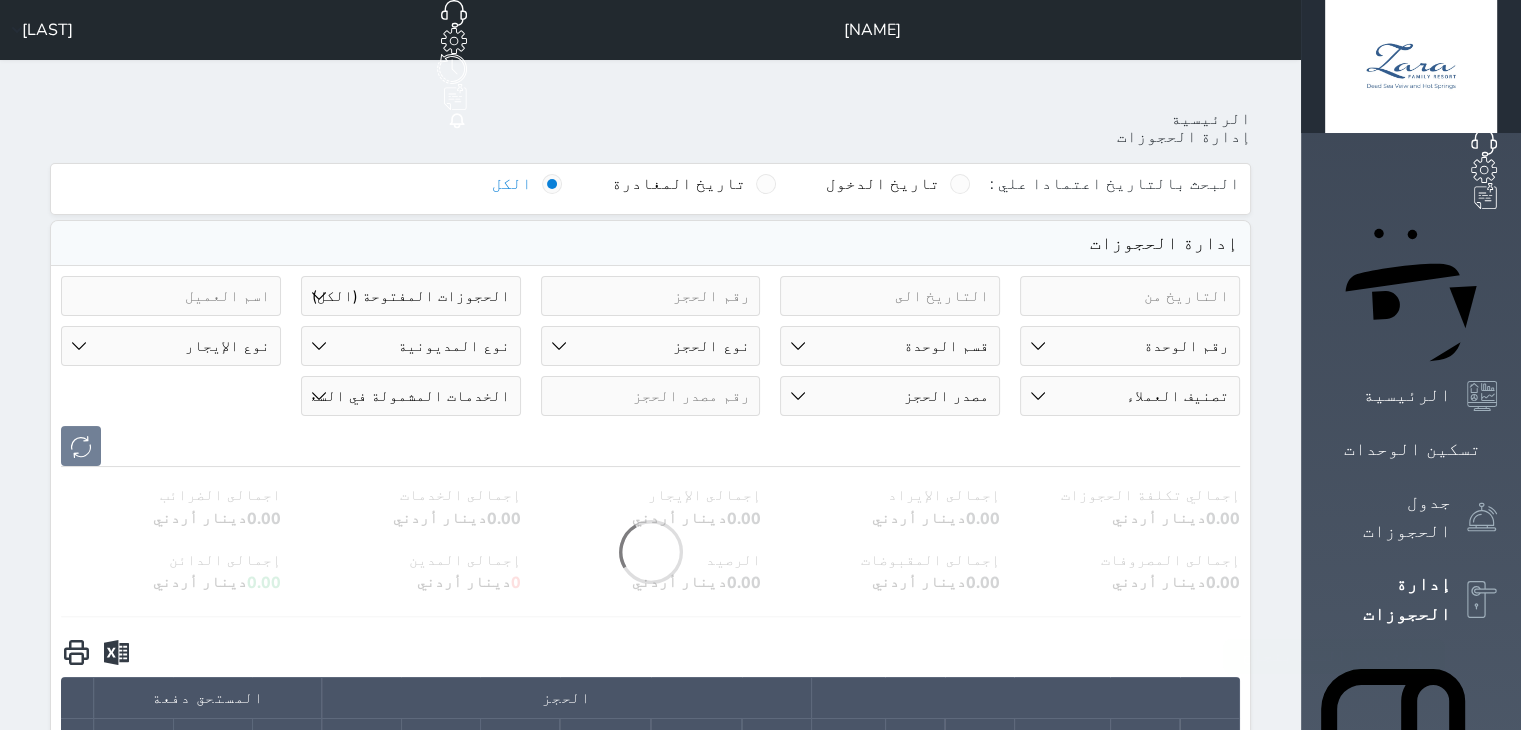 click at bounding box center (1130, 296) 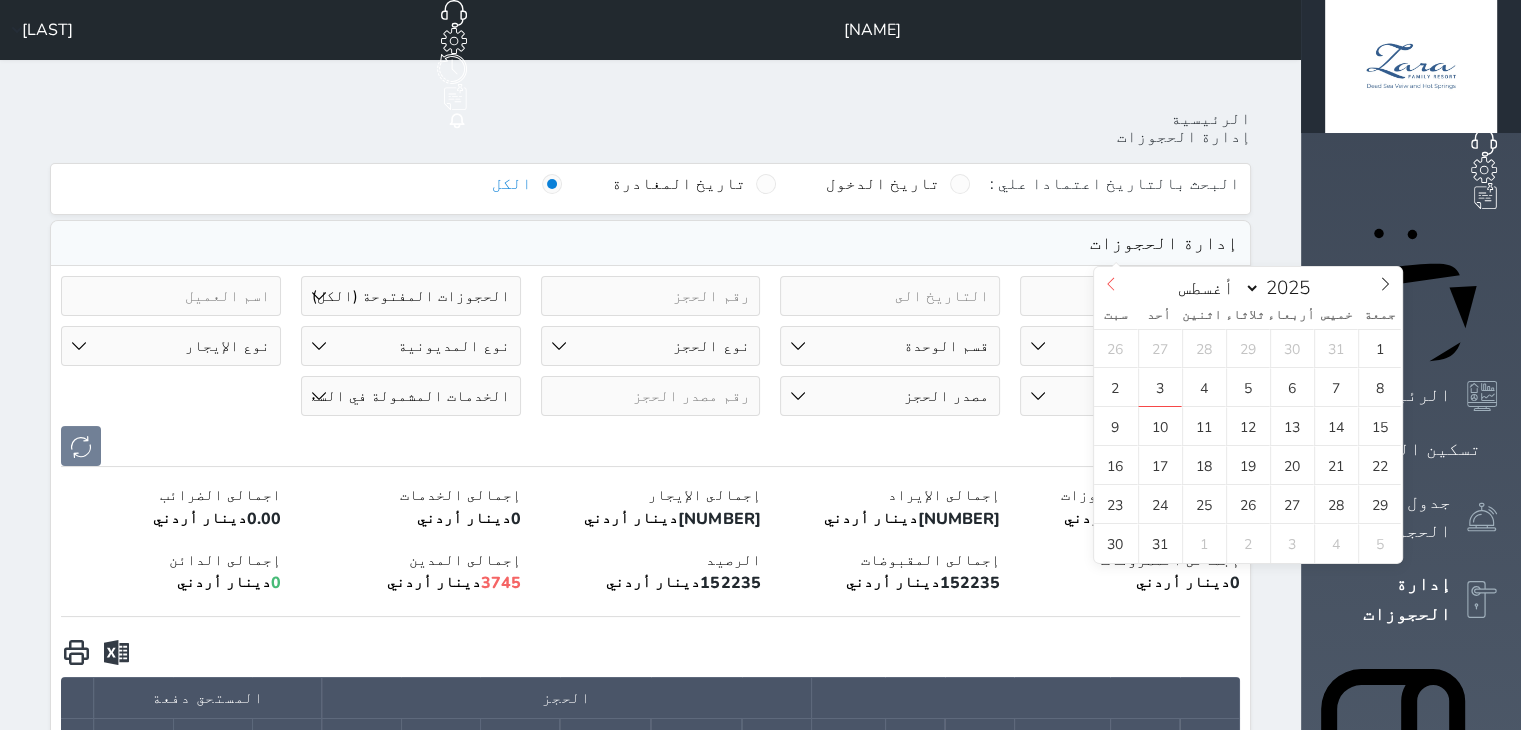 click at bounding box center [1111, 284] 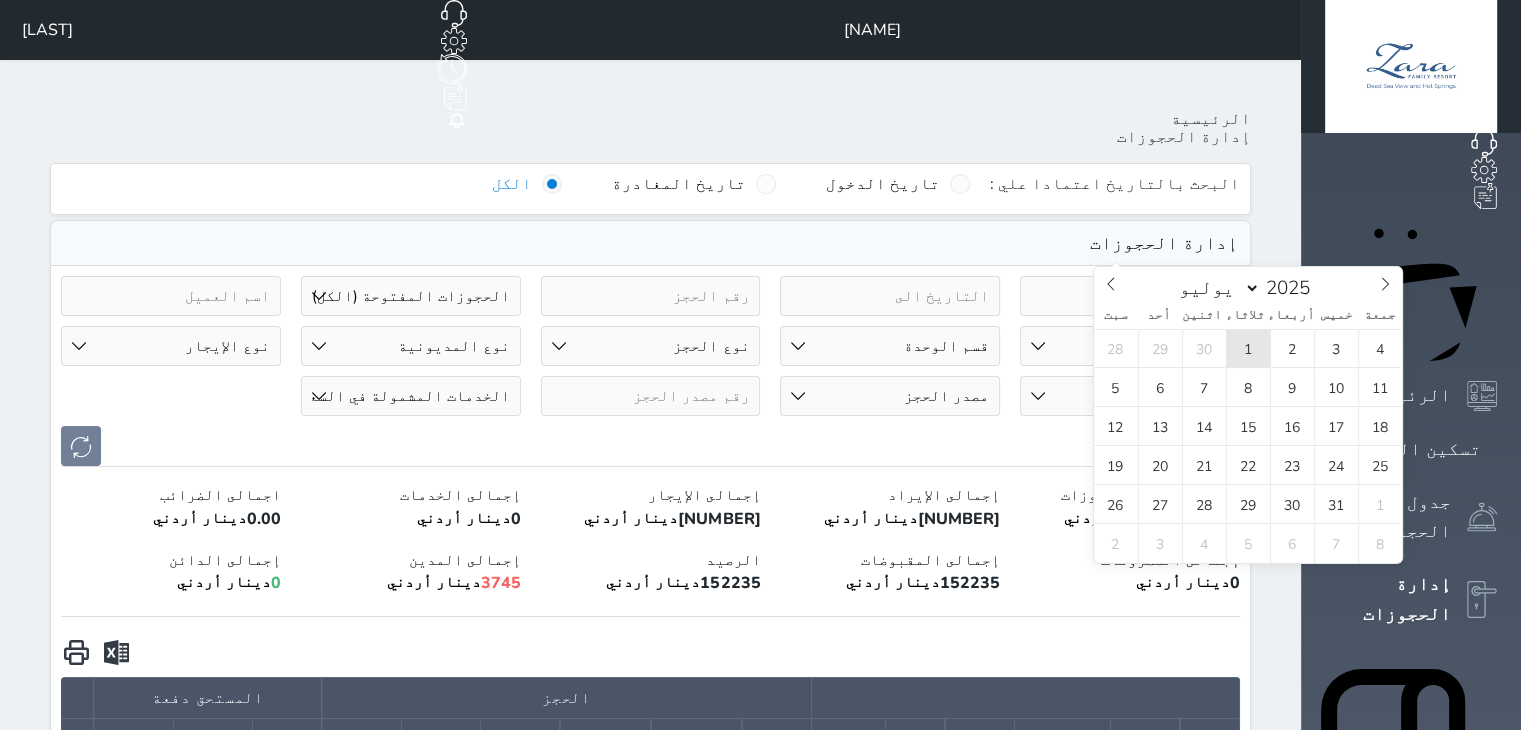 click on "1" at bounding box center [1248, 348] 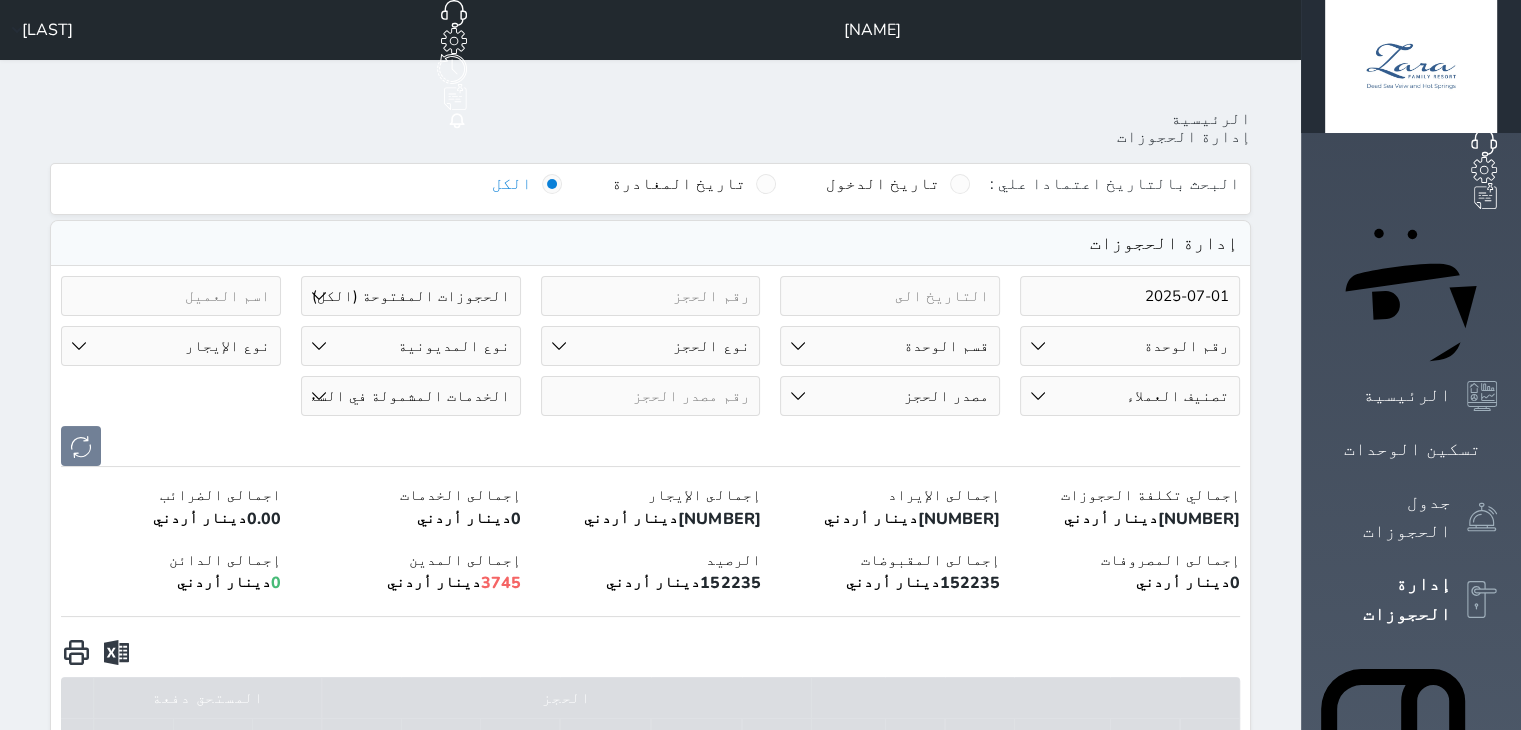 click at bounding box center (890, 296) 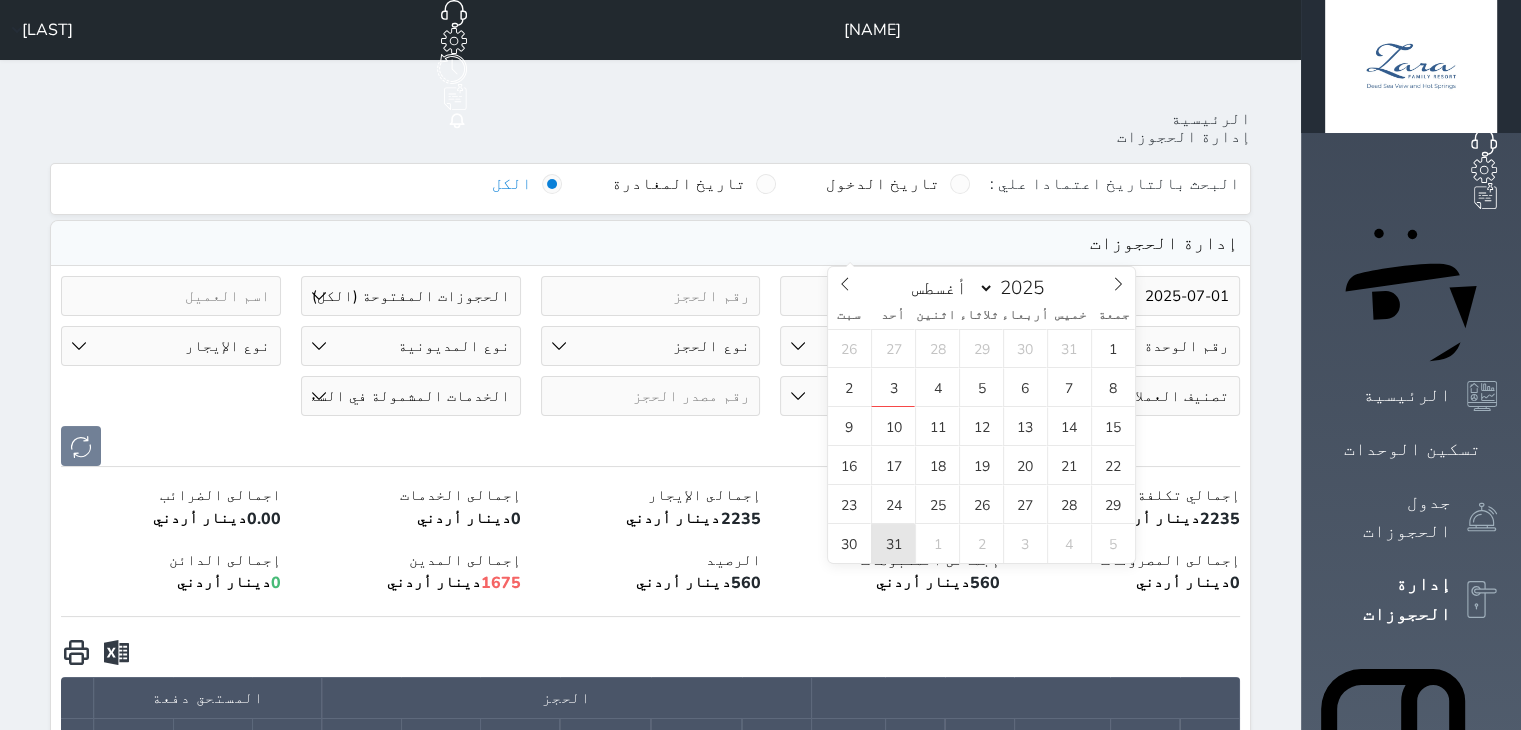click on "31" at bounding box center [893, 543] 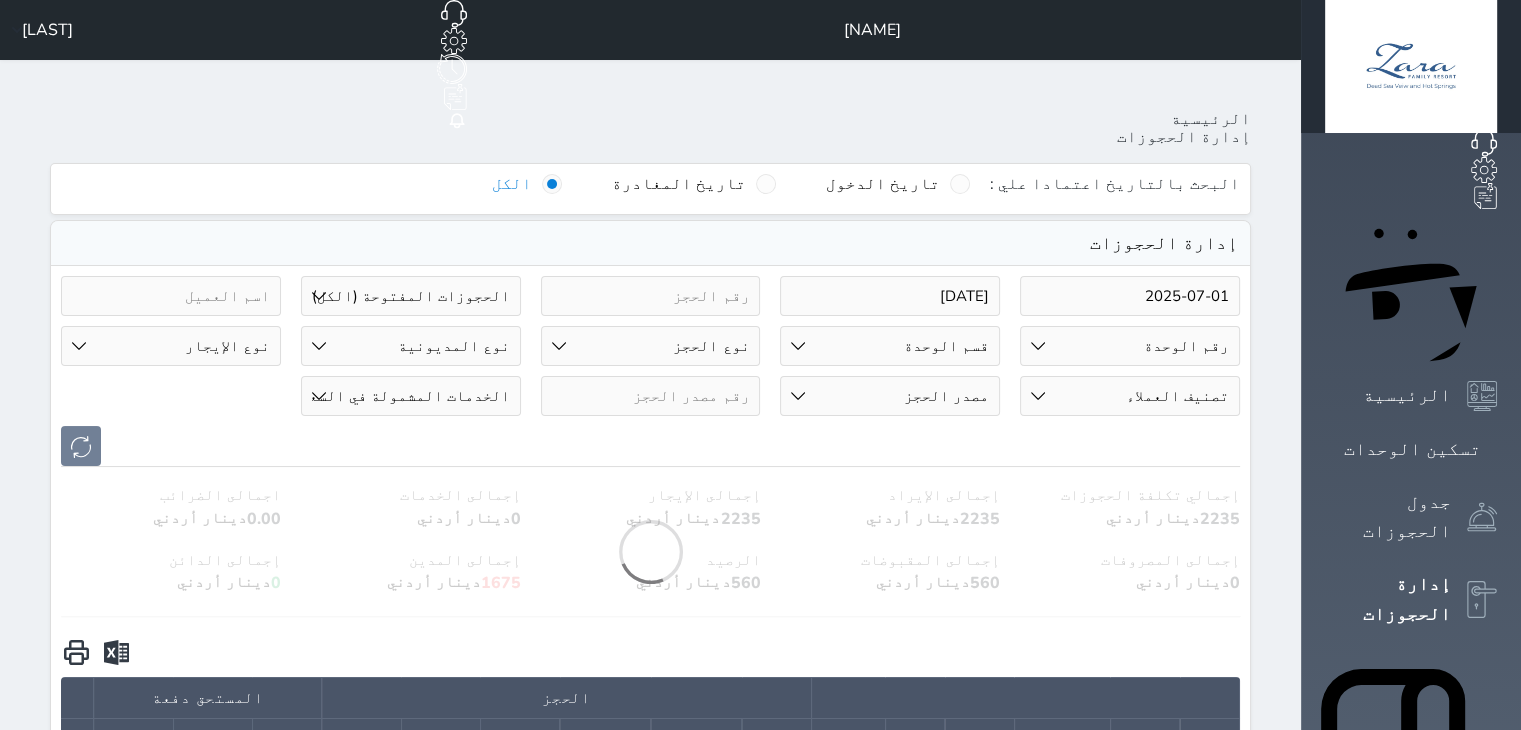 click on "حالة الحجز
الحجوزات المفتوحة (الكل)
الحجوزات المغلقة (الكل)
الحجوزات المفتوحة (مسجل دخول)
الحجوزات المغلقة (تسجيل مغادرة)
الحجوزات لم تسجل دخول
الحجوزات المؤكدة (الكل)
الحجوزات الملغية
الحجوزات المنتهية مهلة دفعها
حجوزات بانتظار الدفع" at bounding box center [411, 296] 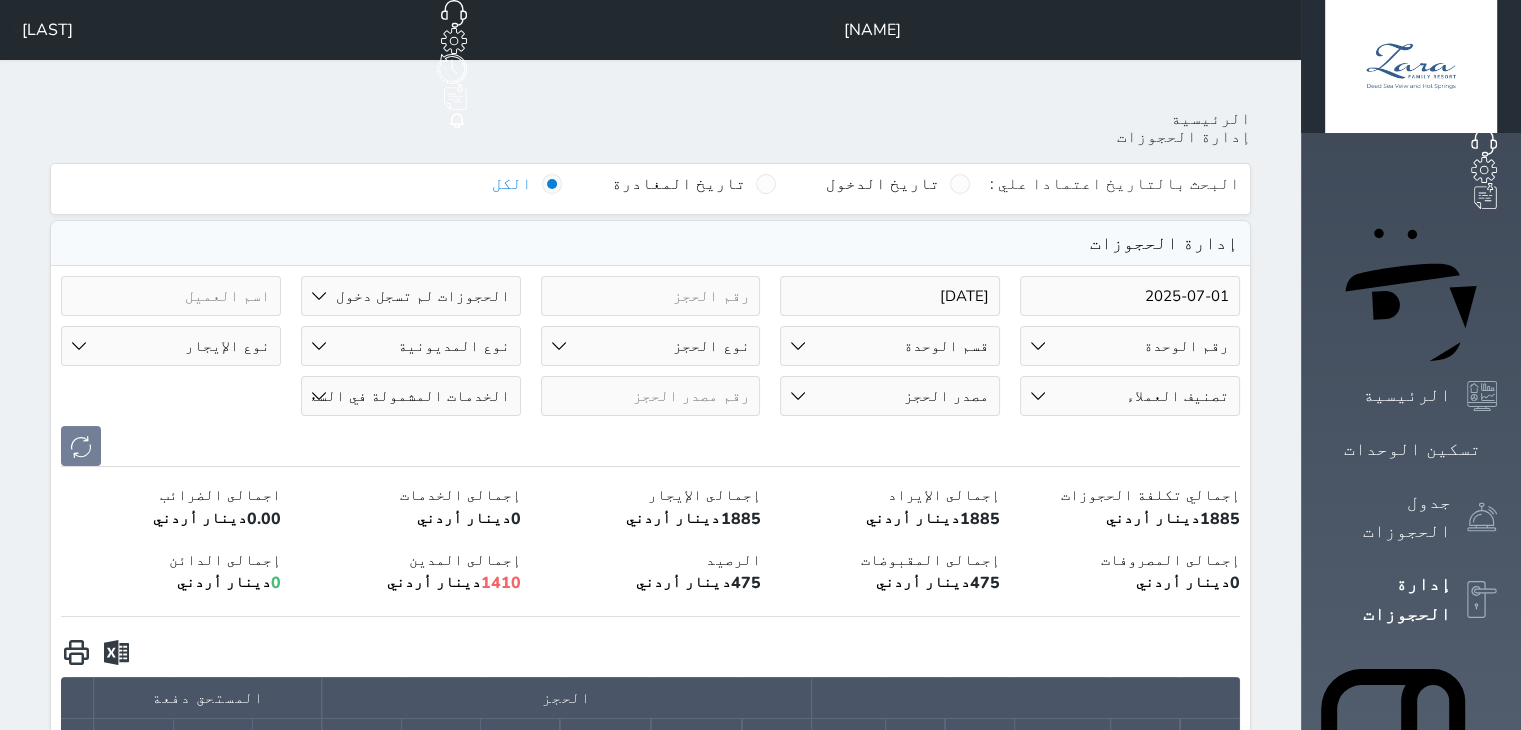 click on "حالة الحجز
الحجوزات المفتوحة (الكل)
الحجوزات المغلقة (الكل)
الحجوزات المفتوحة (مسجل دخول)
الحجوزات المغلقة (تسجيل مغادرة)
الحجوزات لم تسجل دخول
الحجوزات المؤكدة (الكل)
الحجوزات الملغية
الحجوزات المنتهية مهلة دفعها
حجوزات بانتظار الدفع" at bounding box center (411, 296) 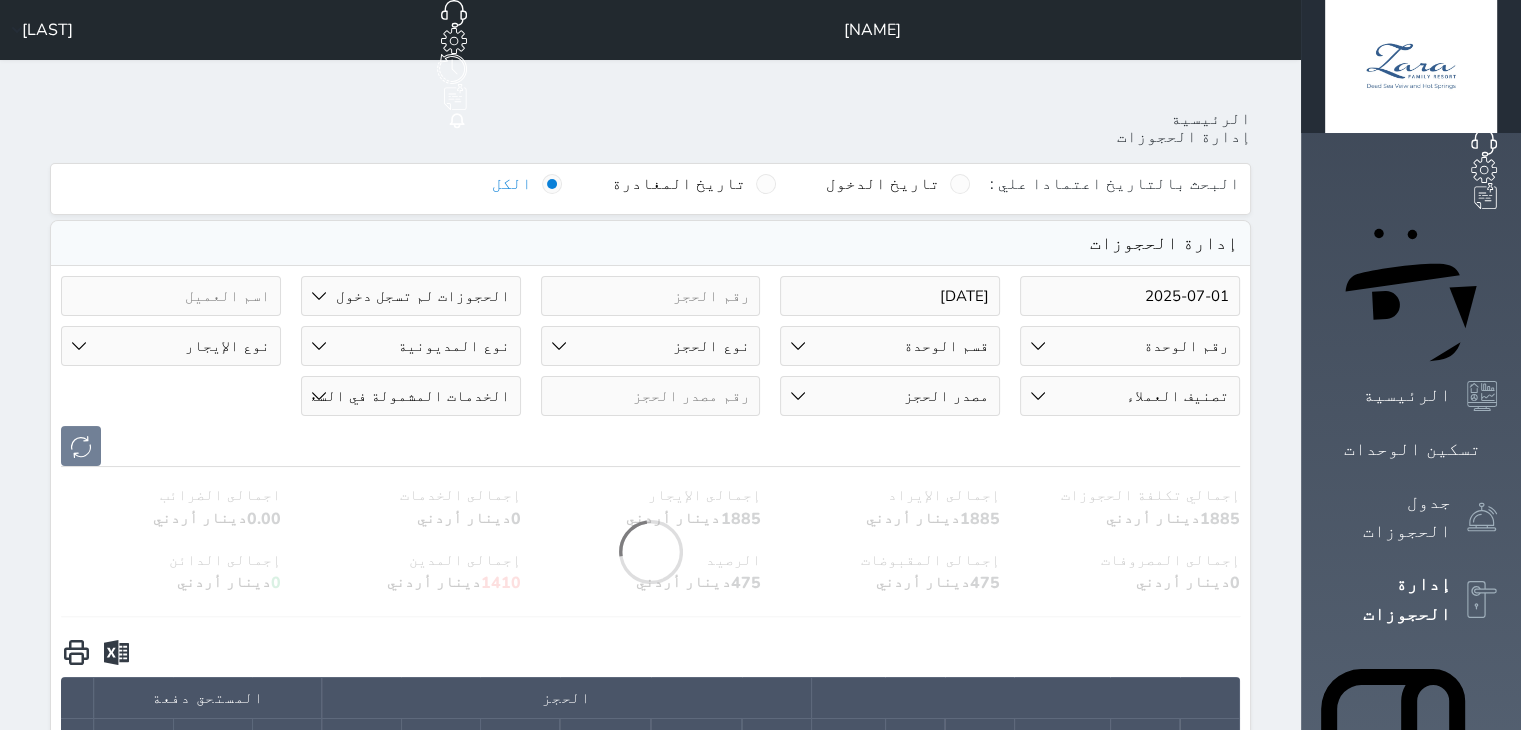 click on "حالة الحجز
الحجوزات المفتوحة (الكل)
الحجوزات المغلقة (الكل)
الحجوزات المفتوحة (مسجل دخول)
الحجوزات المغلقة (تسجيل مغادرة)
الحجوزات لم تسجل دخول
الحجوزات المؤكدة (الكل)
الحجوزات الملغية
الحجوزات المنتهية مهلة دفعها
حجوزات بانتظار الدفع" at bounding box center [411, 296] 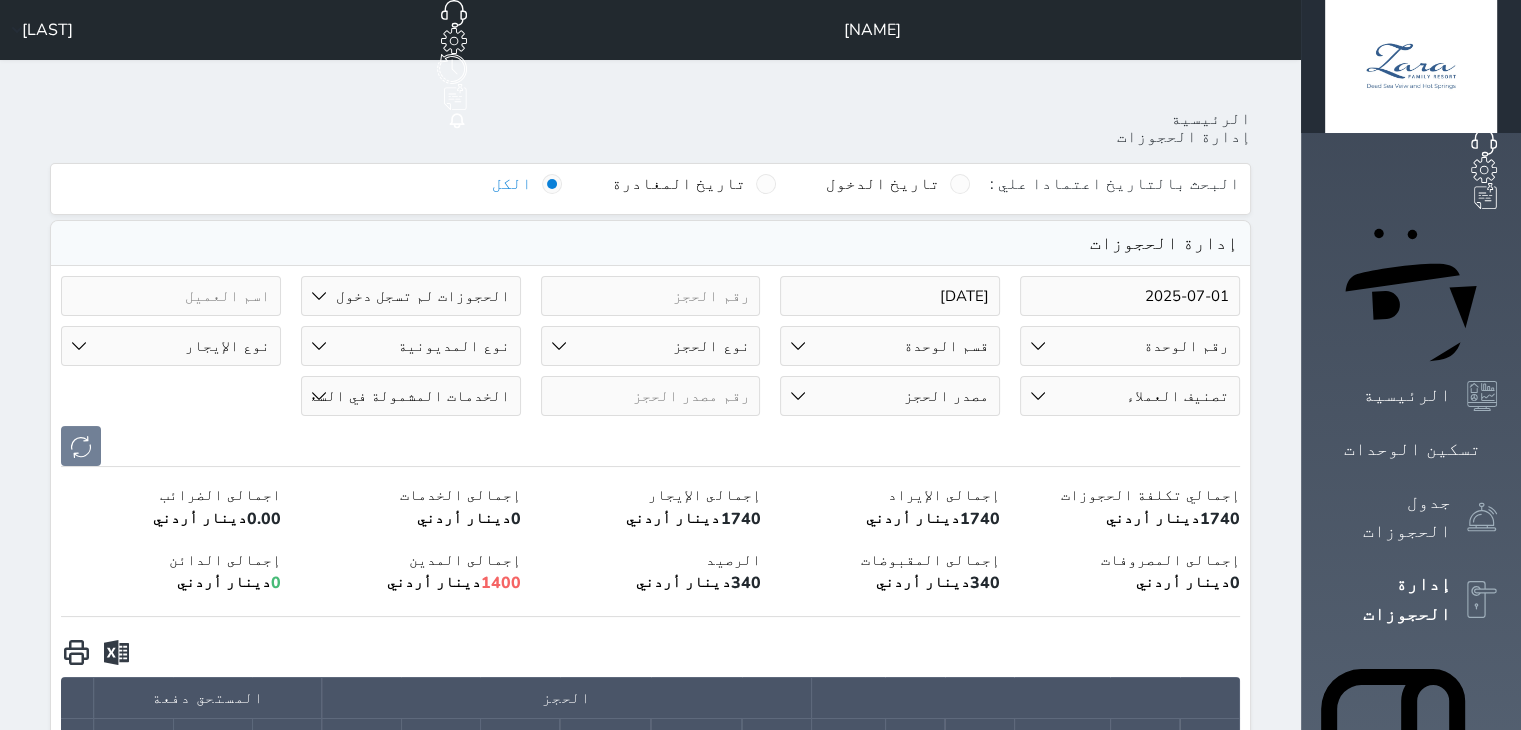 select on "all" 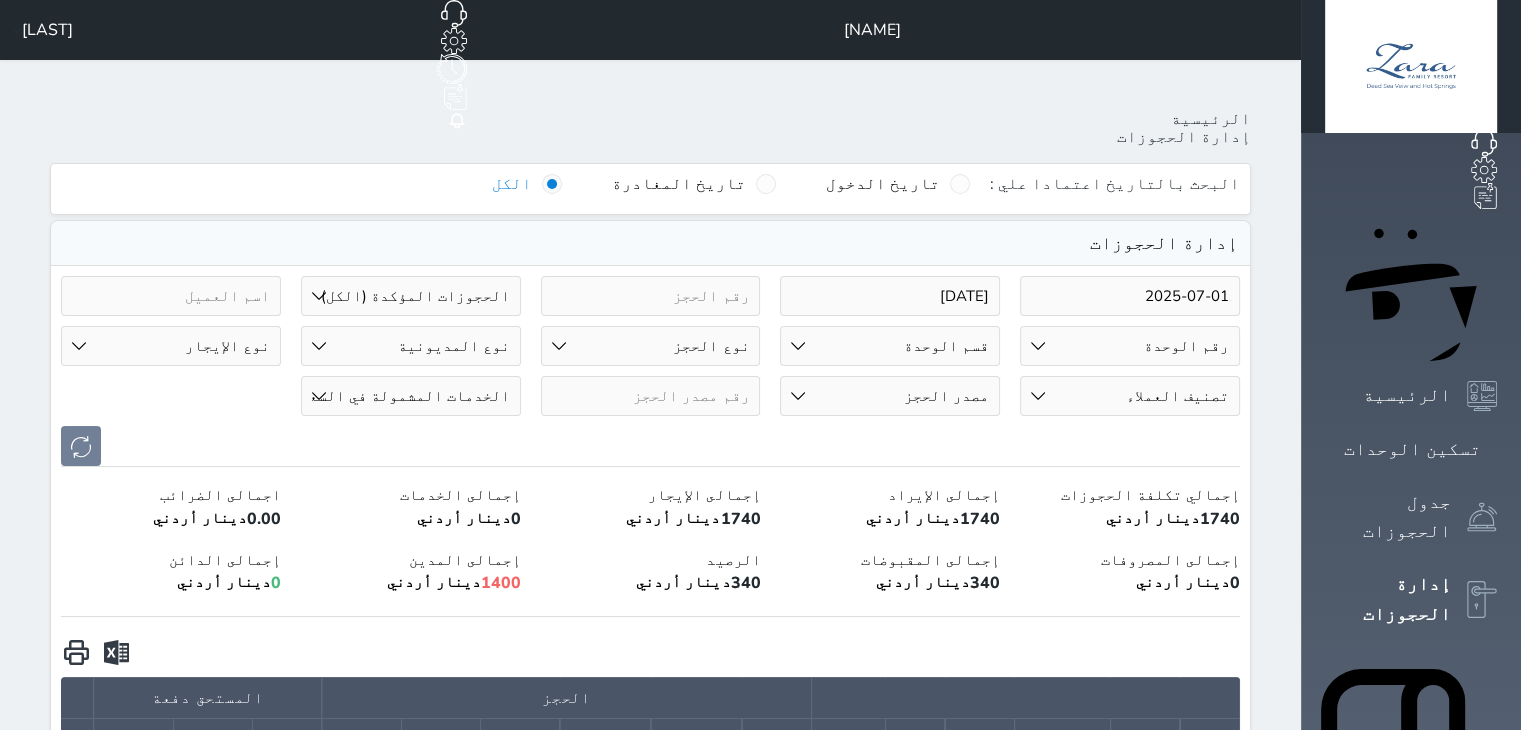 click on "حالة الحجز
الحجوزات المفتوحة (الكل)
الحجوزات المغلقة (الكل)
الحجوزات المفتوحة (مسجل دخول)
الحجوزات المغلقة (تسجيل مغادرة)
الحجوزات لم تسجل دخول
الحجوزات المؤكدة (الكل)
الحجوزات الملغية
الحجوزات المنتهية مهلة دفعها
حجوزات بانتظار الدفع" at bounding box center (411, 296) 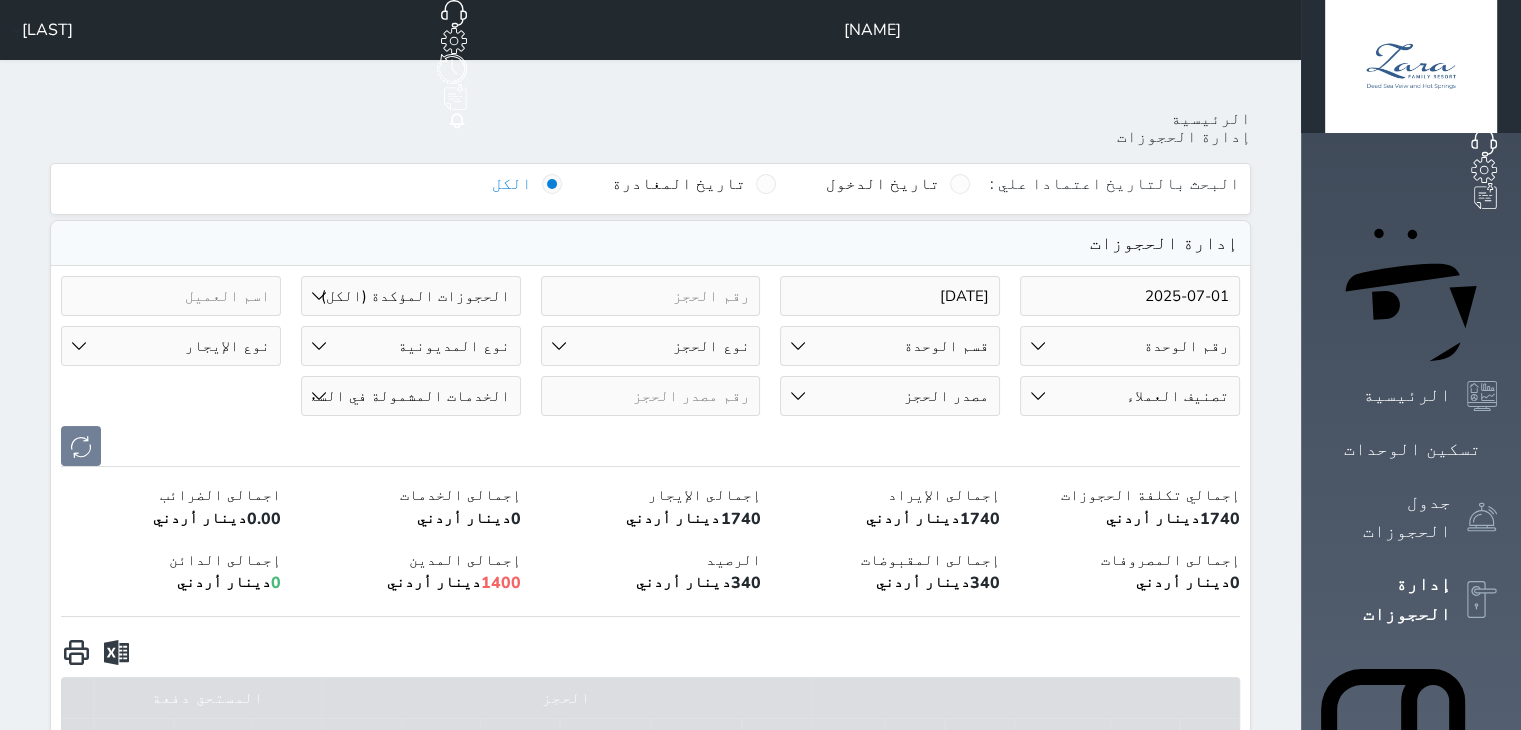 click at bounding box center [650, 446] 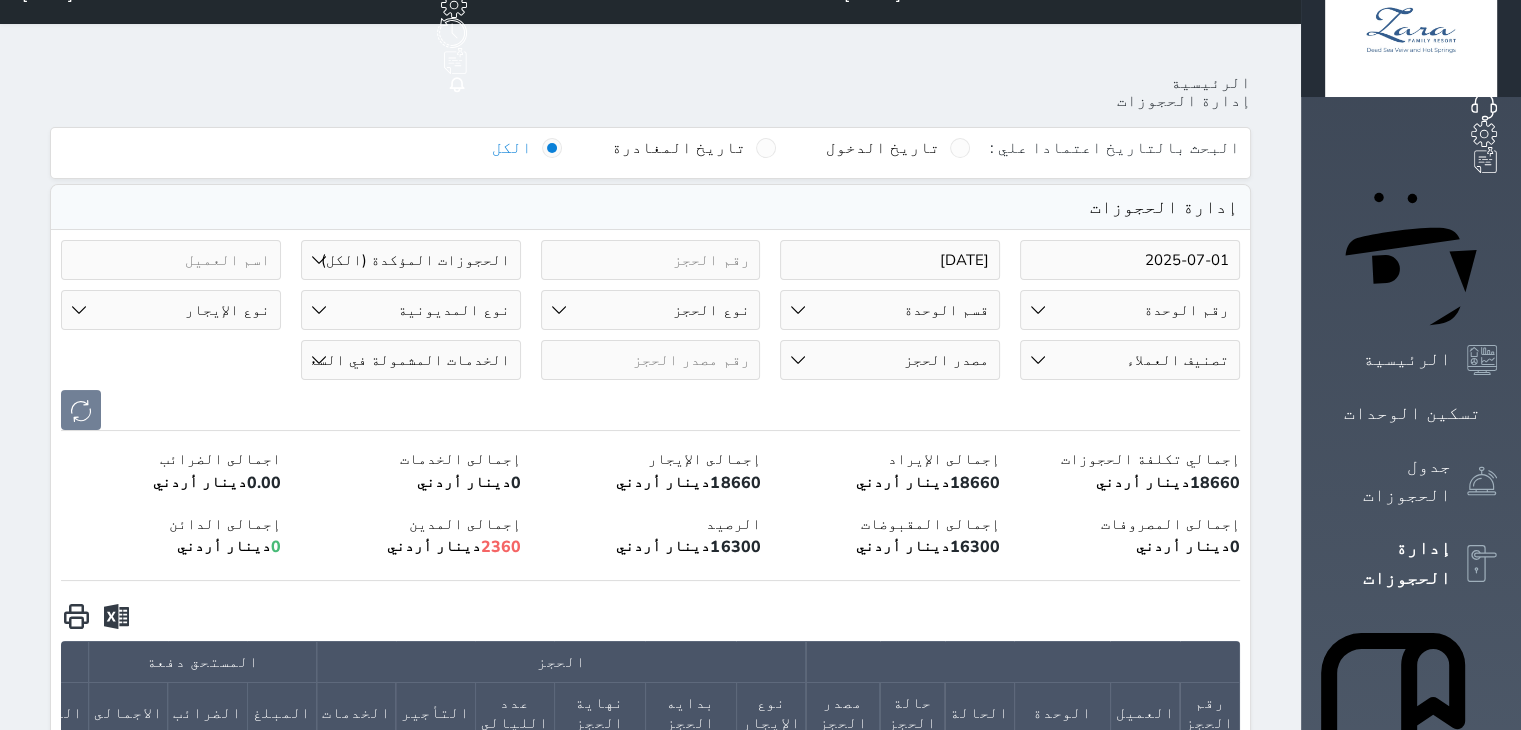 scroll, scrollTop: 40, scrollLeft: 0, axis: vertical 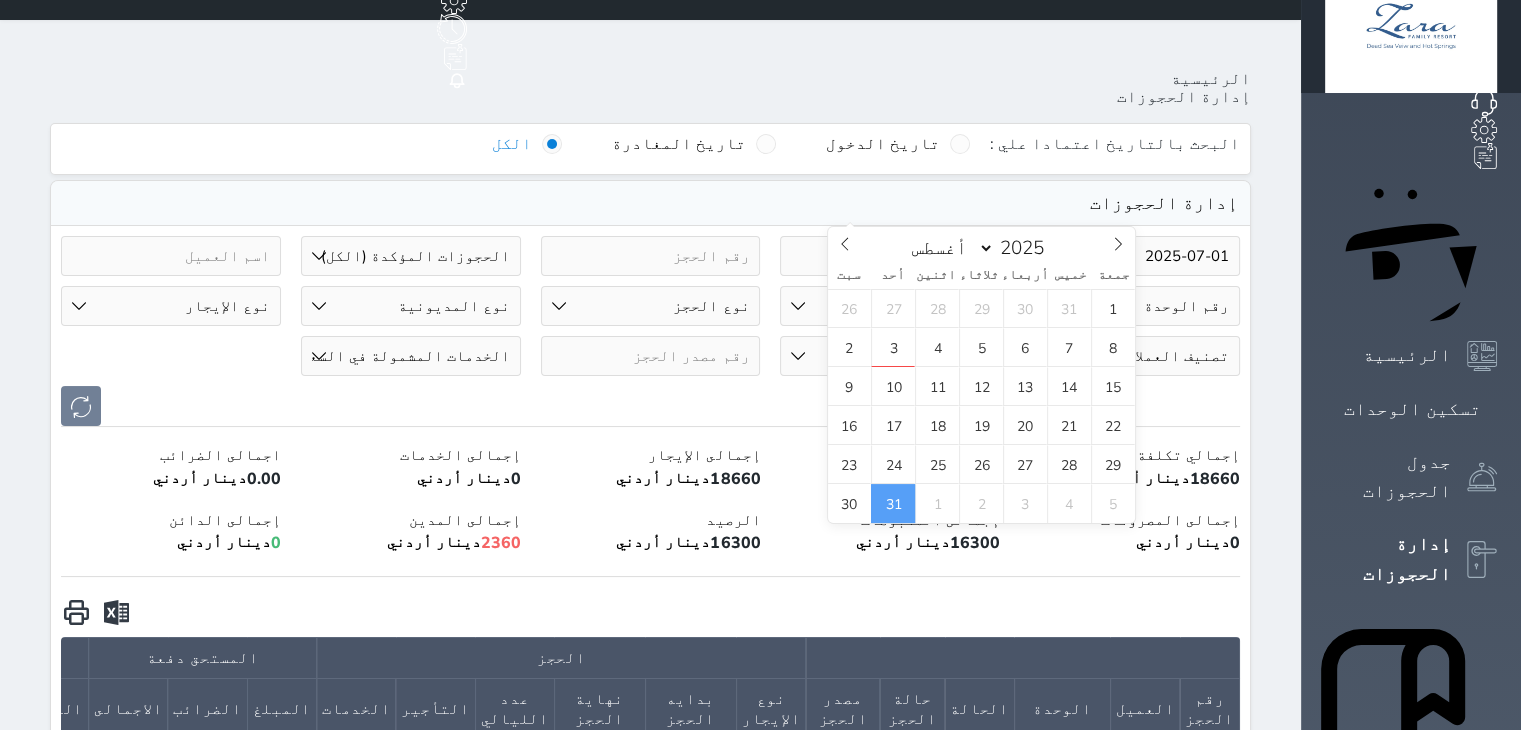 click on "[DATE]" at bounding box center [890, 256] 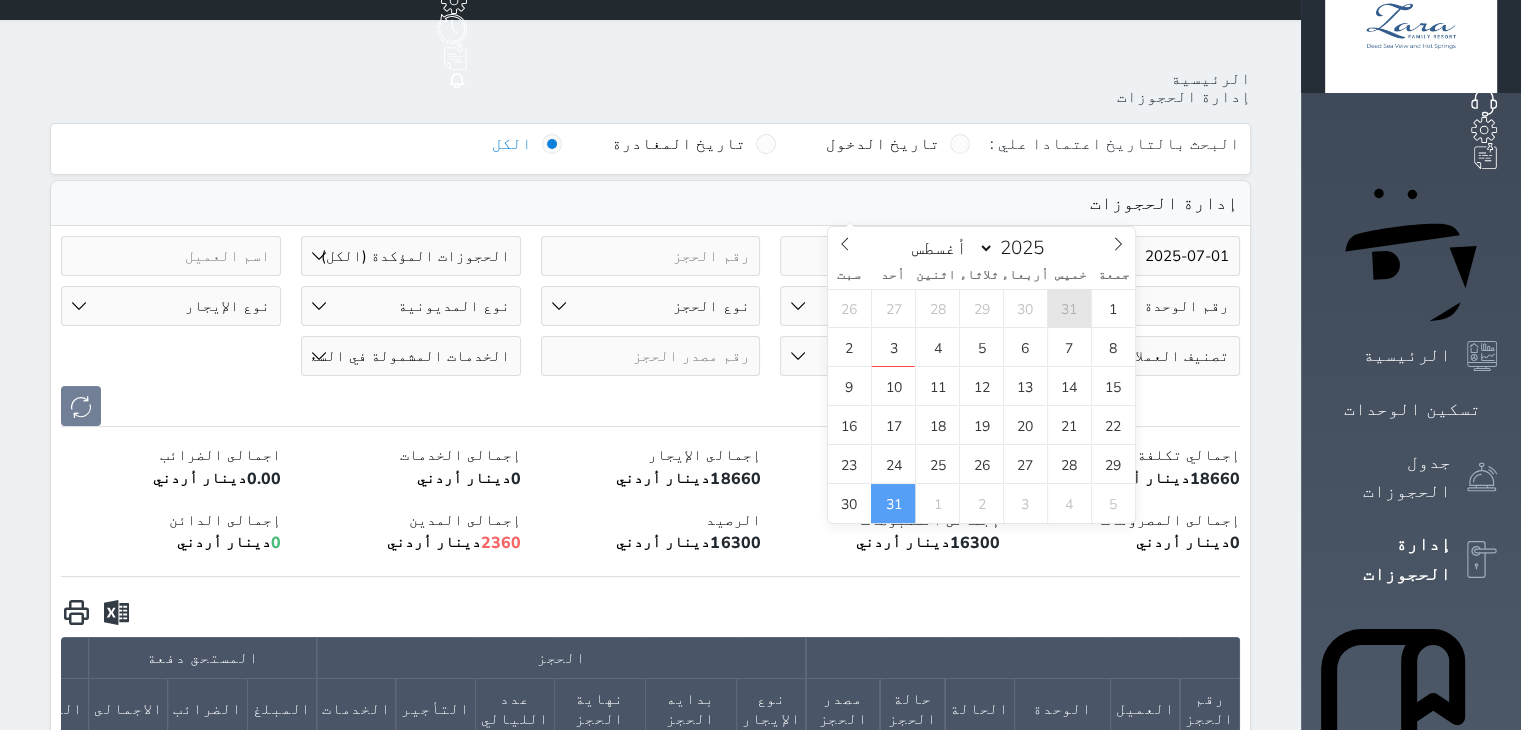 click on "31" at bounding box center (1069, 308) 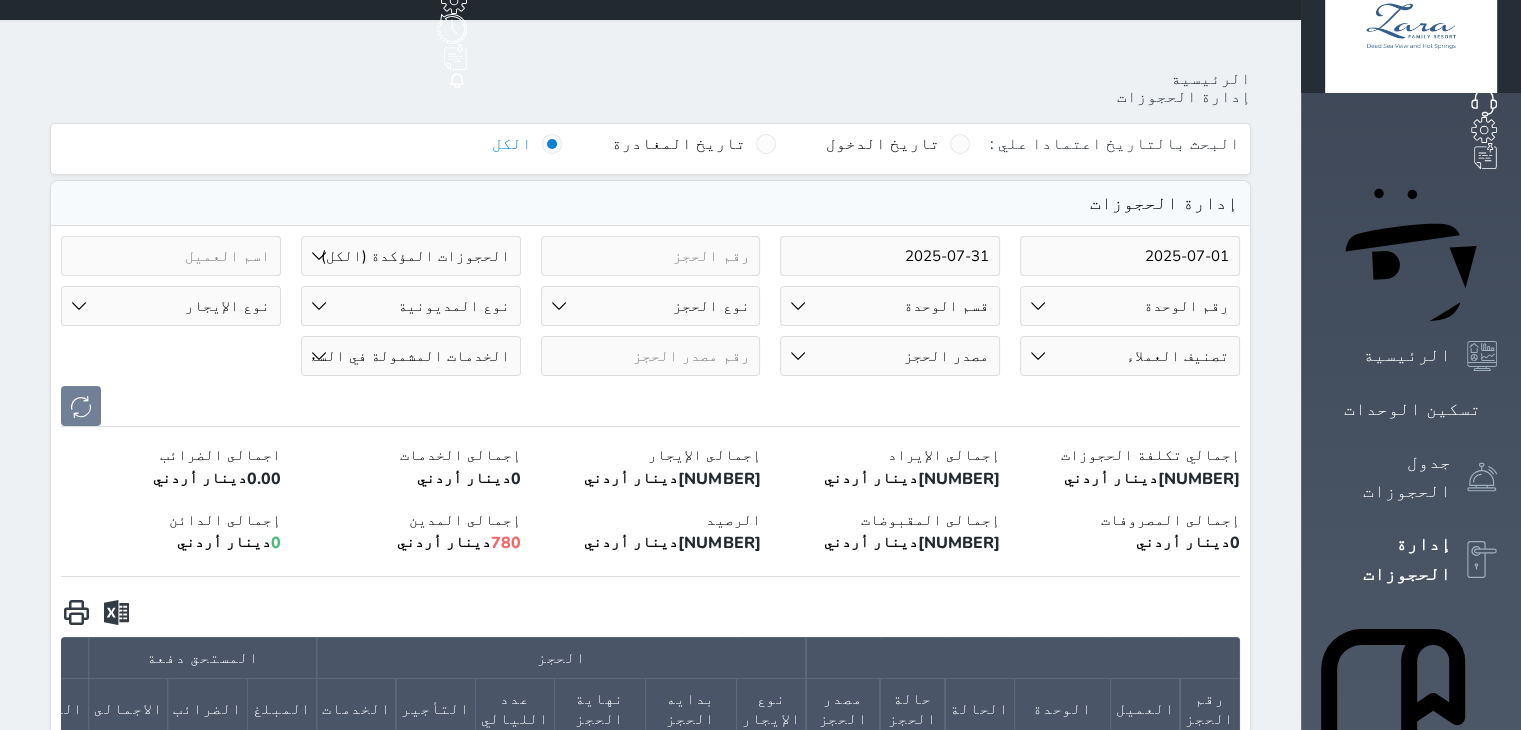 click at bounding box center (650, 406) 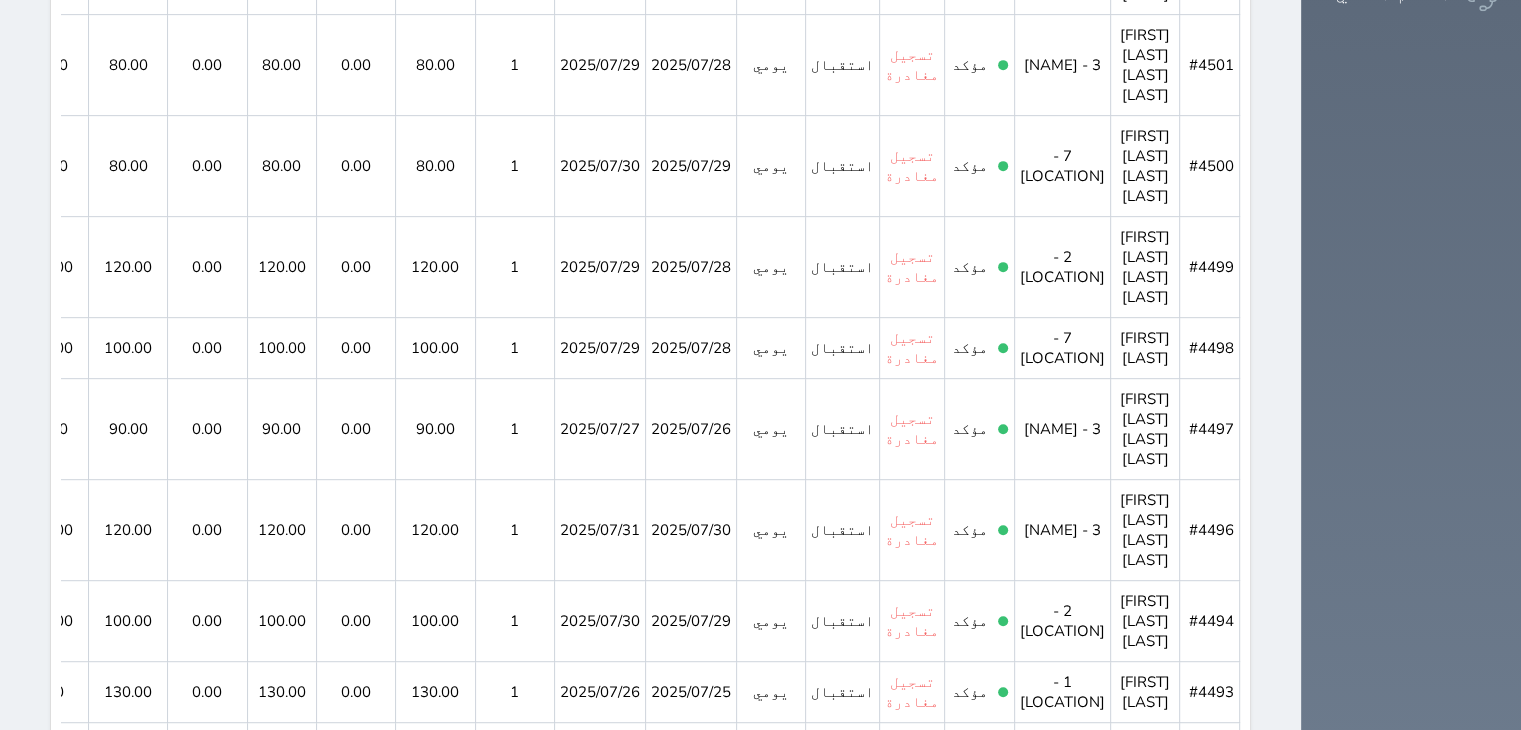 scroll, scrollTop: 1654, scrollLeft: 0, axis: vertical 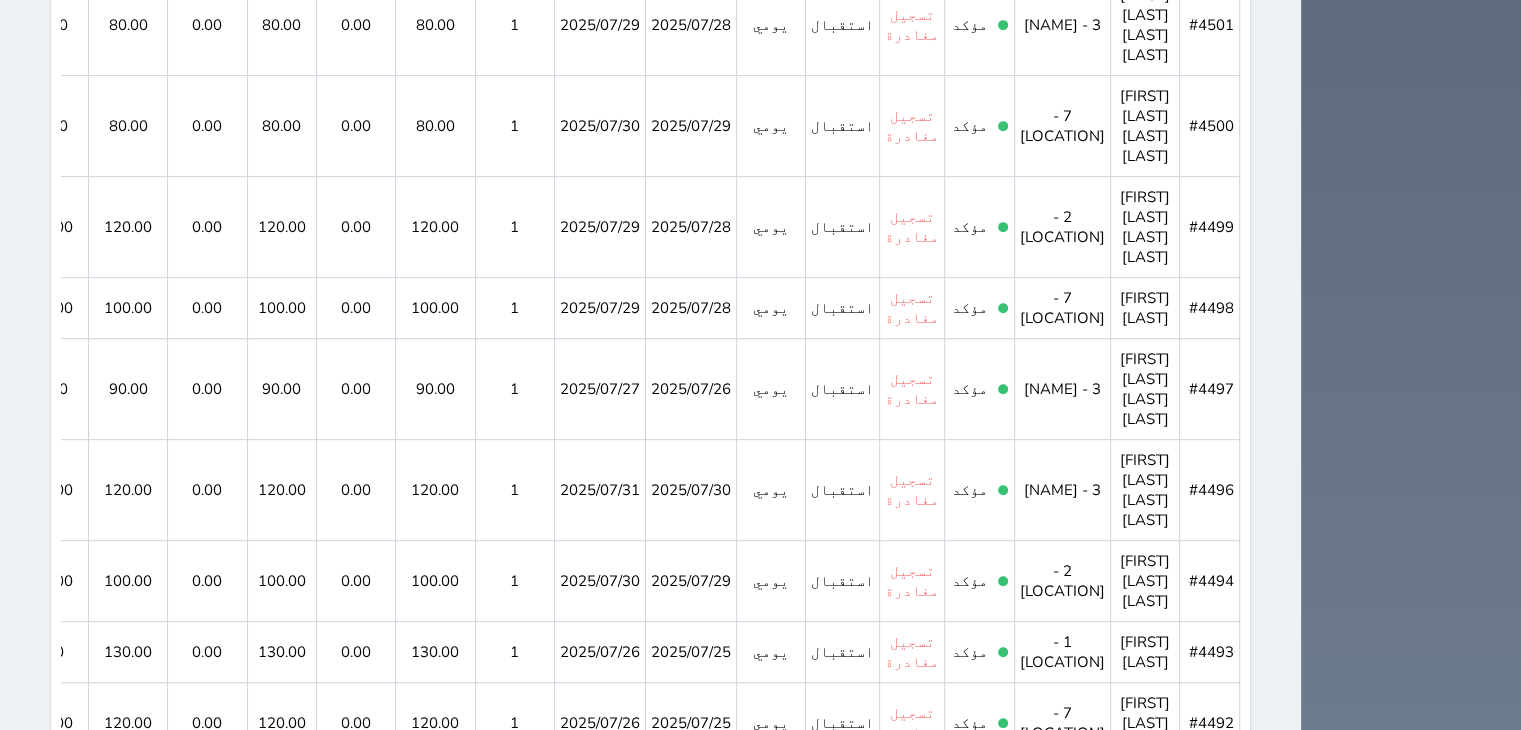 click on "2" at bounding box center (708, 1478) 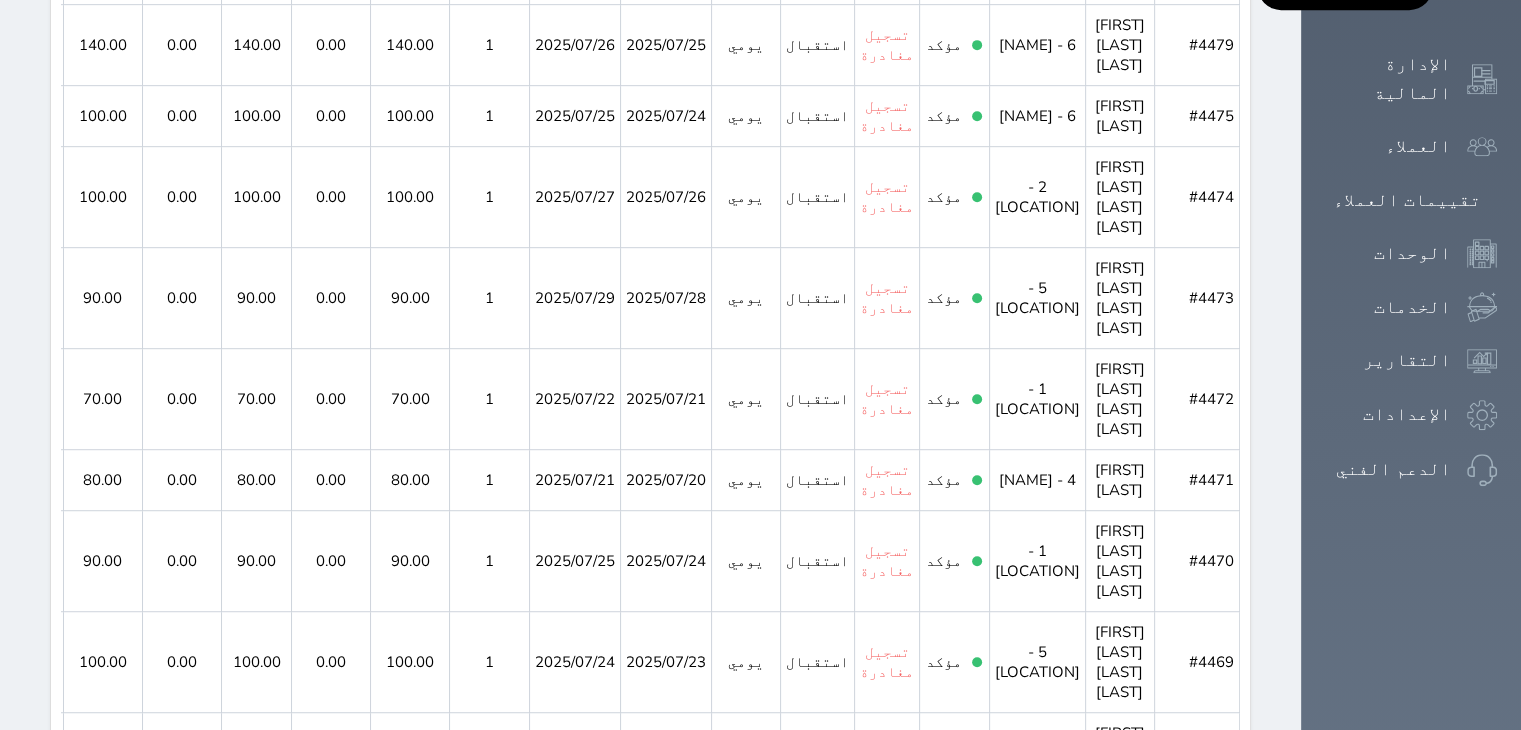 scroll, scrollTop: 1134, scrollLeft: 0, axis: vertical 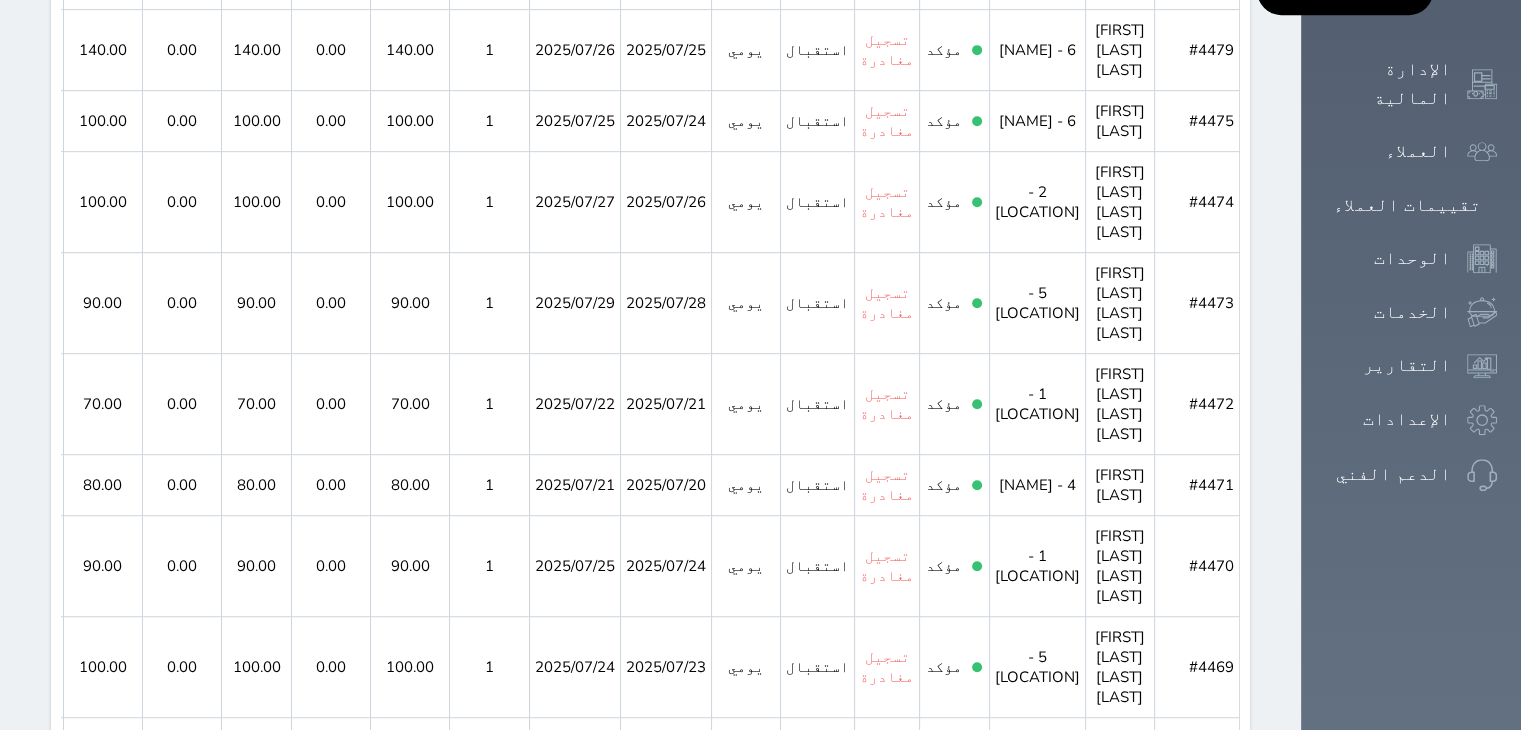 click 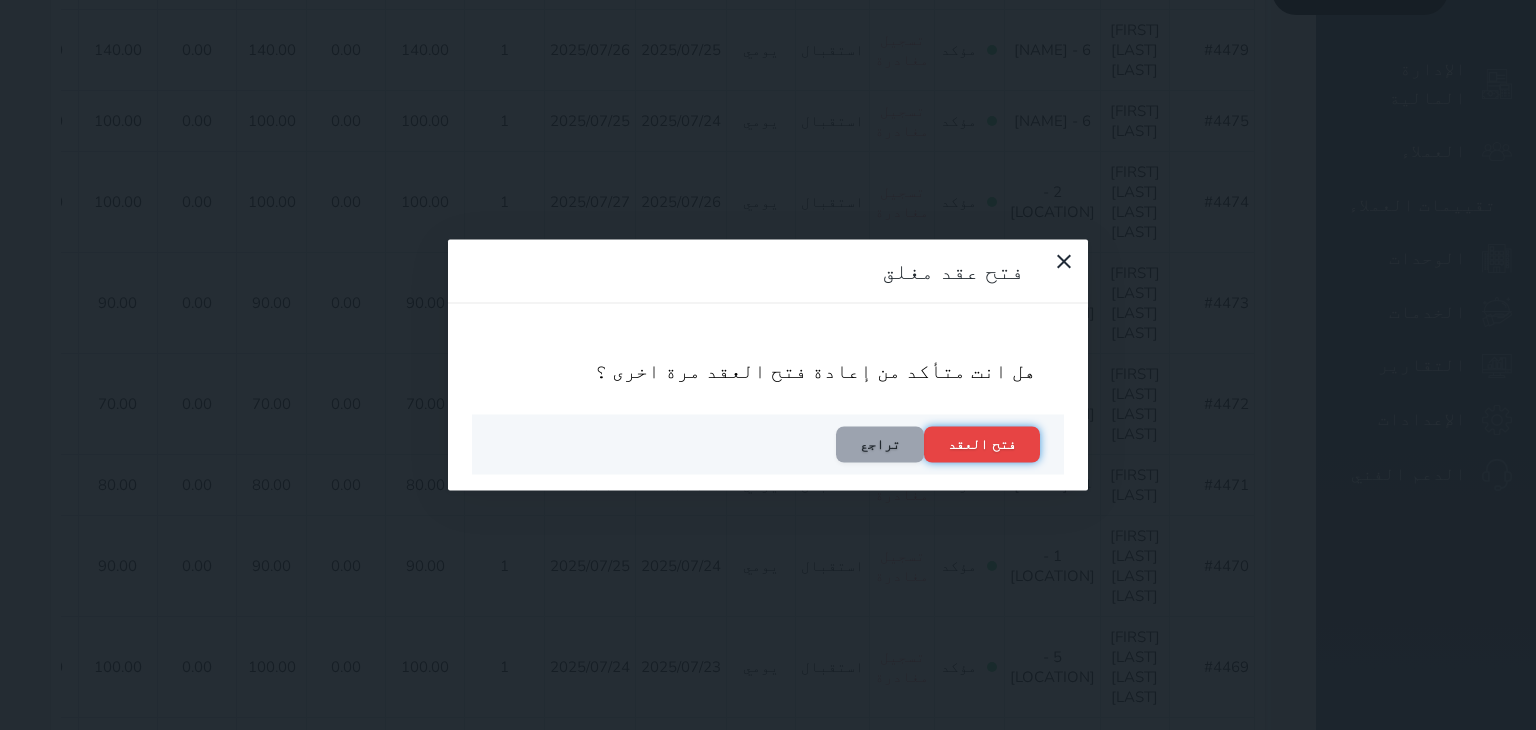 click on "فتح العقد" at bounding box center [982, 445] 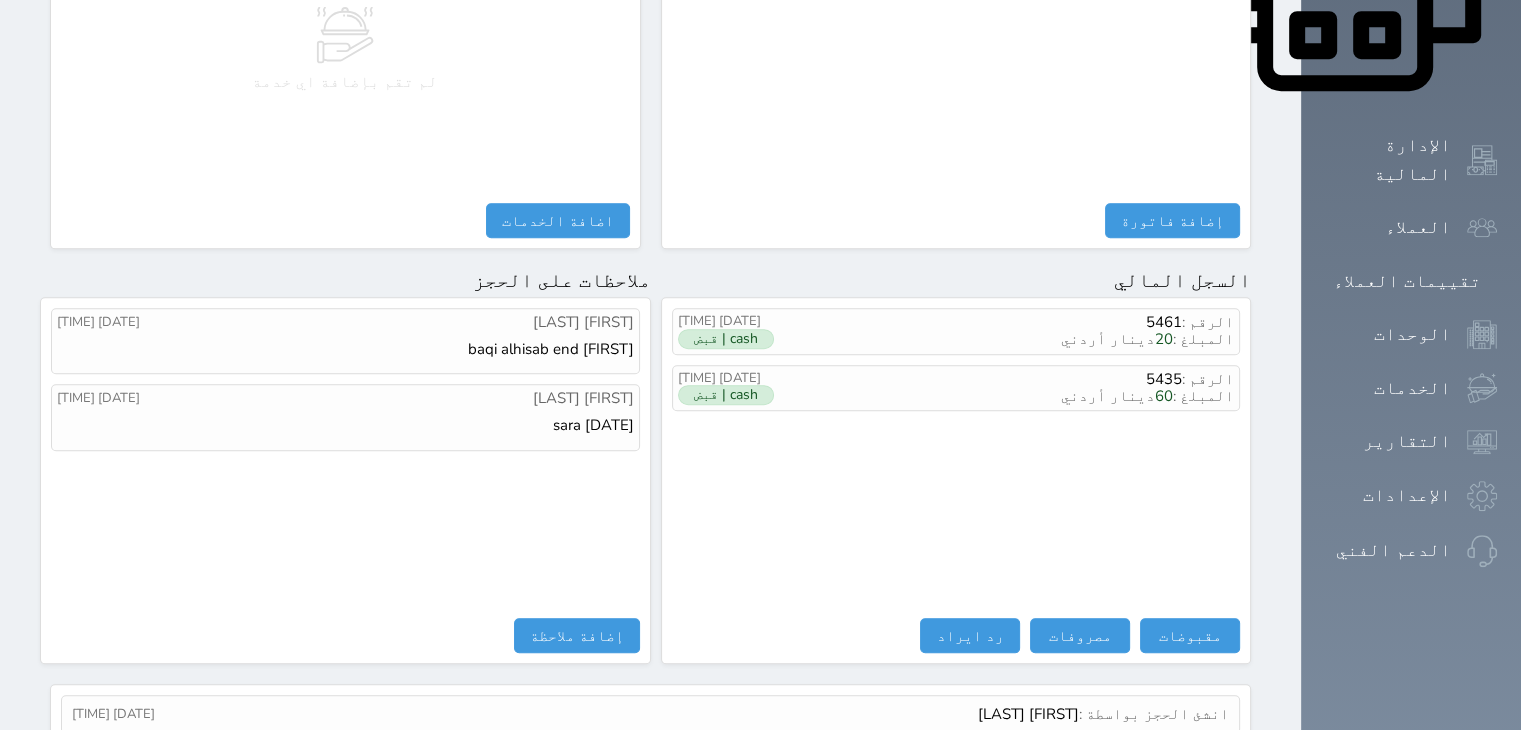 scroll, scrollTop: 1060, scrollLeft: 0, axis: vertical 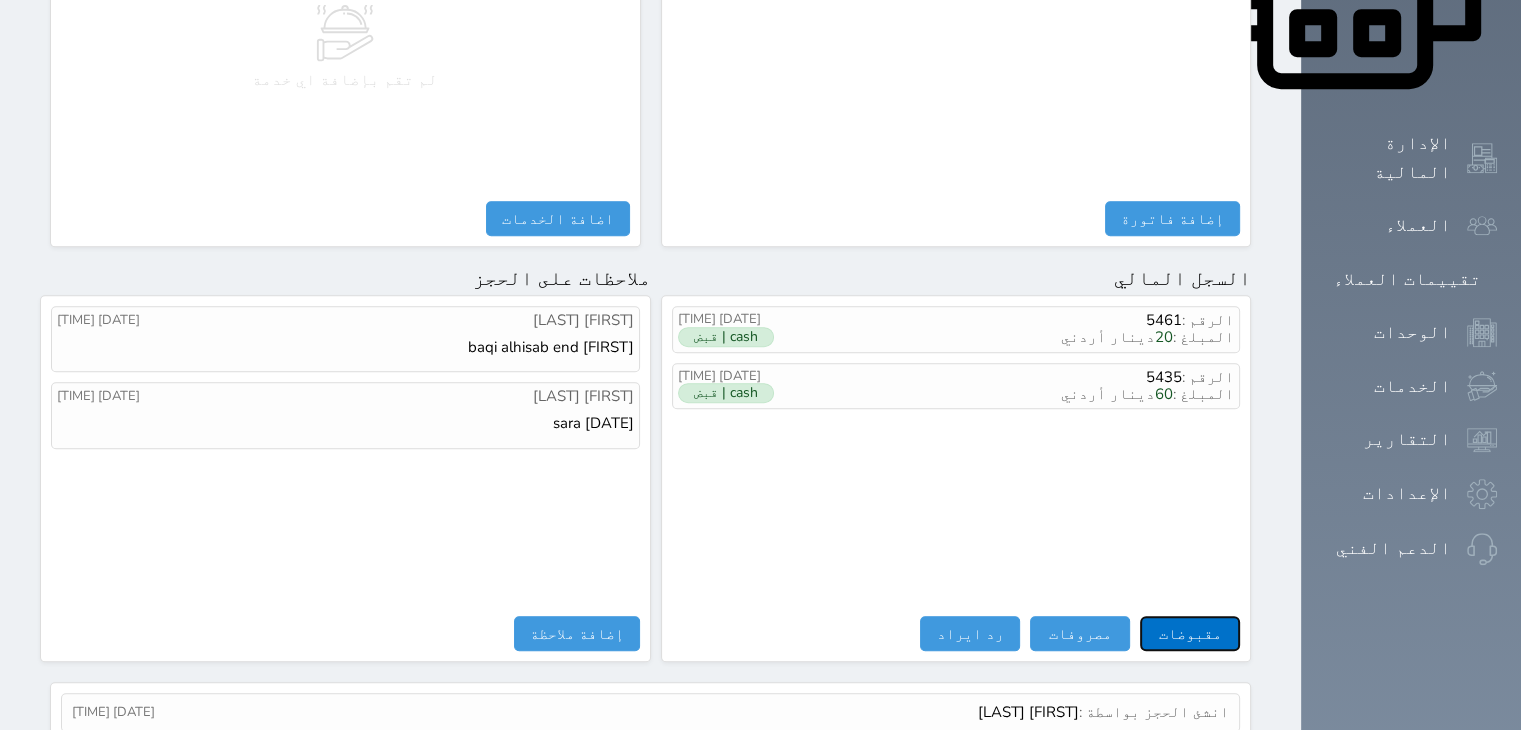 click on "مقبوضات" at bounding box center (1190, 633) 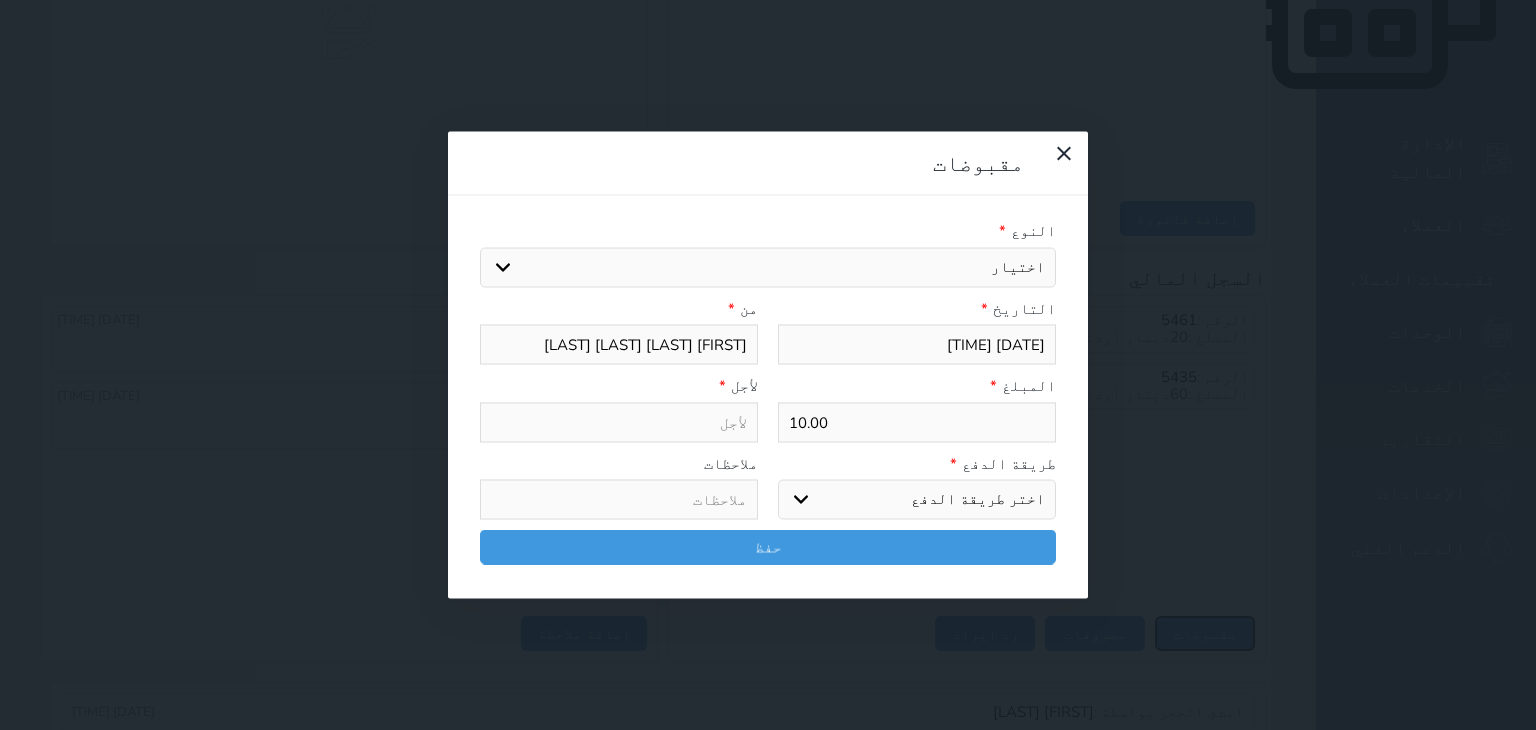 type on "[DATE] [TIME]" 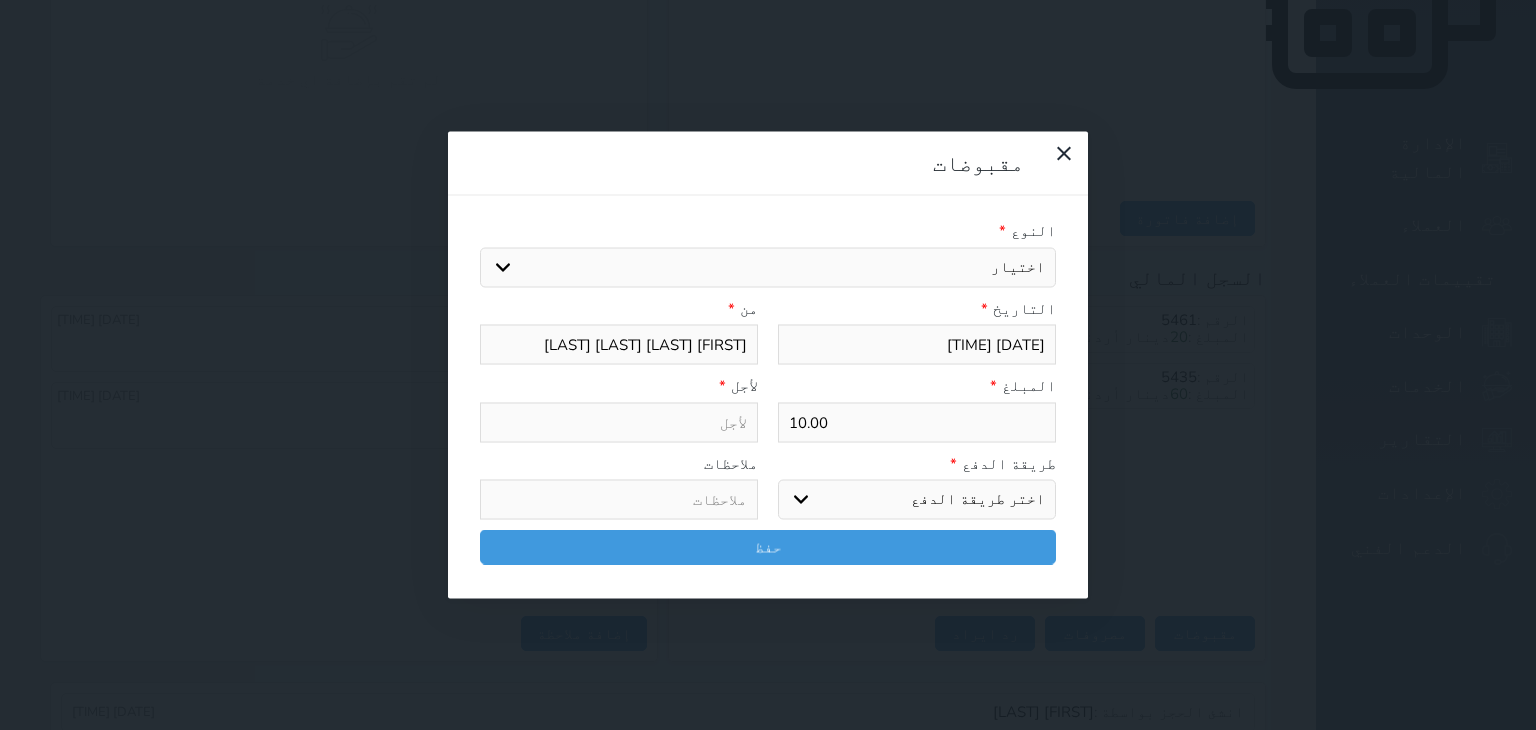 click on "اختيار   مقبوضات عامة قيمة إيجار فواتير تامين عربون لا ينطبق آخر مغسلة واي فاي - الإنترنت مواقف السيارات طعام الأغذية والمشروبات مشروبات المشروبات الباردة المشروبات الساخنة الإفطار غداء عشاء مخبز و كعك حمام سباحة الصالة الرياضية سبا و خدمات الجمال اختيار وإسقاط (خدمات النقل) ميني بار كابل - تلفزيون سرير إضافي تصفيف الشعر التسوق خدمات الجولات السياحية المنظمة خدمات الدليل السياحي" at bounding box center [768, 267] 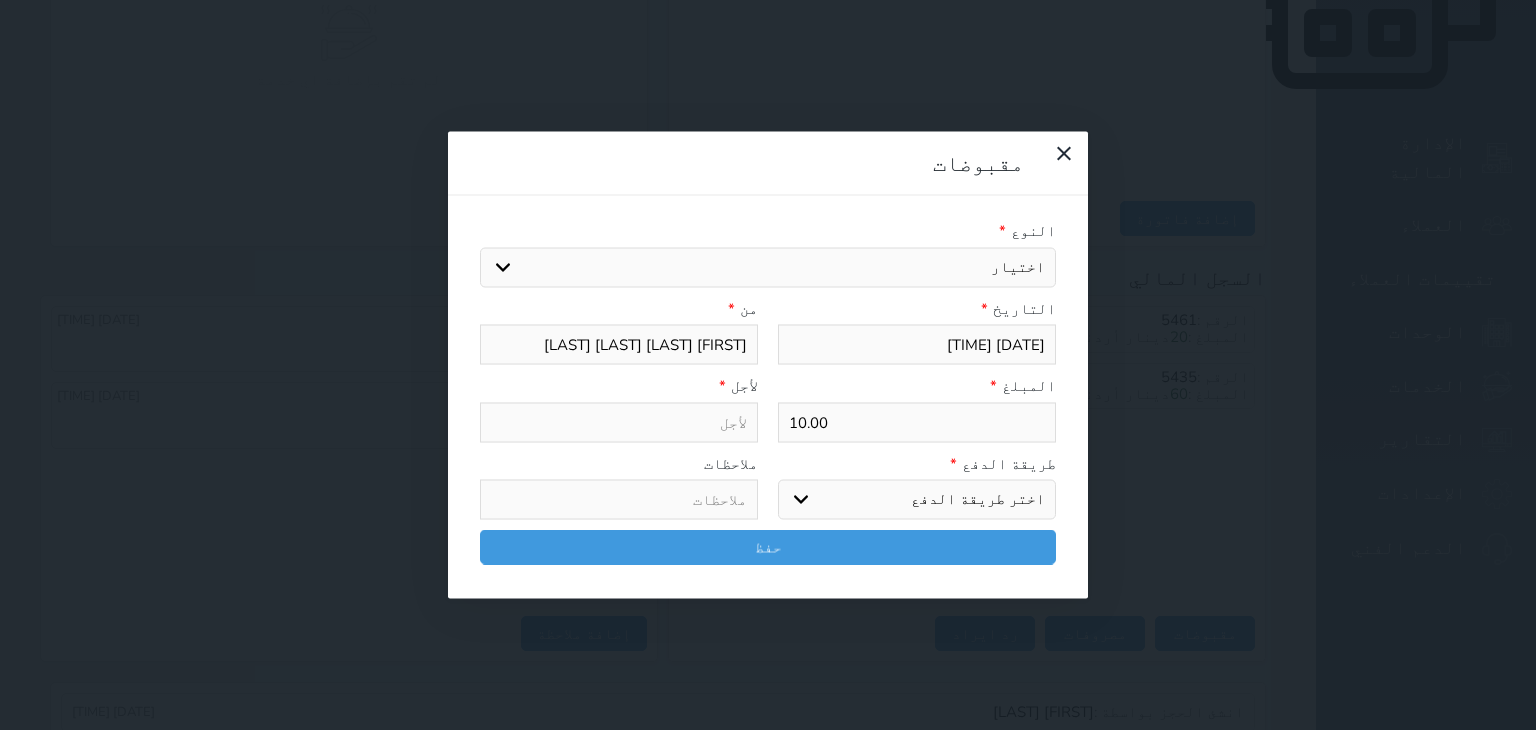 type on "مقبوضات عامة - الوحدة - [NUMBER]" 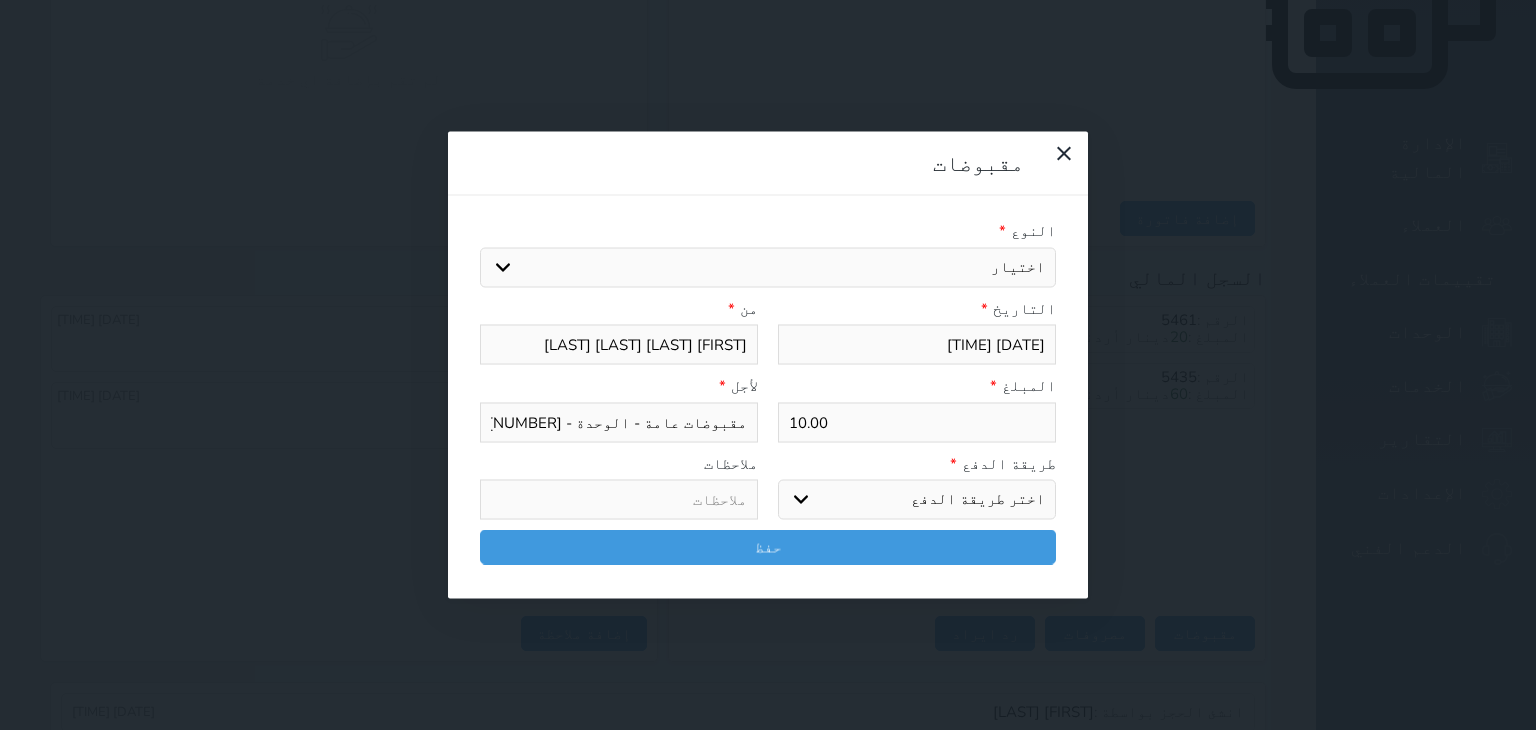 click on "اختيار   مقبوضات عامة قيمة إيجار فواتير تامين عربون لا ينطبق آخر مغسلة واي فاي - الإنترنت مواقف السيارات طعام الأغذية والمشروبات مشروبات المشروبات الباردة المشروبات الساخنة الإفطار غداء عشاء مخبز و كعك حمام سباحة الصالة الرياضية سبا و خدمات الجمال اختيار وإسقاط (خدمات النقل) ميني بار كابل - تلفزيون سرير إضافي تصفيف الشعر التسوق خدمات الجولات السياحية المنظمة خدمات الدليل السياحي" at bounding box center (768, 267) 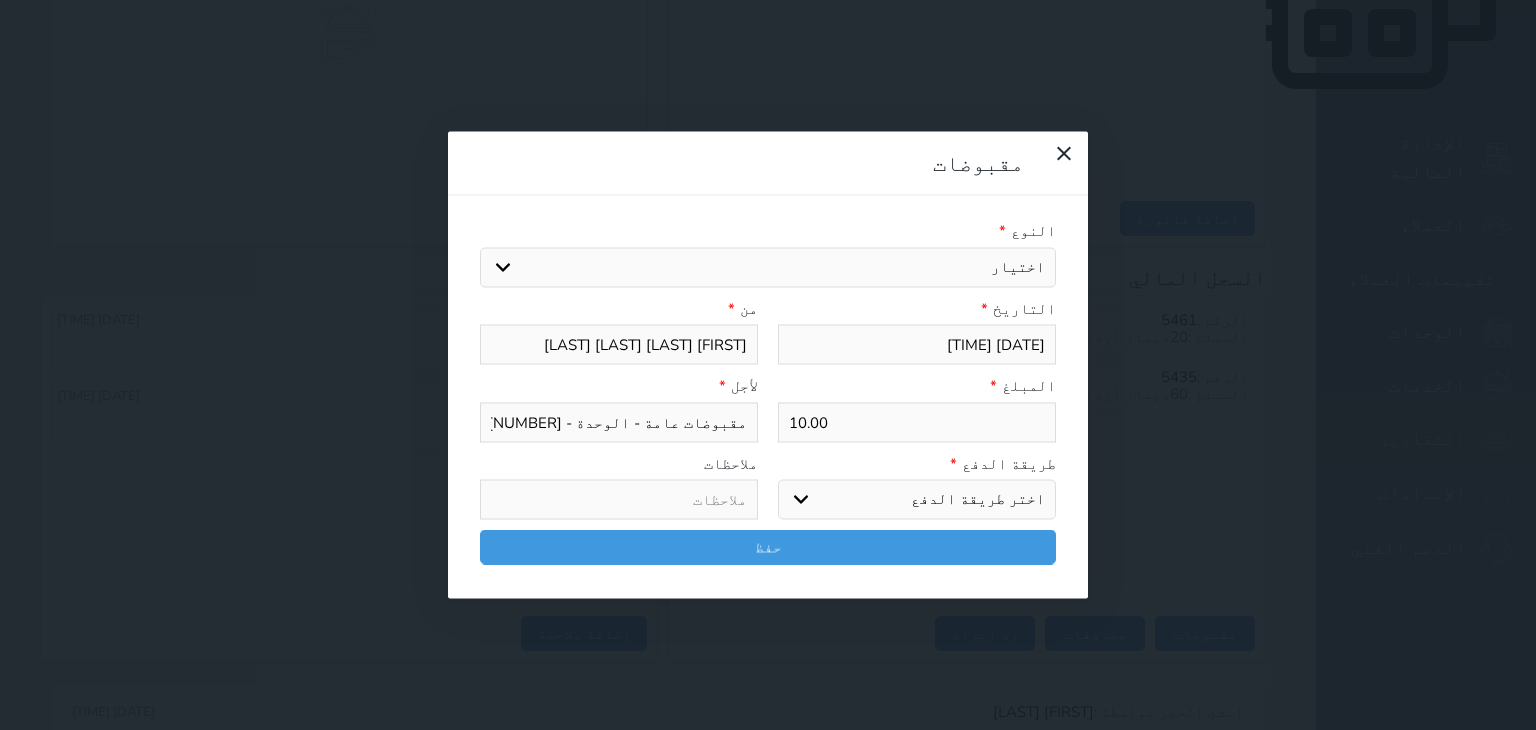 click on "اختيار   مقبوضات عامة قيمة إيجار فواتير تامين عربون لا ينطبق آخر مغسلة واي فاي - الإنترنت مواقف السيارات طعام الأغذية والمشروبات مشروبات المشروبات الباردة المشروبات الساخنة الإفطار غداء عشاء مخبز و كعك حمام سباحة الصالة الرياضية سبا و خدمات الجمال اختيار وإسقاط (خدمات النقل) ميني بار كابل - تلفزيون سرير إضافي تصفيف الشعر التسوق خدمات الجولات السياحية المنظمة خدمات الدليل السياحي" at bounding box center [768, 267] 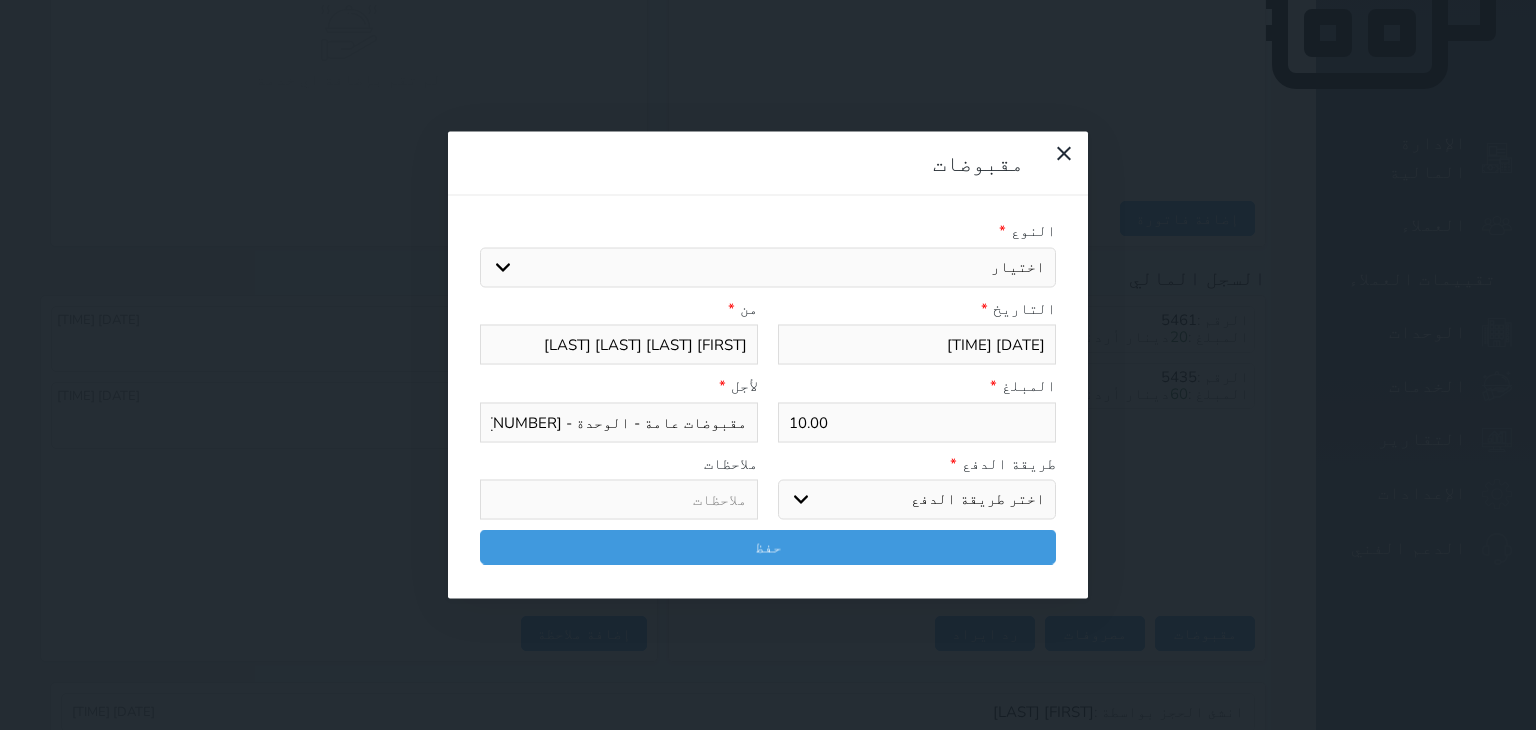 type on "قيمة إيجار - الوحدة - 1" 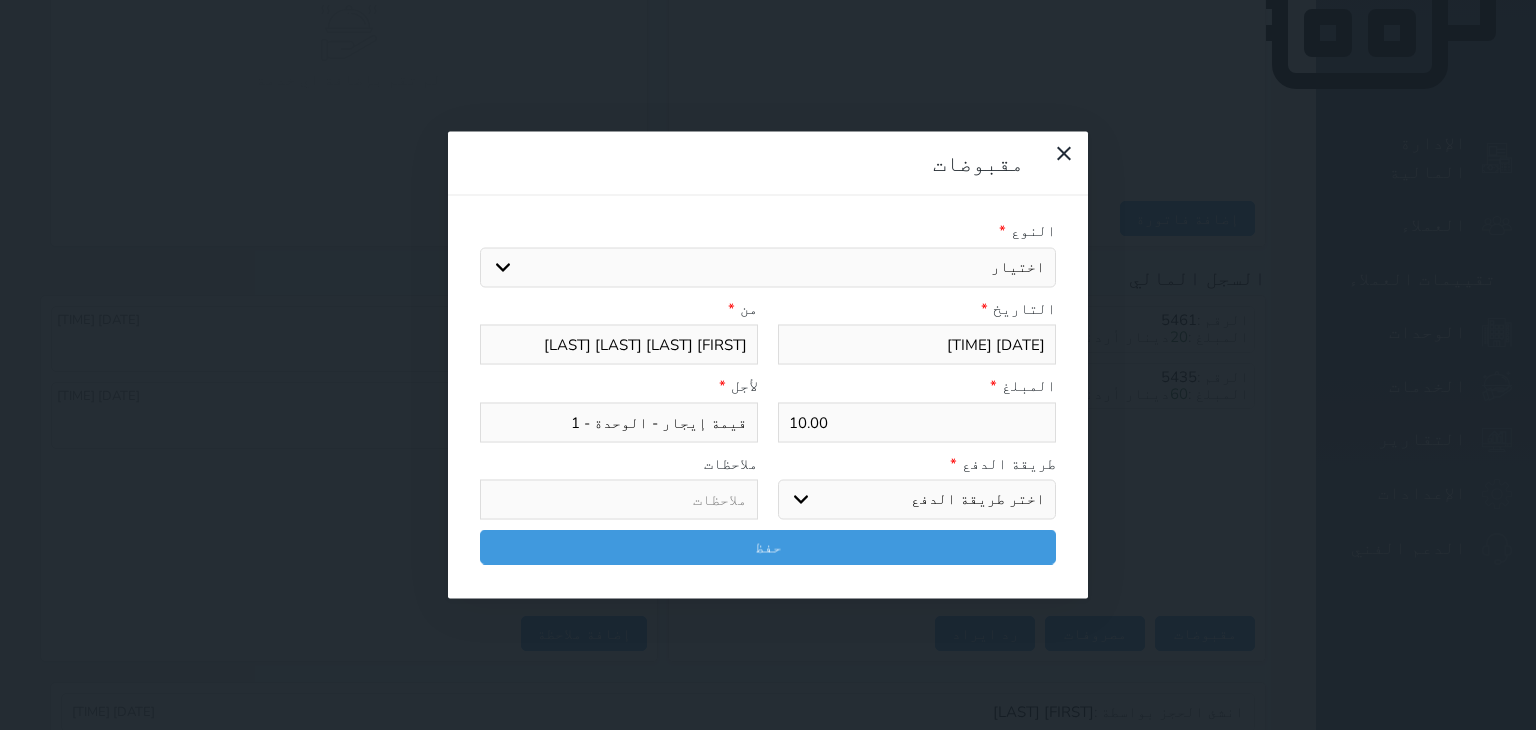 click on "اختر طريقة الدفع   دفع نقدى   تحويل بنكى   مدى   بطاقة ائتمان   آجل" at bounding box center [917, 500] 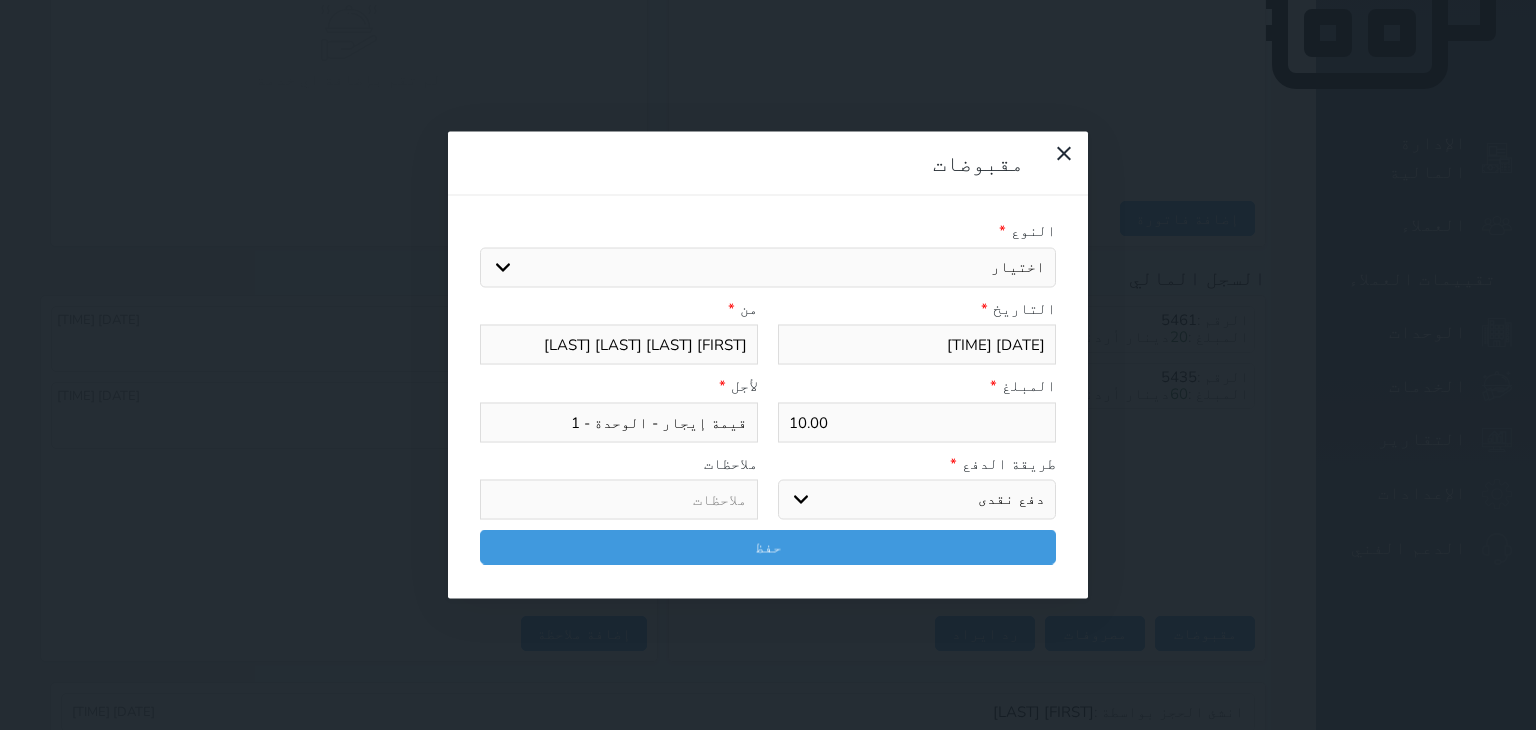 click on "اختر طريقة الدفع   دفع نقدى   تحويل بنكى   مدى   بطاقة ائتمان   آجل" at bounding box center (917, 500) 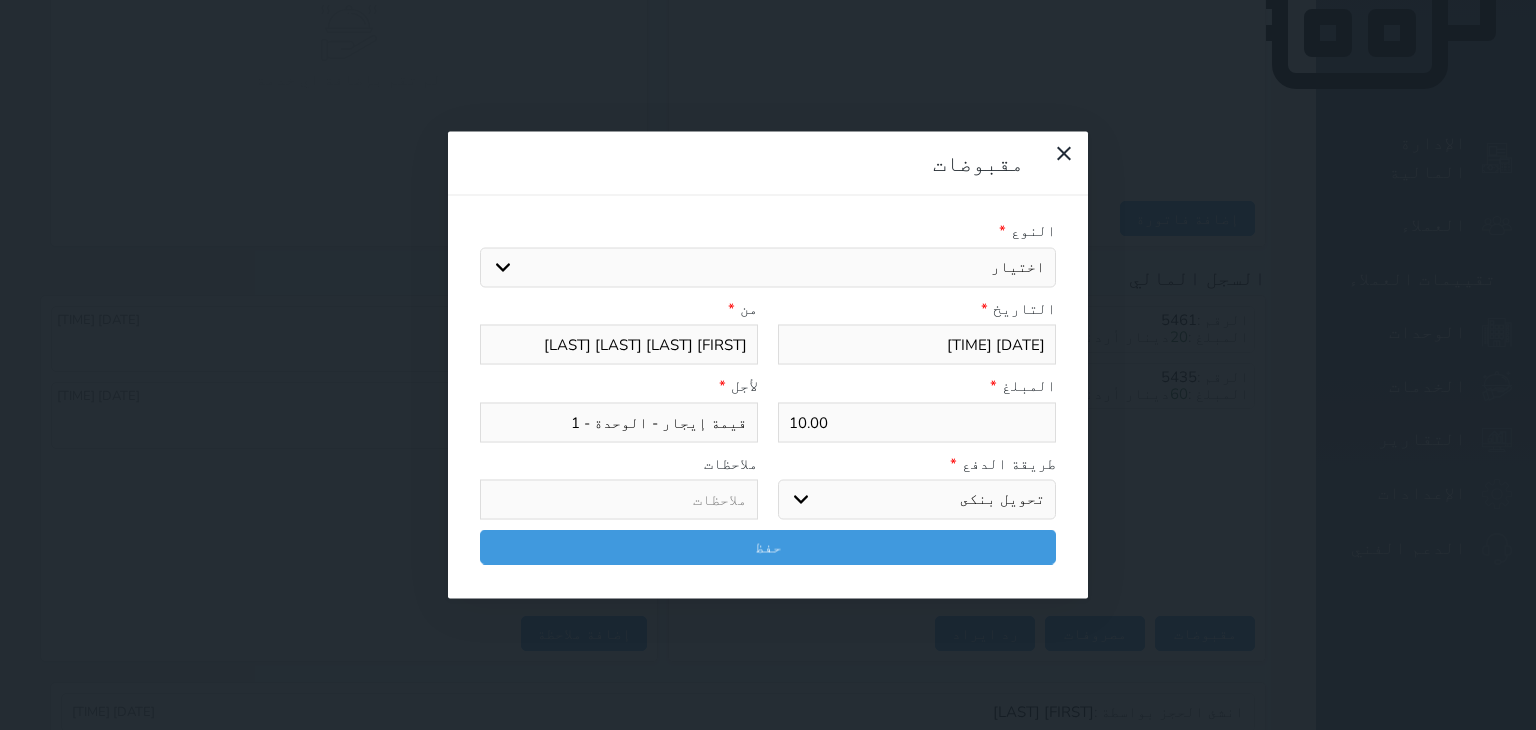 click on "اختر طريقة الدفع   دفع نقدى   تحويل بنكى   مدى   بطاقة ائتمان   آجل" at bounding box center (917, 500) 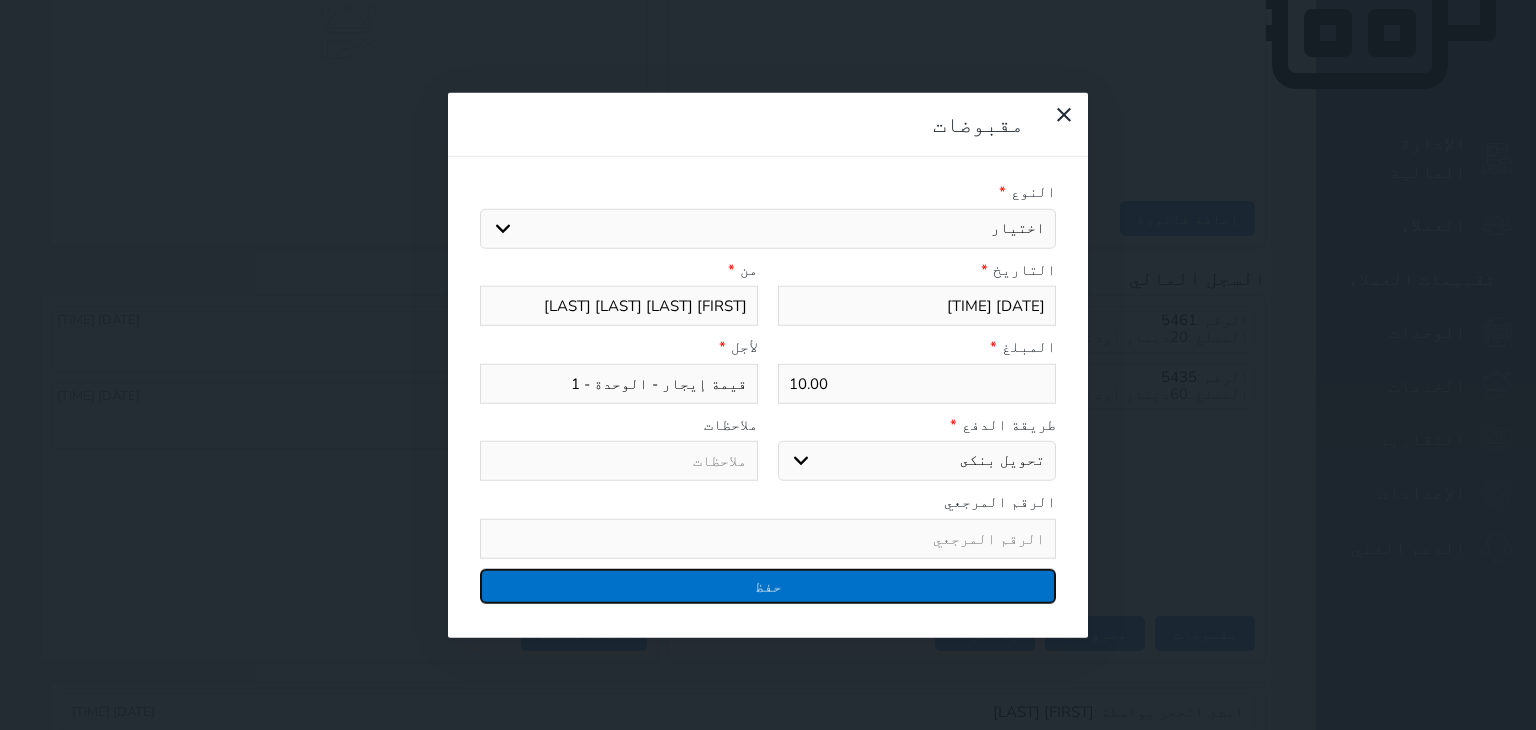 click on "حفظ" at bounding box center (768, 585) 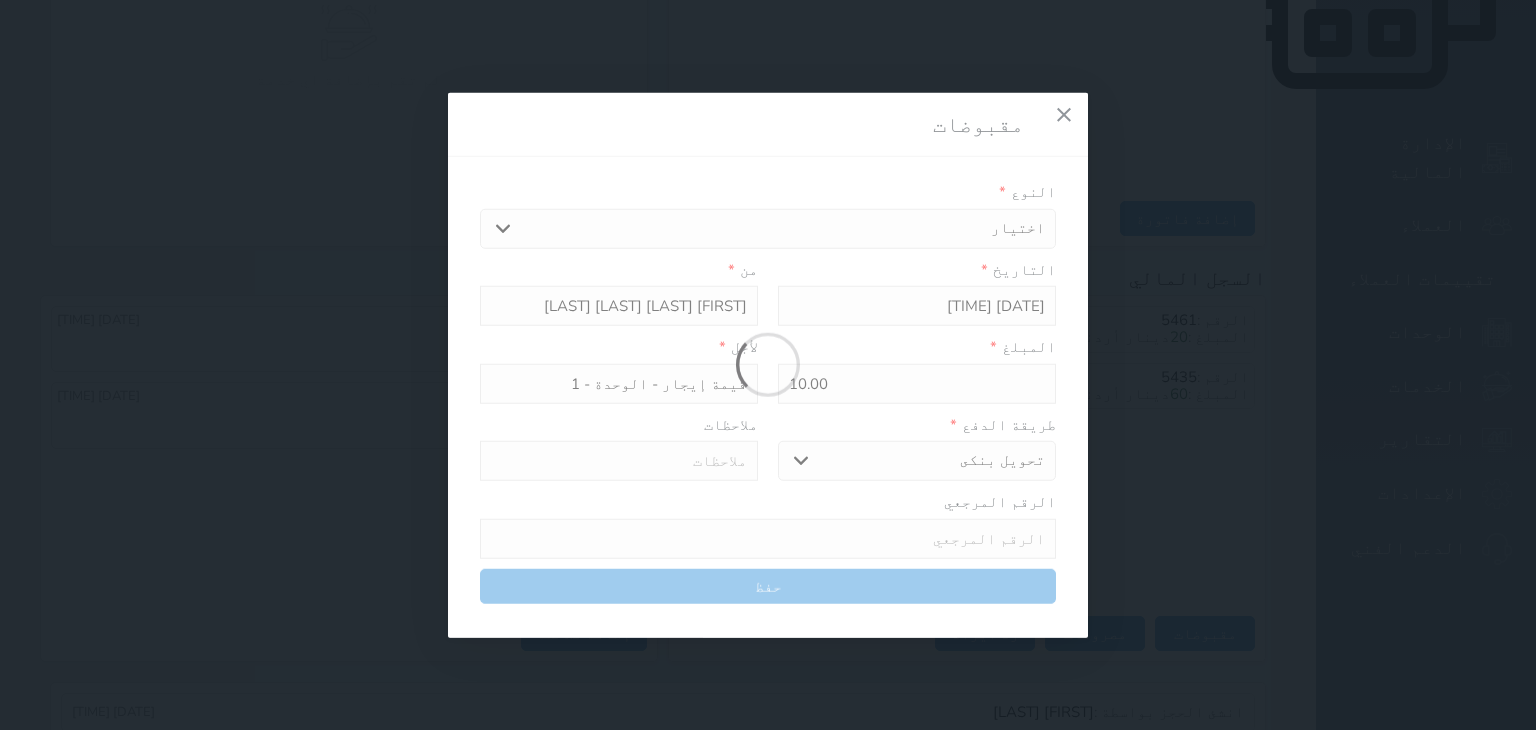 select 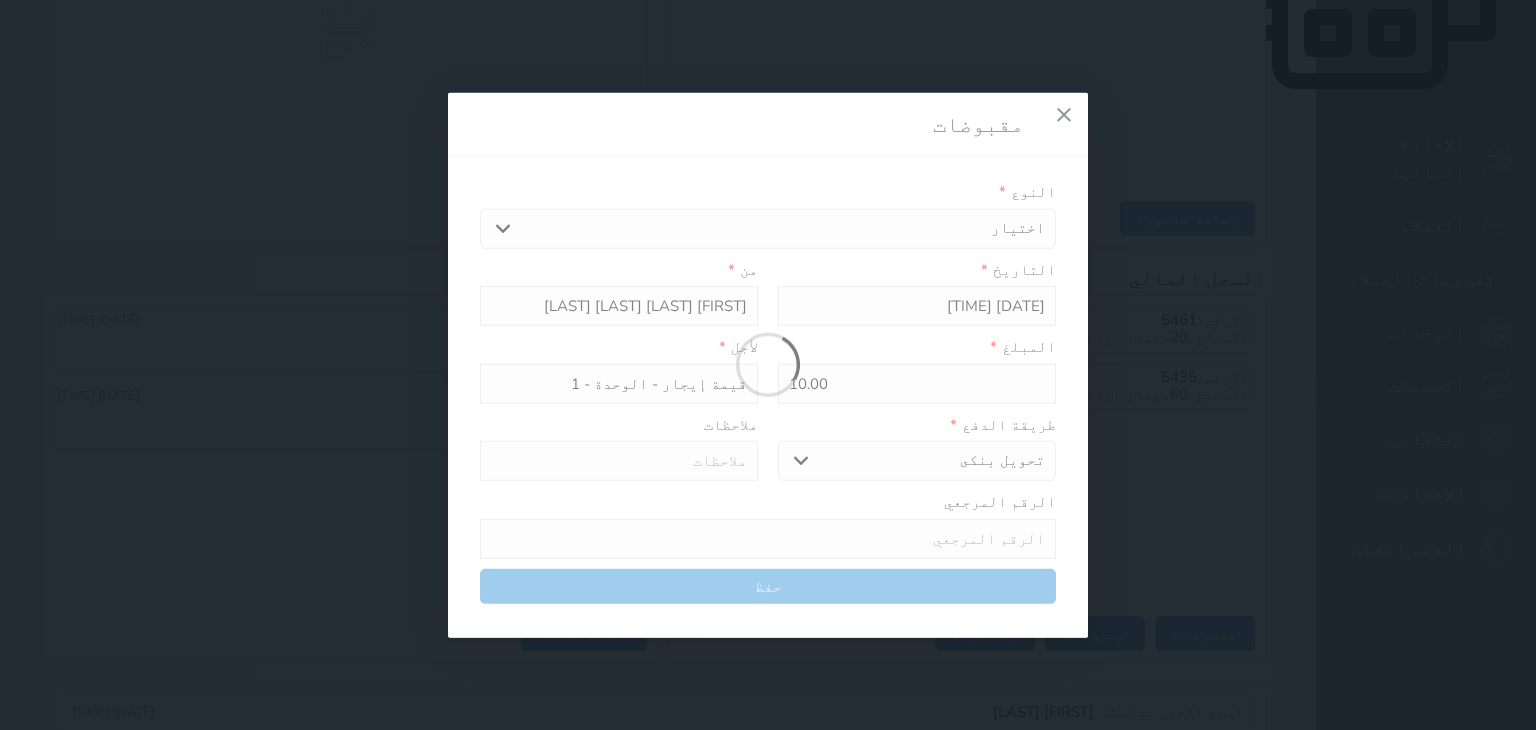 type 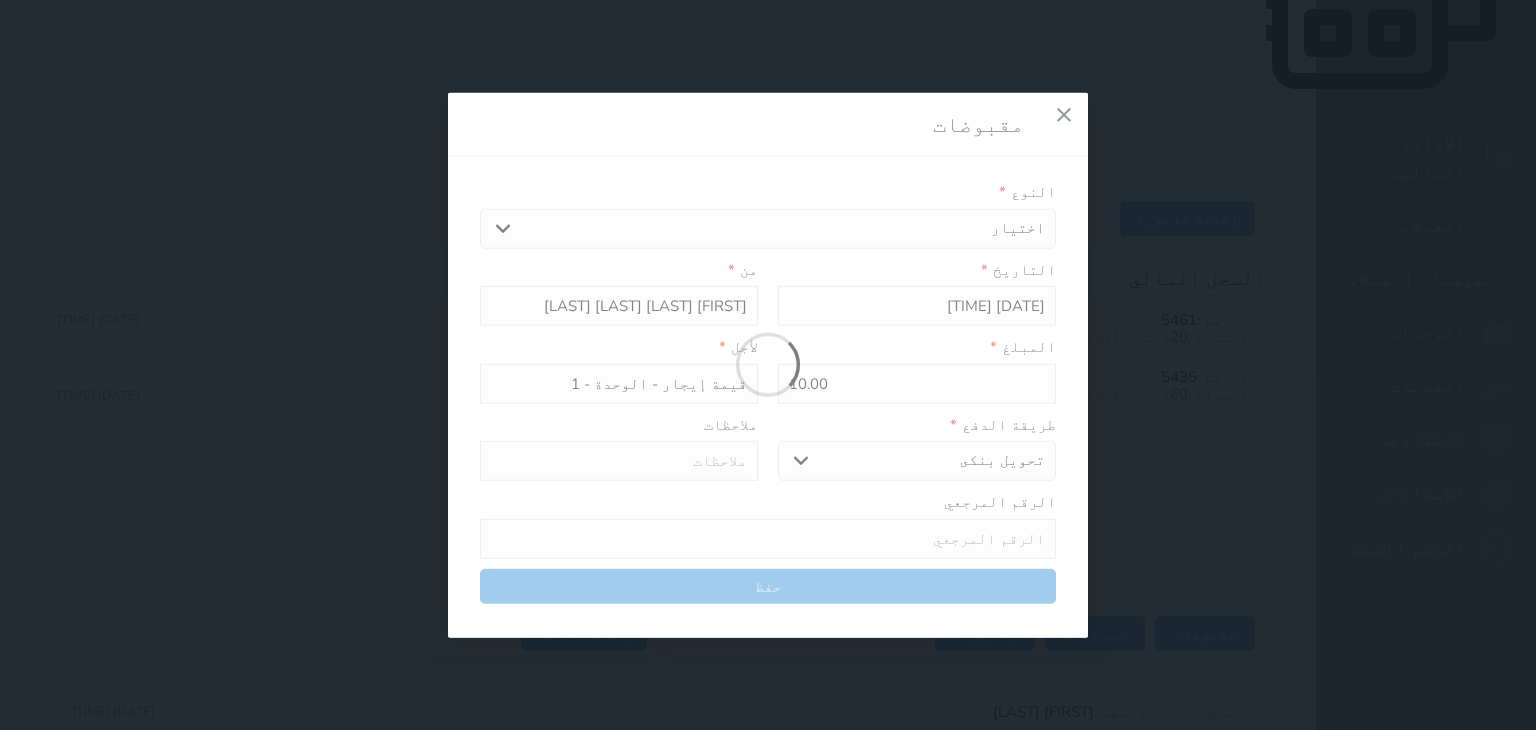 type on "0" 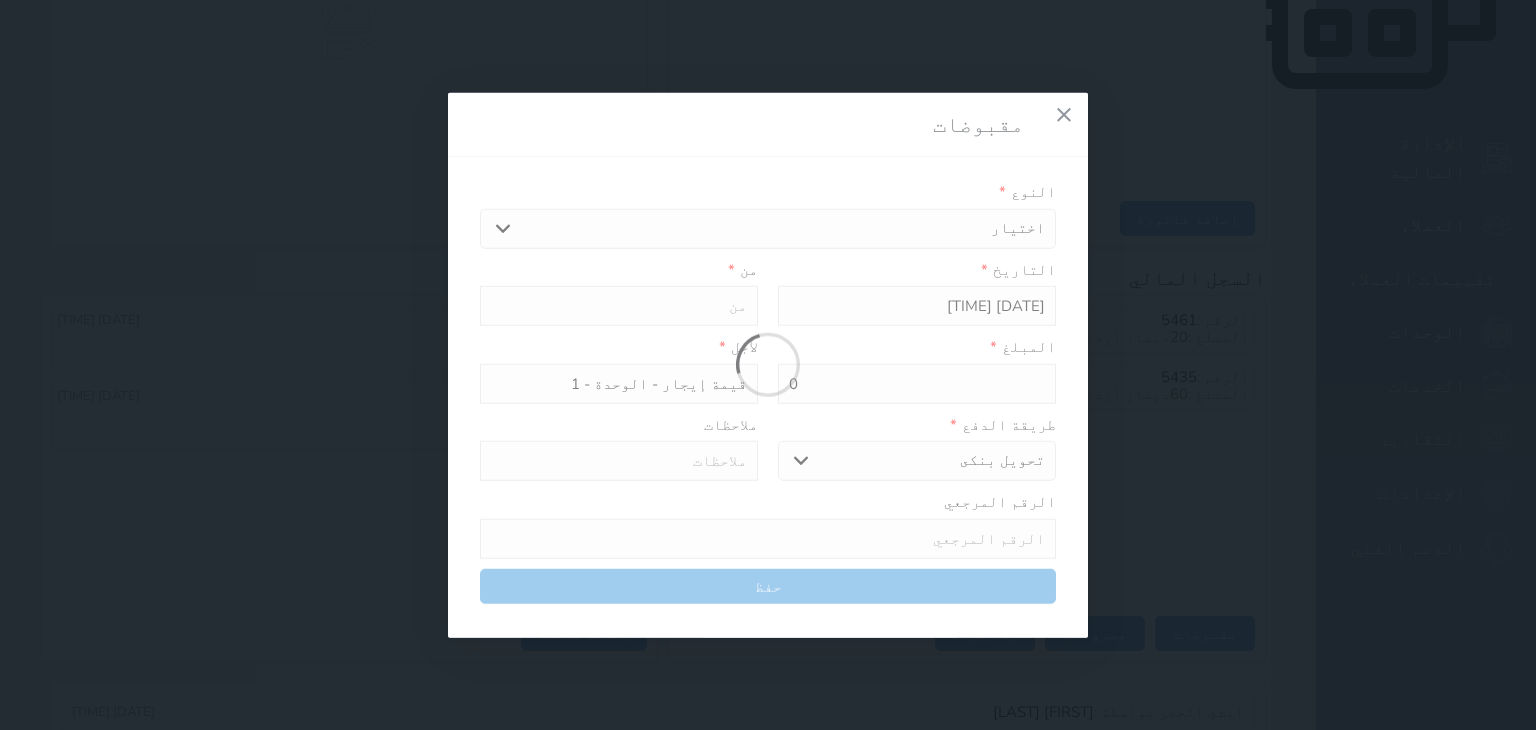 select 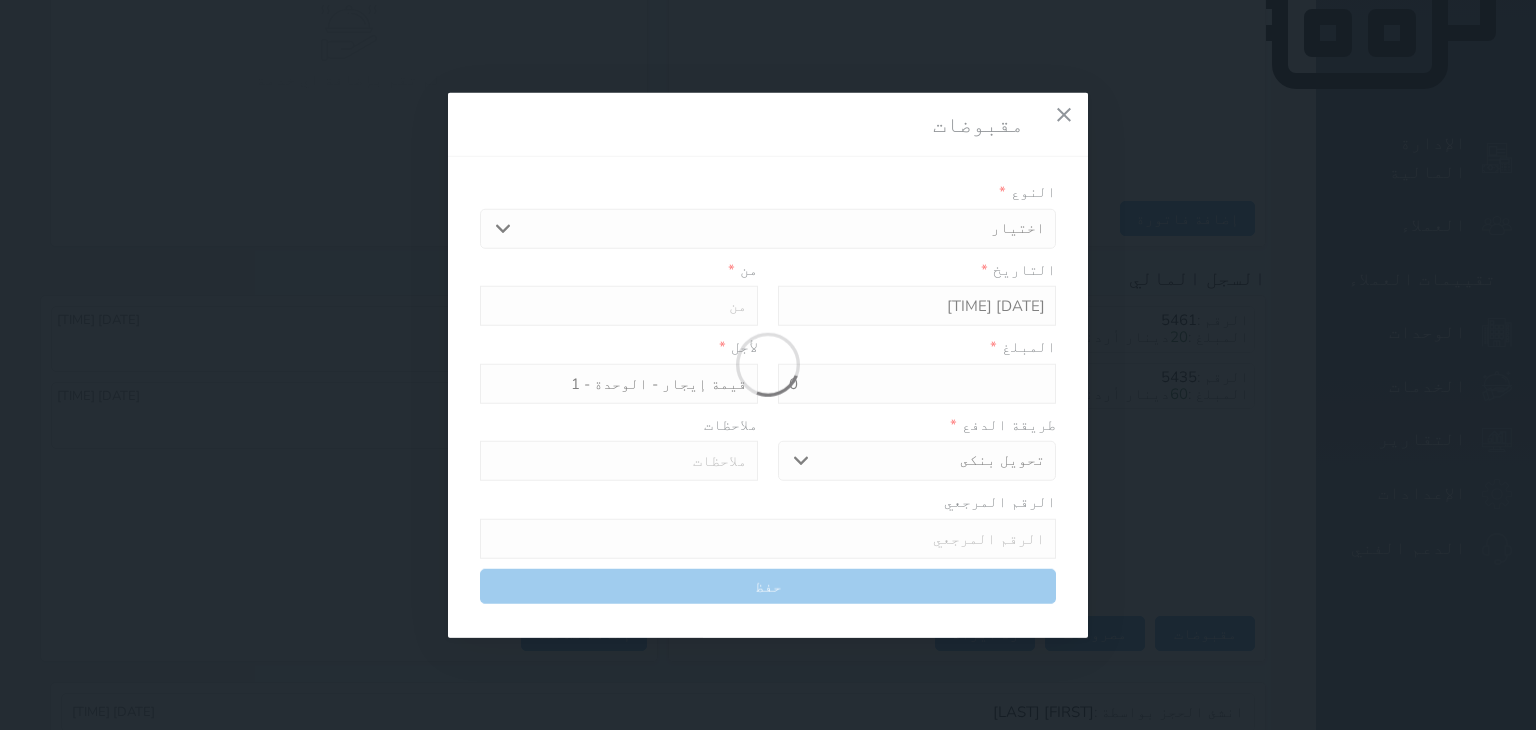 type on "0" 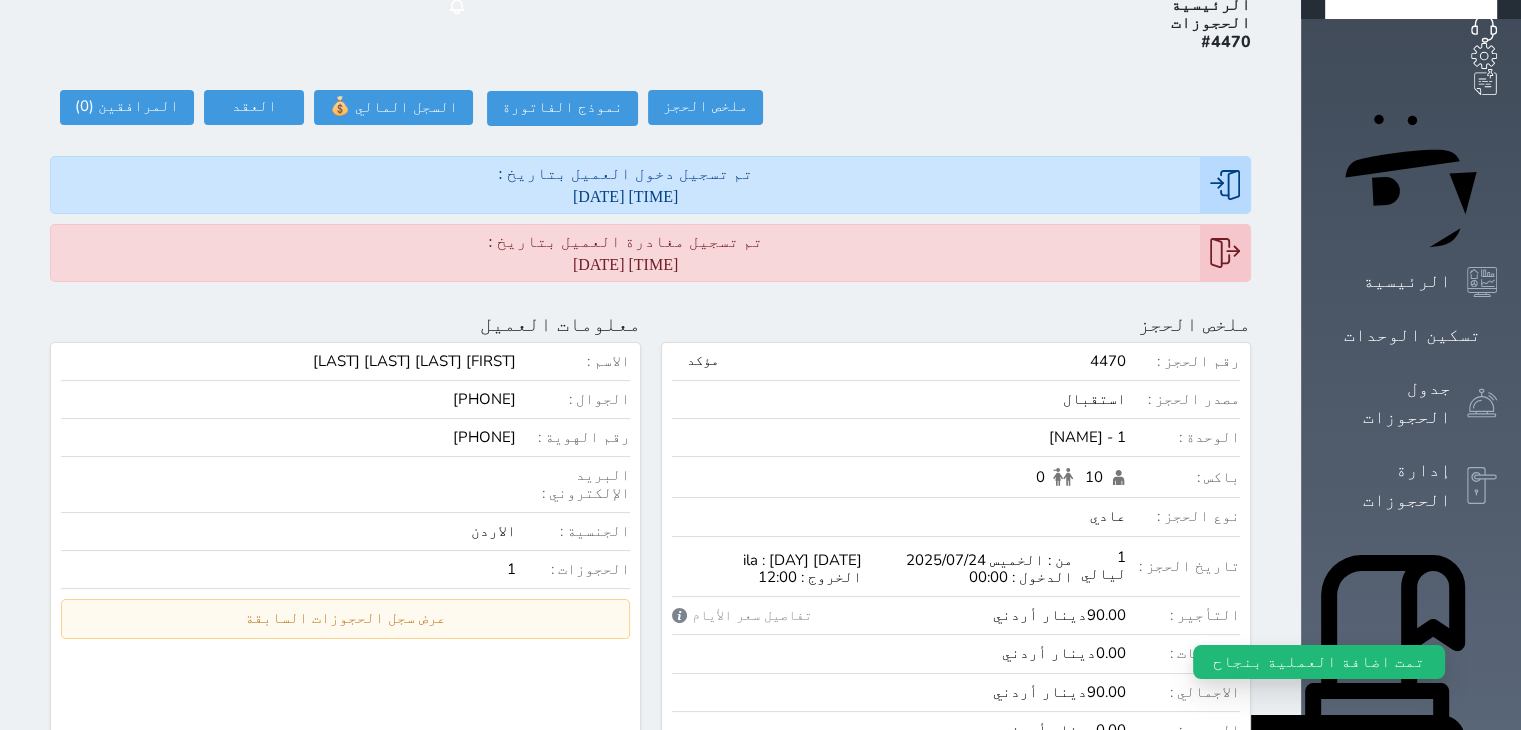 scroll, scrollTop: 0, scrollLeft: 0, axis: both 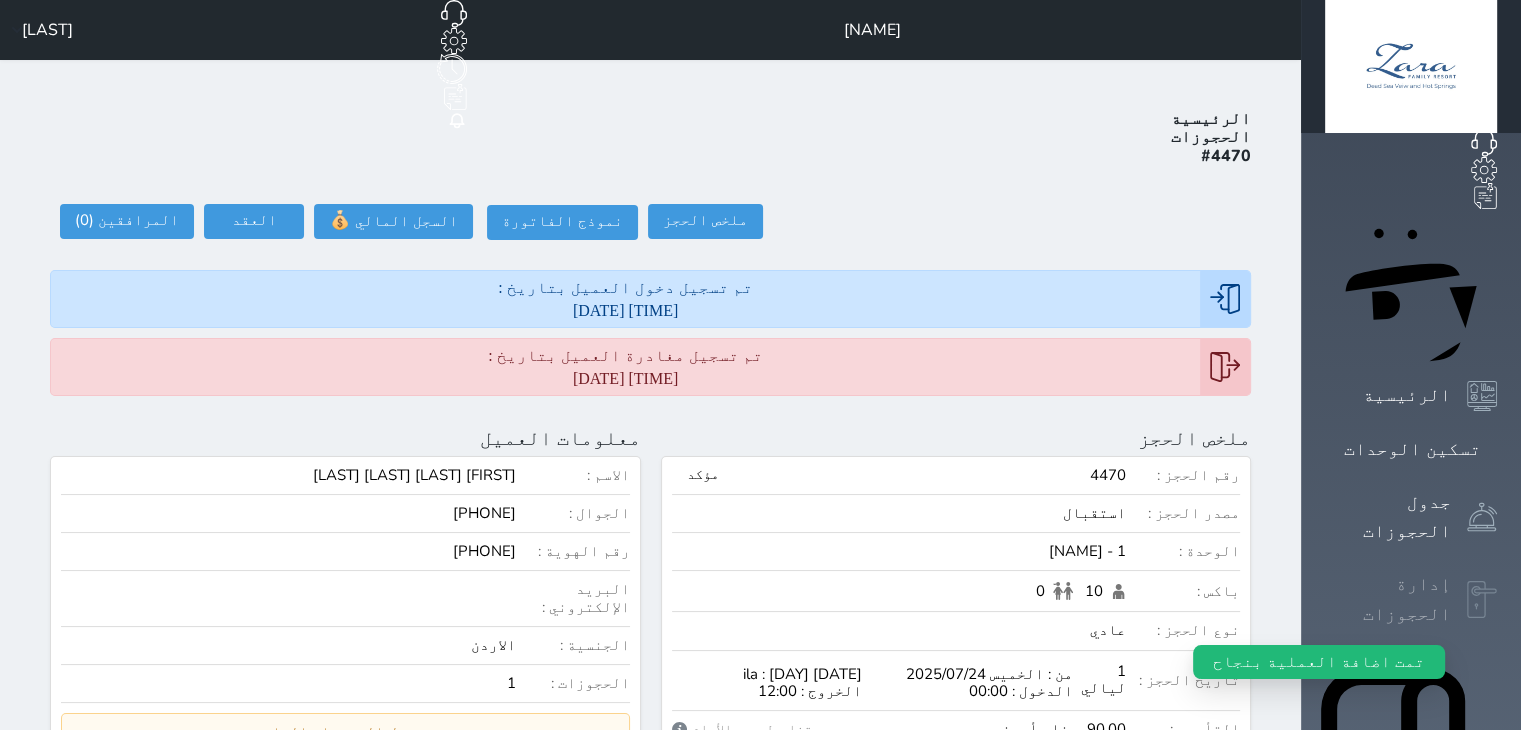 click at bounding box center [1482, 600] 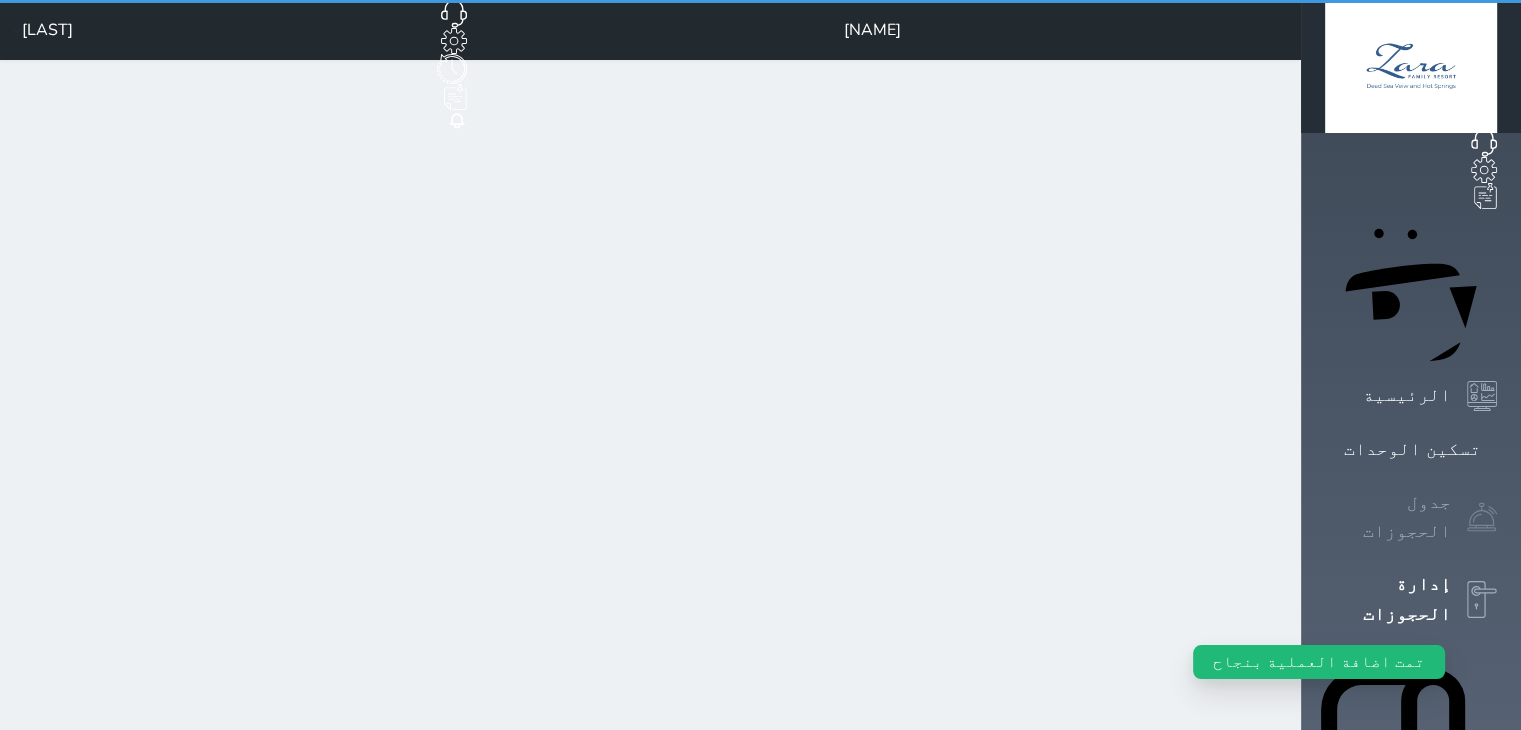 select on "7" 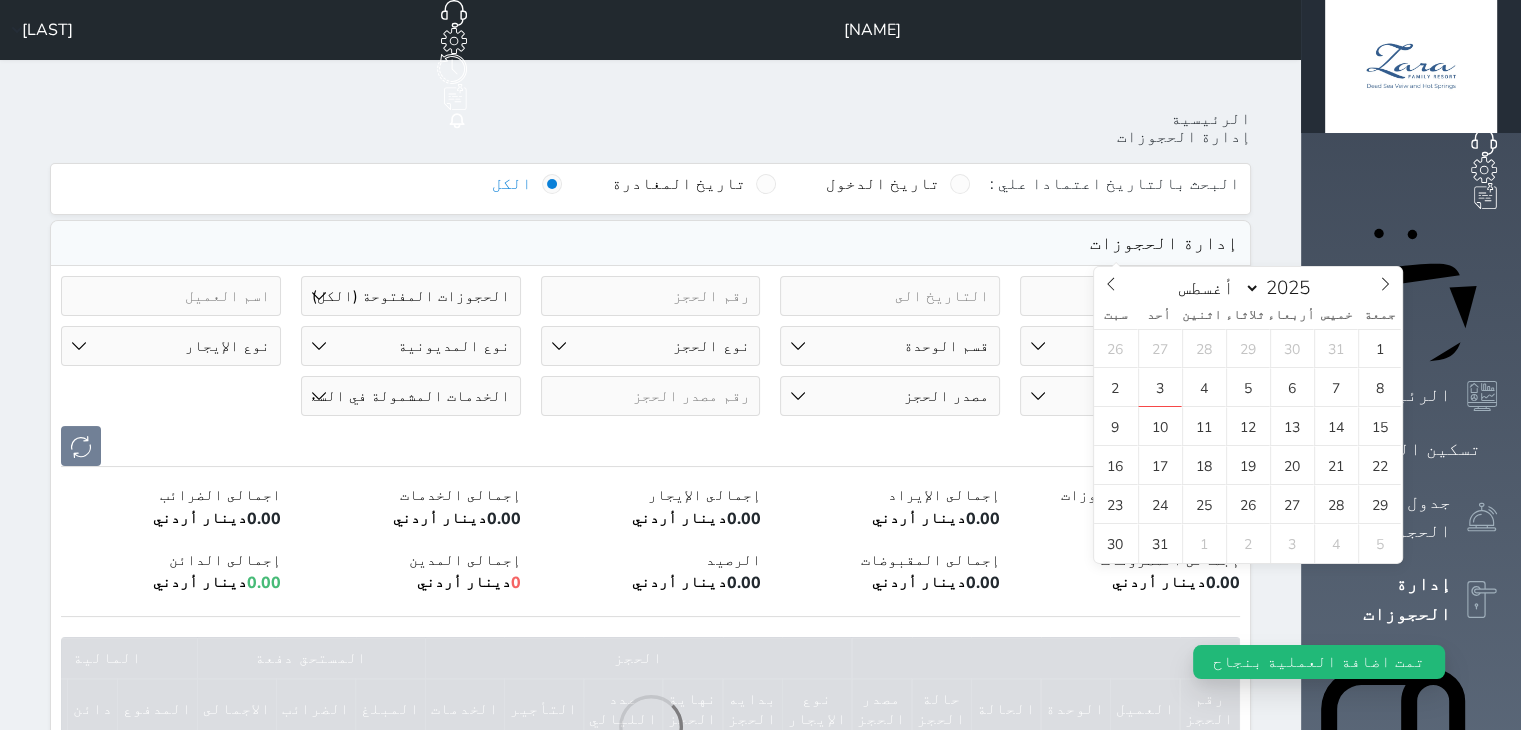click at bounding box center [1130, 296] 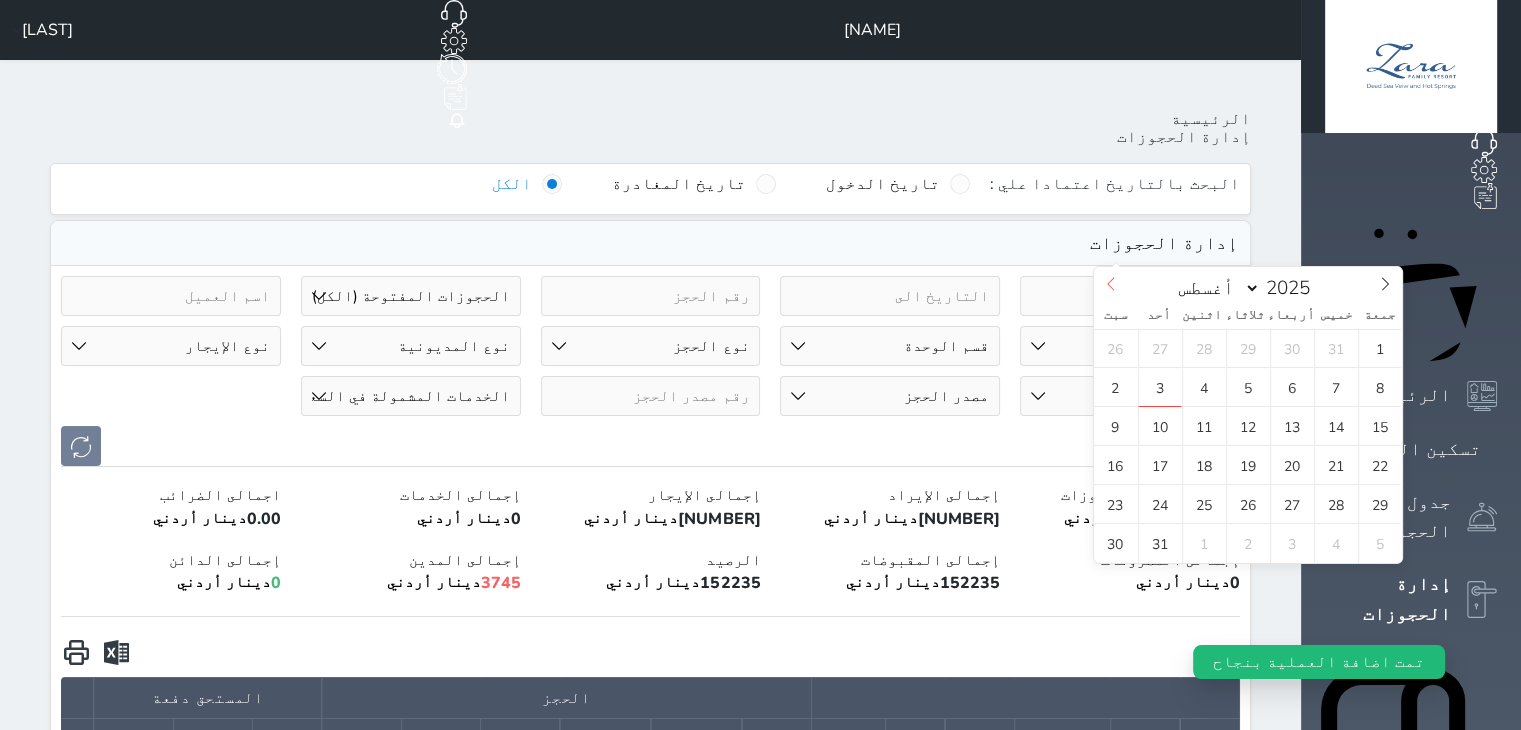 click 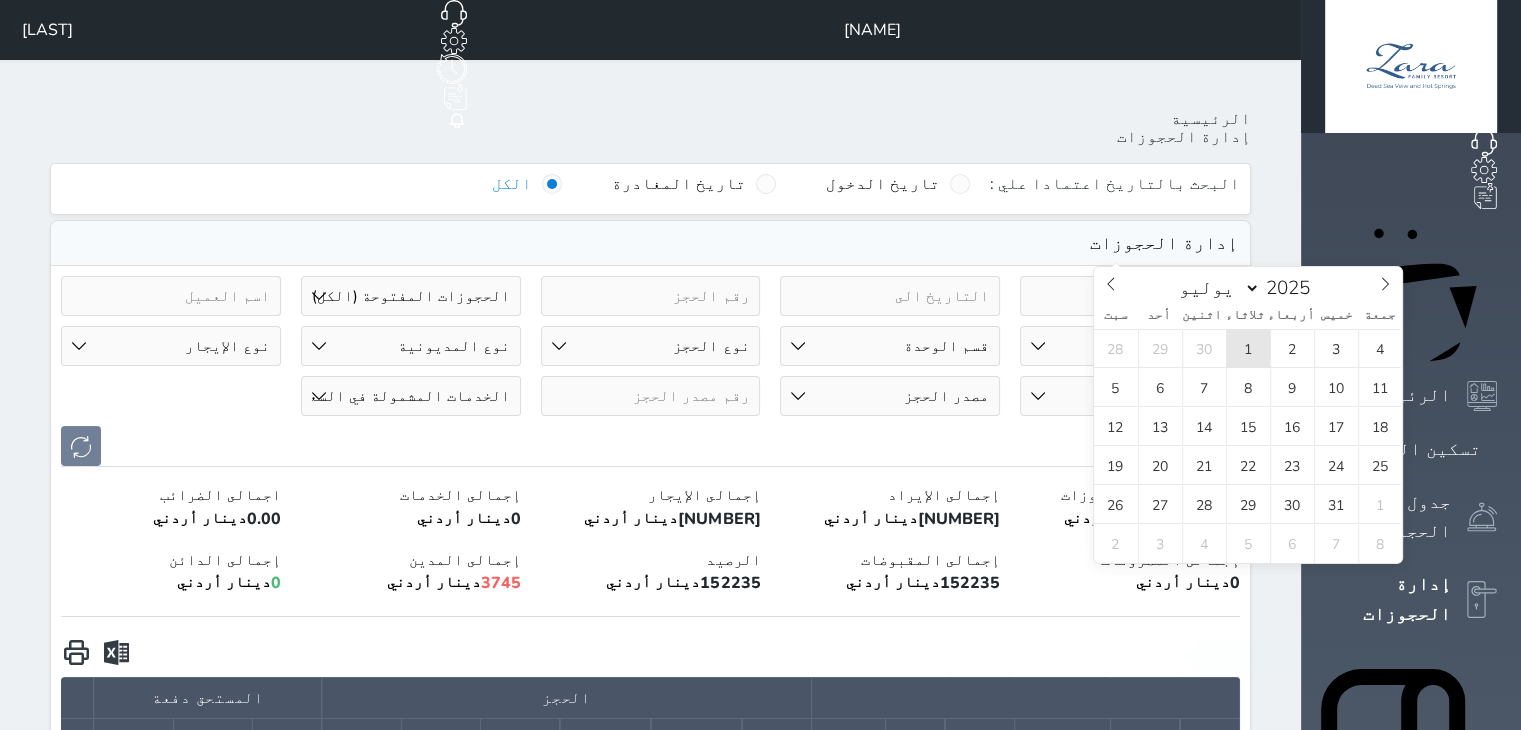 click on "1" at bounding box center (1248, 348) 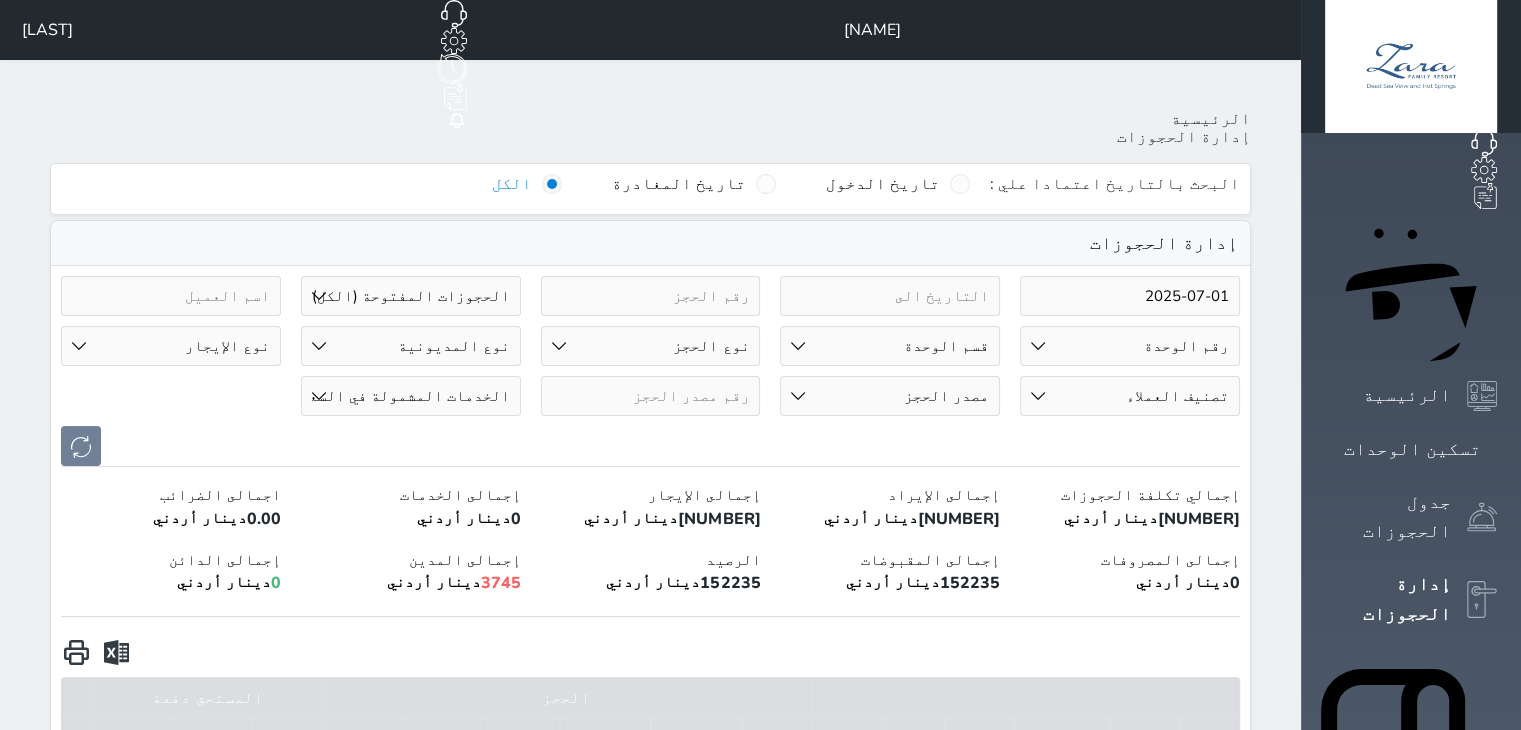 click at bounding box center [890, 296] 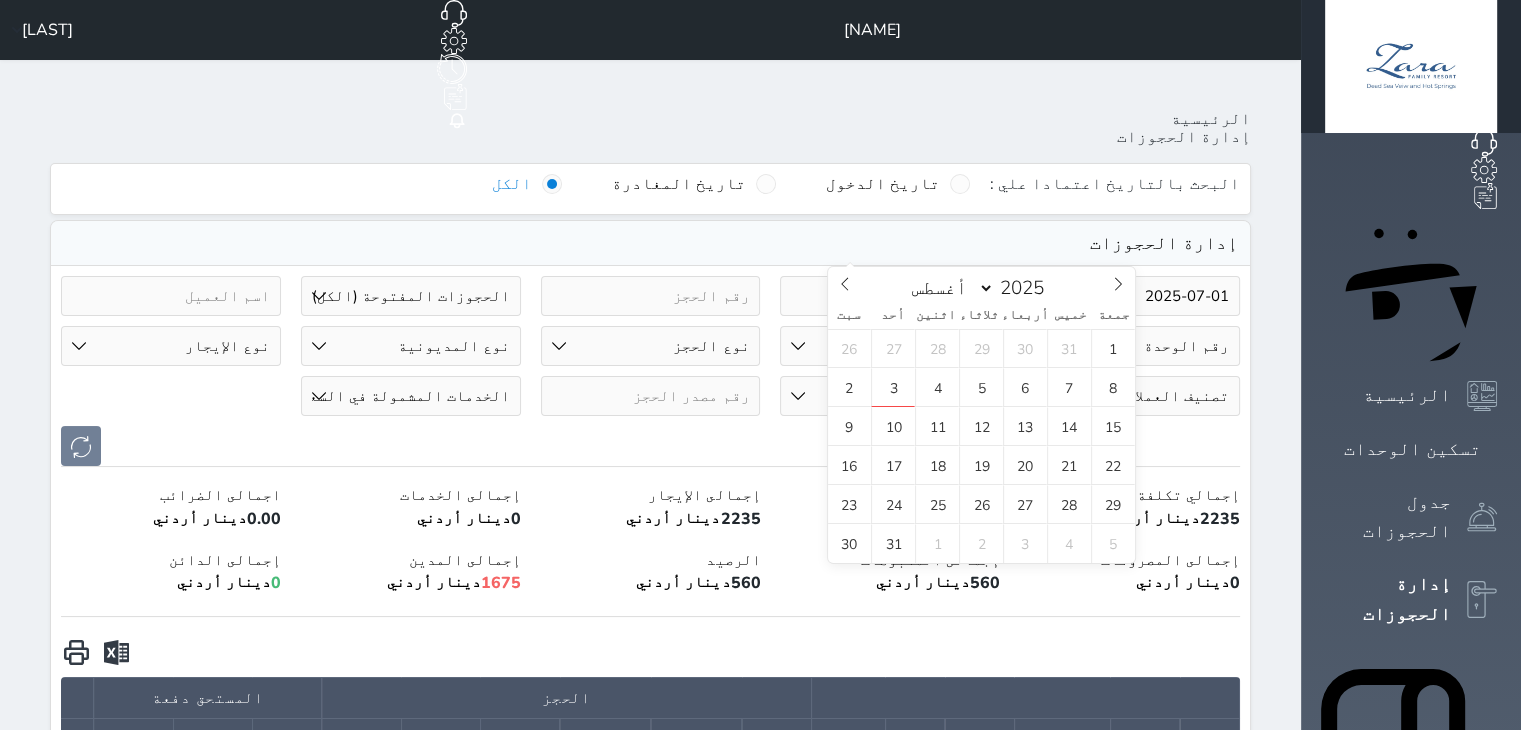 click on "خميس" at bounding box center (1070, 315) 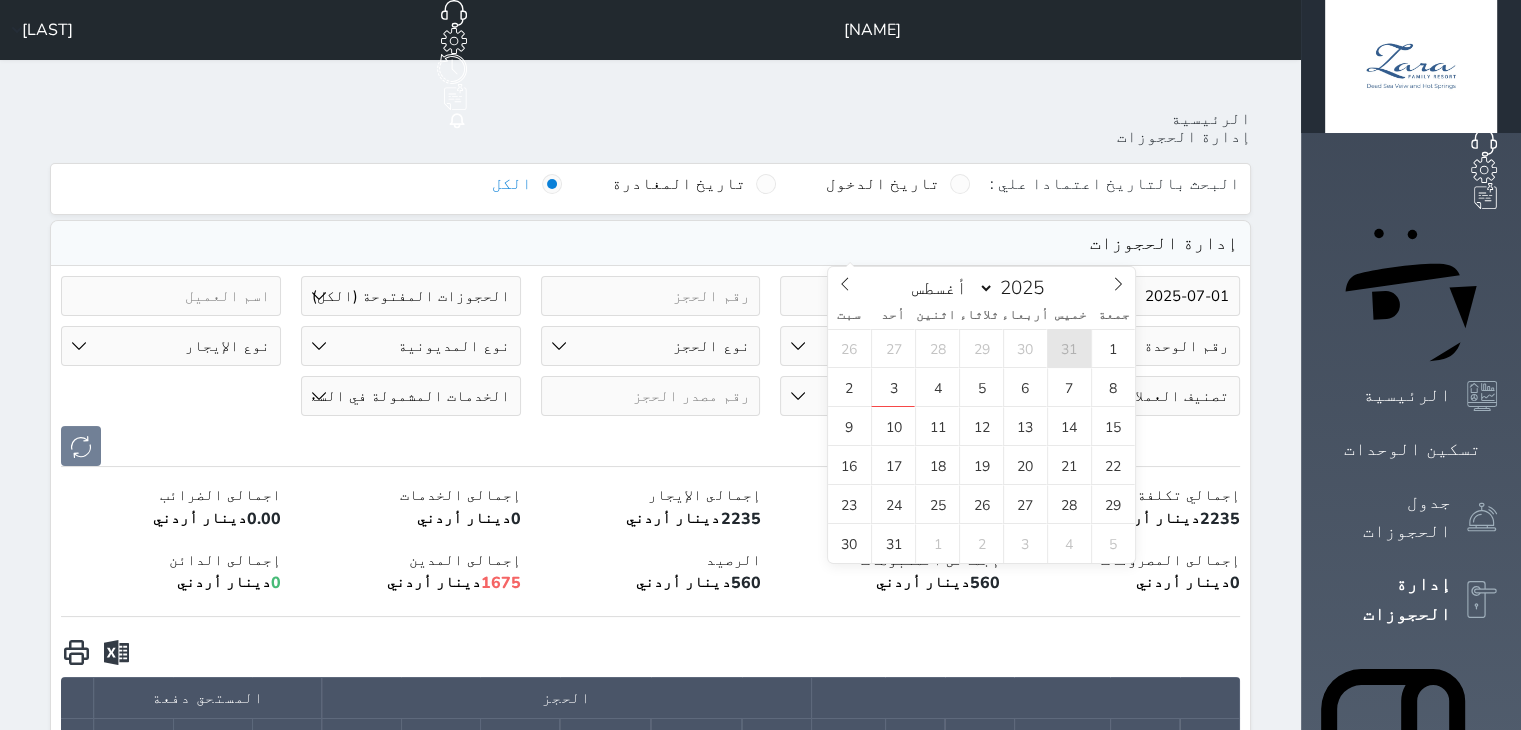 click on "31" at bounding box center (1069, 348) 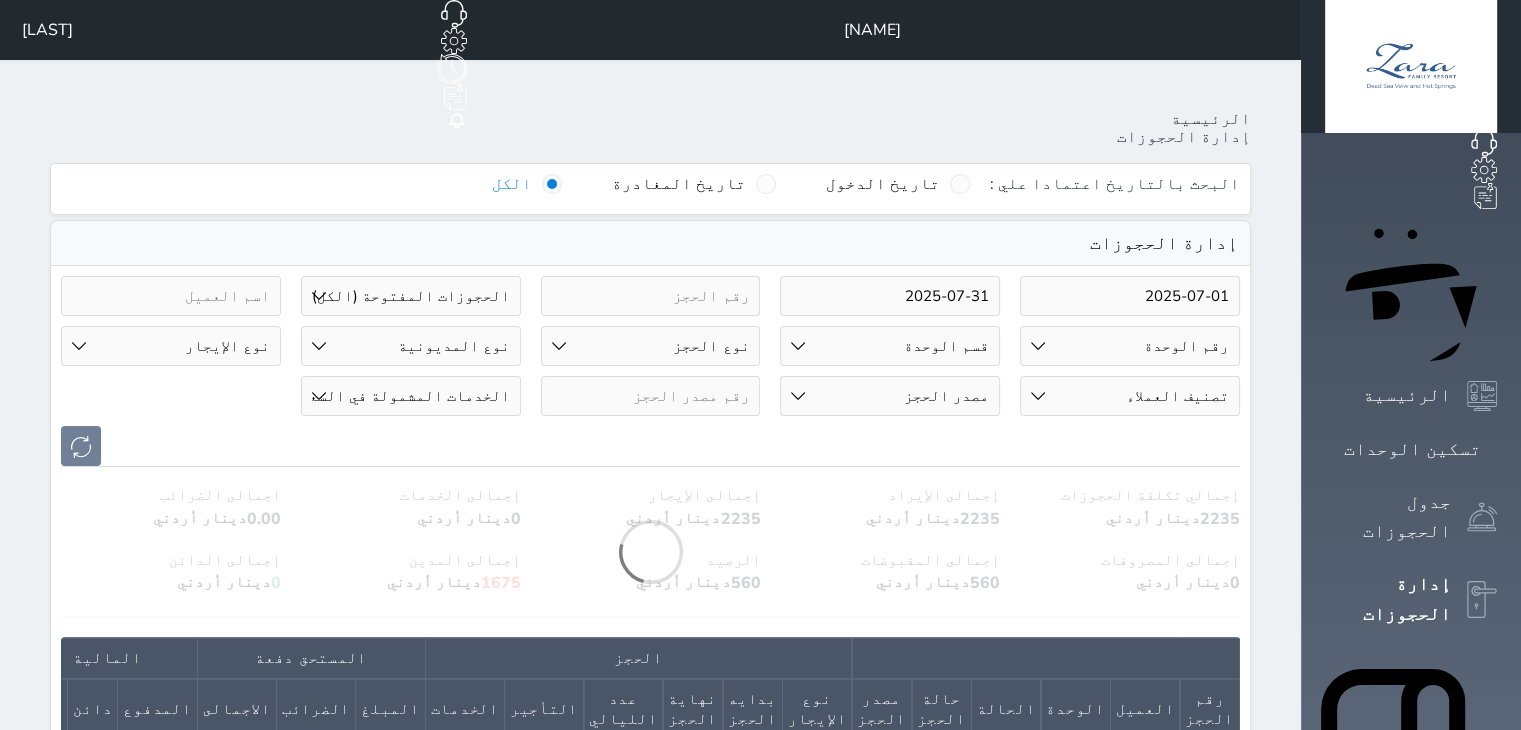 click on "حالة الحجز
الحجوزات المفتوحة (الكل)
الحجوزات المغلقة (الكل)
الحجوزات المفتوحة (مسجل دخول)
الحجوزات المغلقة (تسجيل مغادرة)
الحجوزات لم تسجل دخول
الحجوزات المؤكدة (الكل)
الحجوزات الملغية
الحجوزات المنتهية مهلة دفعها
حجوزات بانتظار الدفع" at bounding box center [411, 296] 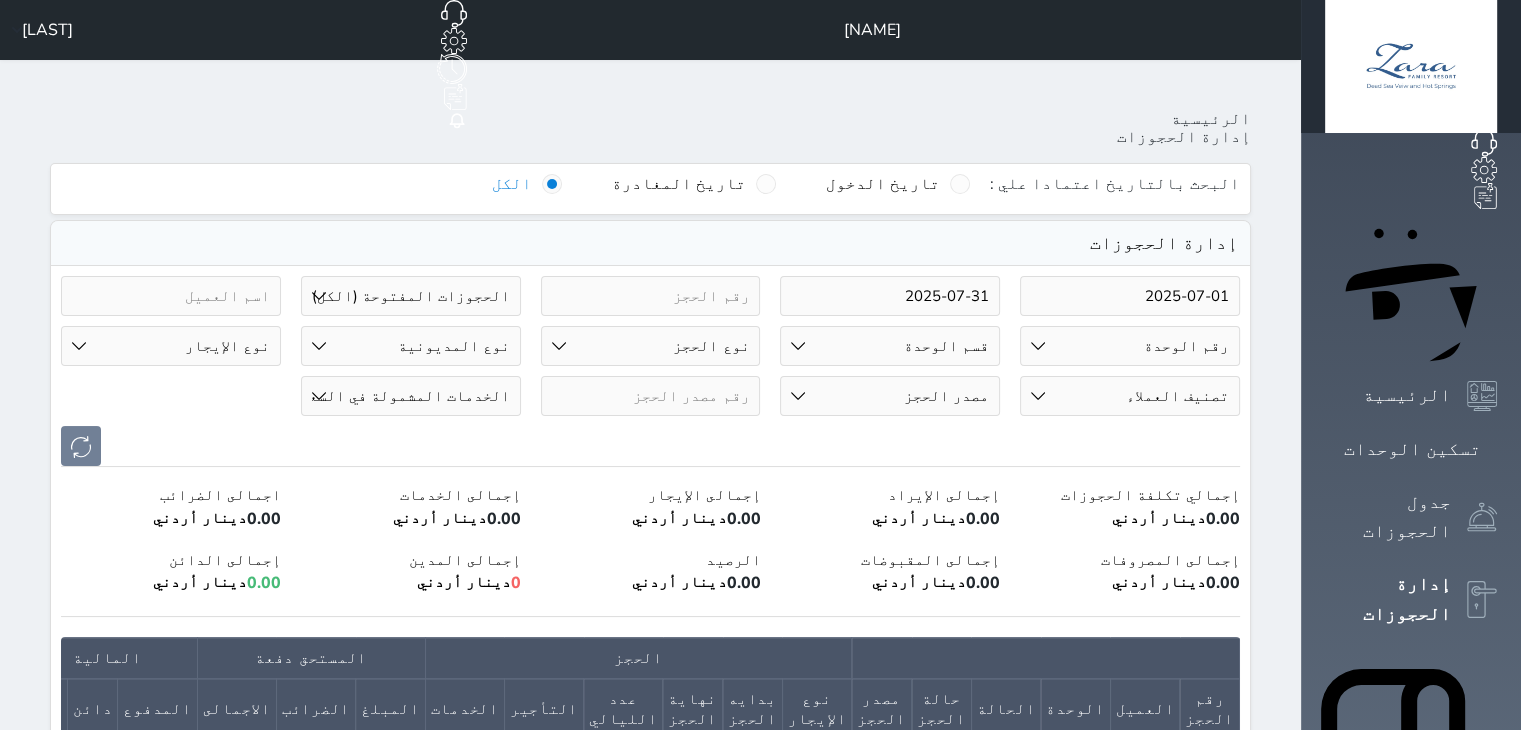 select on "all" 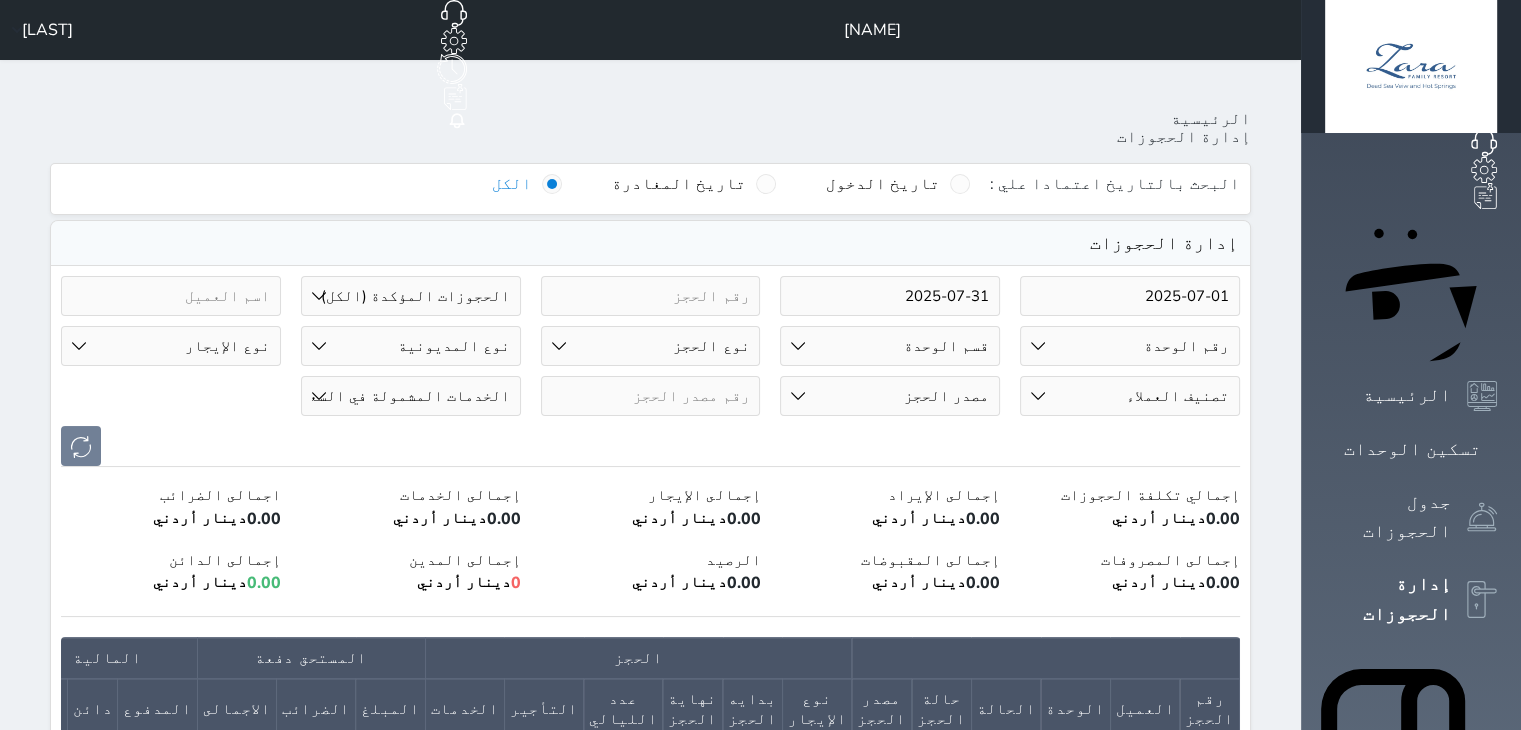 click on "حالة الحجز
الحجوزات المفتوحة (الكل)
الحجوزات المغلقة (الكل)
الحجوزات المفتوحة (مسجل دخول)
الحجوزات المغلقة (تسجيل مغادرة)
الحجوزات لم تسجل دخول
الحجوزات المؤكدة (الكل)
الحجوزات الملغية
الحجوزات المنتهية مهلة دفعها
حجوزات بانتظار الدفع" at bounding box center [411, 296] 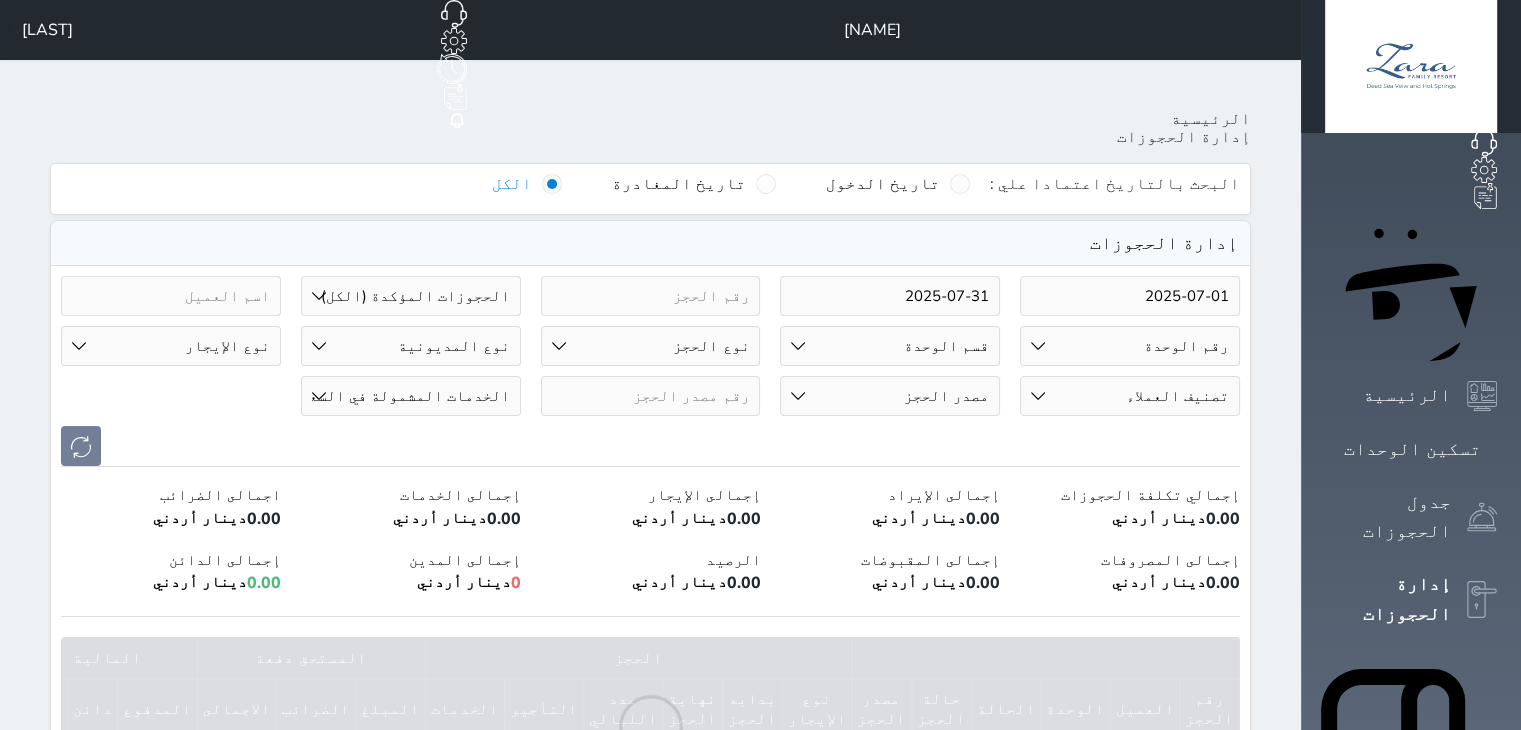 click at bounding box center (650, 446) 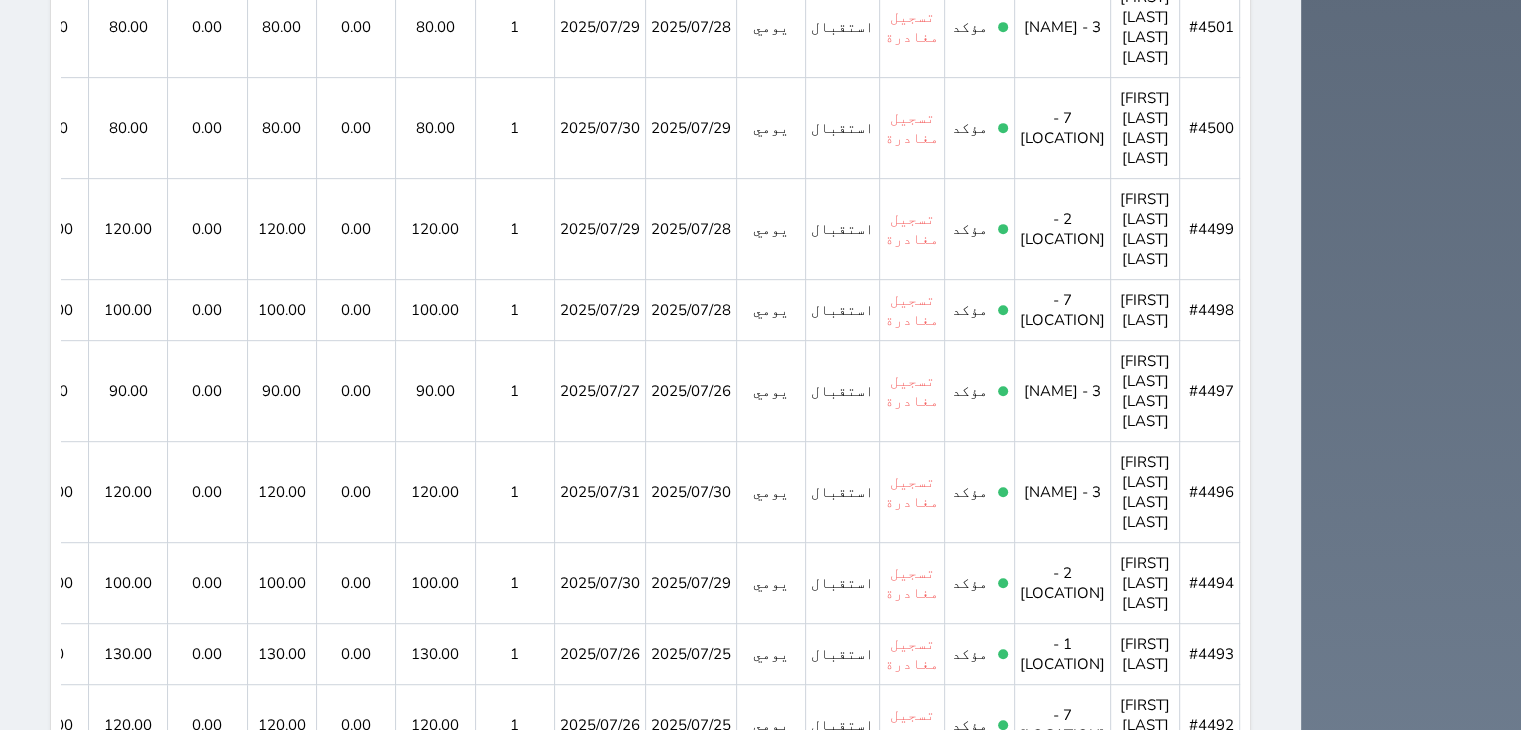 scroll, scrollTop: 1654, scrollLeft: 0, axis: vertical 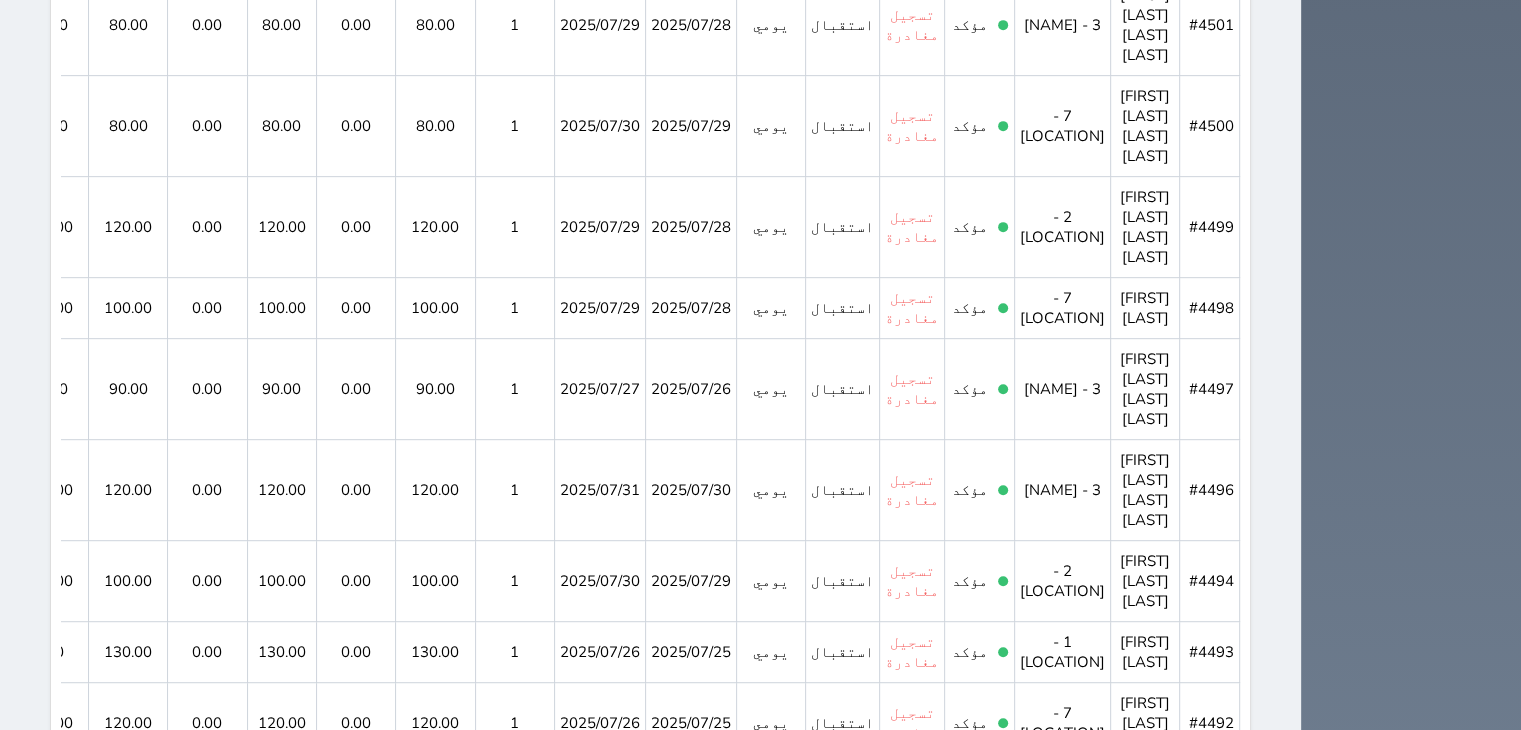 click on "2" at bounding box center [708, 1478] 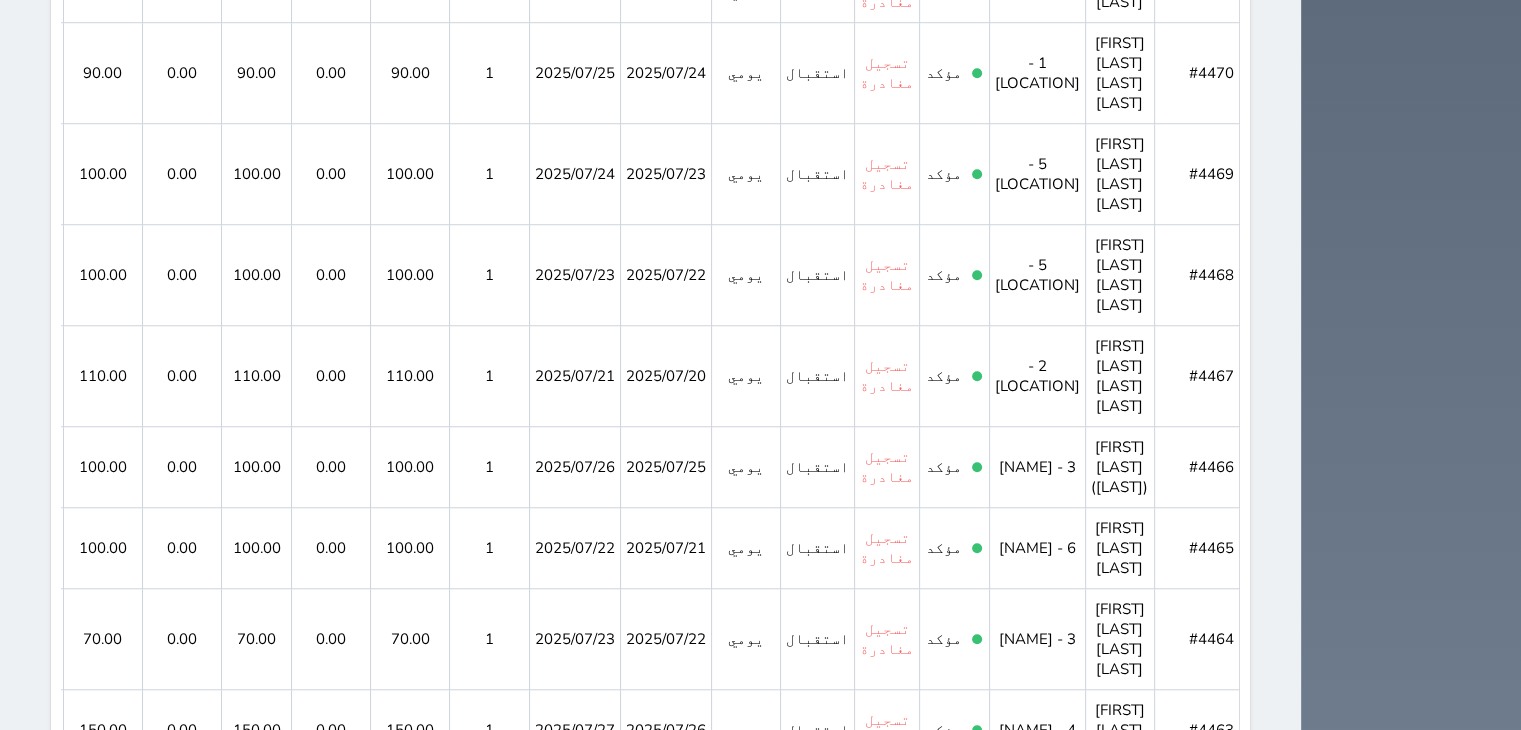 scroll, scrollTop: 1654, scrollLeft: 0, axis: vertical 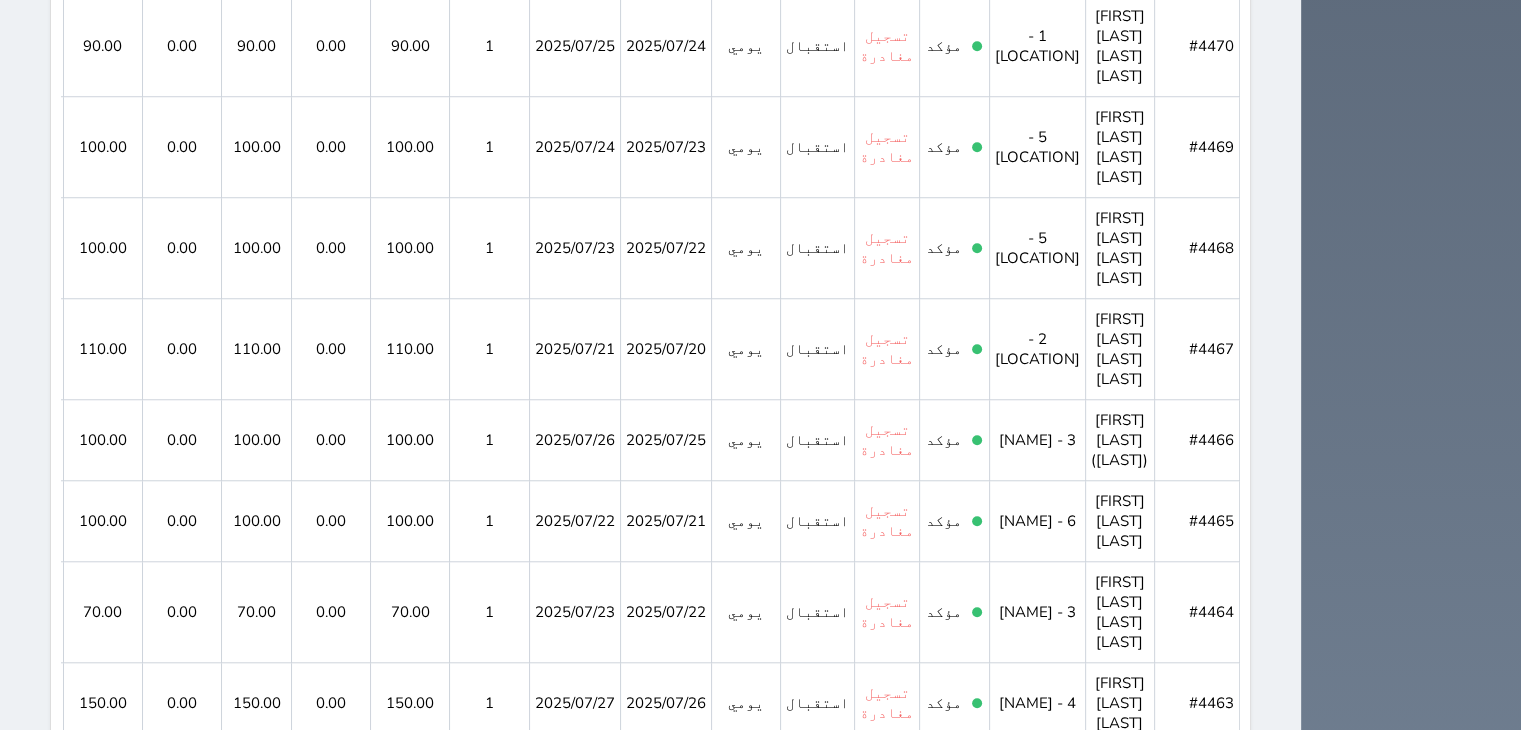 click on "3" at bounding box center [673, 1397] 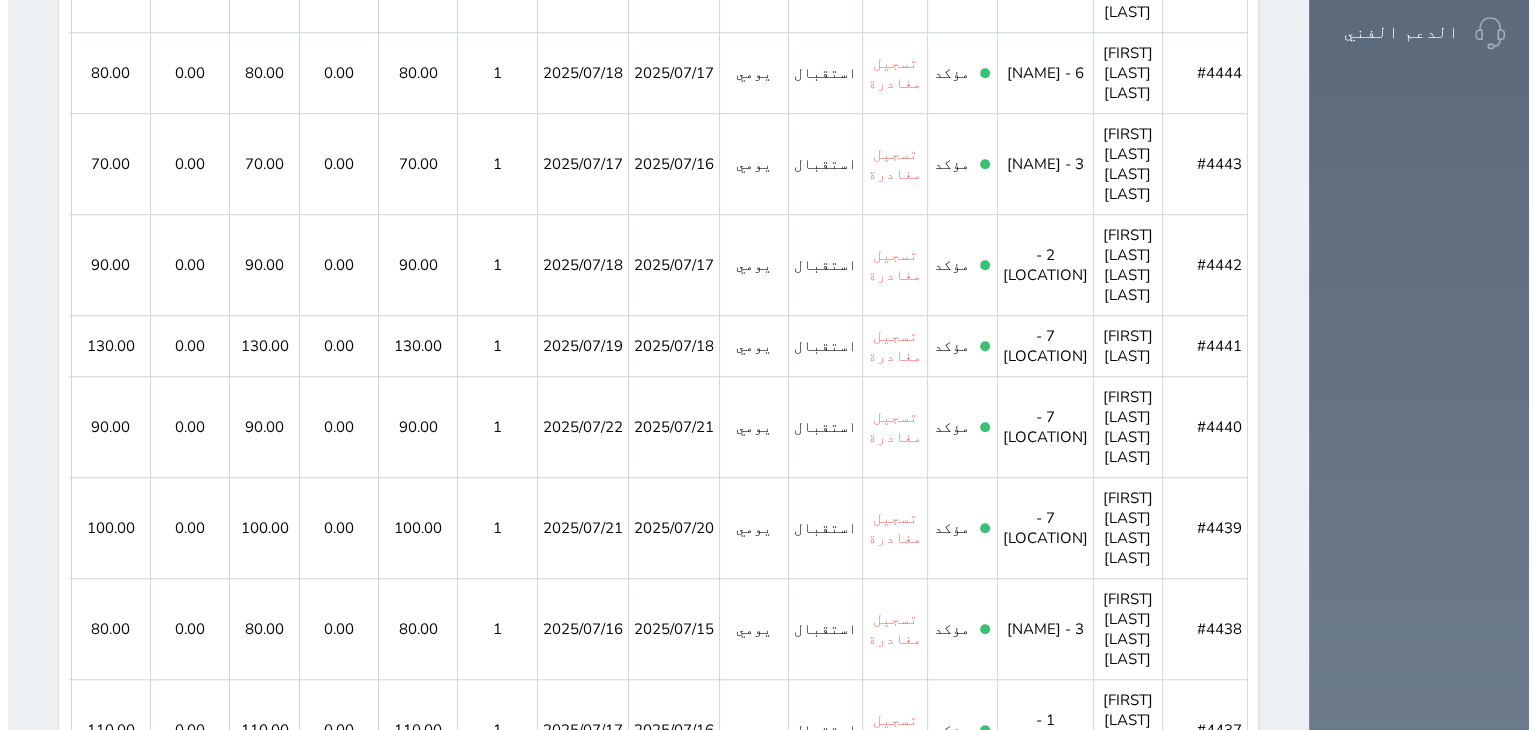 scroll, scrollTop: 1574, scrollLeft: 0, axis: vertical 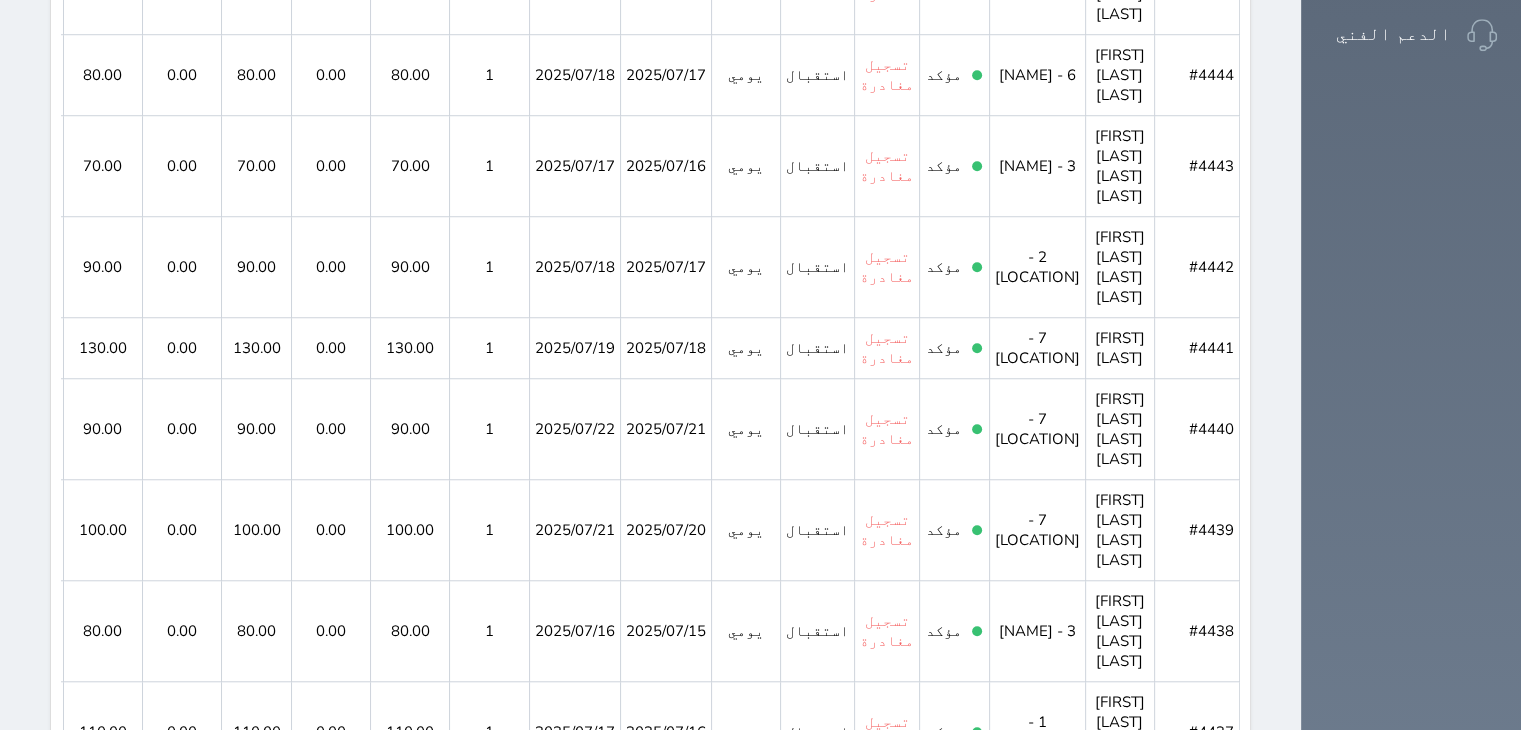 click 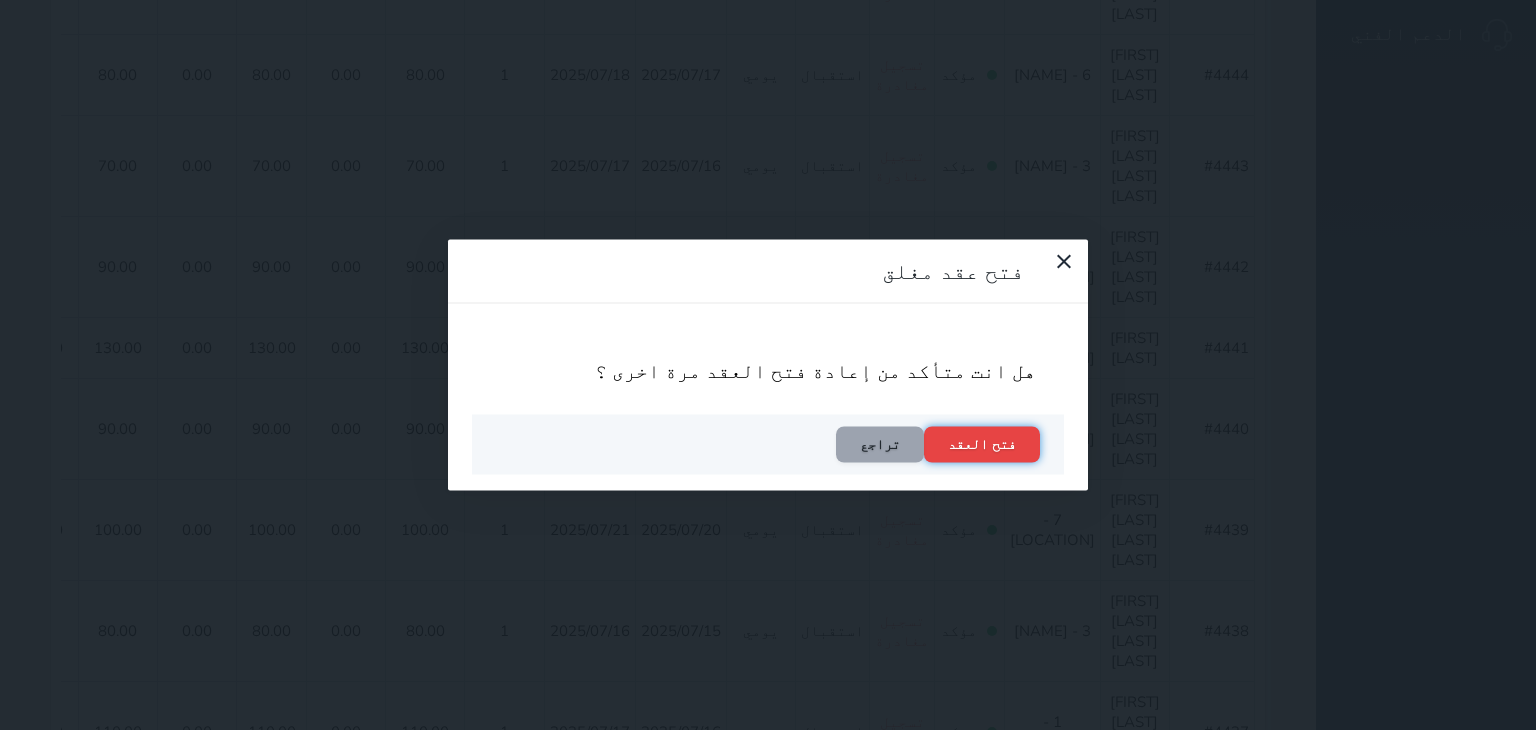 click on "فتح العقد" at bounding box center (982, 445) 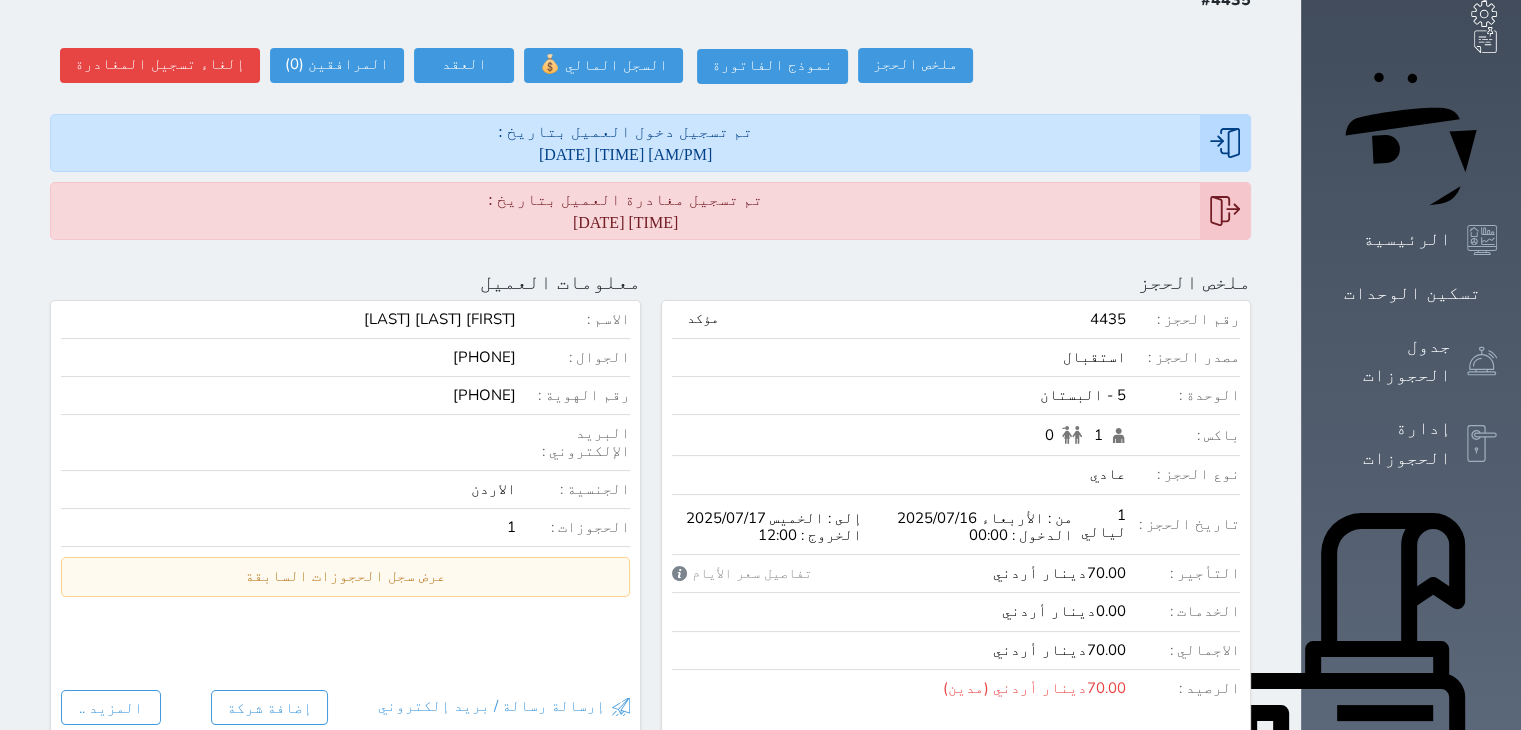 scroll, scrollTop: 140, scrollLeft: 0, axis: vertical 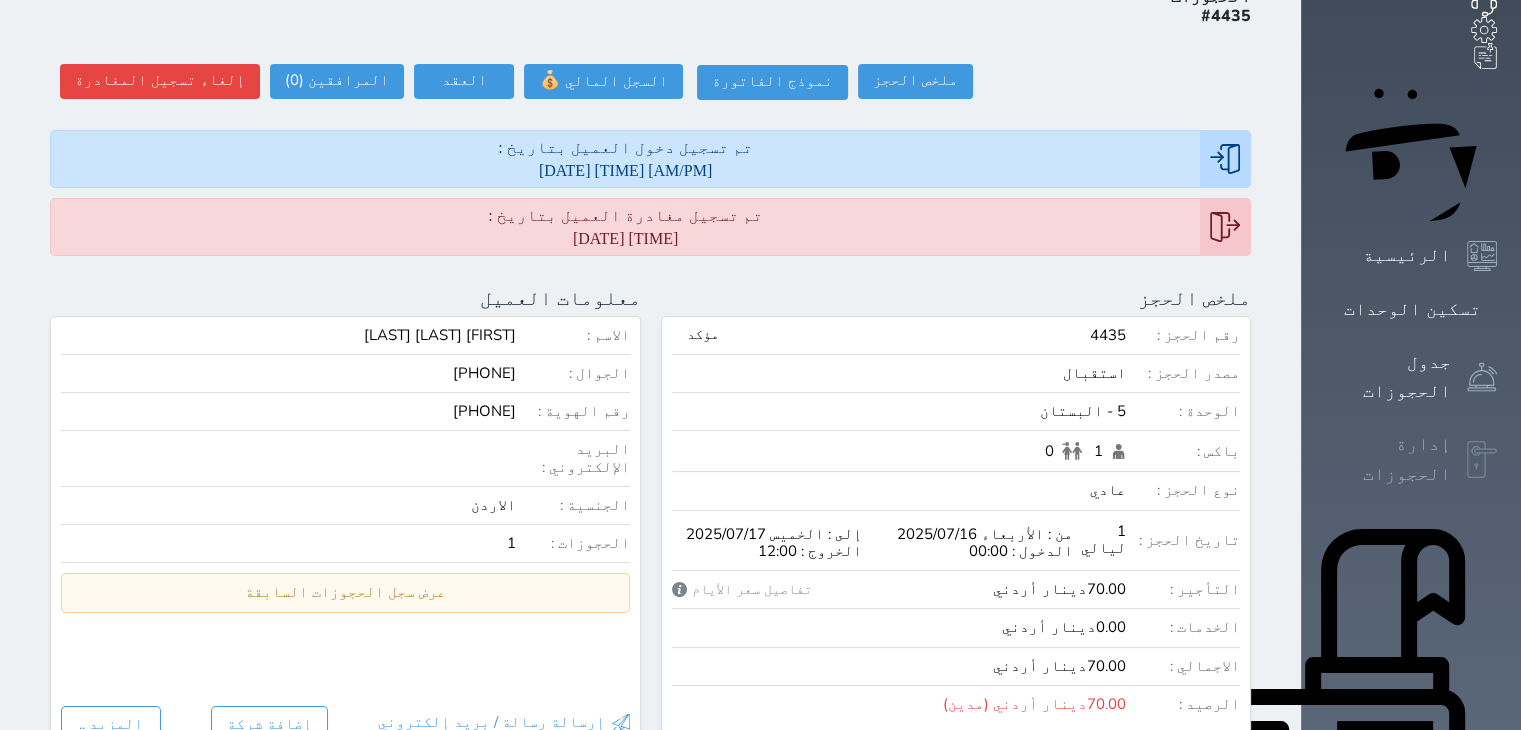 click on "إدارة الحجوزات" at bounding box center (1388, 459) 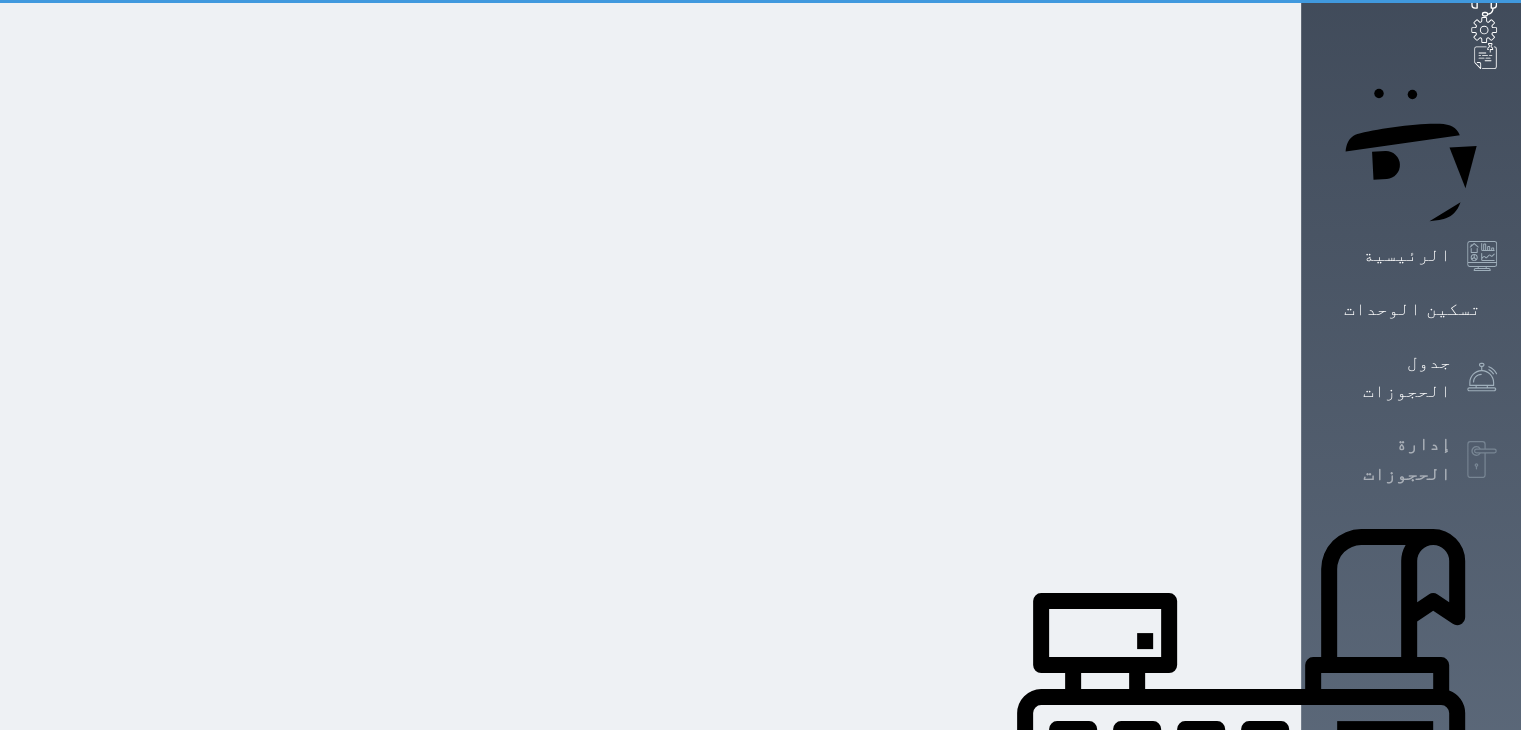 scroll, scrollTop: 20, scrollLeft: 0, axis: vertical 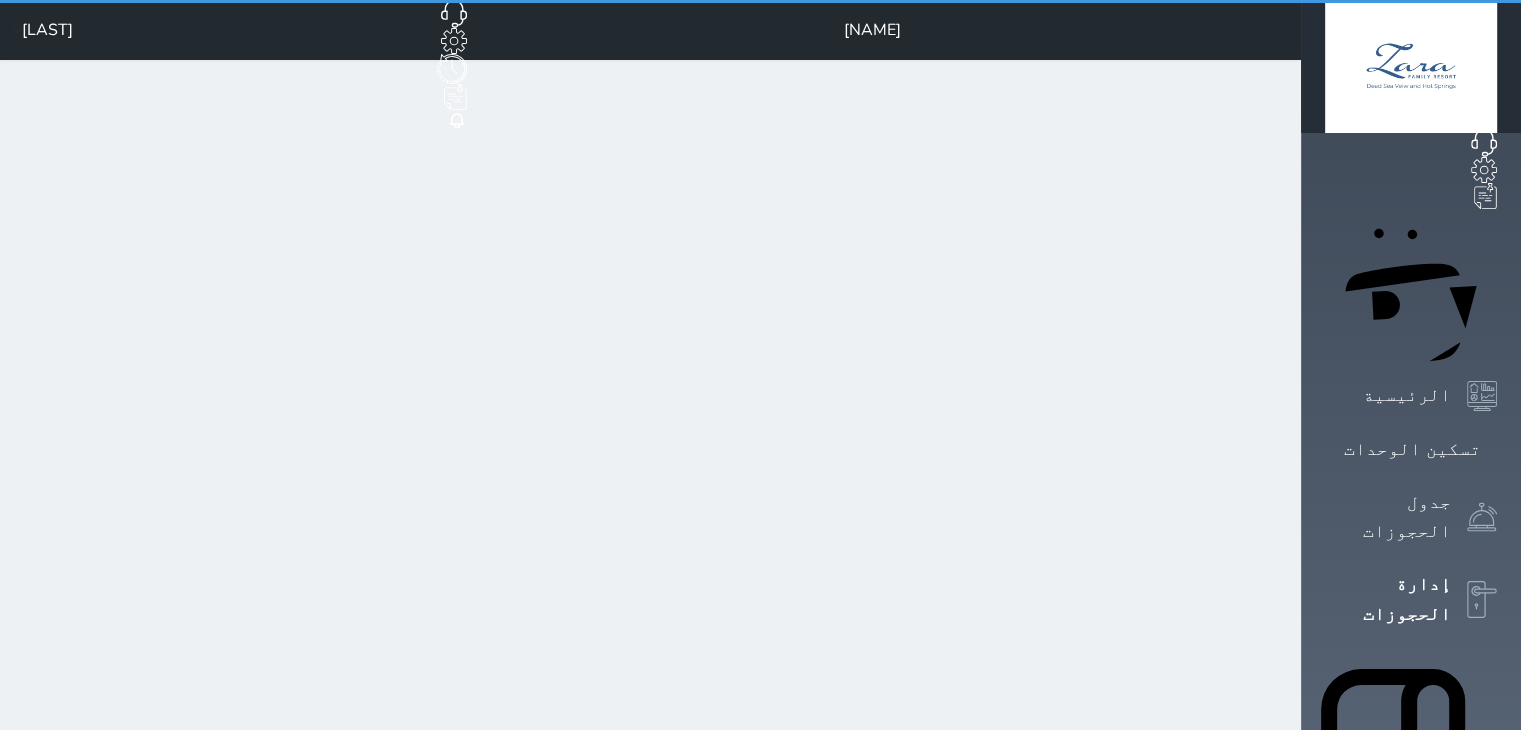 select on "7" 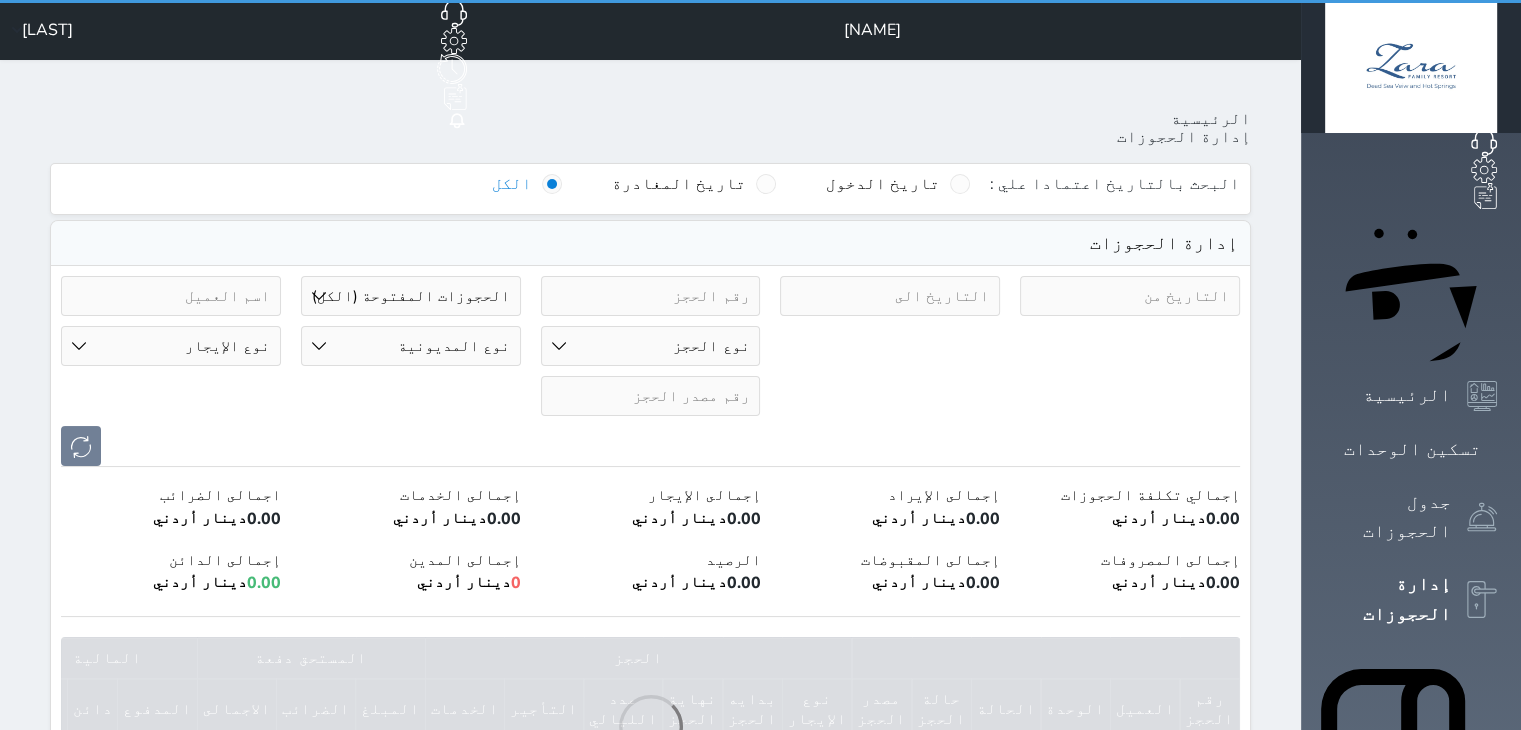 scroll, scrollTop: 0, scrollLeft: 0, axis: both 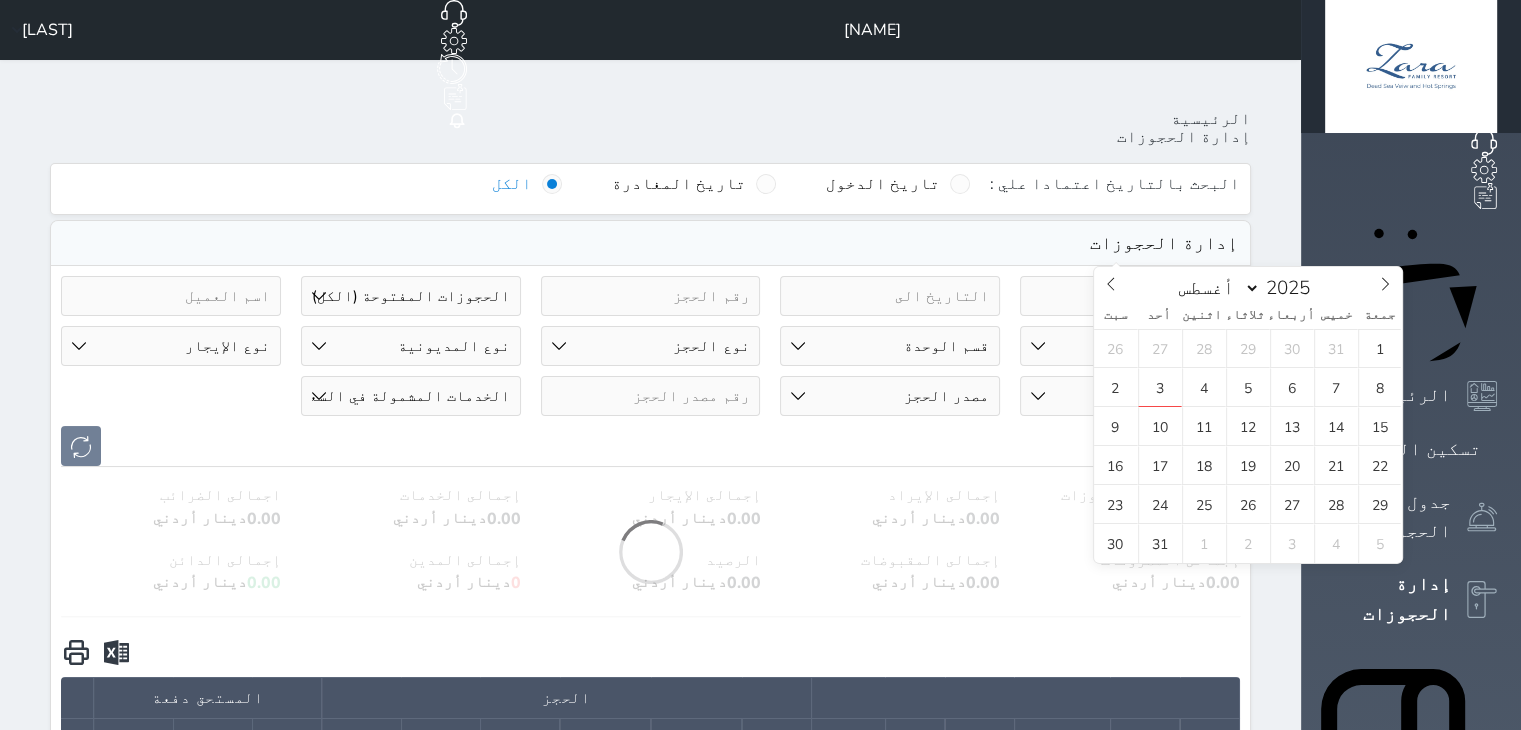 click at bounding box center [1130, 296] 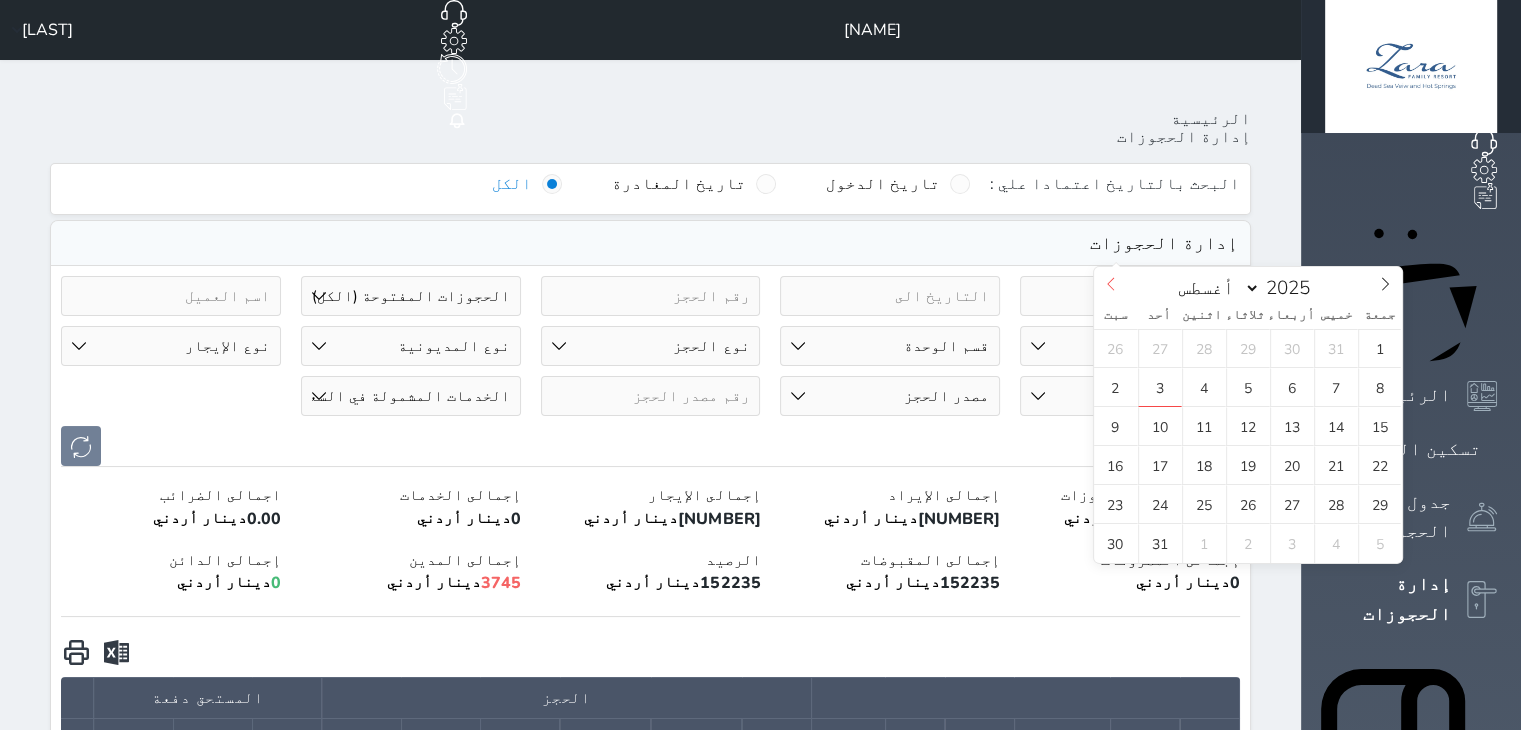click at bounding box center [1111, 284] 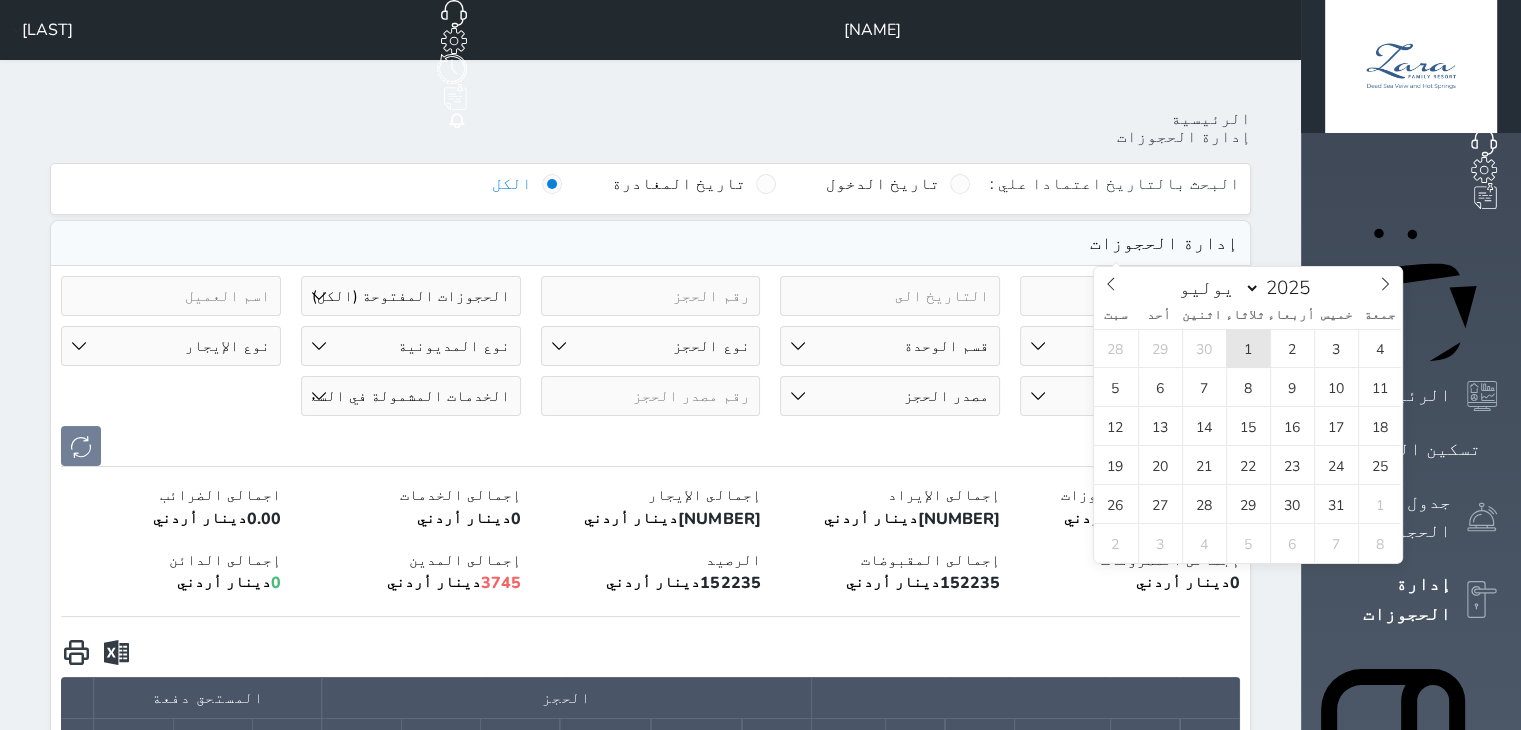 click on "1" at bounding box center [1248, 348] 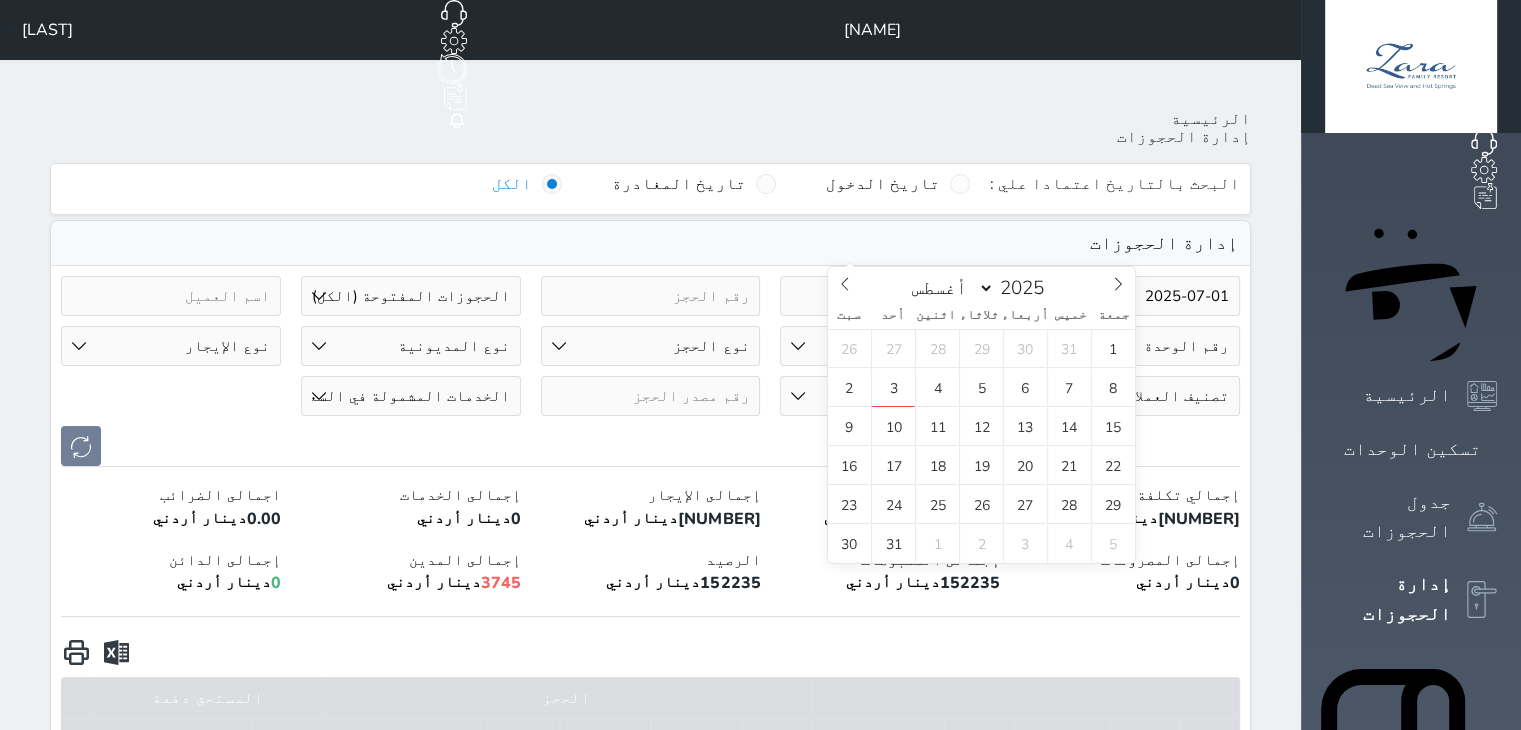 click at bounding box center [890, 296] 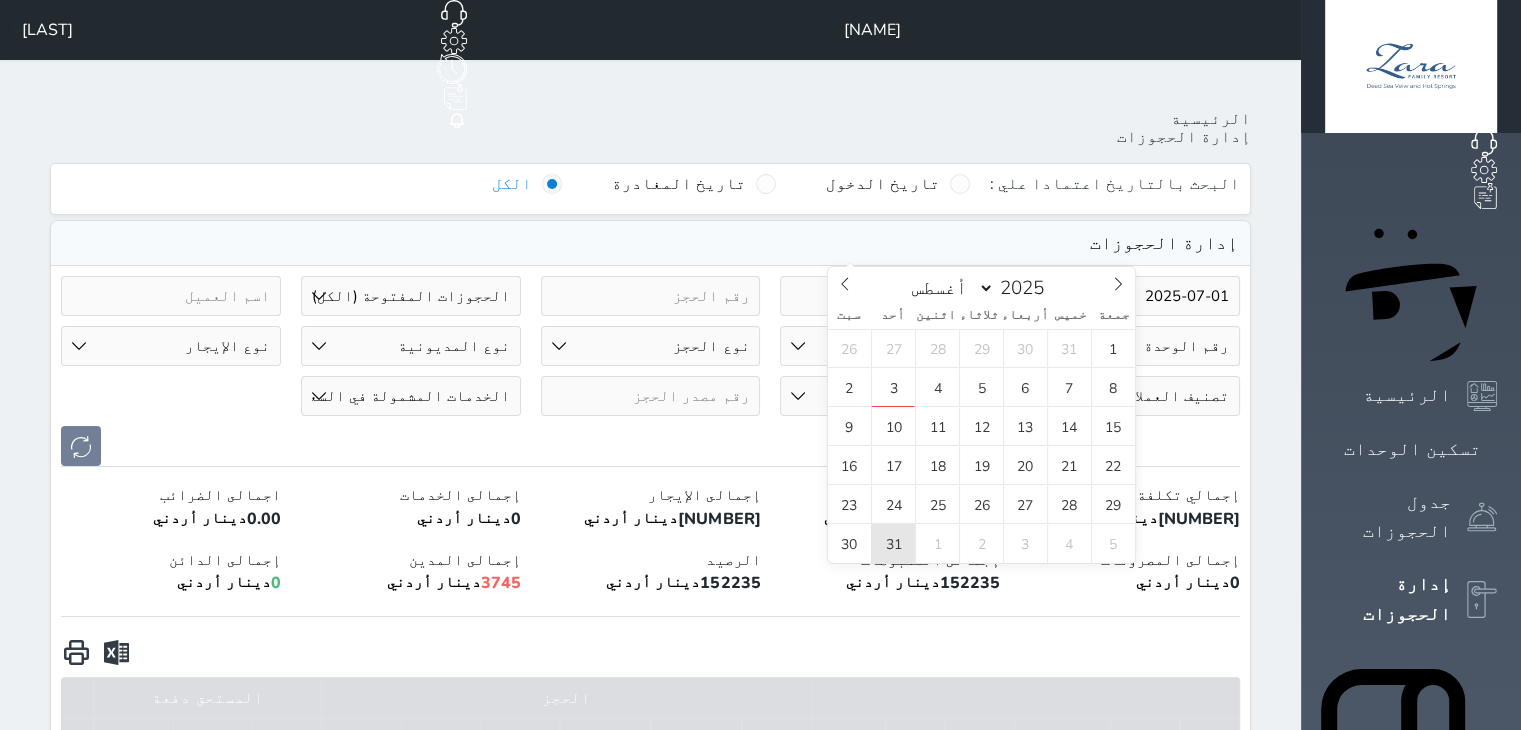 click on "31" at bounding box center [893, 543] 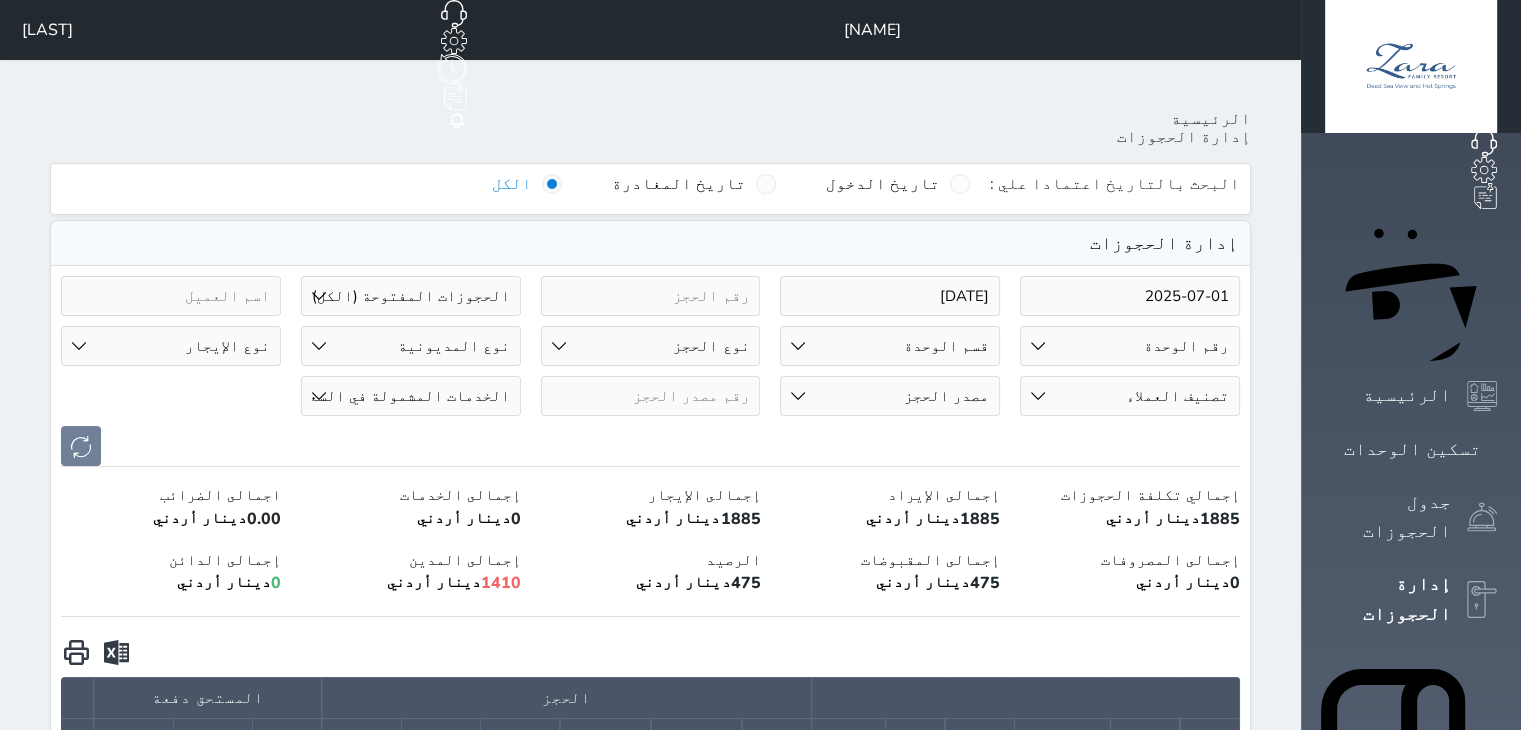 click on "حالة الحجز
الحجوزات المفتوحة (الكل)
الحجوزات المغلقة (الكل)
الحجوزات المفتوحة (مسجل دخول)
الحجوزات المغلقة (تسجيل مغادرة)
الحجوزات لم تسجل دخول
الحجوزات المؤكدة (الكل)
الحجوزات الملغية
الحجوزات المنتهية مهلة دفعها
حجوزات بانتظار الدفع" at bounding box center (411, 296) 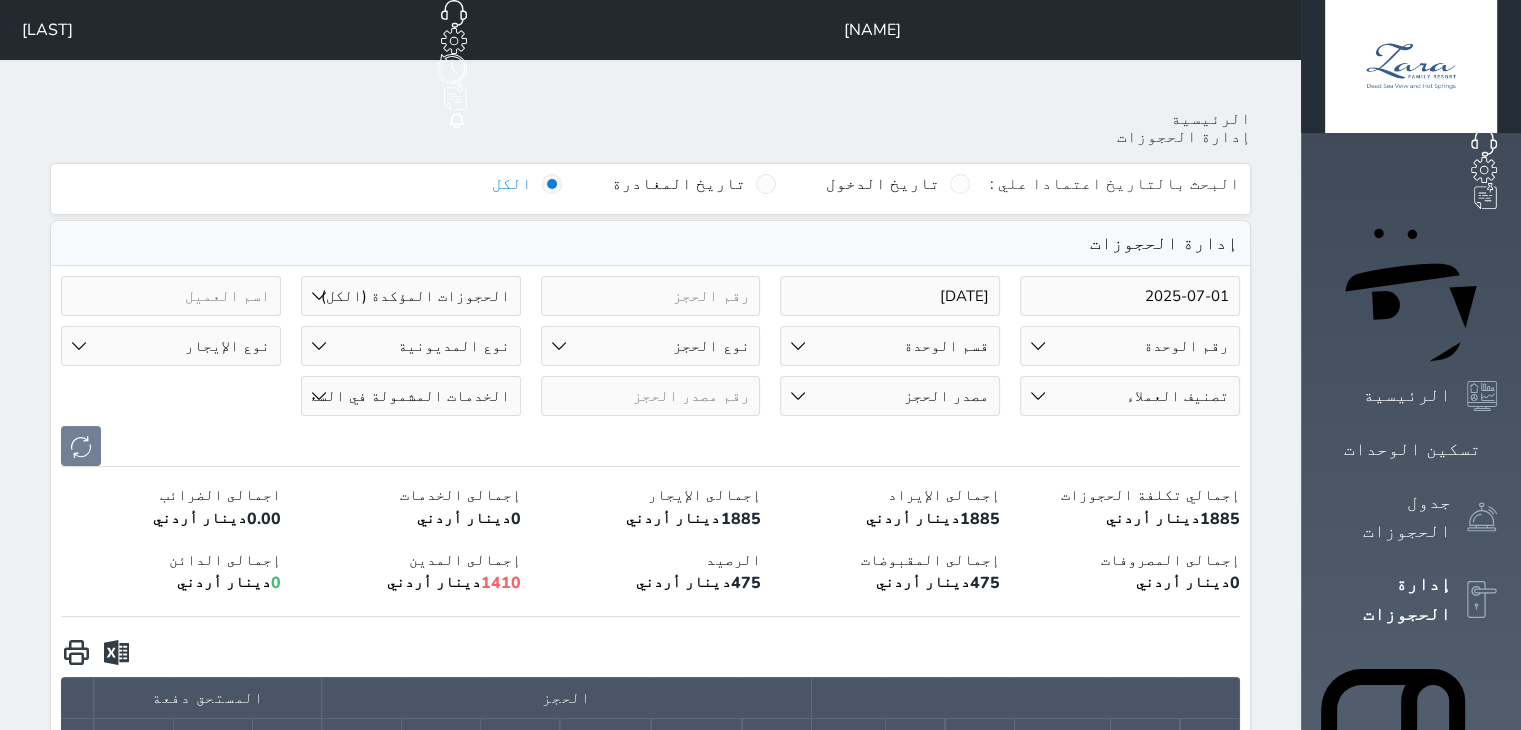 click on "حالة الحجز
الحجوزات المفتوحة (الكل)
الحجوزات المغلقة (الكل)
الحجوزات المفتوحة (مسجل دخول)
الحجوزات المغلقة (تسجيل مغادرة)
الحجوزات لم تسجل دخول
الحجوزات المؤكدة (الكل)
الحجوزات الملغية
الحجوزات المنتهية مهلة دفعها
حجوزات بانتظار الدفع" at bounding box center (411, 296) 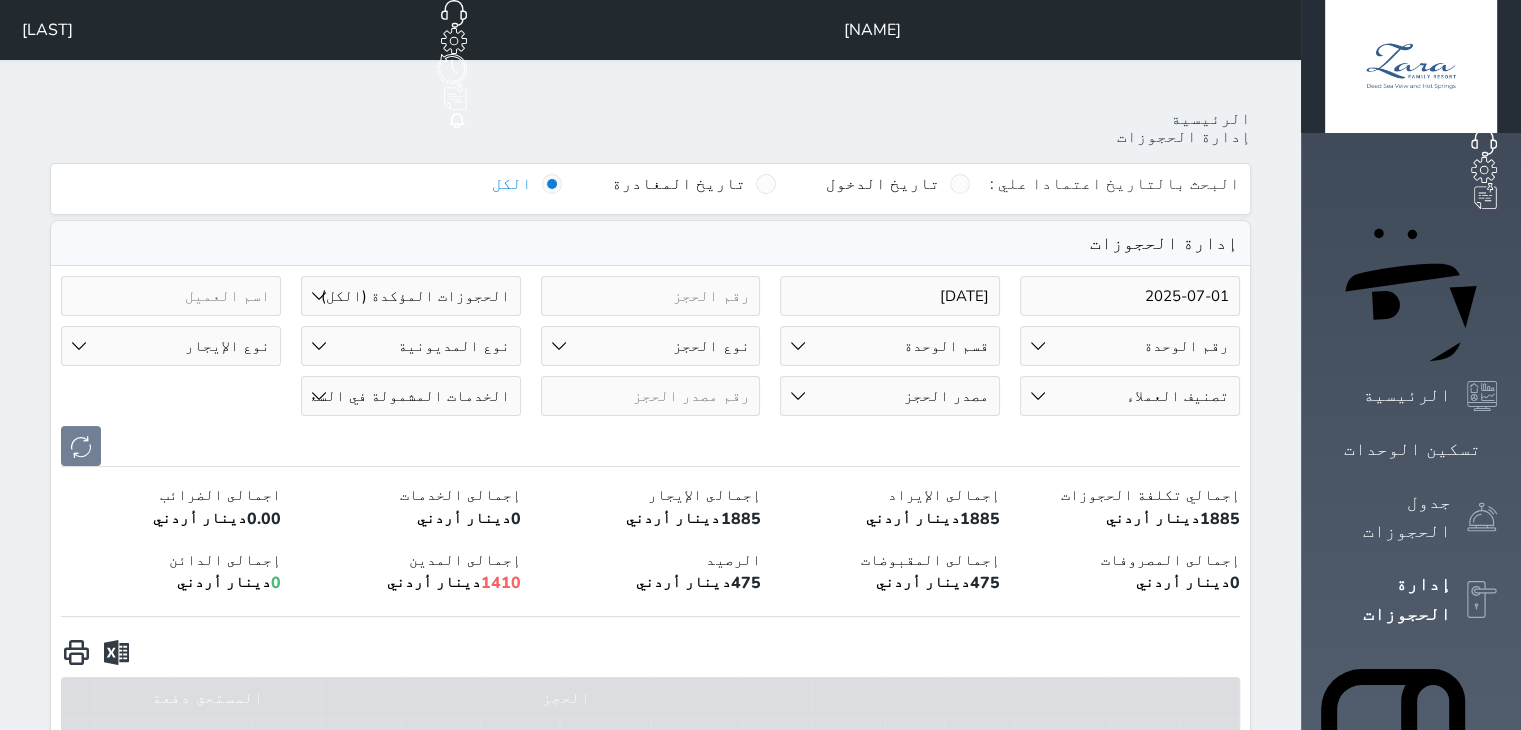 click at bounding box center (650, 446) 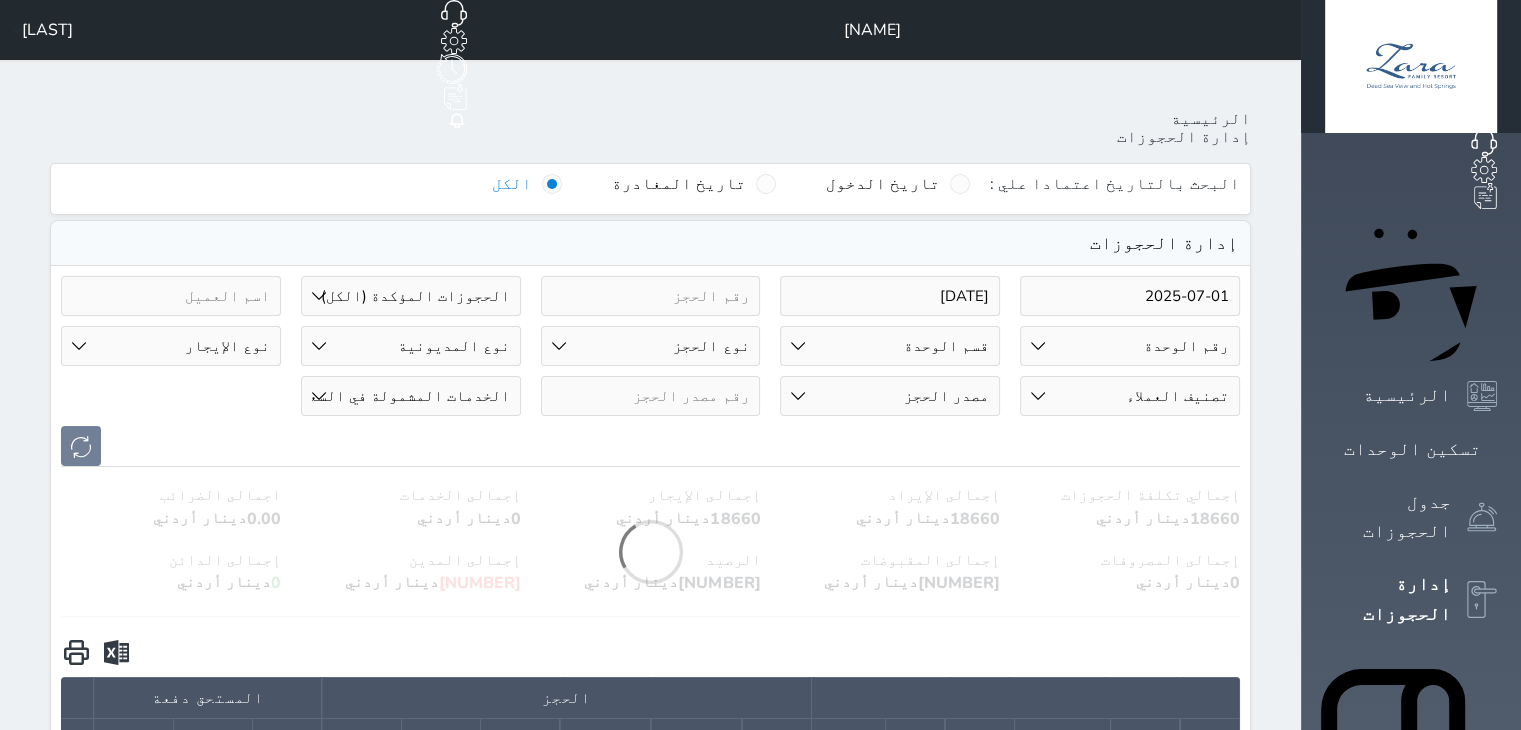 scroll, scrollTop: 40, scrollLeft: 0, axis: vertical 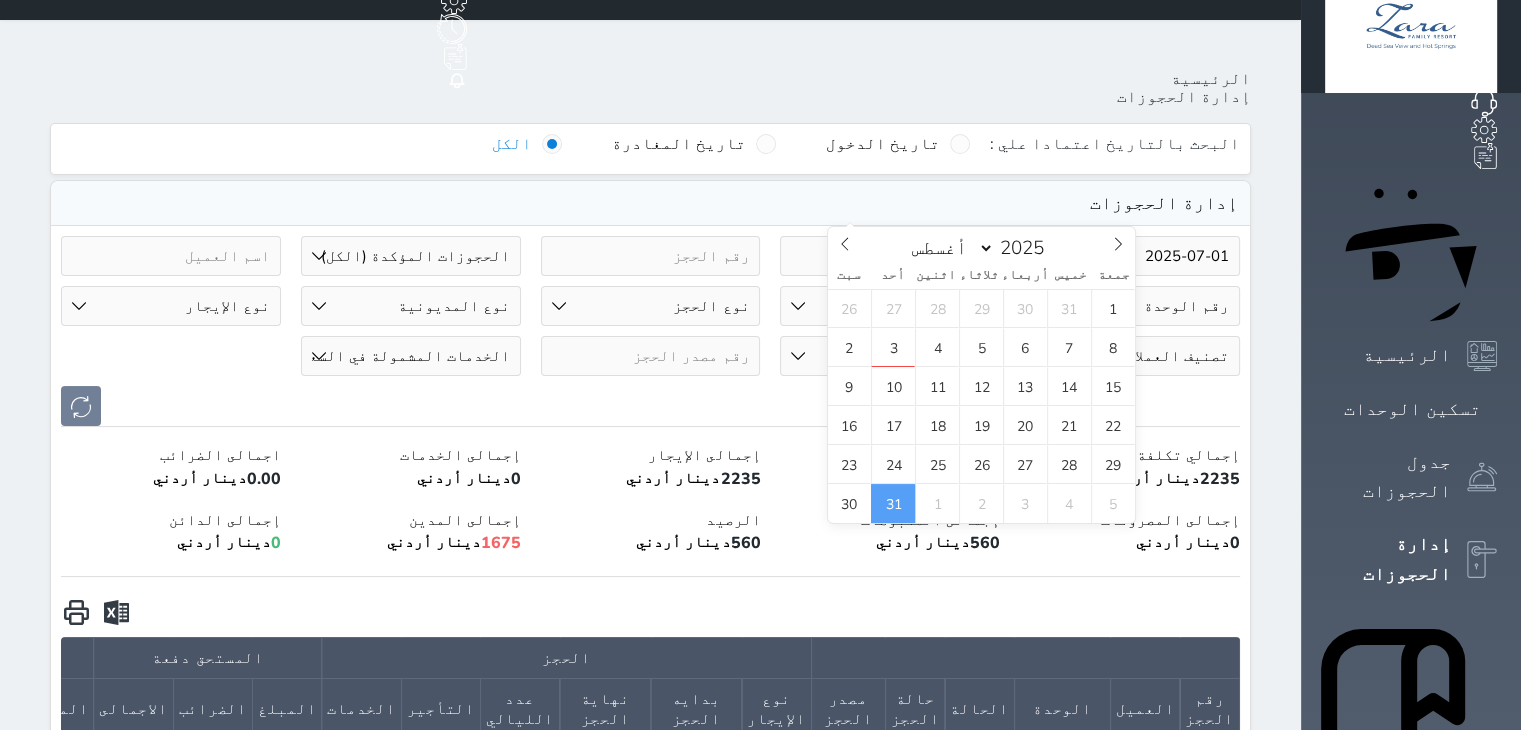 click on "[DATE]" at bounding box center (890, 256) 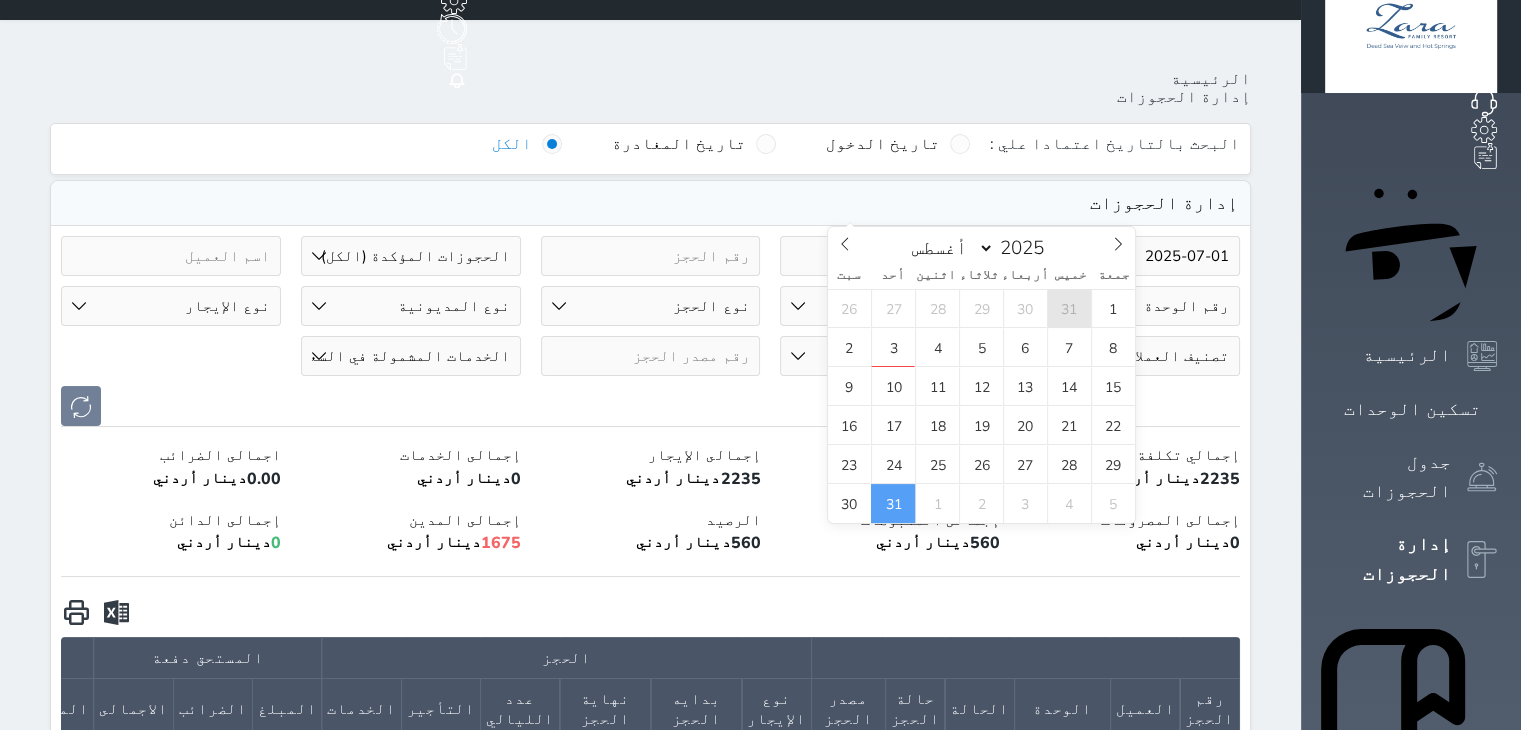 click on "31" at bounding box center [1069, 308] 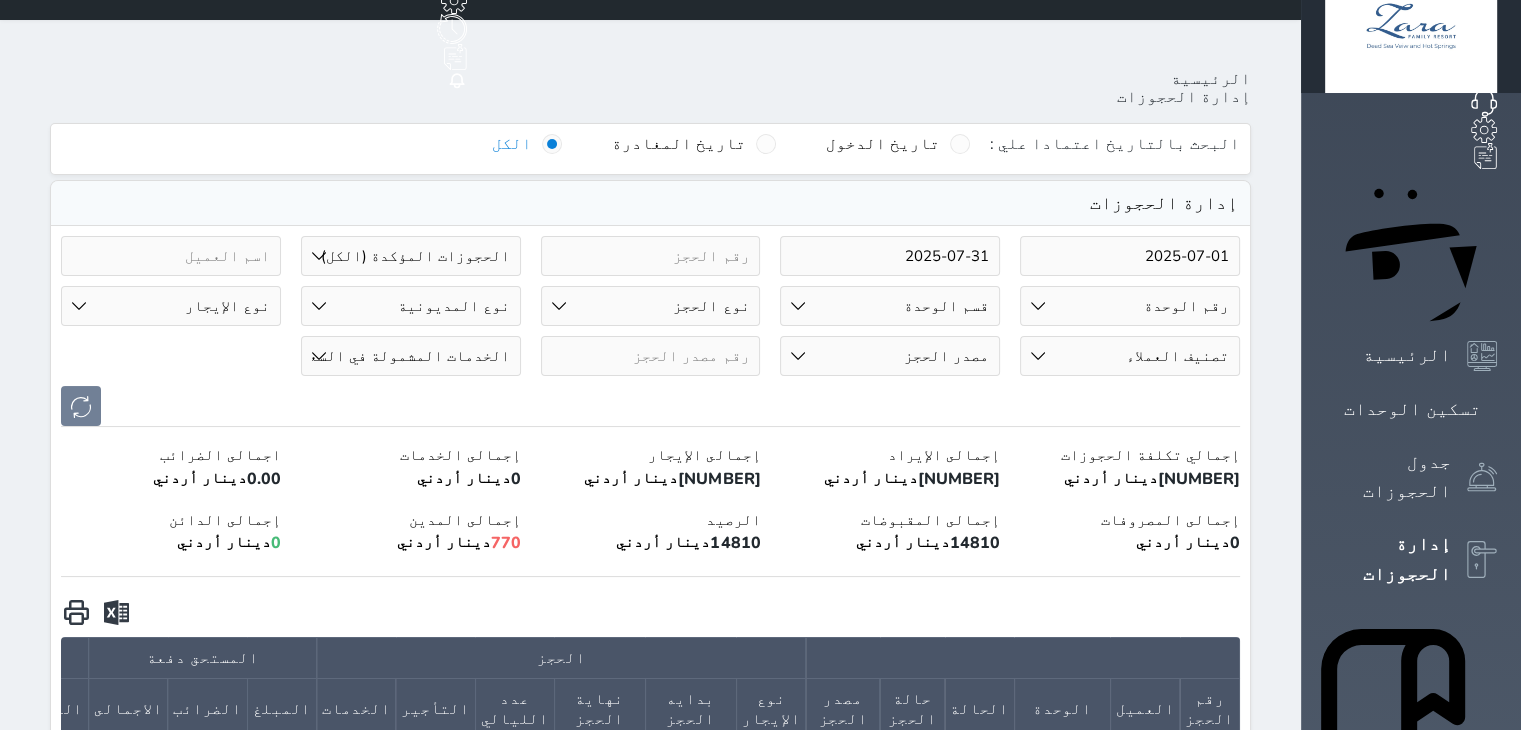 click at bounding box center (650, 406) 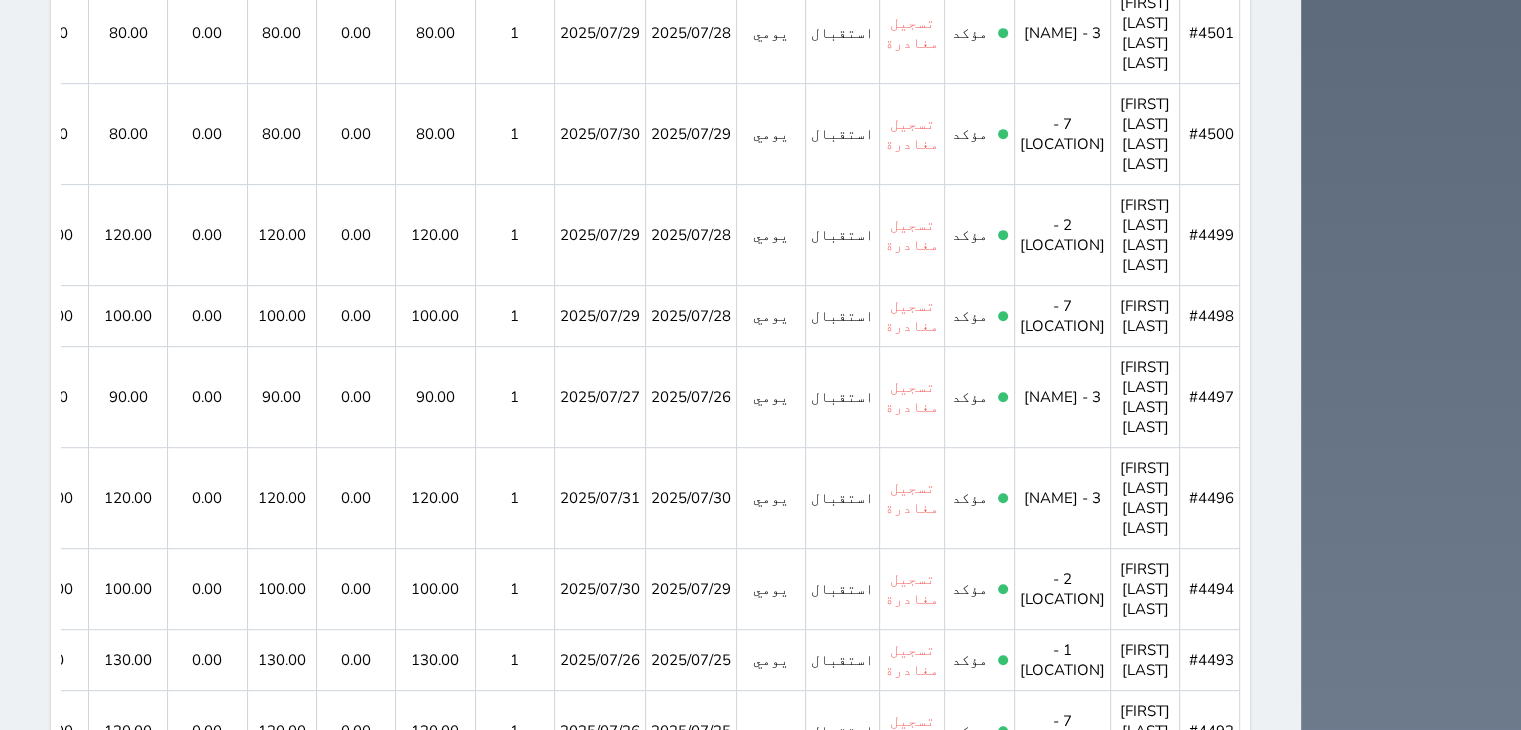 scroll, scrollTop: 1654, scrollLeft: 0, axis: vertical 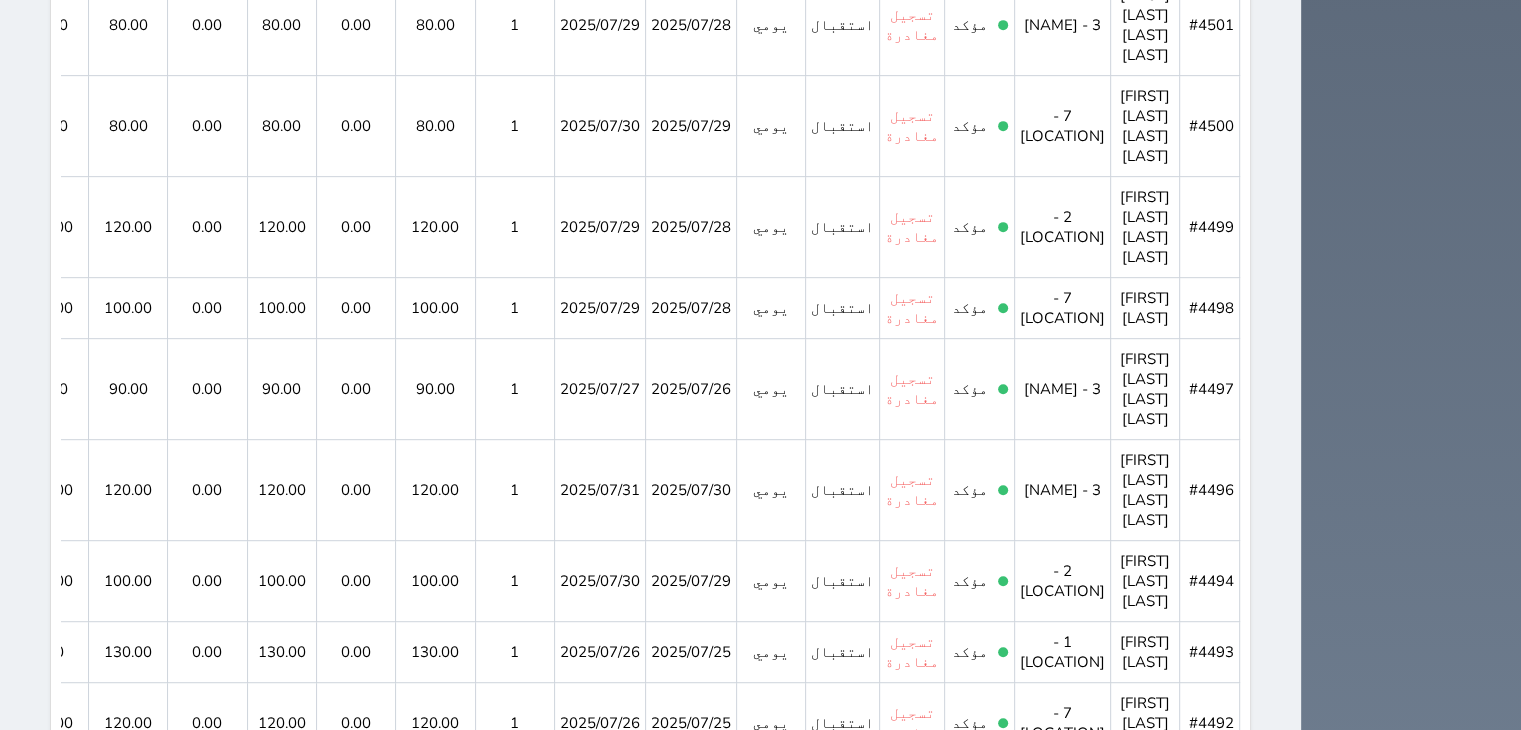 click on "2" at bounding box center (708, 1478) 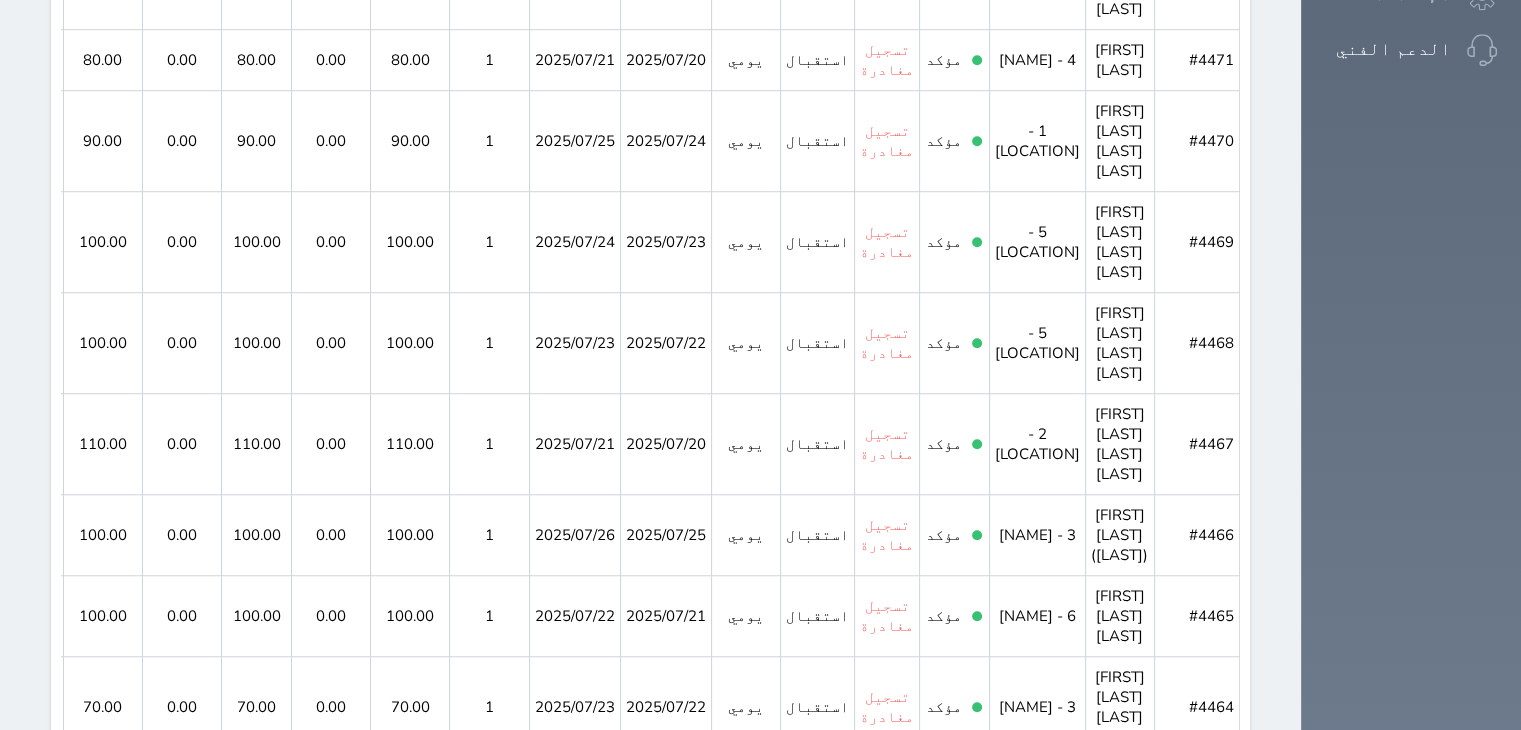 scroll, scrollTop: 1654, scrollLeft: 0, axis: vertical 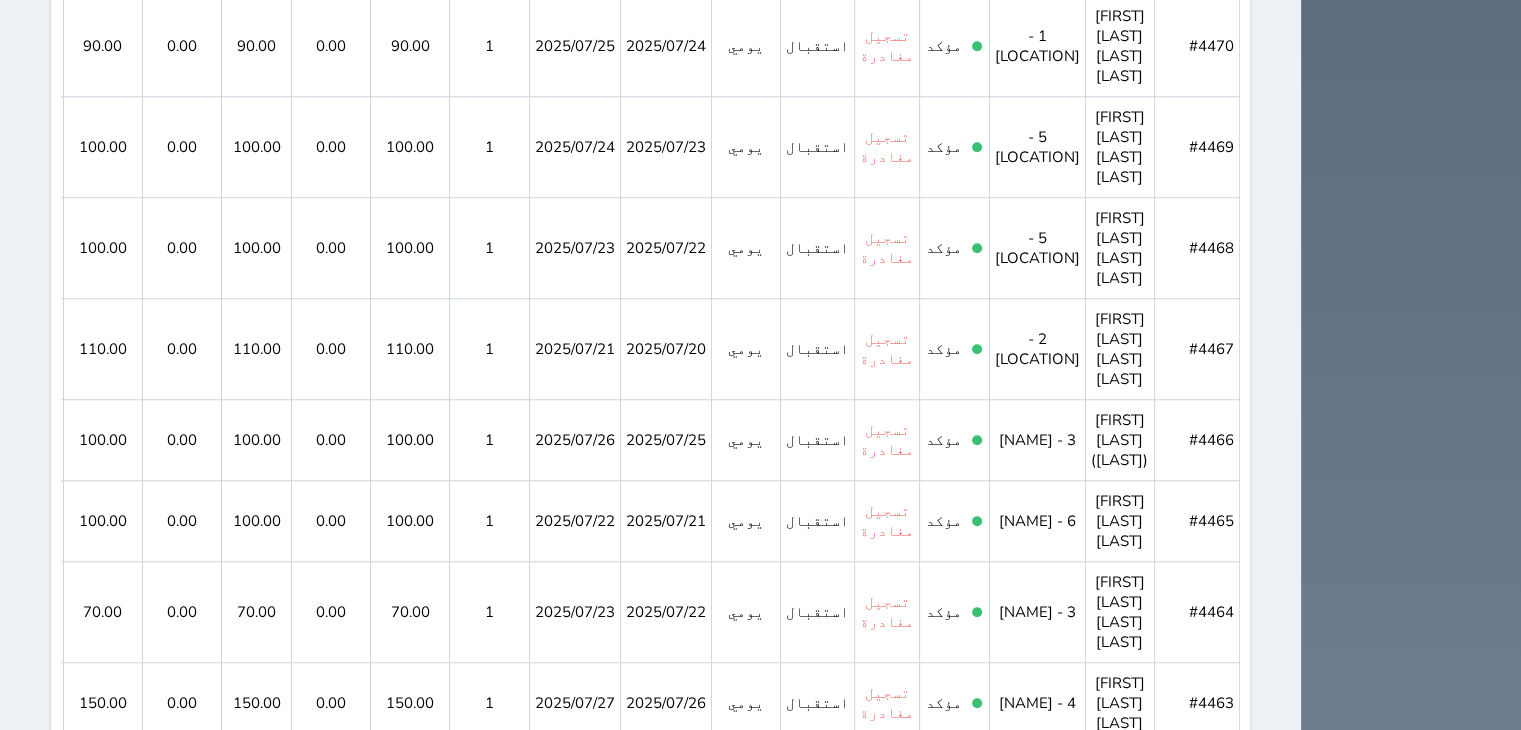 click on "3" at bounding box center [673, 1397] 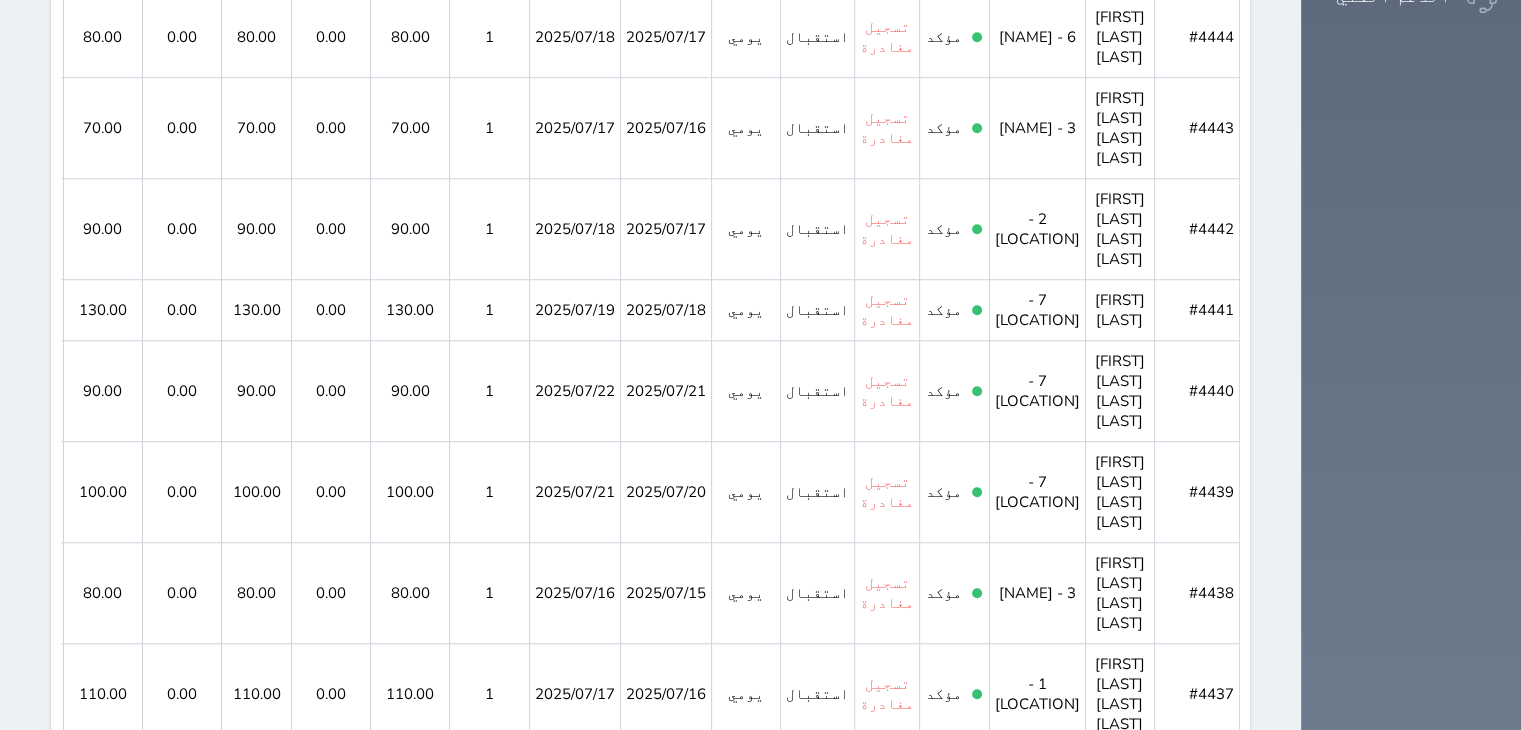 scroll, scrollTop: 1654, scrollLeft: 0, axis: vertical 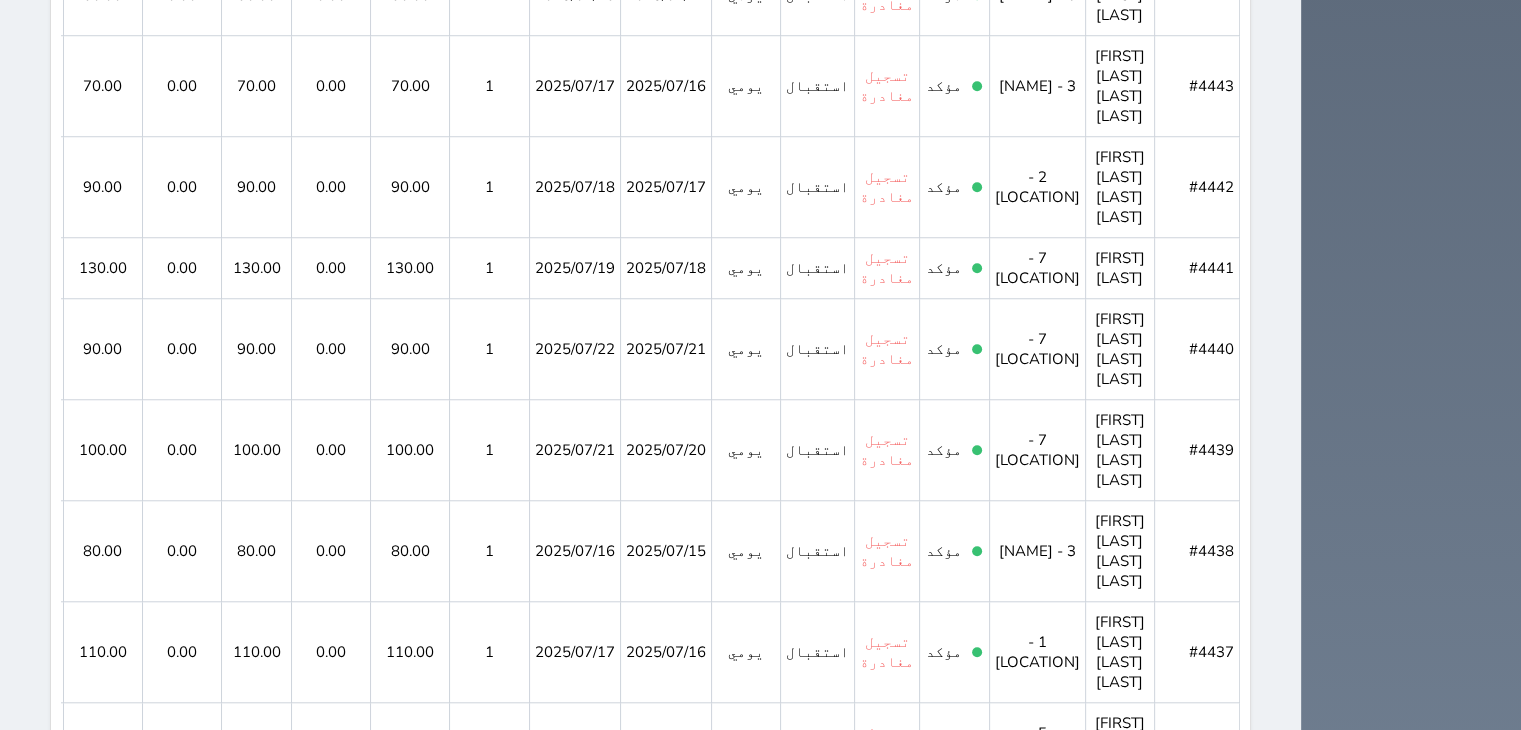 click on "4" at bounding box center [655, 1417] 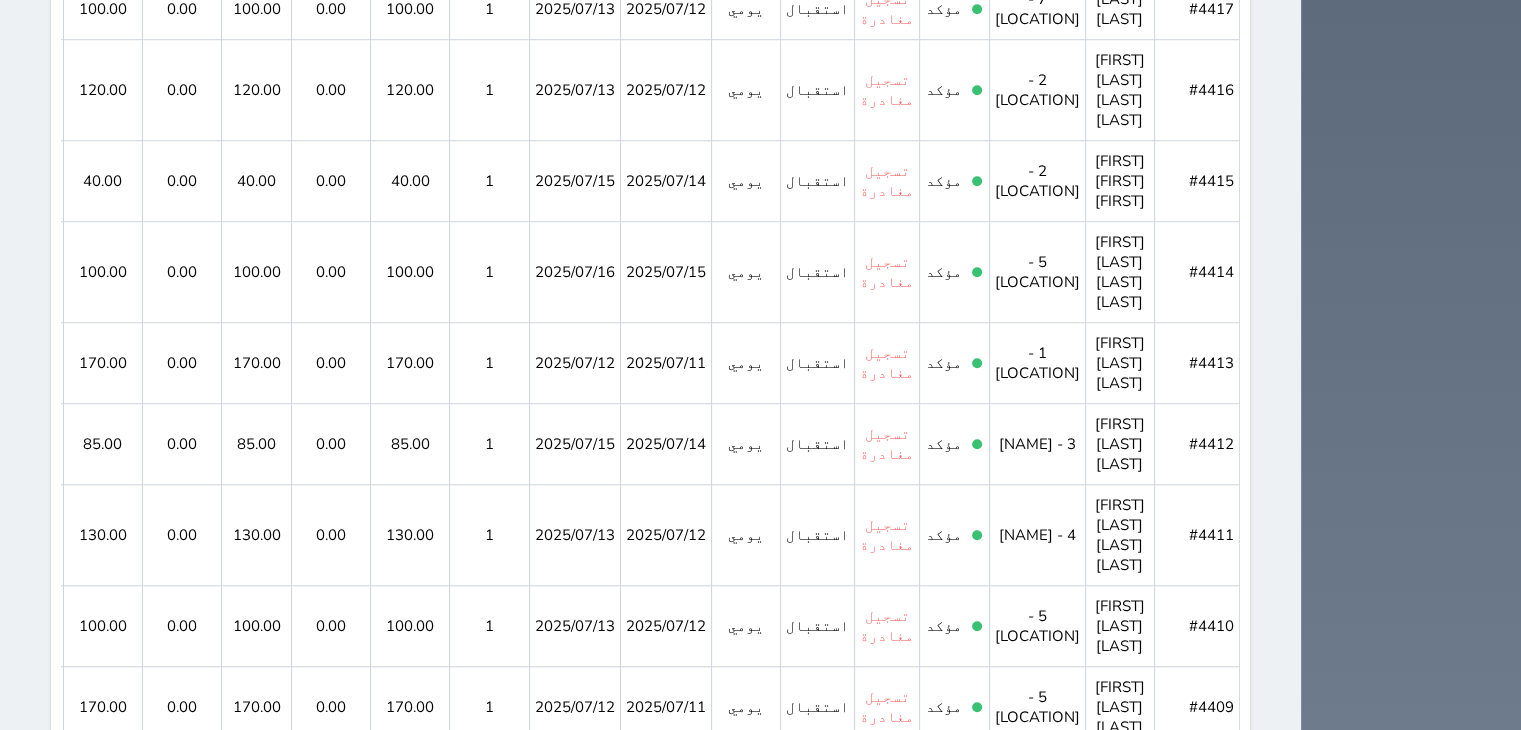 scroll, scrollTop: 1654, scrollLeft: 0, axis: vertical 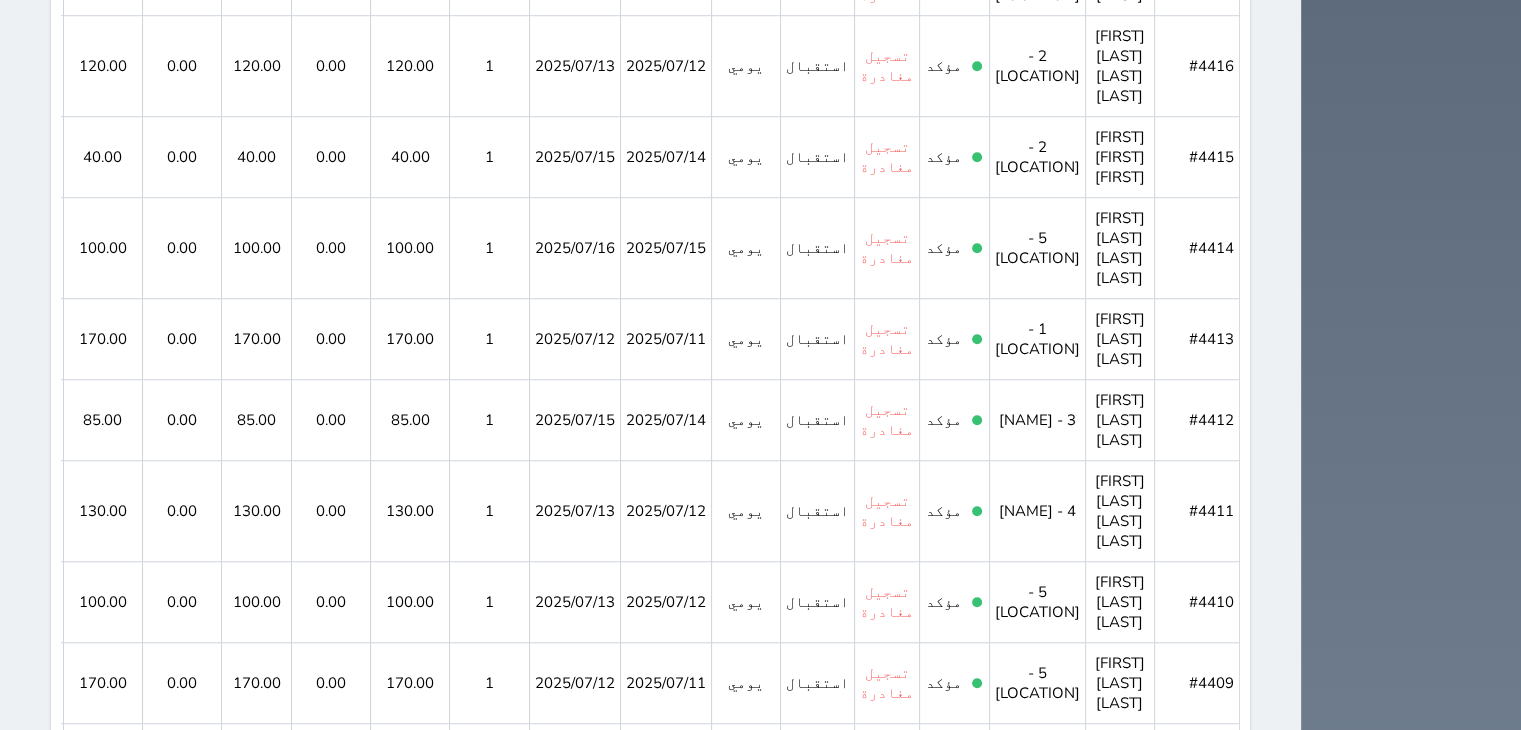 click on "5" at bounding box center (620, 1437) 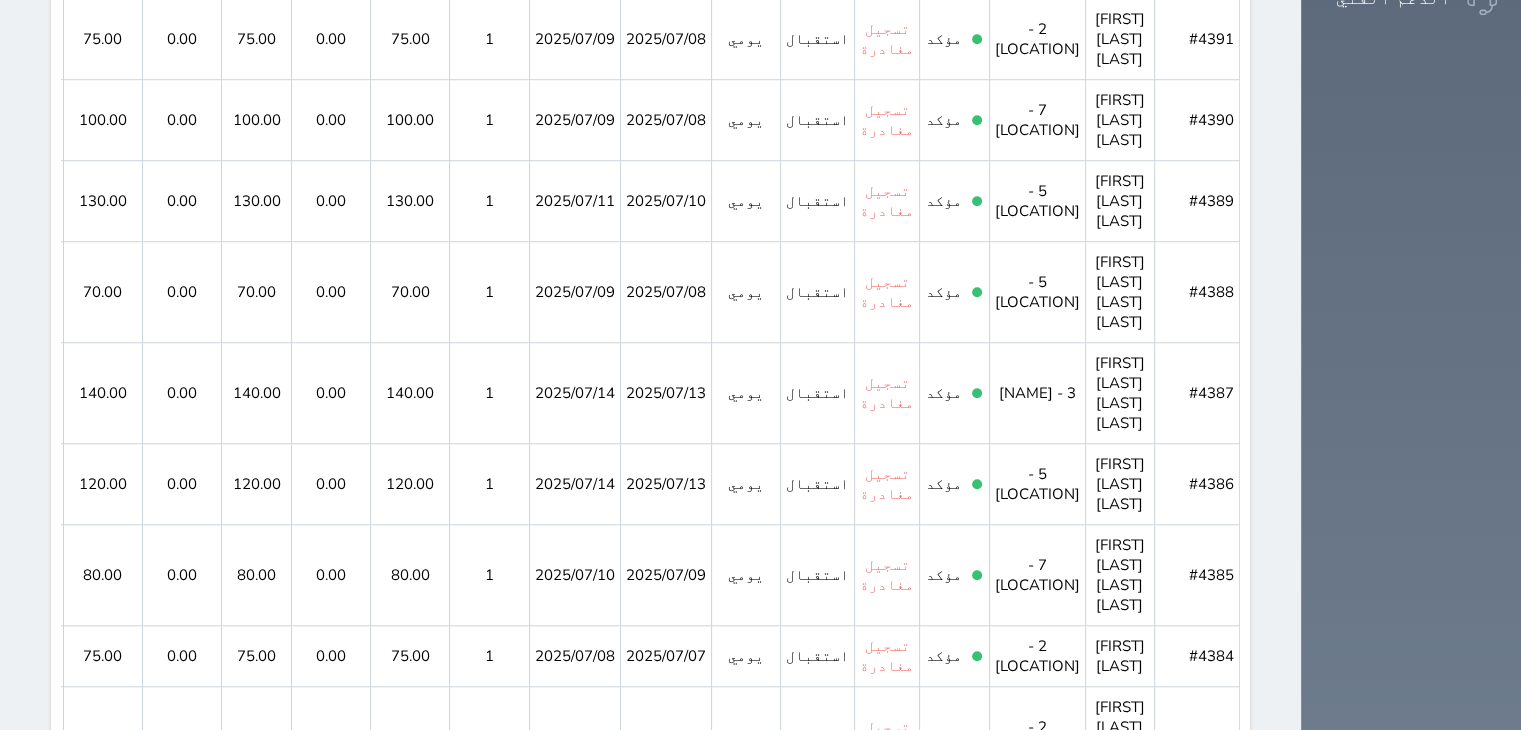 scroll, scrollTop: 1654, scrollLeft: 0, axis: vertical 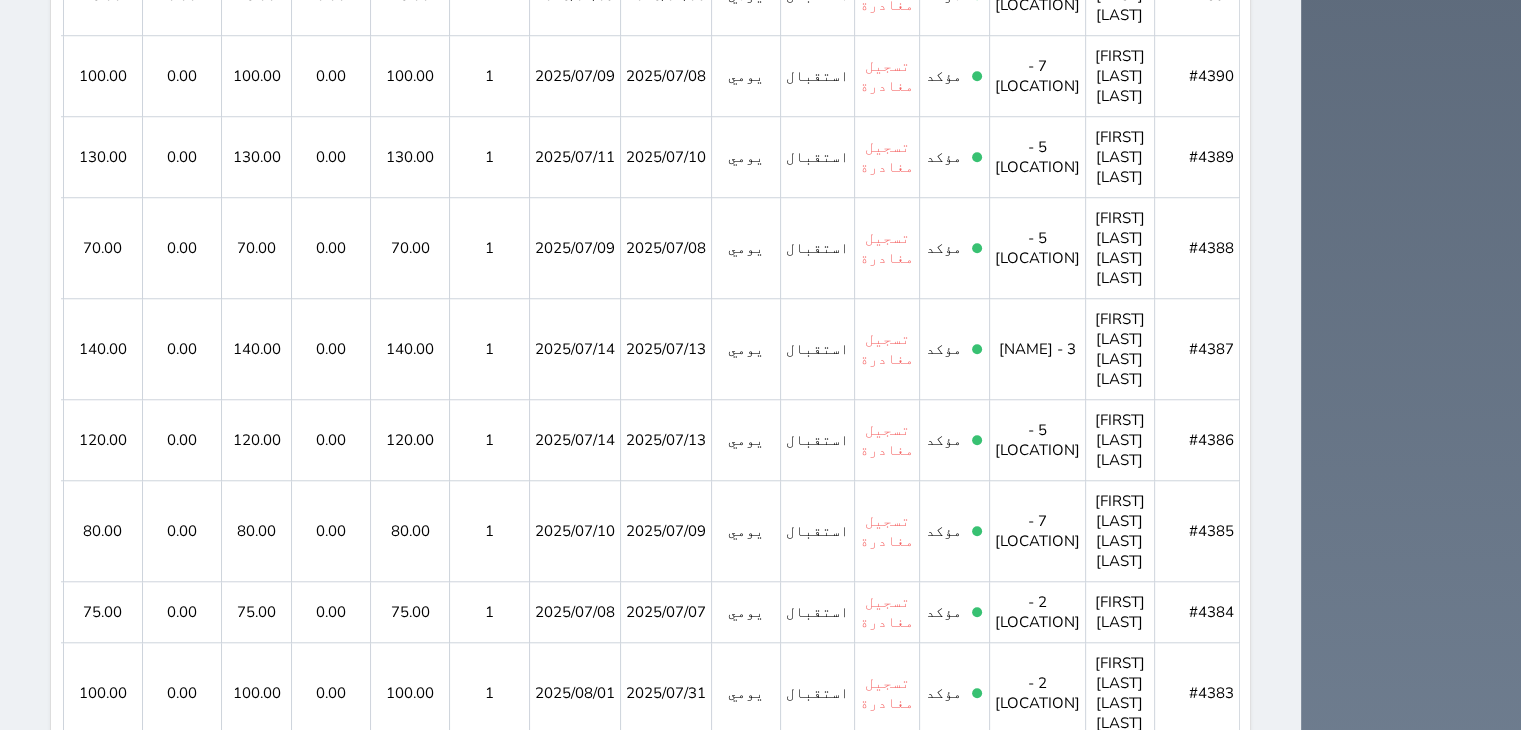 click on "6" at bounding box center (584, 1417) 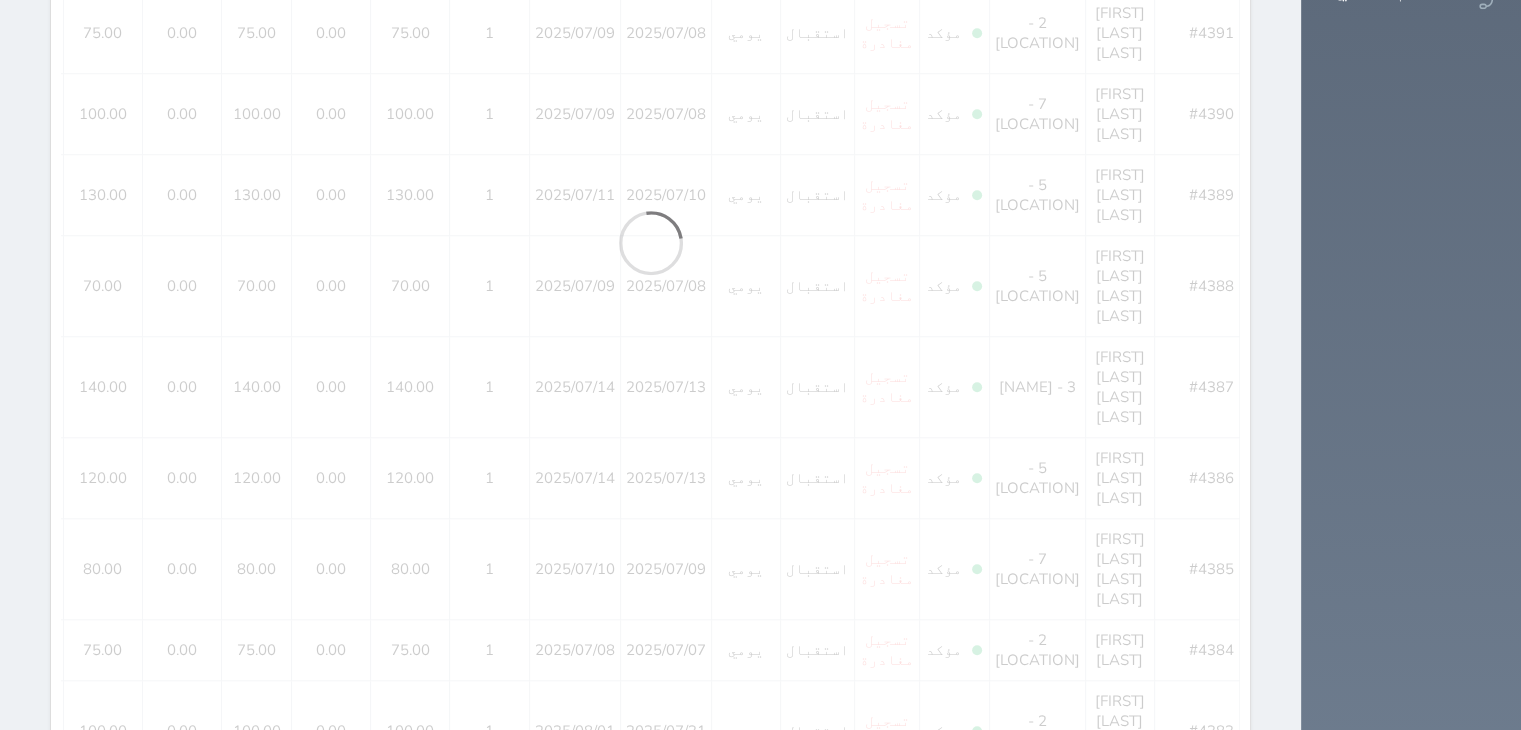 scroll, scrollTop: 1614, scrollLeft: 0, axis: vertical 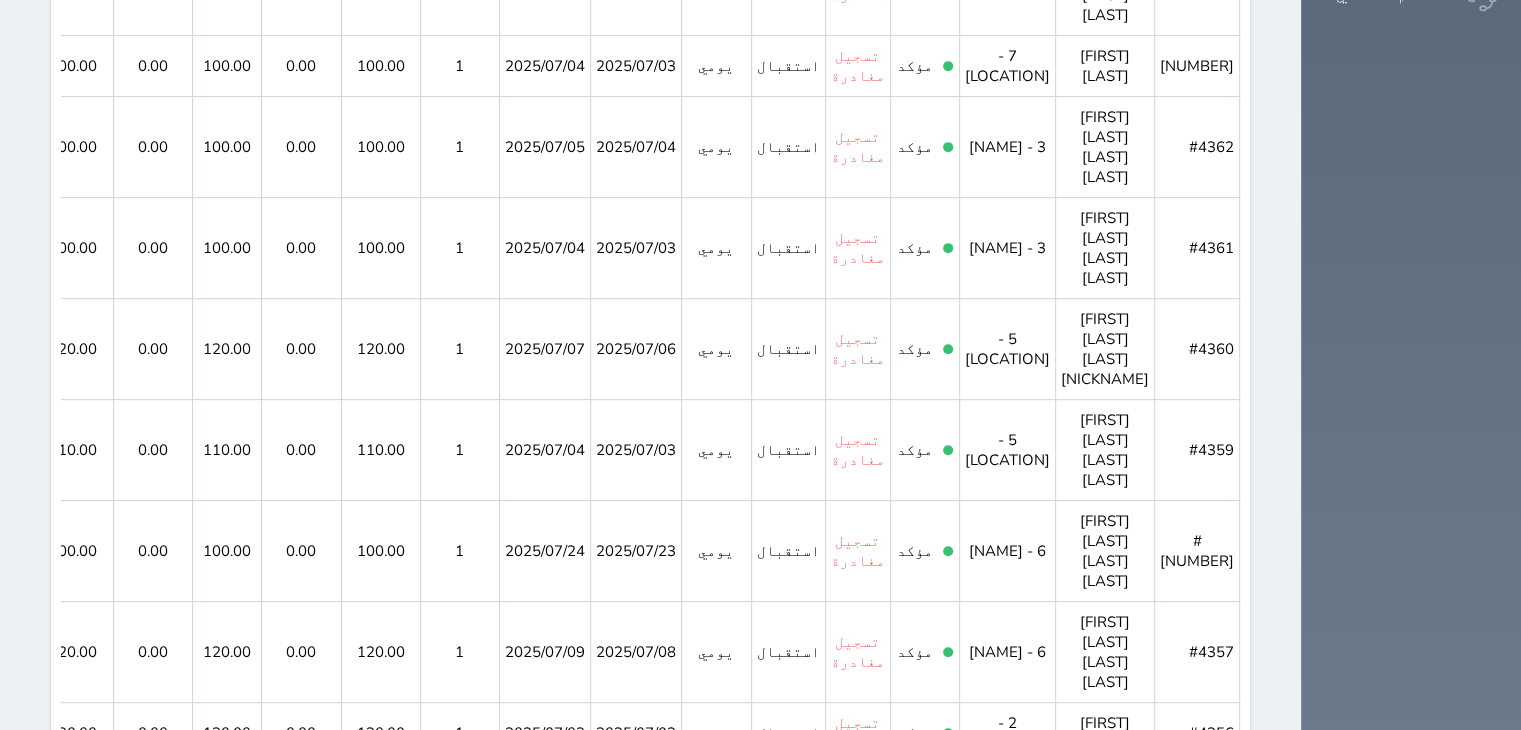 click 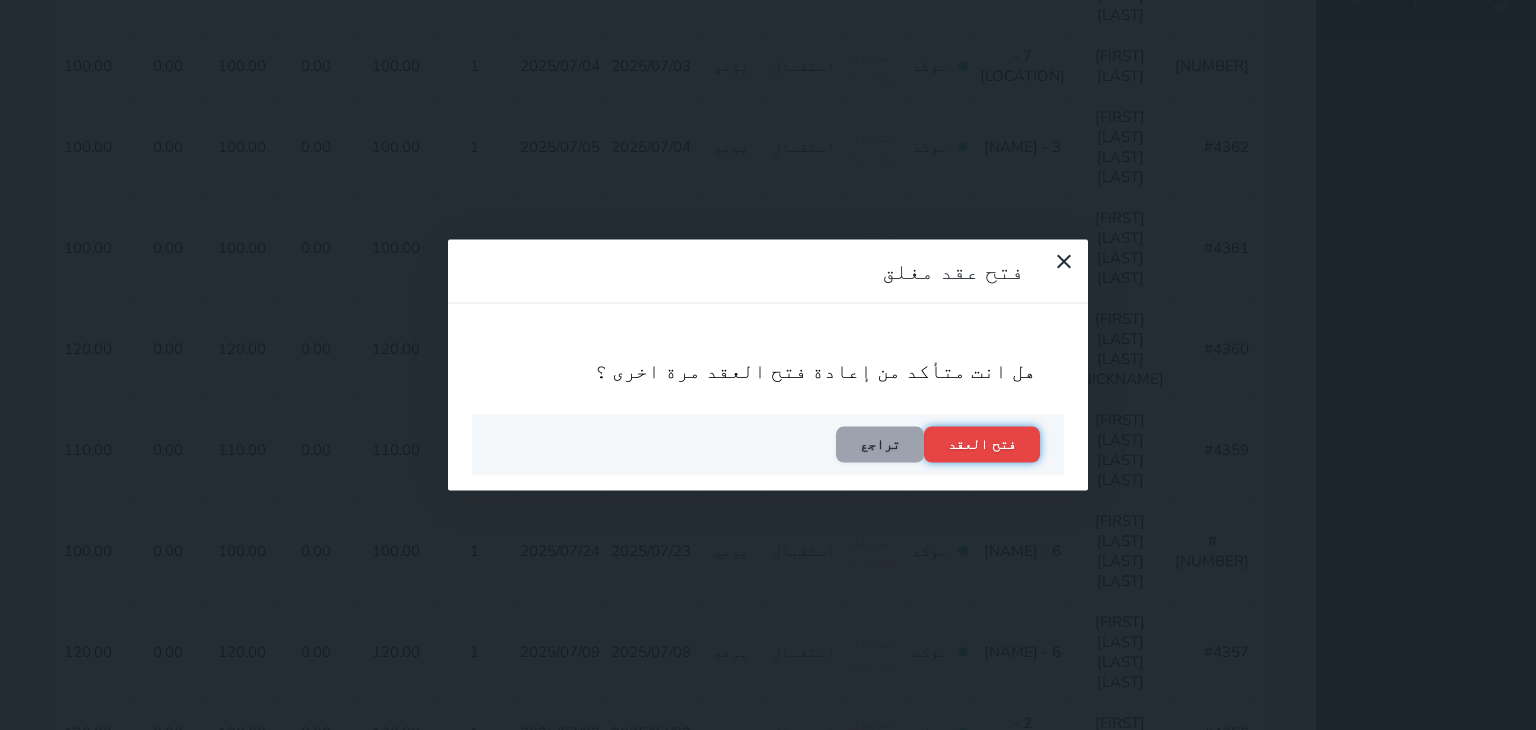 click on "فتح العقد" at bounding box center [982, 445] 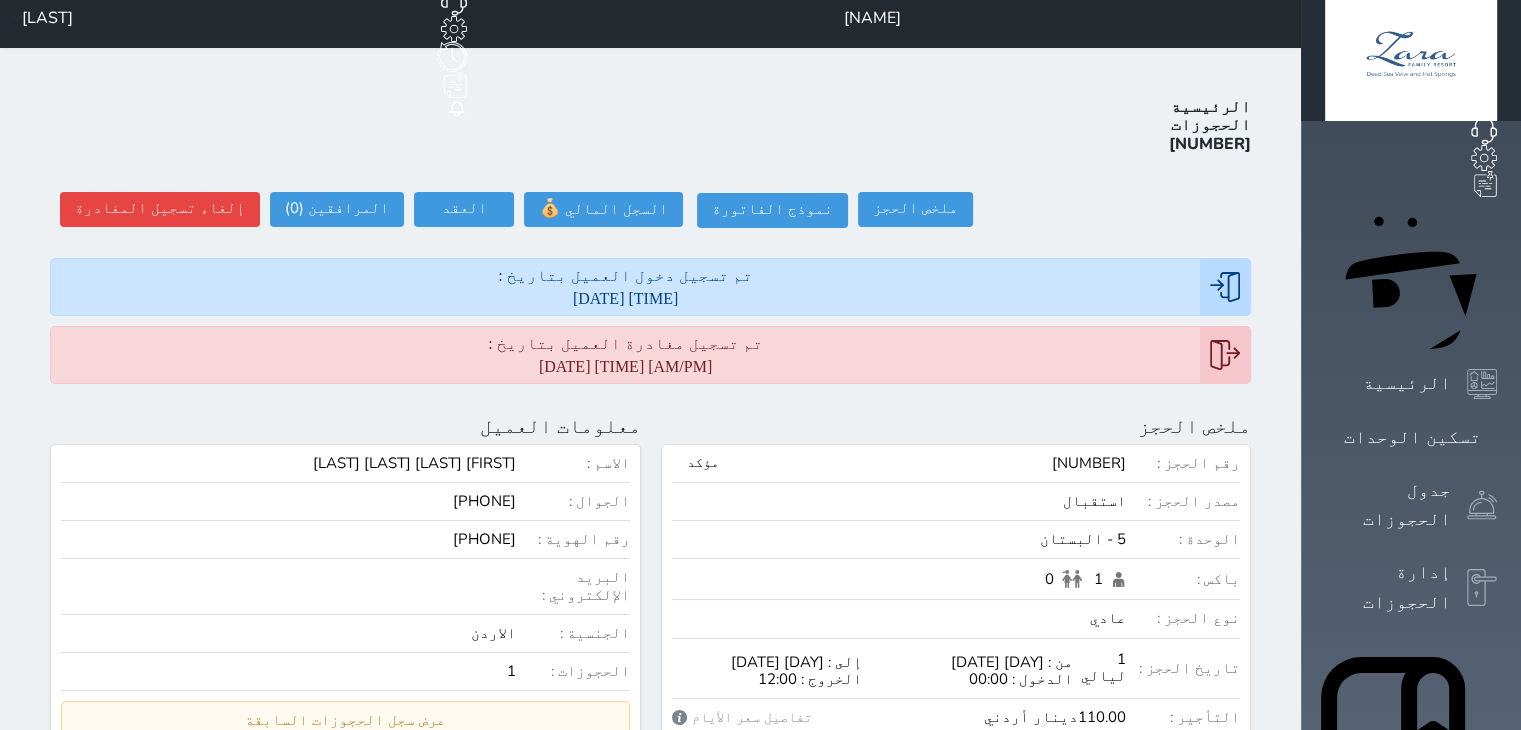 scroll, scrollTop: 0, scrollLeft: 0, axis: both 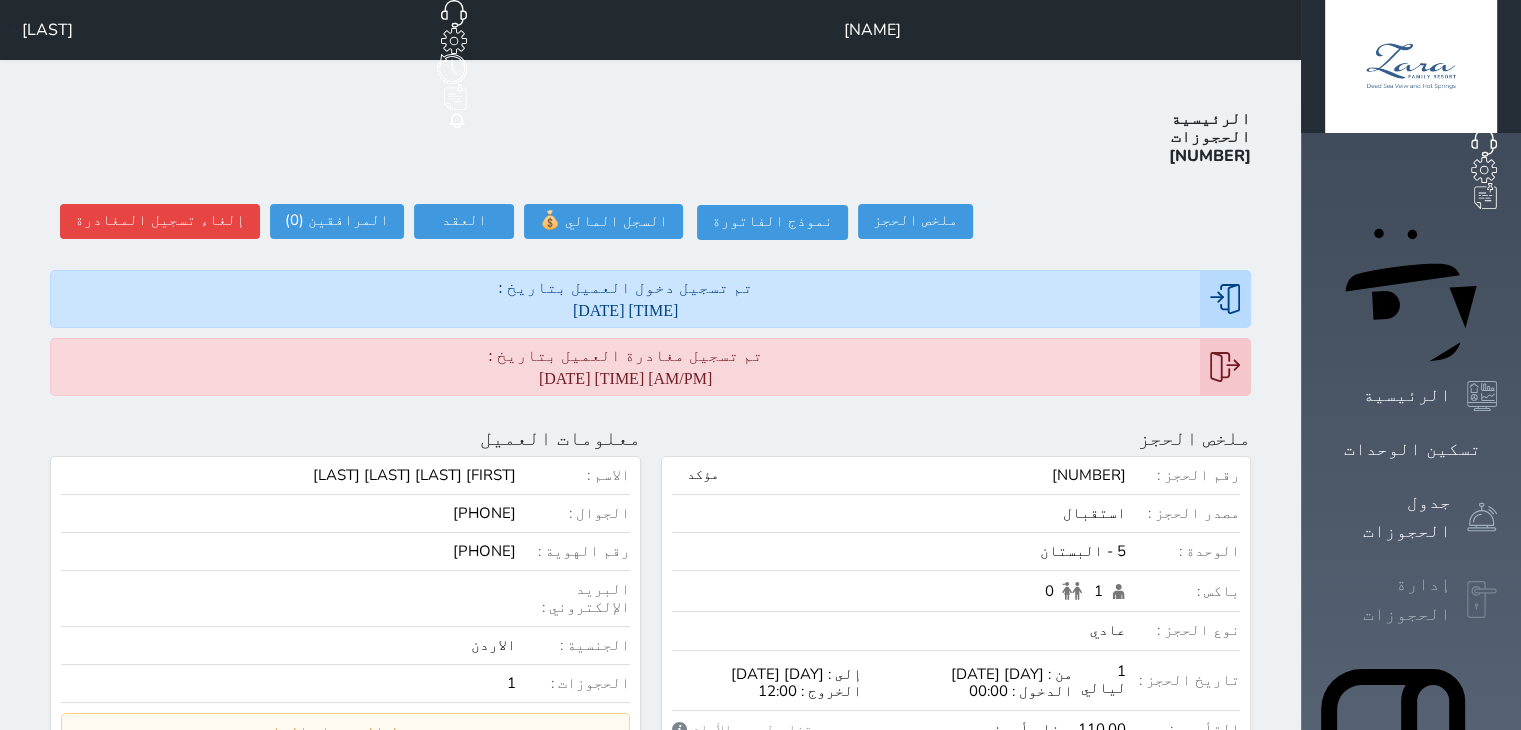click 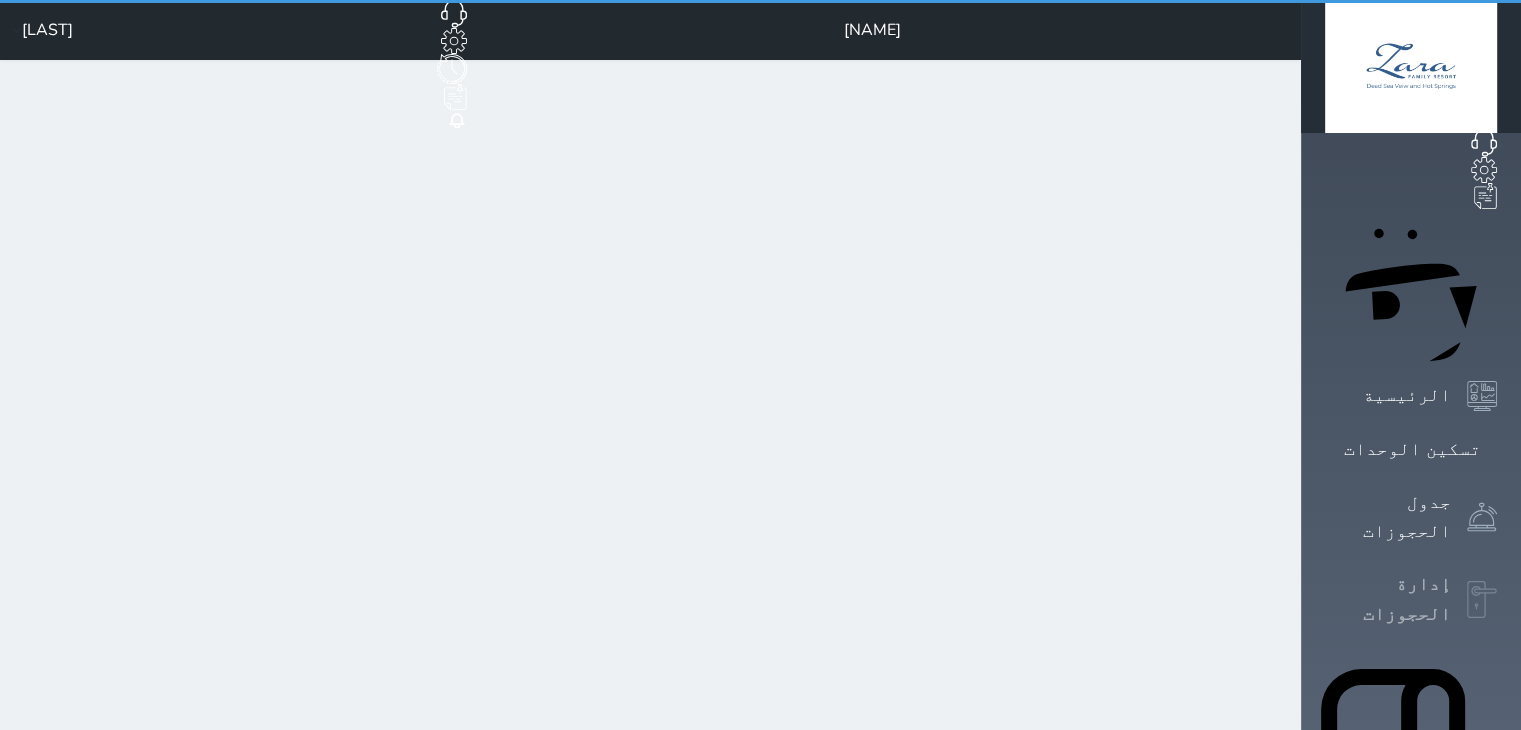 select on "7" 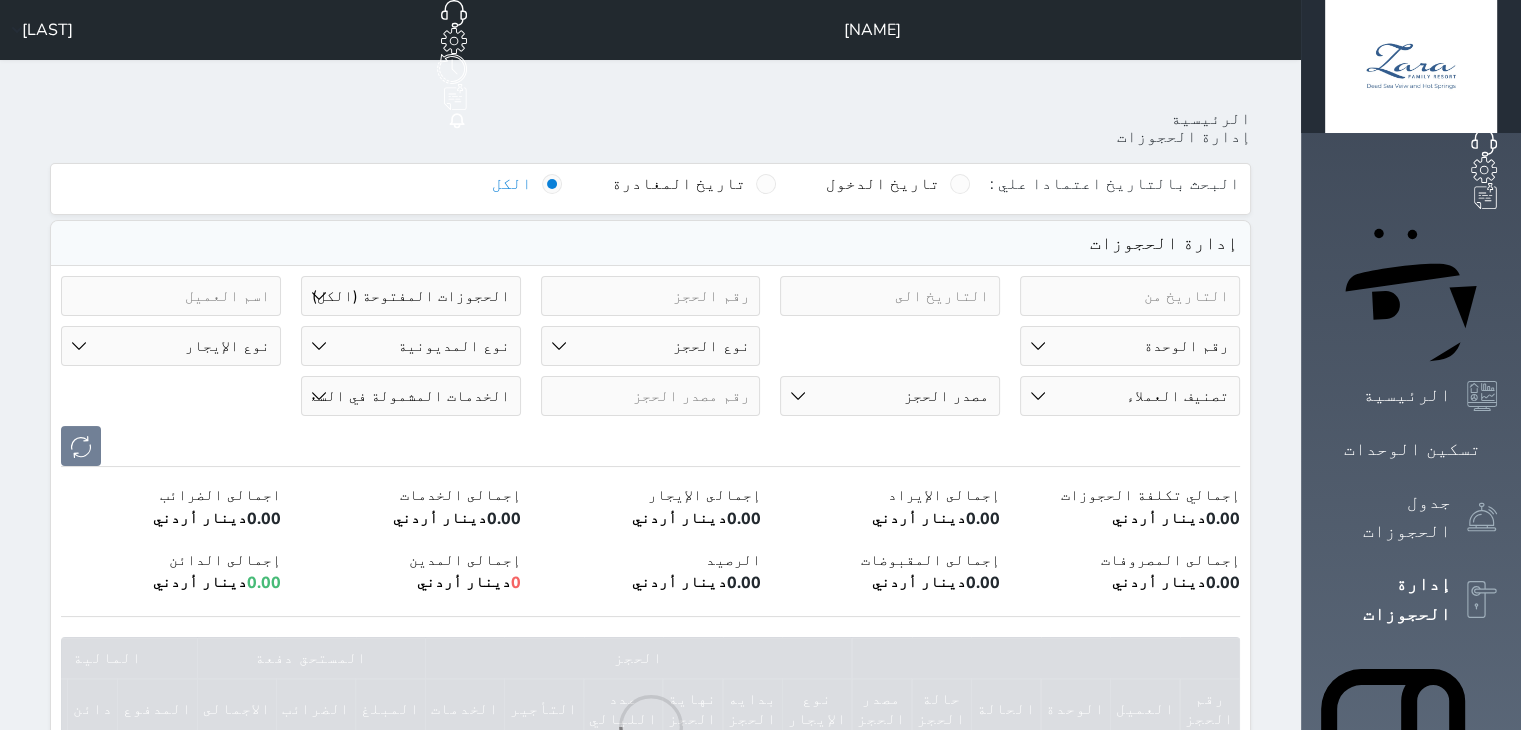 click at bounding box center [1130, 296] 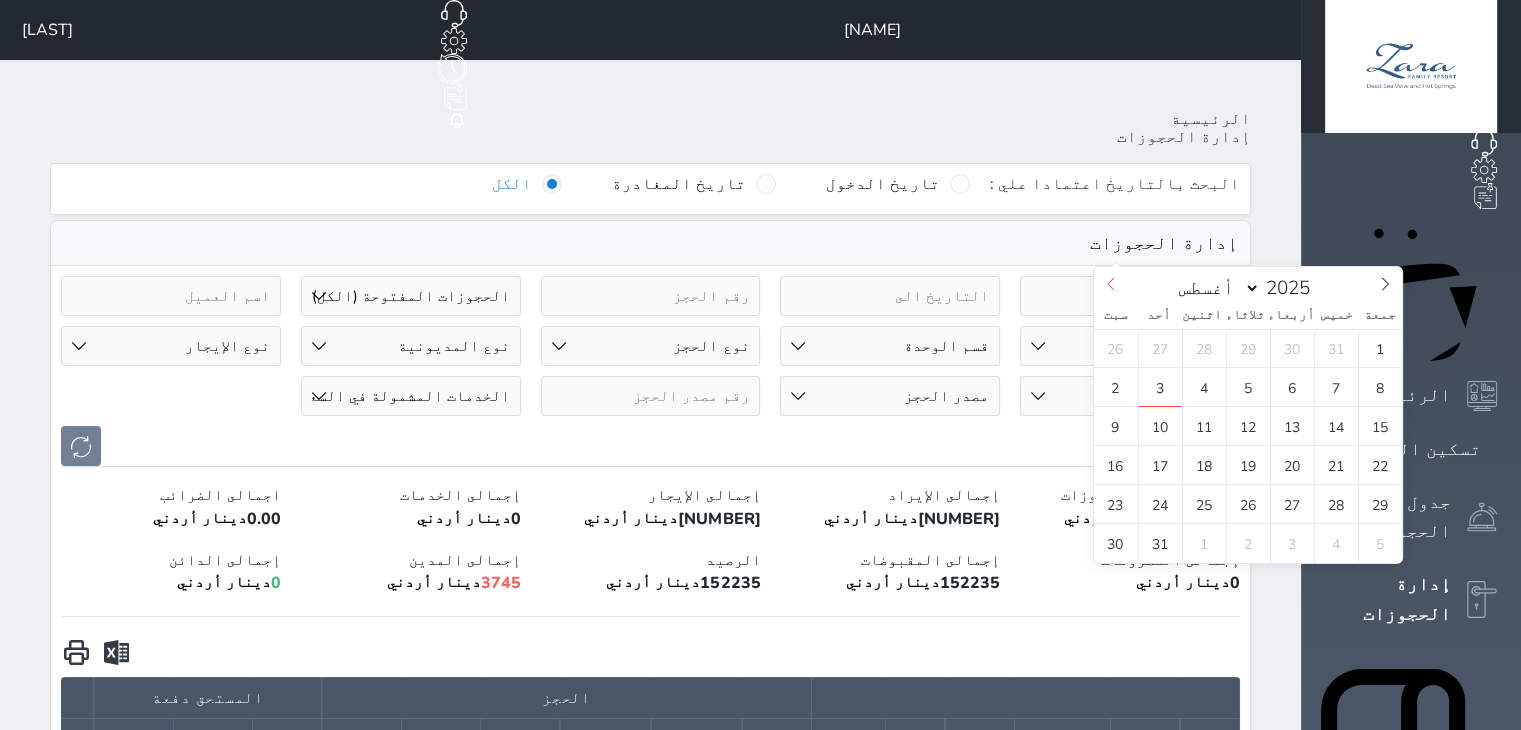 click at bounding box center [1111, 284] 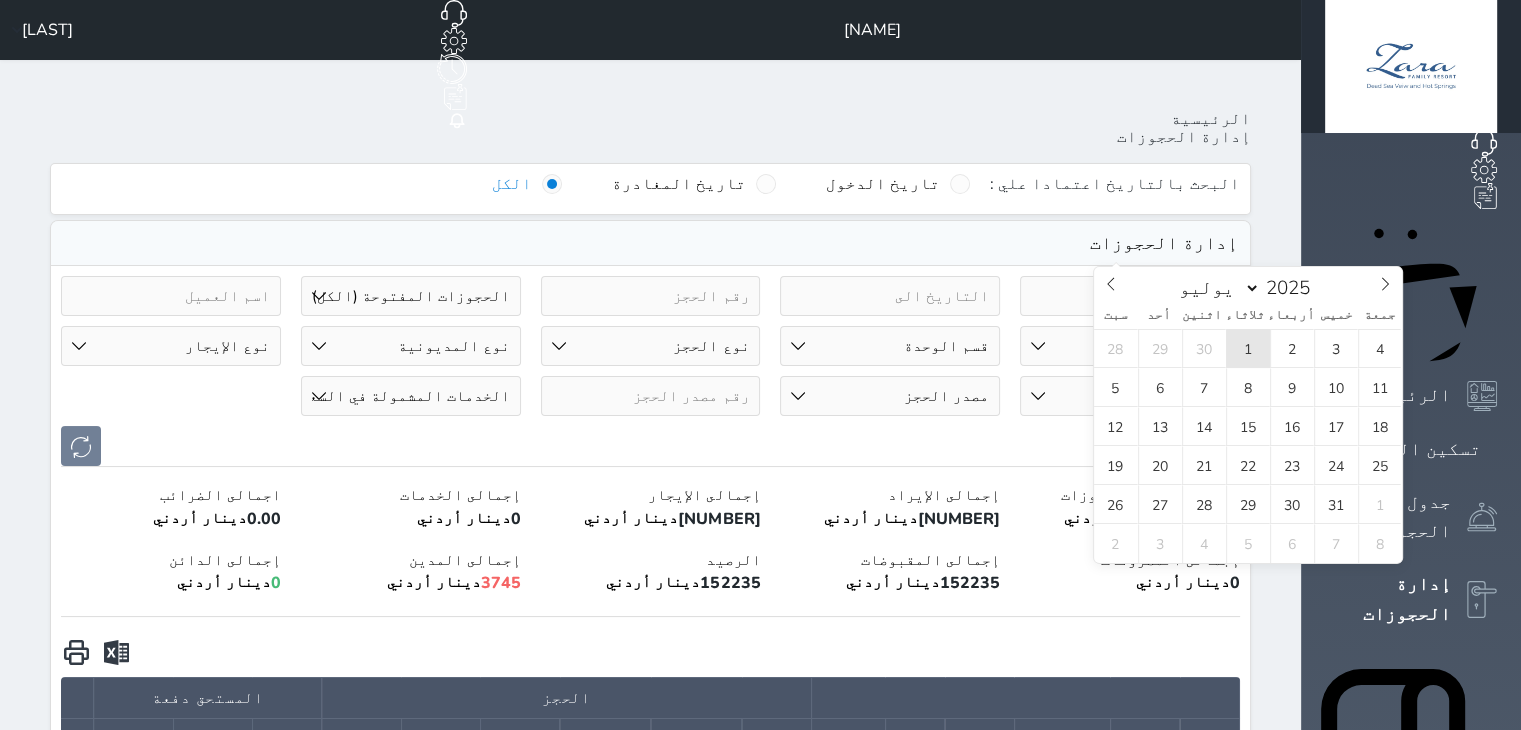 click on "1" at bounding box center (1248, 348) 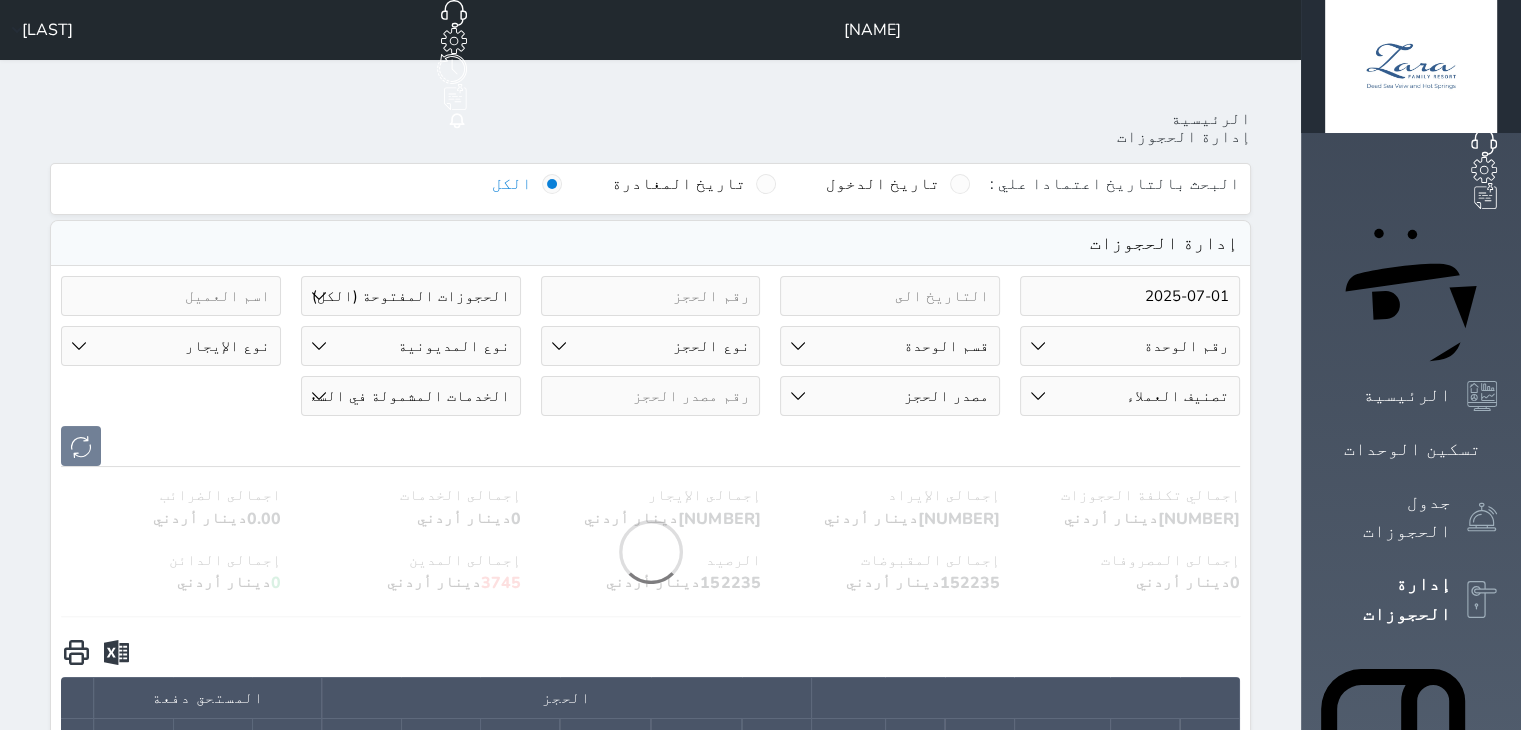 click at bounding box center (890, 296) 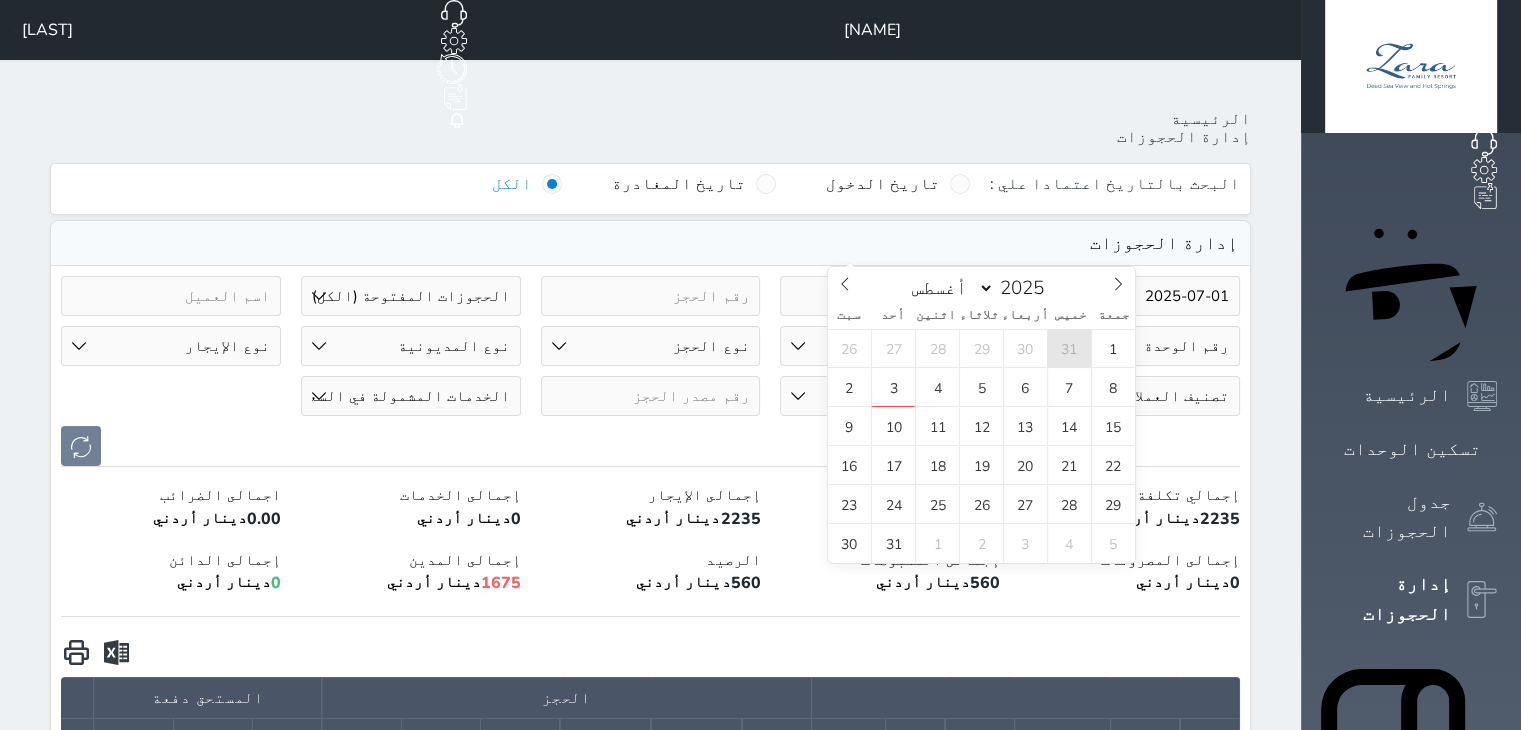 click on "31" at bounding box center (1069, 348) 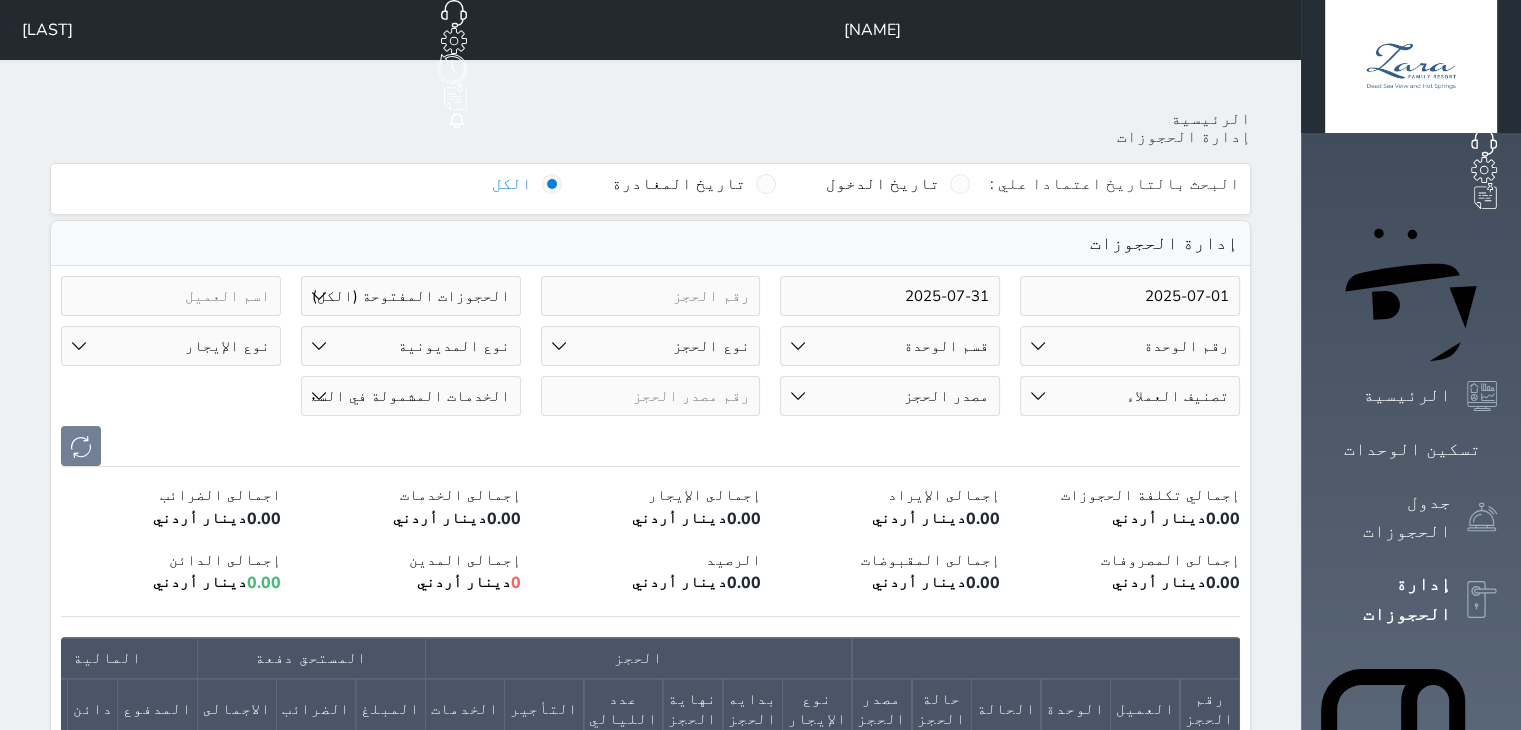 click on "حالة الحجز
الحجوزات المفتوحة (الكل)
الحجوزات المغلقة (الكل)
الحجوزات المفتوحة (مسجل دخول)
الحجوزات المغلقة (تسجيل مغادرة)
الحجوزات لم تسجل دخول
الحجوزات المؤكدة (الكل)
الحجوزات الملغية
الحجوزات المنتهية مهلة دفعها
حجوزات بانتظار الدفع" at bounding box center [411, 296] 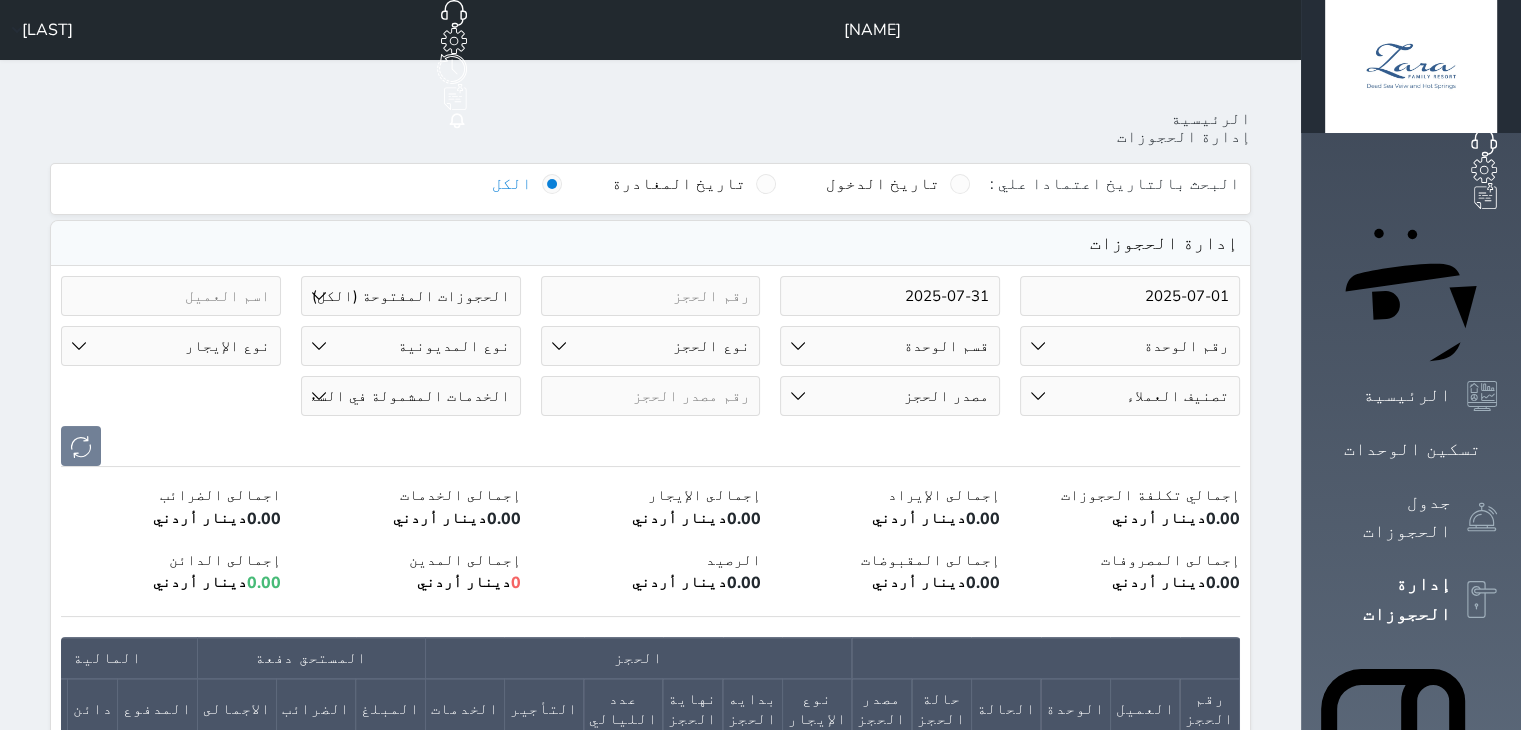 select on "all" 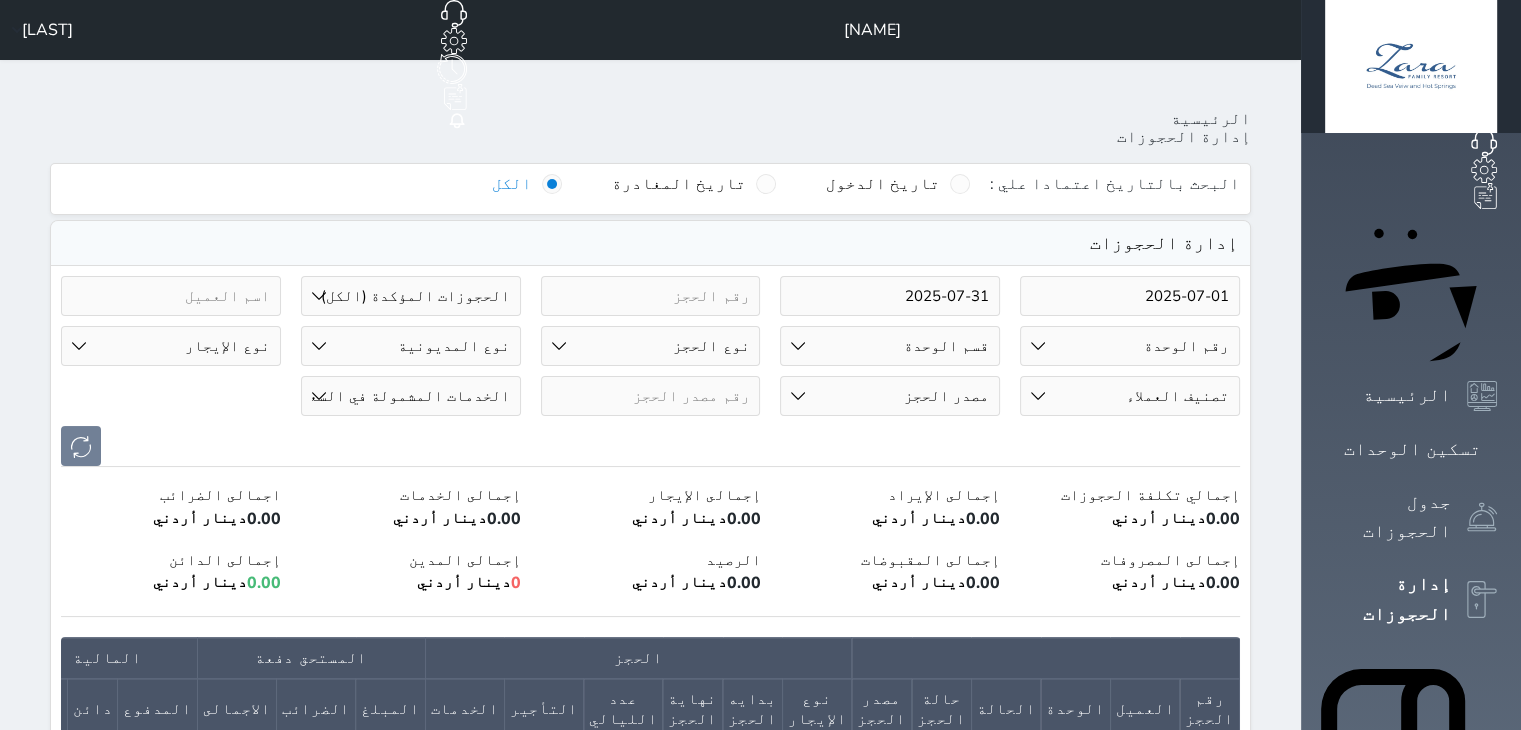 click on "حالة الحجز
الحجوزات المفتوحة (الكل)
الحجوزات المغلقة (الكل)
الحجوزات المفتوحة (مسجل دخول)
الحجوزات المغلقة (تسجيل مغادرة)
الحجوزات لم تسجل دخول
الحجوزات المؤكدة (الكل)
الحجوزات الملغية
الحجوزات المنتهية مهلة دفعها
حجوزات بانتظار الدفع" at bounding box center [411, 296] 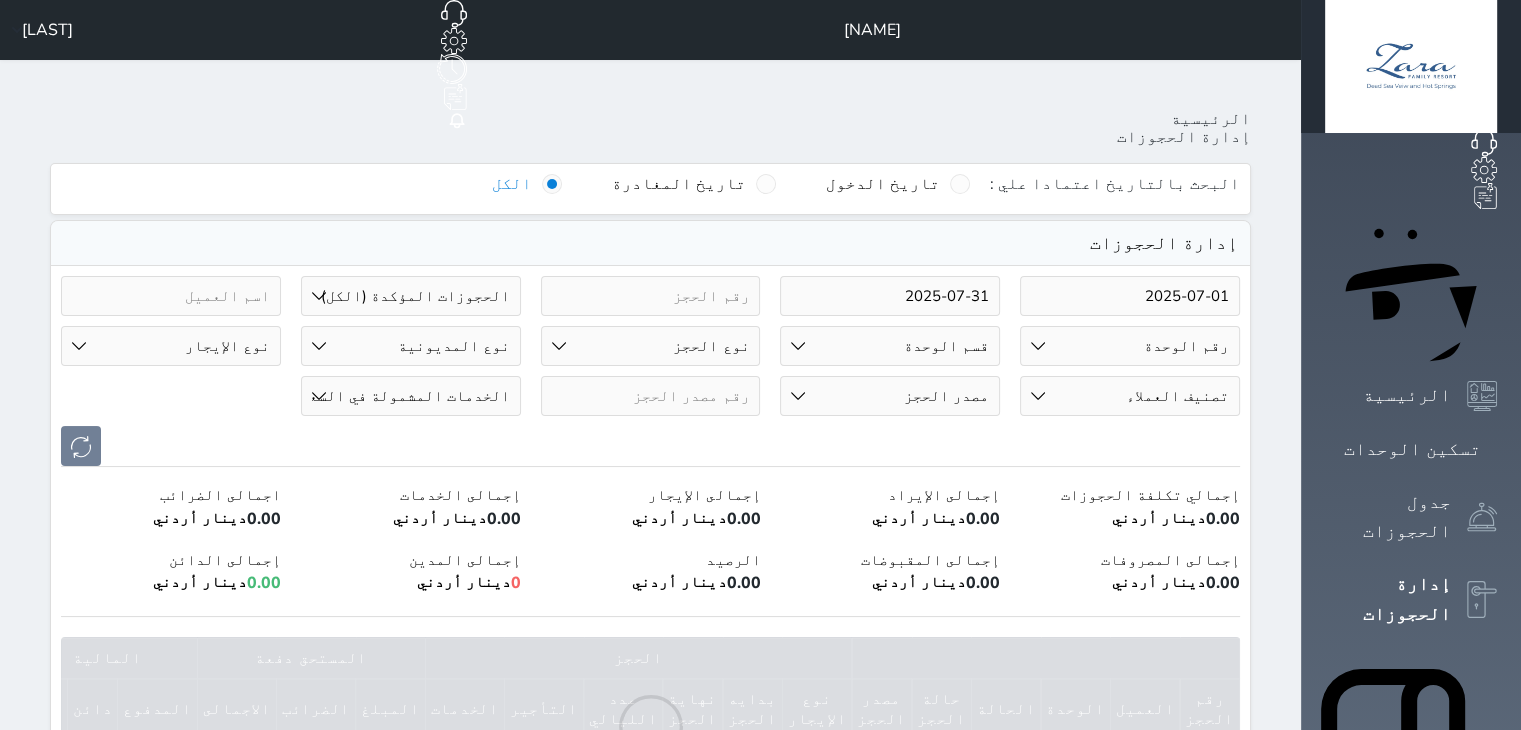 click at bounding box center [650, 446] 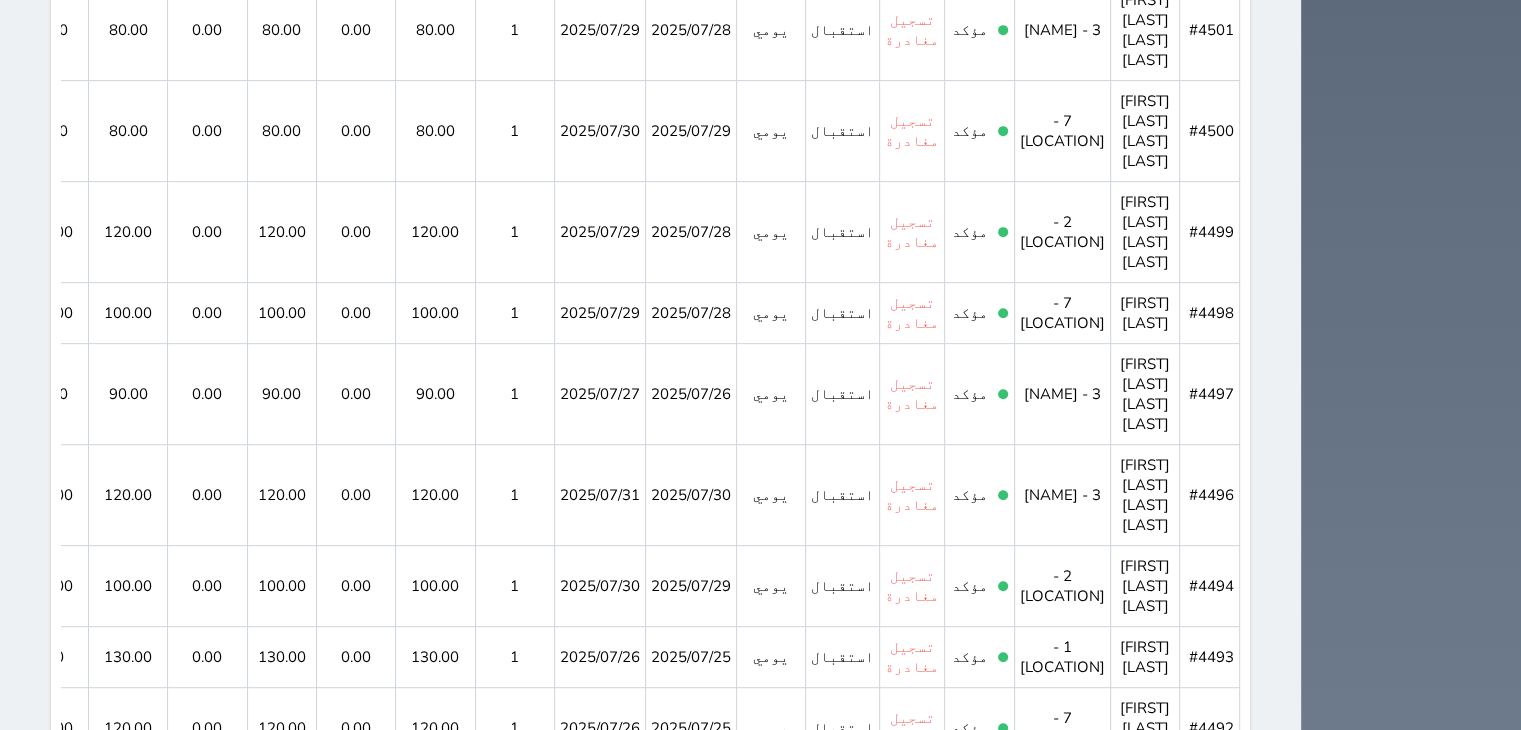 scroll, scrollTop: 1654, scrollLeft: 0, axis: vertical 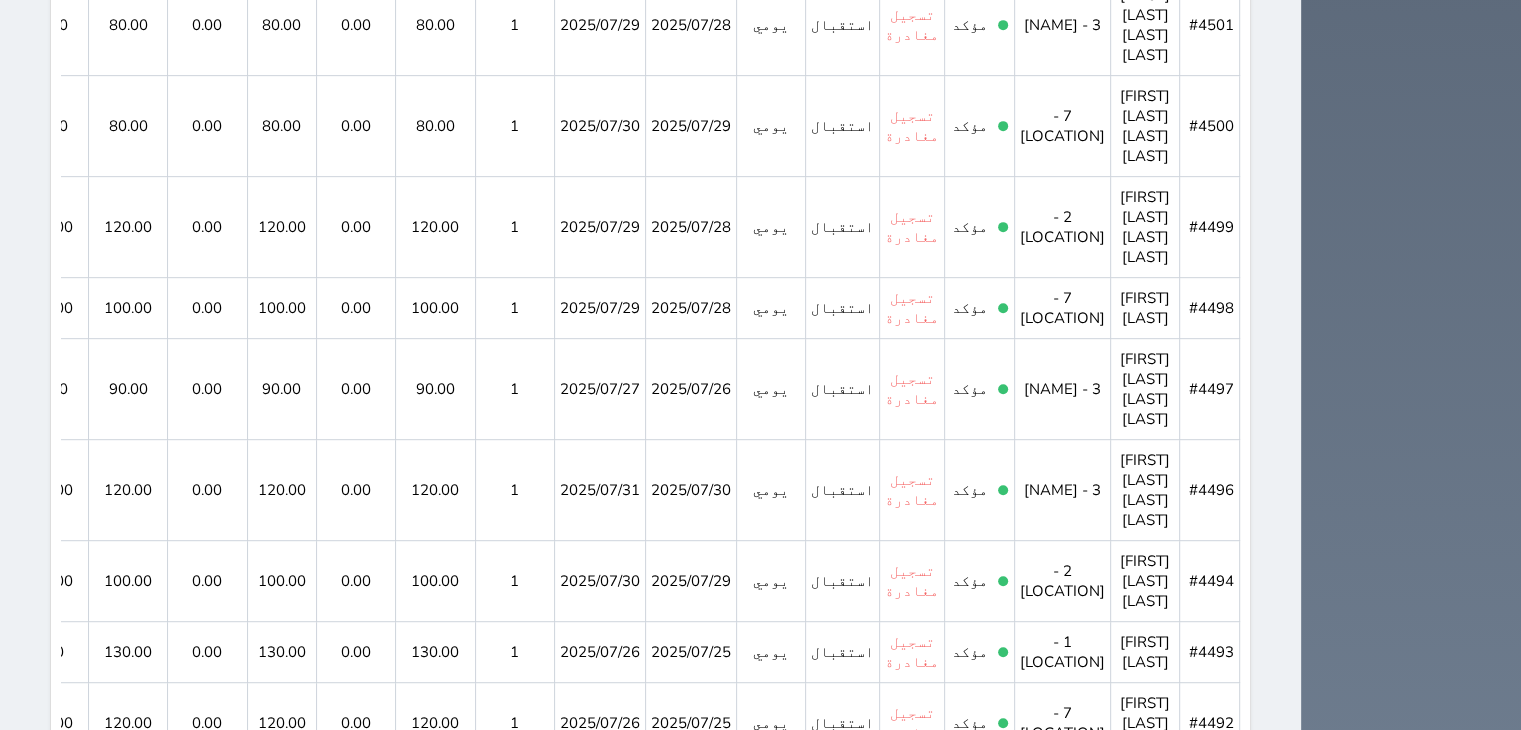 click on "6" at bounding box center [602, 1478] 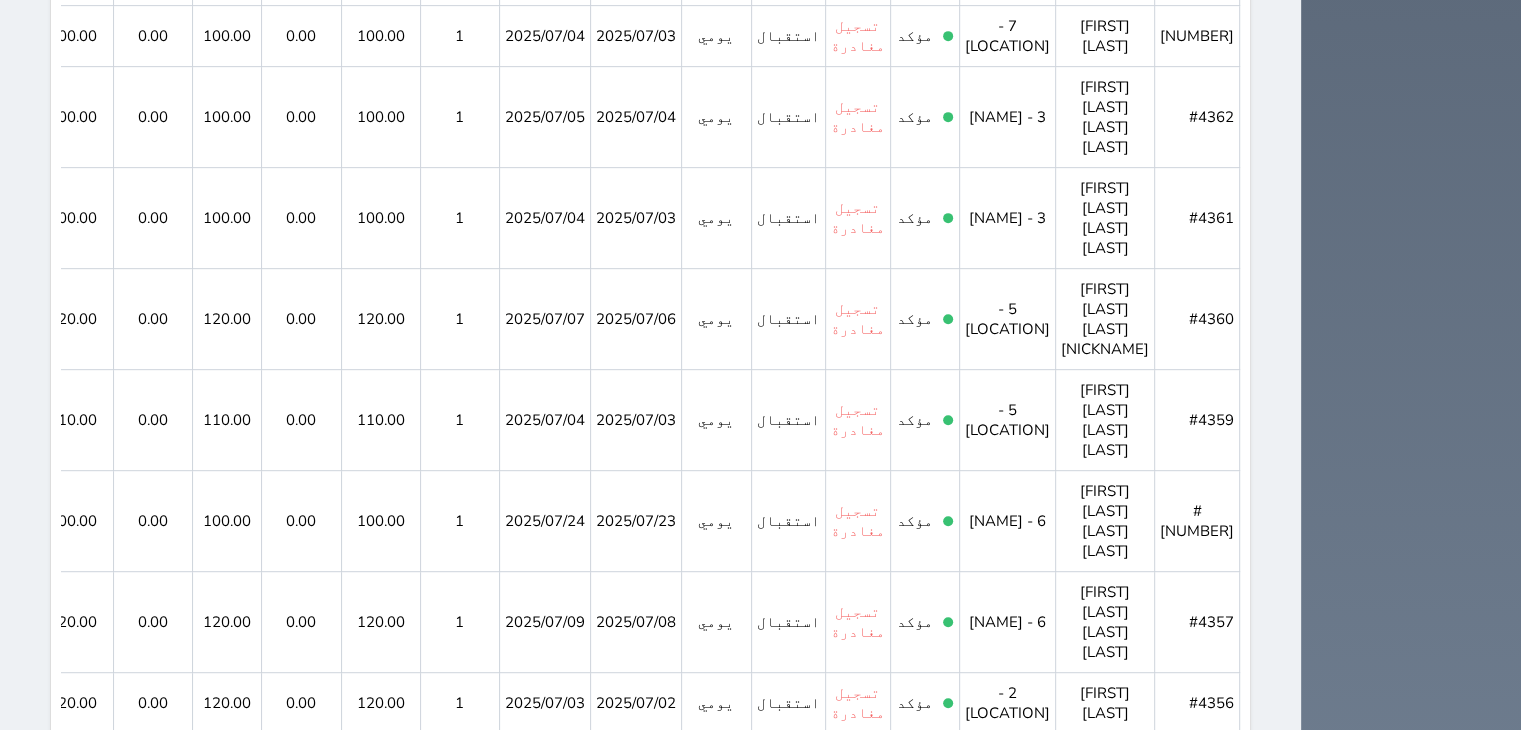 scroll, scrollTop: 1674, scrollLeft: 0, axis: vertical 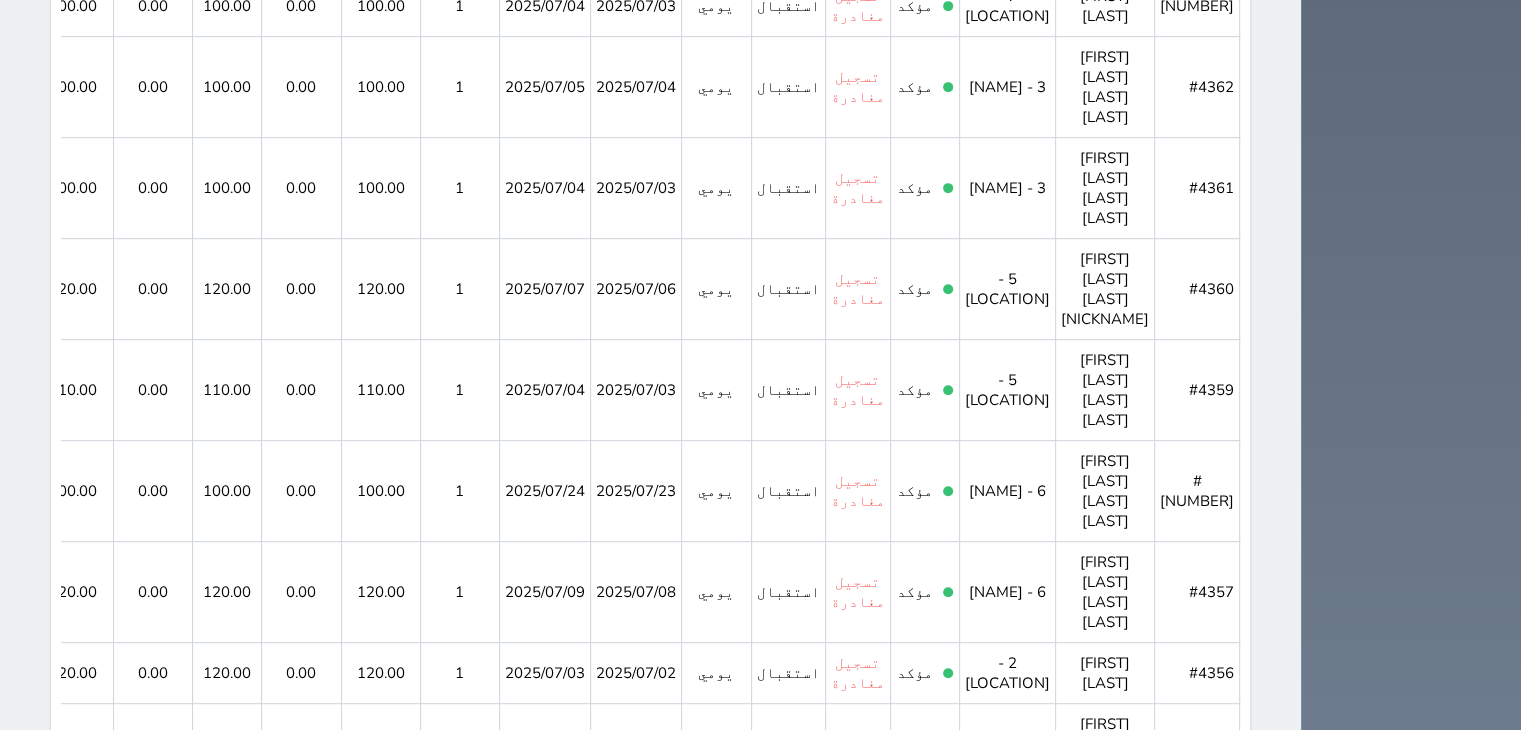click on "7" at bounding box center [567, 1457] 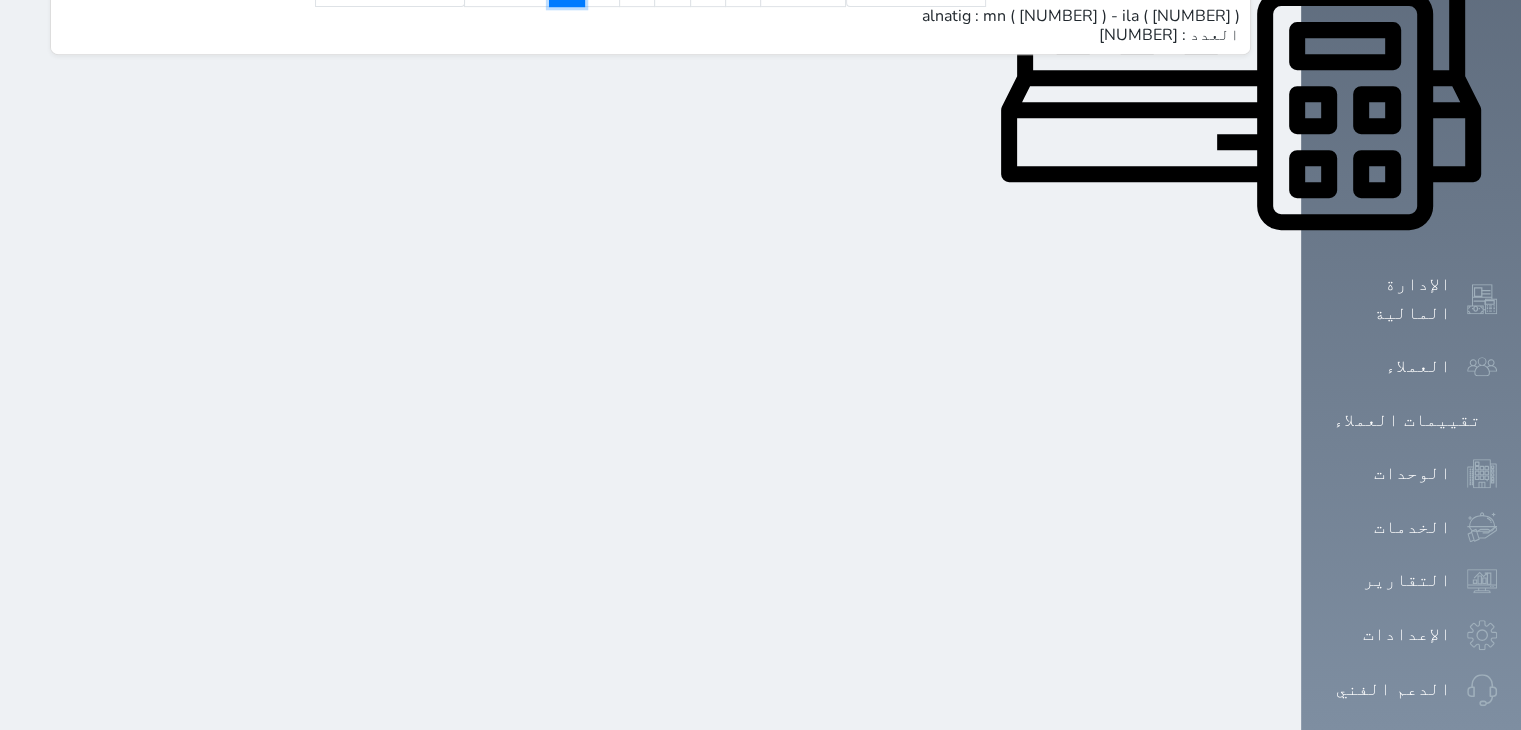 scroll, scrollTop: 456, scrollLeft: 0, axis: vertical 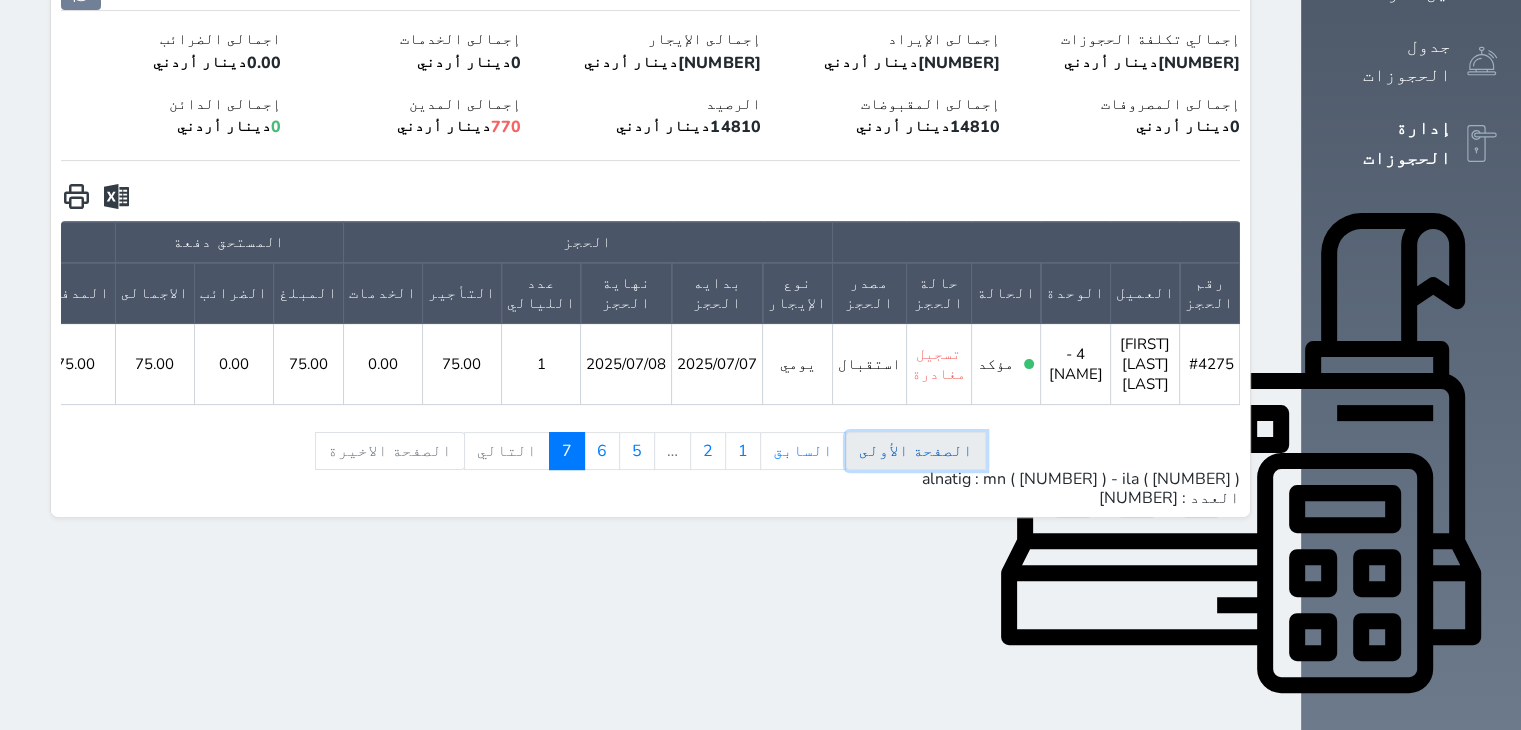 click on "الصفحة الأولى" at bounding box center (916, 451) 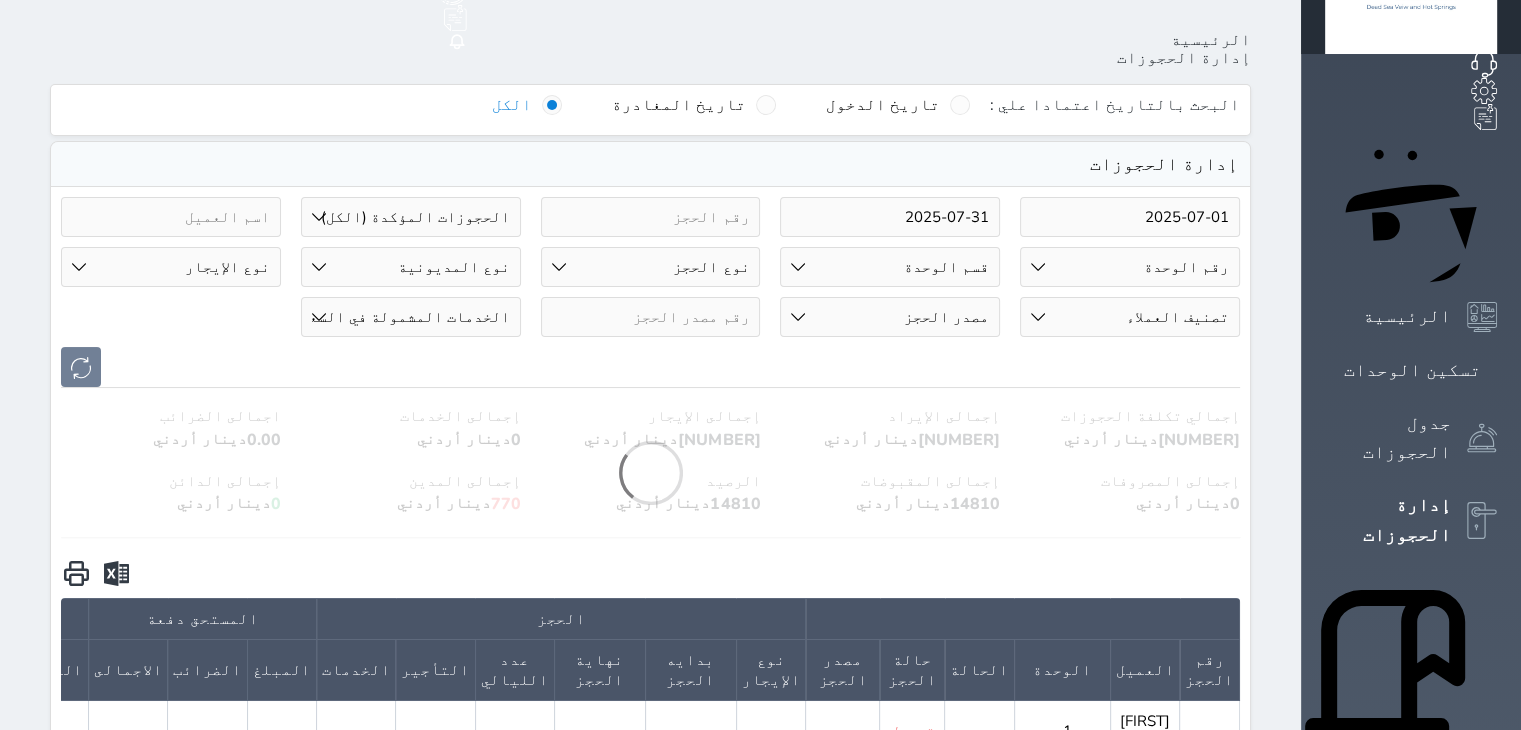 scroll, scrollTop: 0, scrollLeft: 0, axis: both 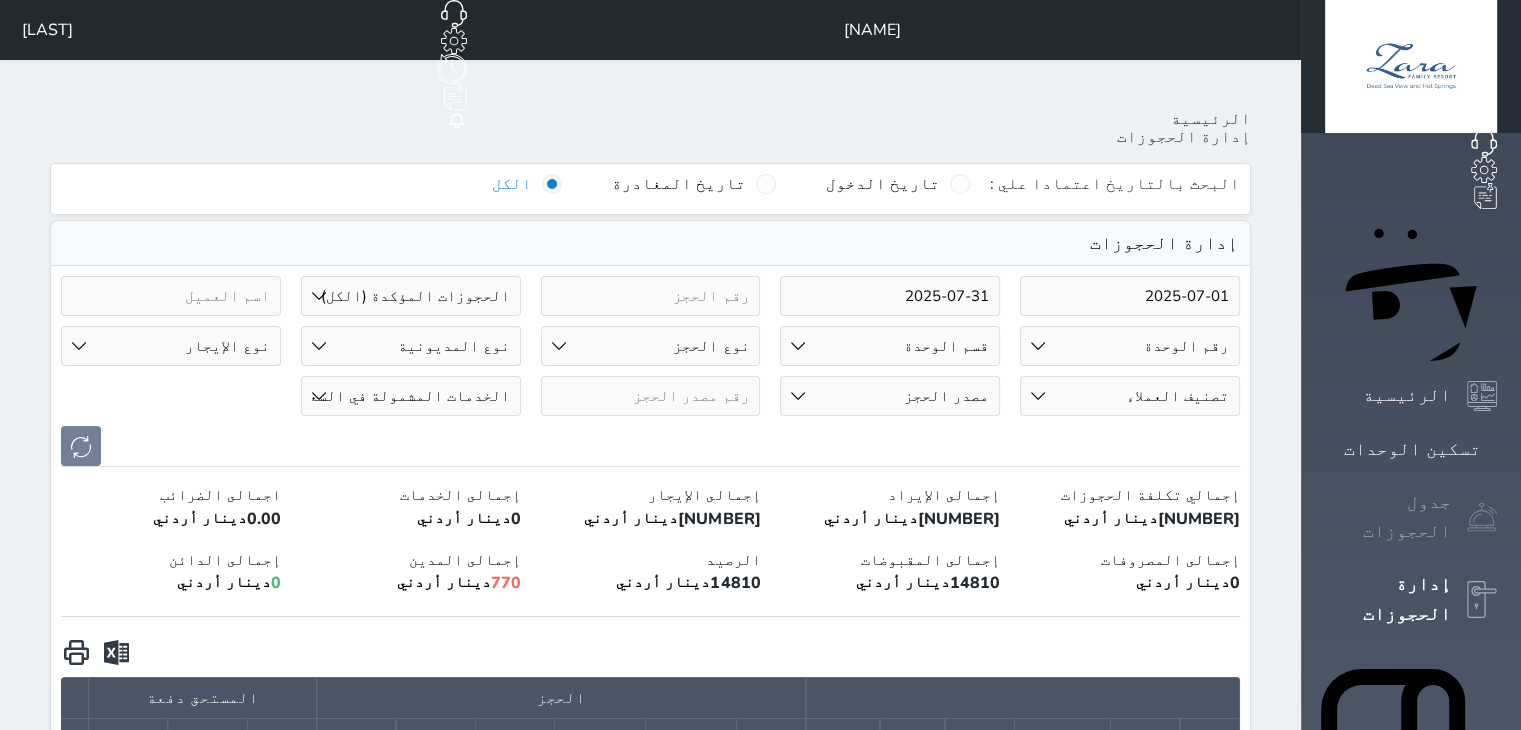 click at bounding box center (1482, 517) 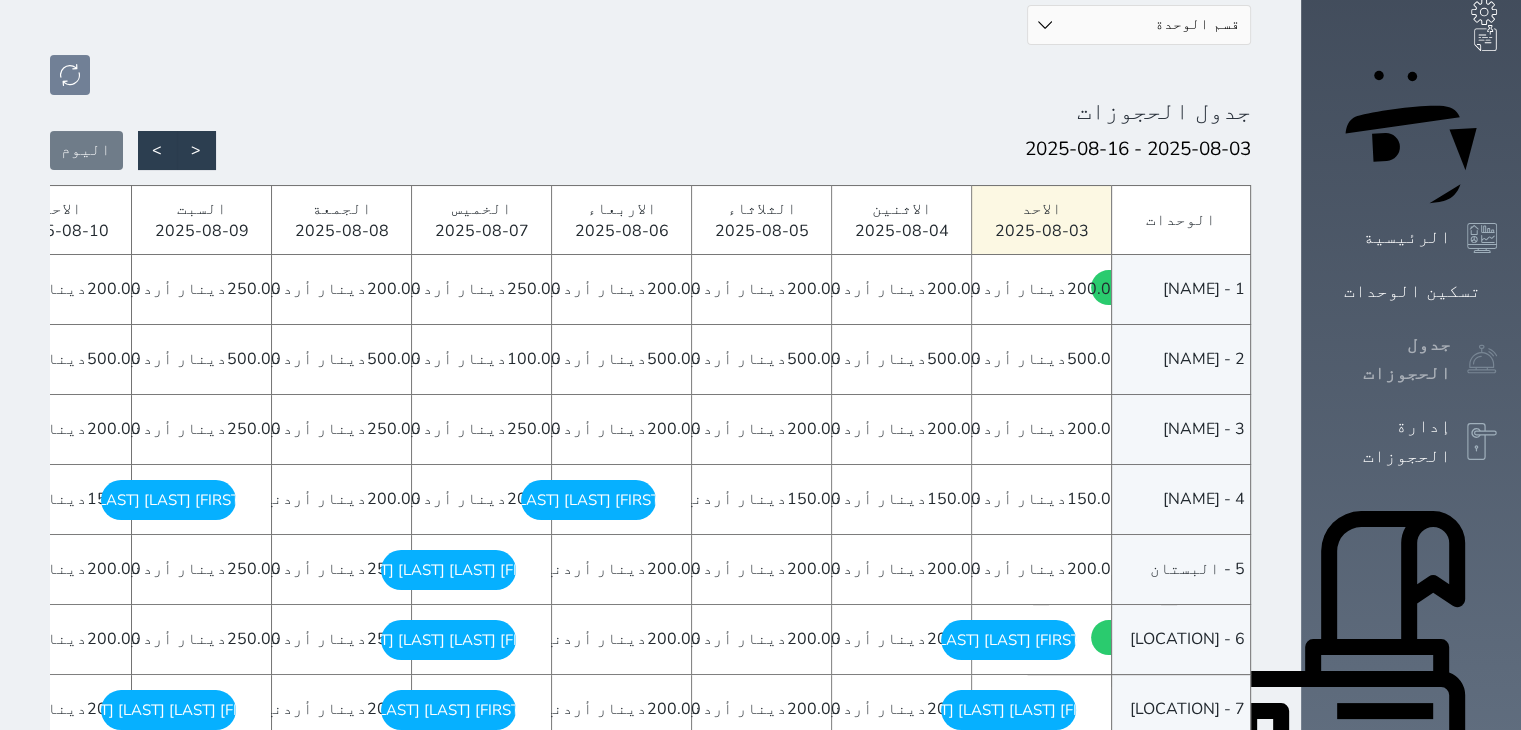 scroll, scrollTop: 160, scrollLeft: 0, axis: vertical 